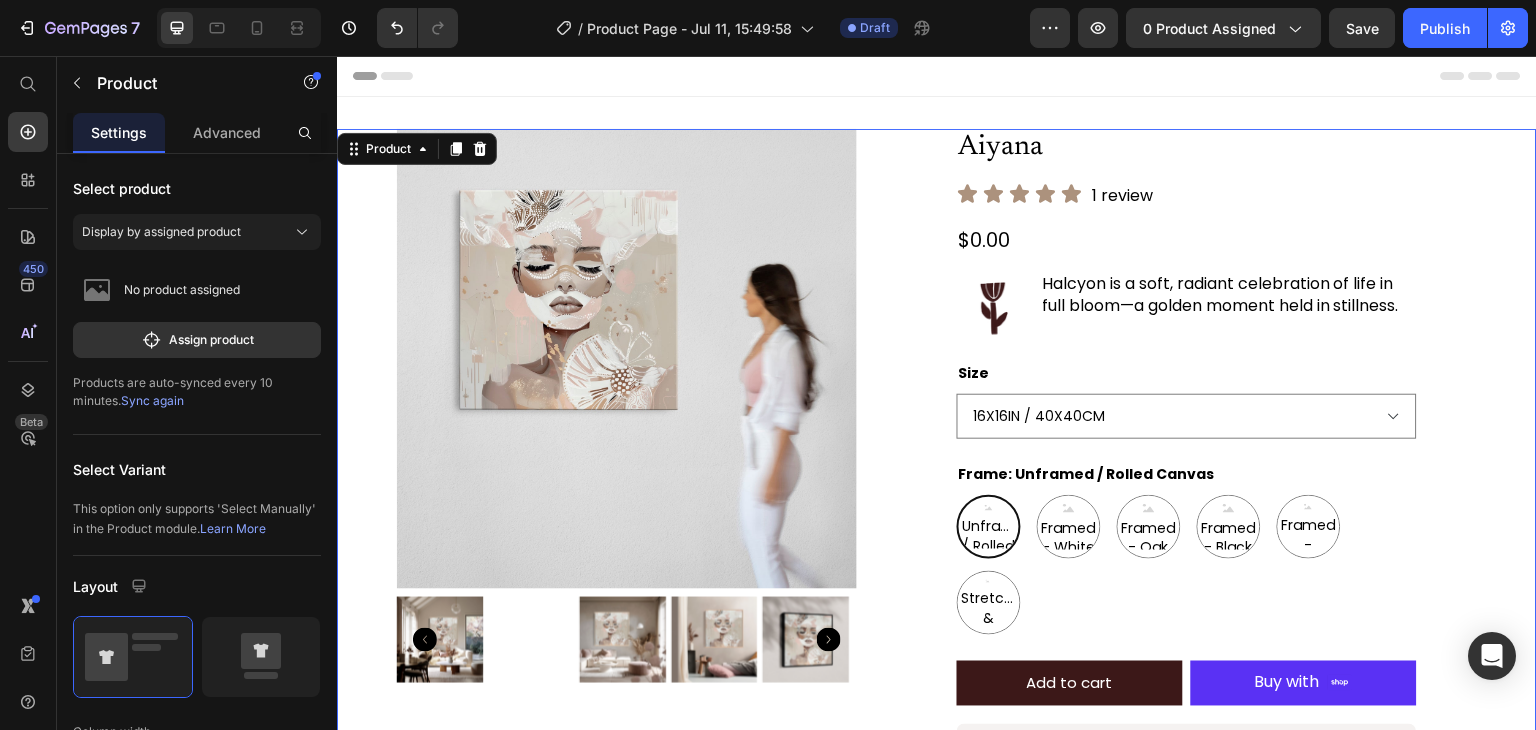 scroll, scrollTop: 319, scrollLeft: 0, axis: vertical 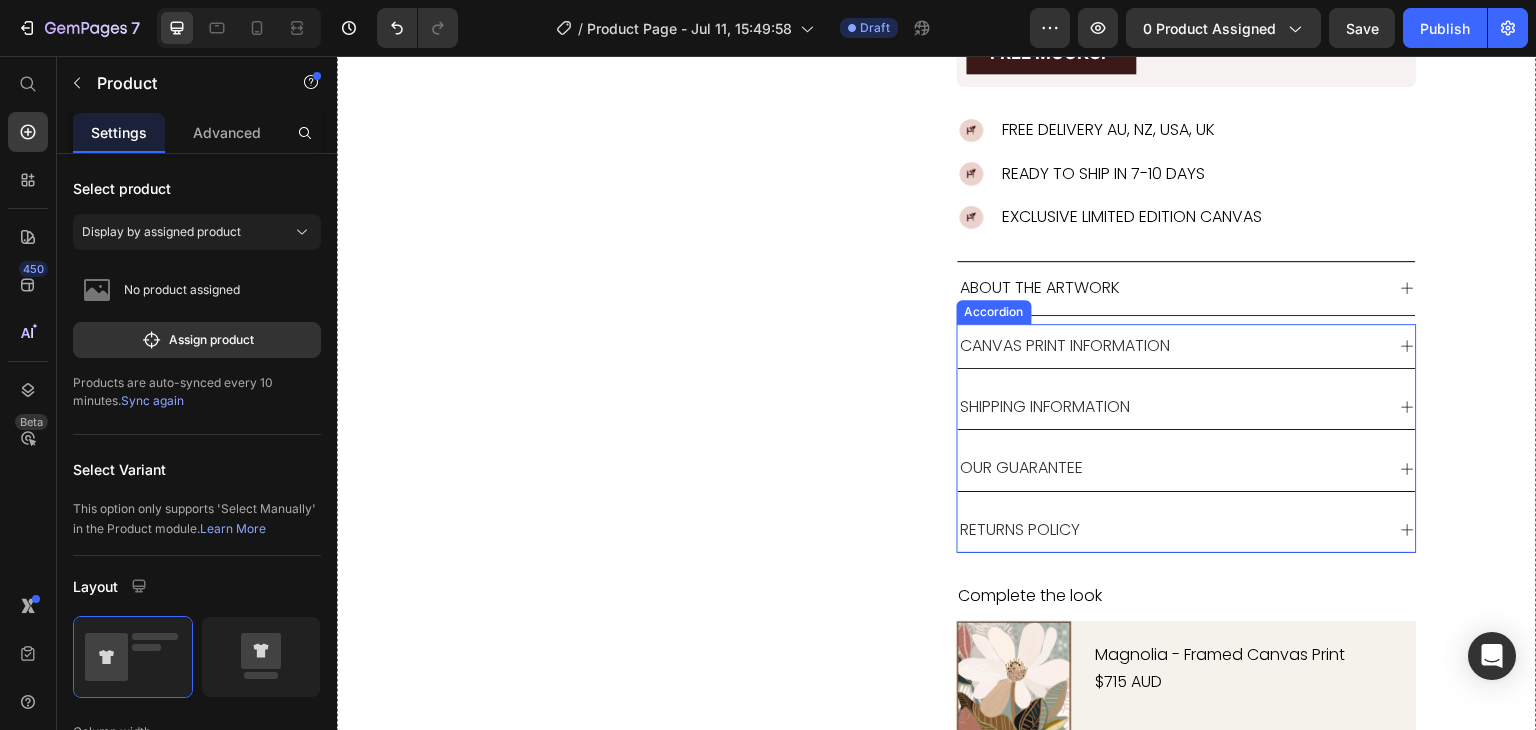 click on "CANVAS PRINT INFORMATION
SHIPPING INFORMATION
OUR GUARANTEE
RETURNS POLICY" at bounding box center (1187, 439) 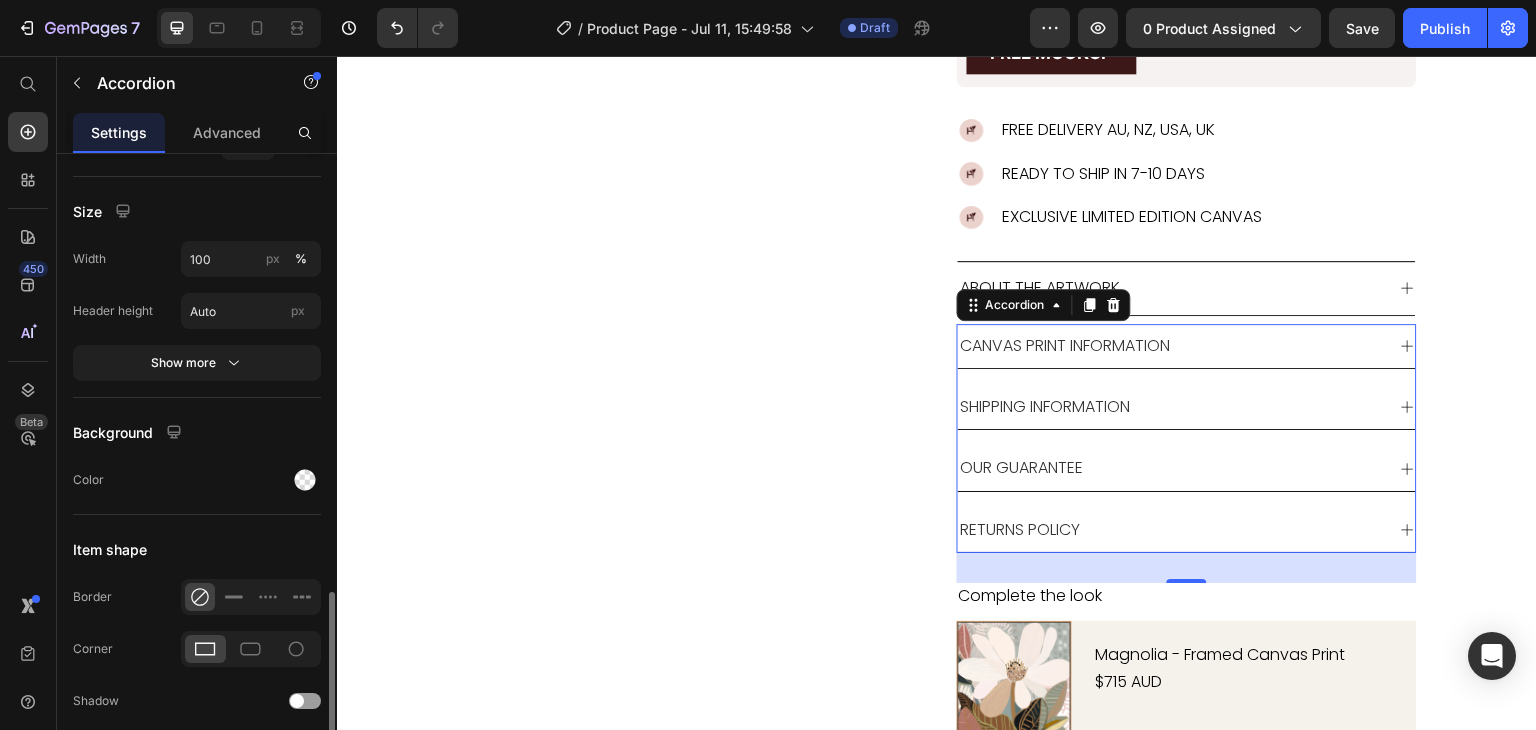 scroll, scrollTop: 1540, scrollLeft: 0, axis: vertical 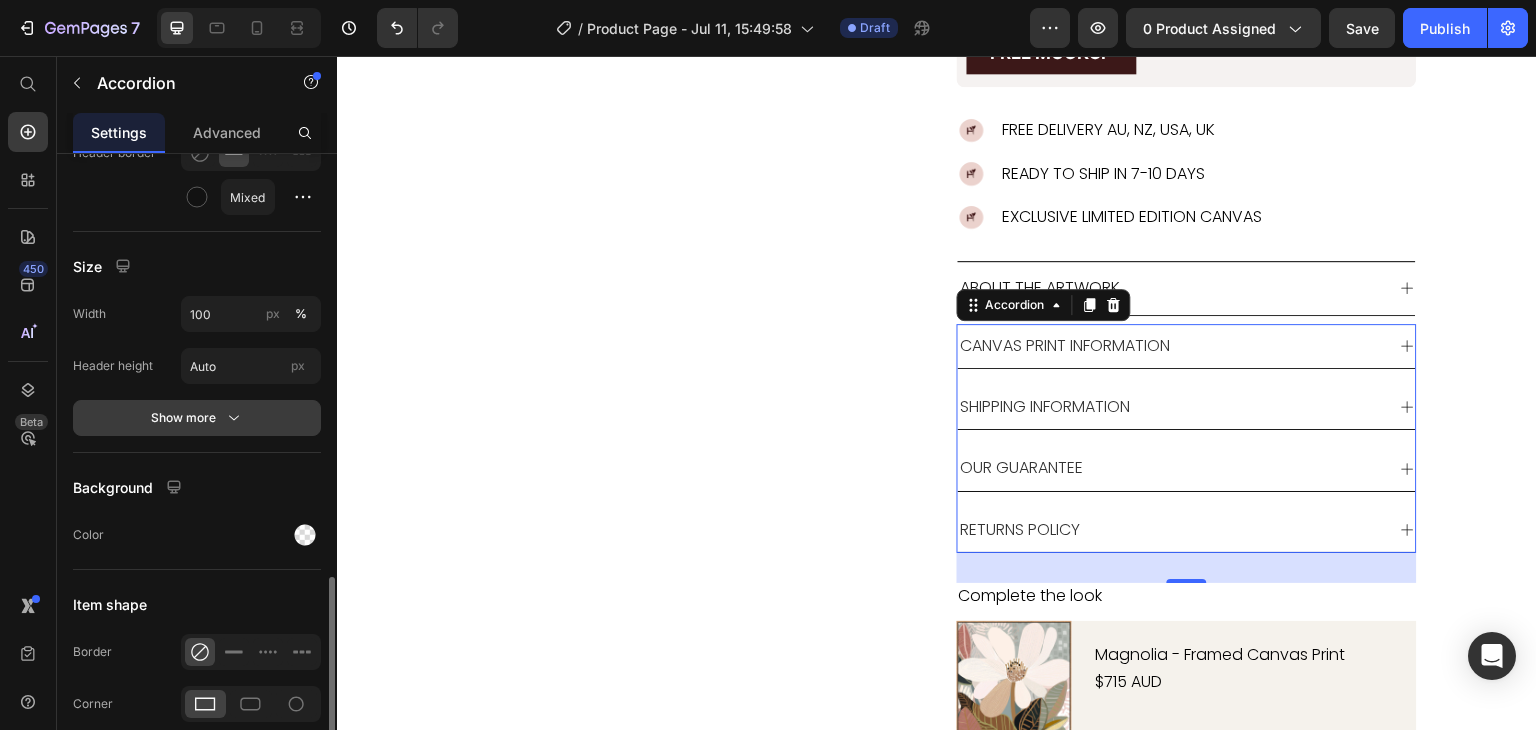 click on "Show more" at bounding box center (197, 418) 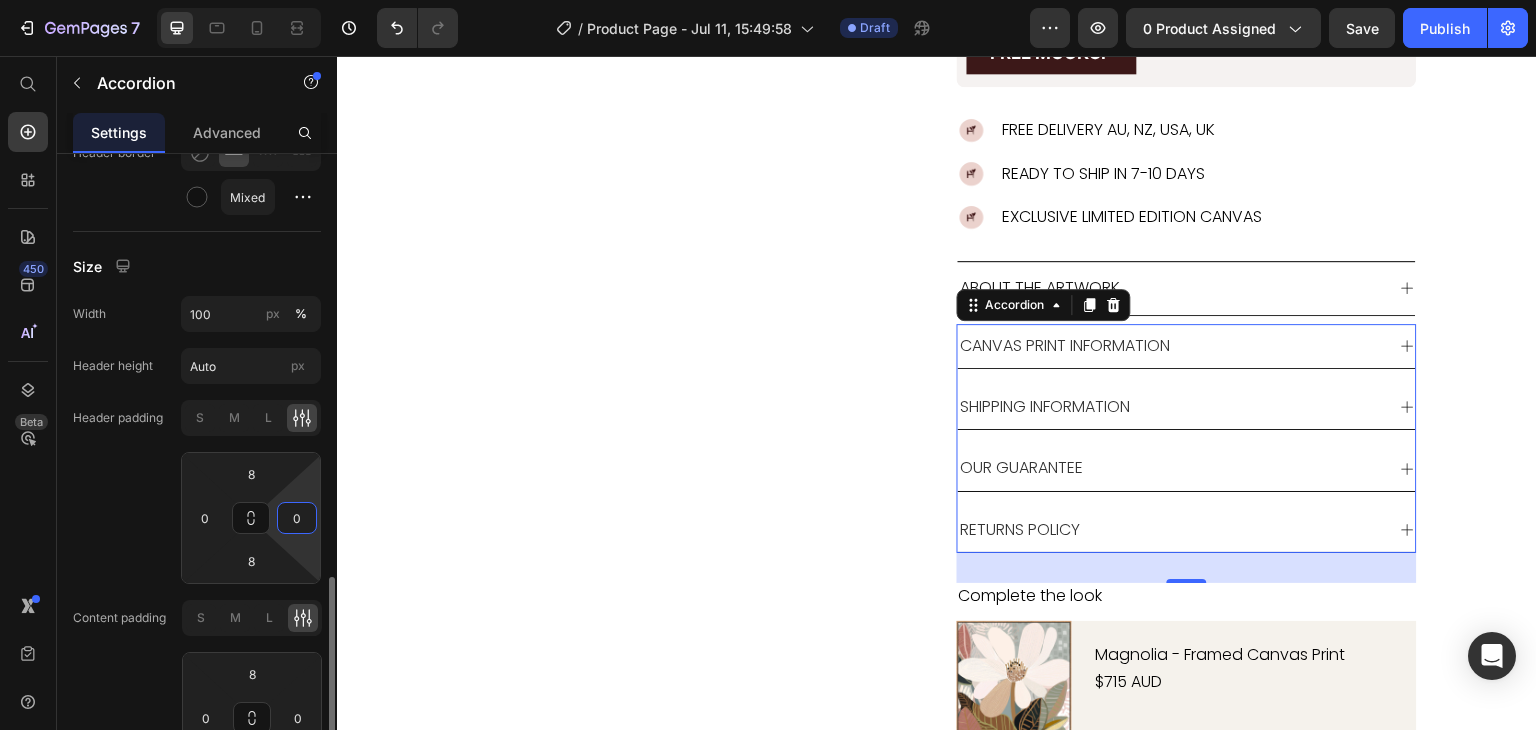 click on "0" at bounding box center (297, 518) 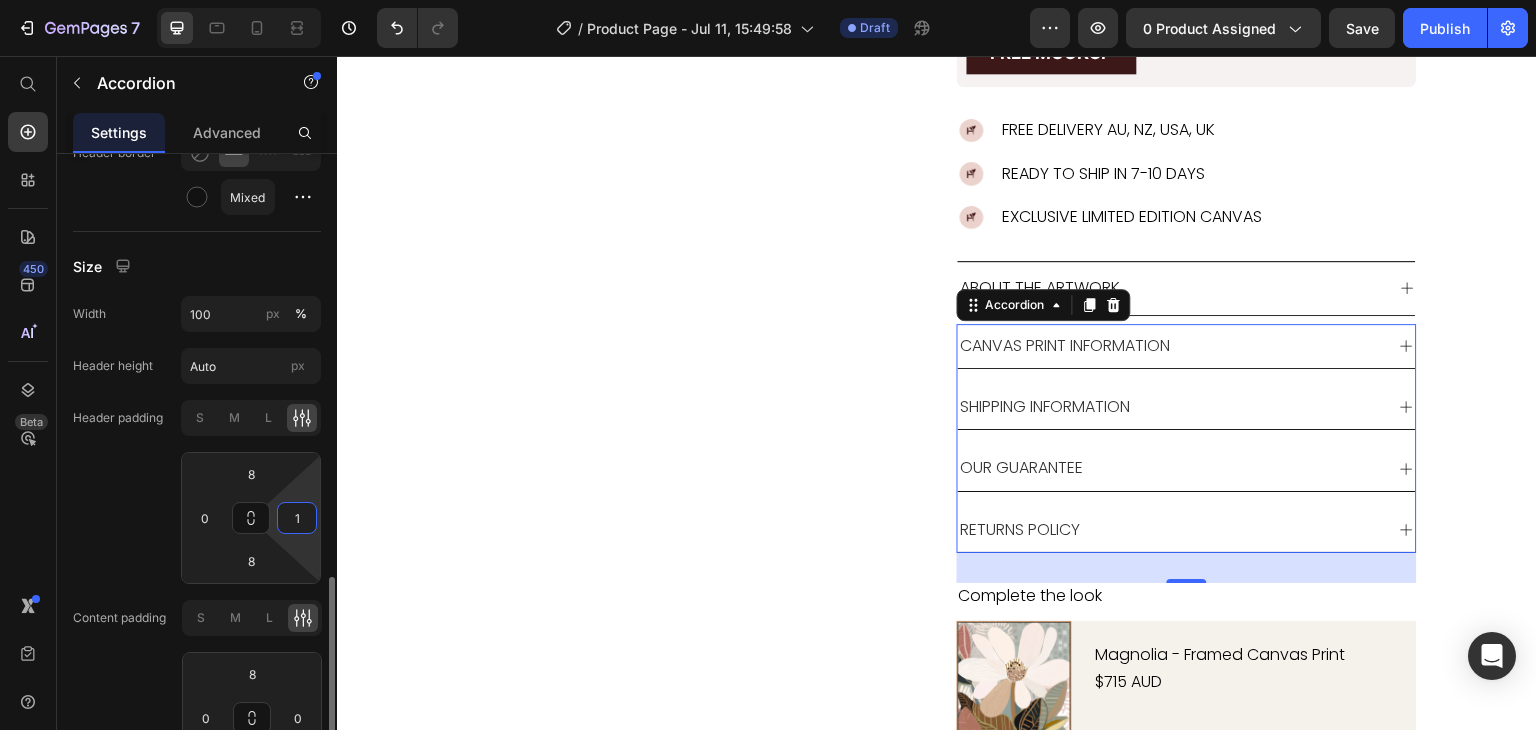 type on "0" 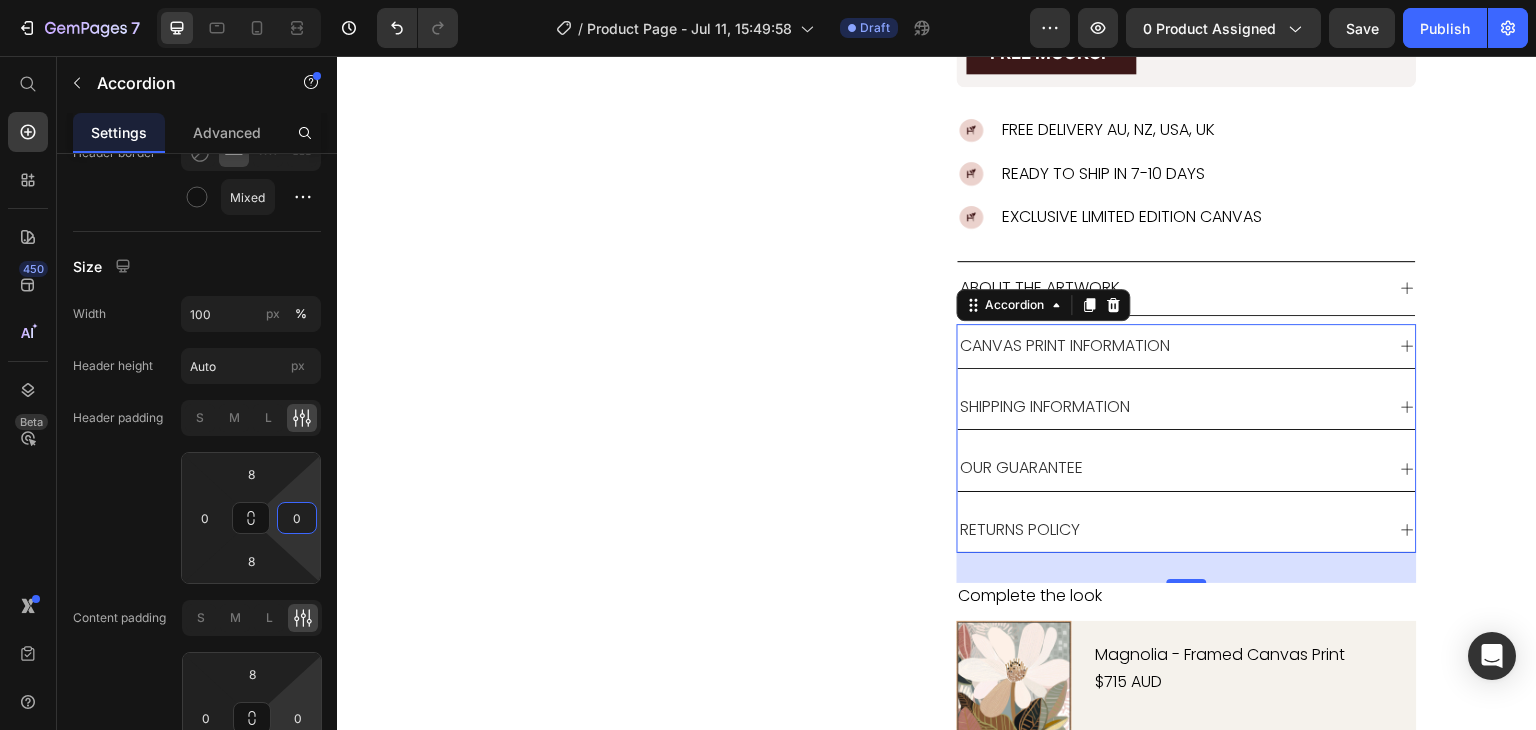 scroll, scrollTop: 1735, scrollLeft: 0, axis: vertical 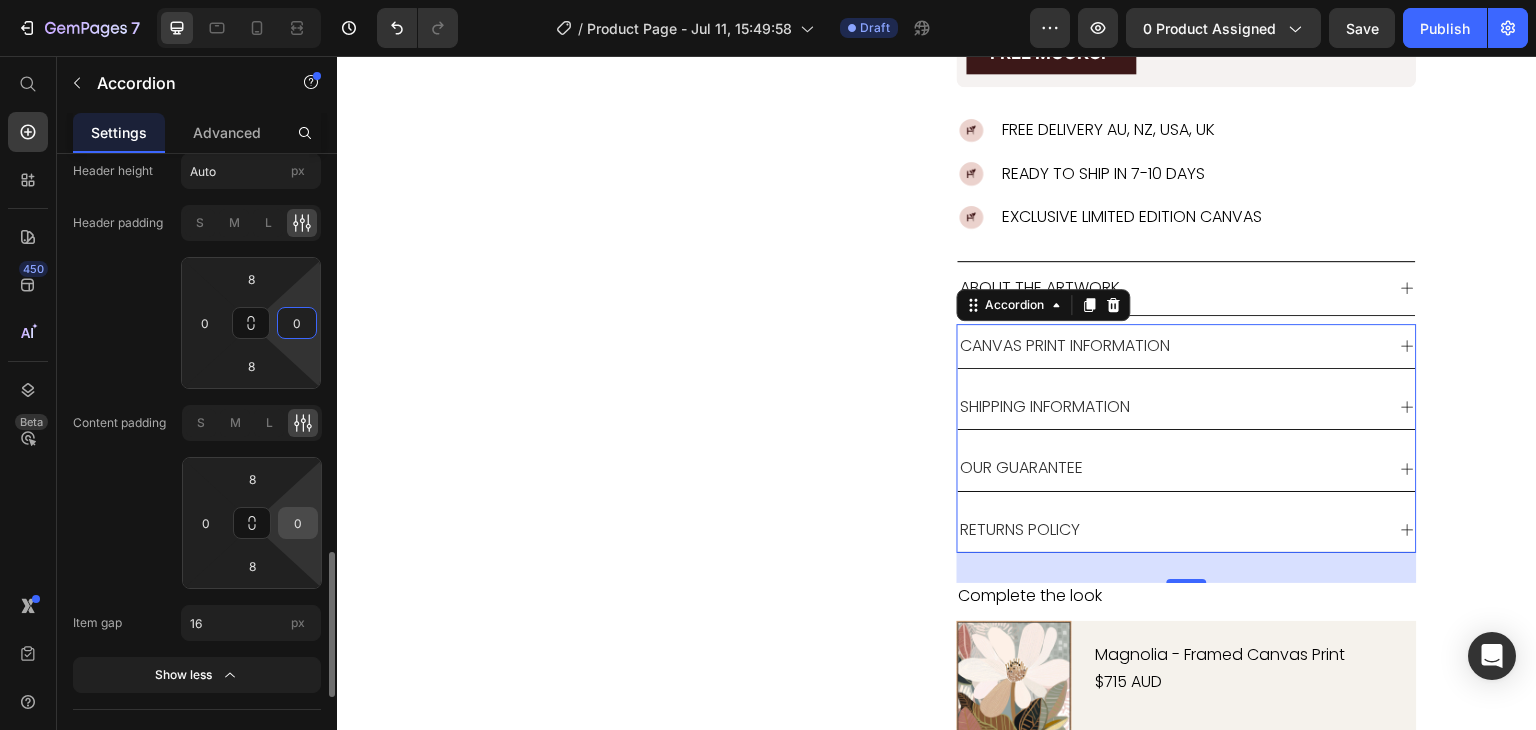 click on "0" at bounding box center [298, 523] 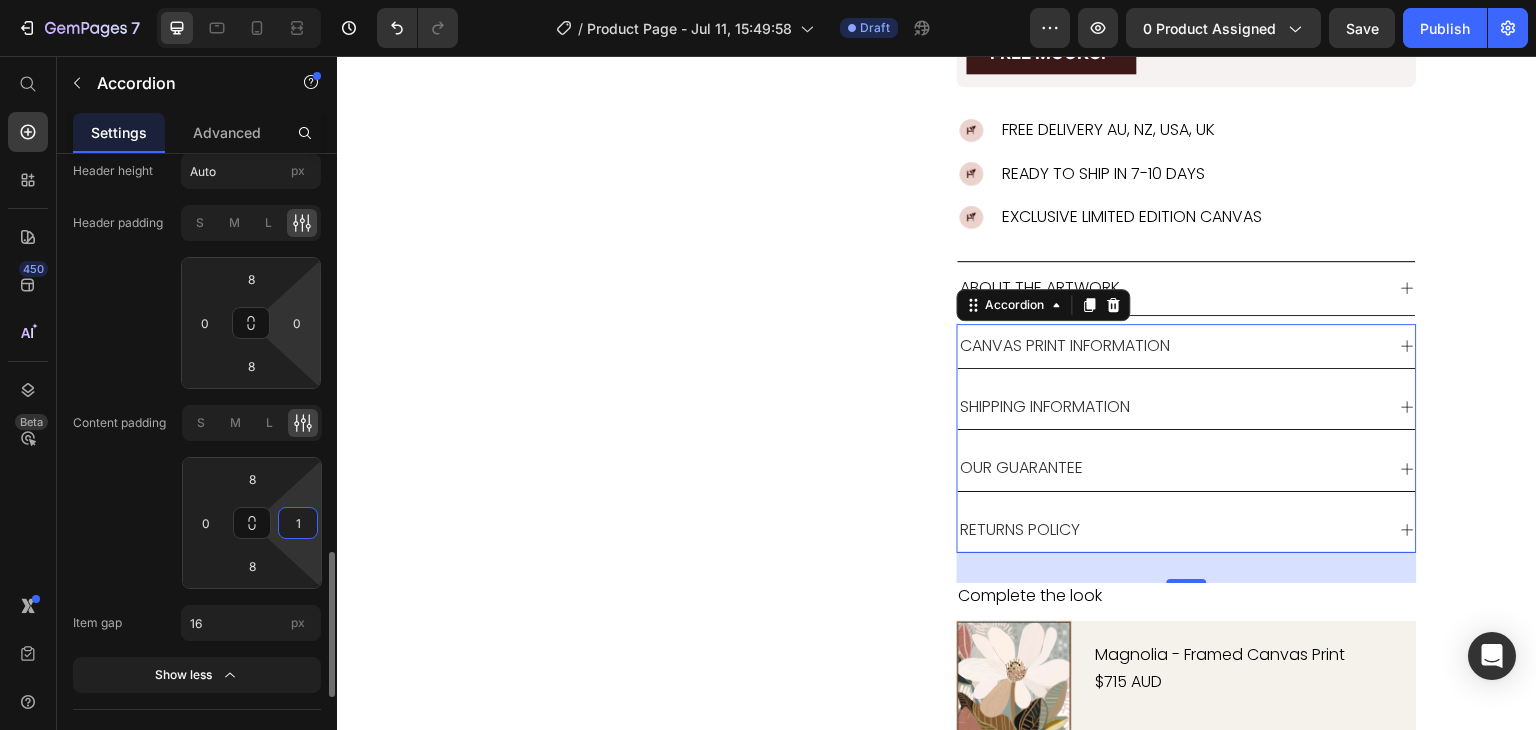 type on "0" 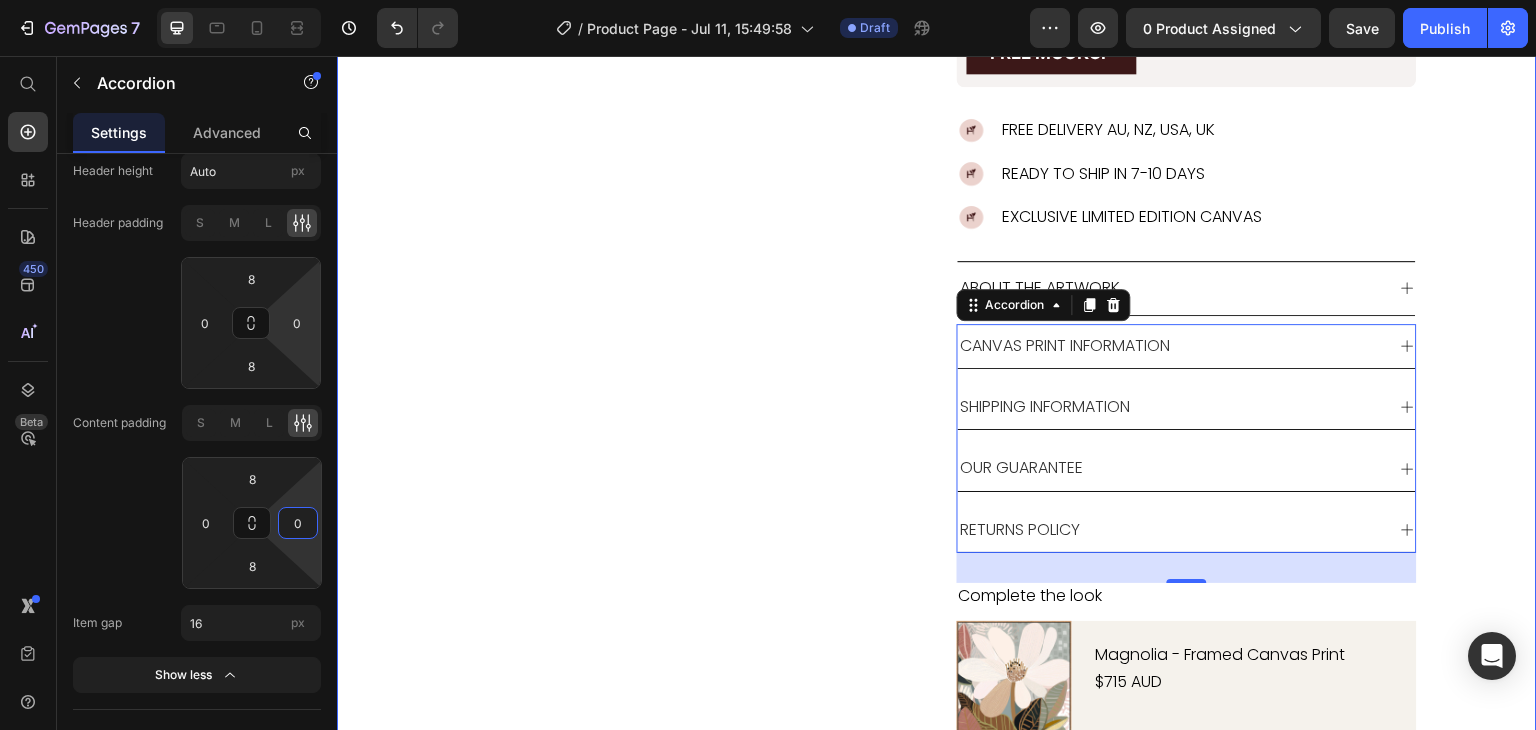 click on "Product Images" at bounding box center [627, 109] 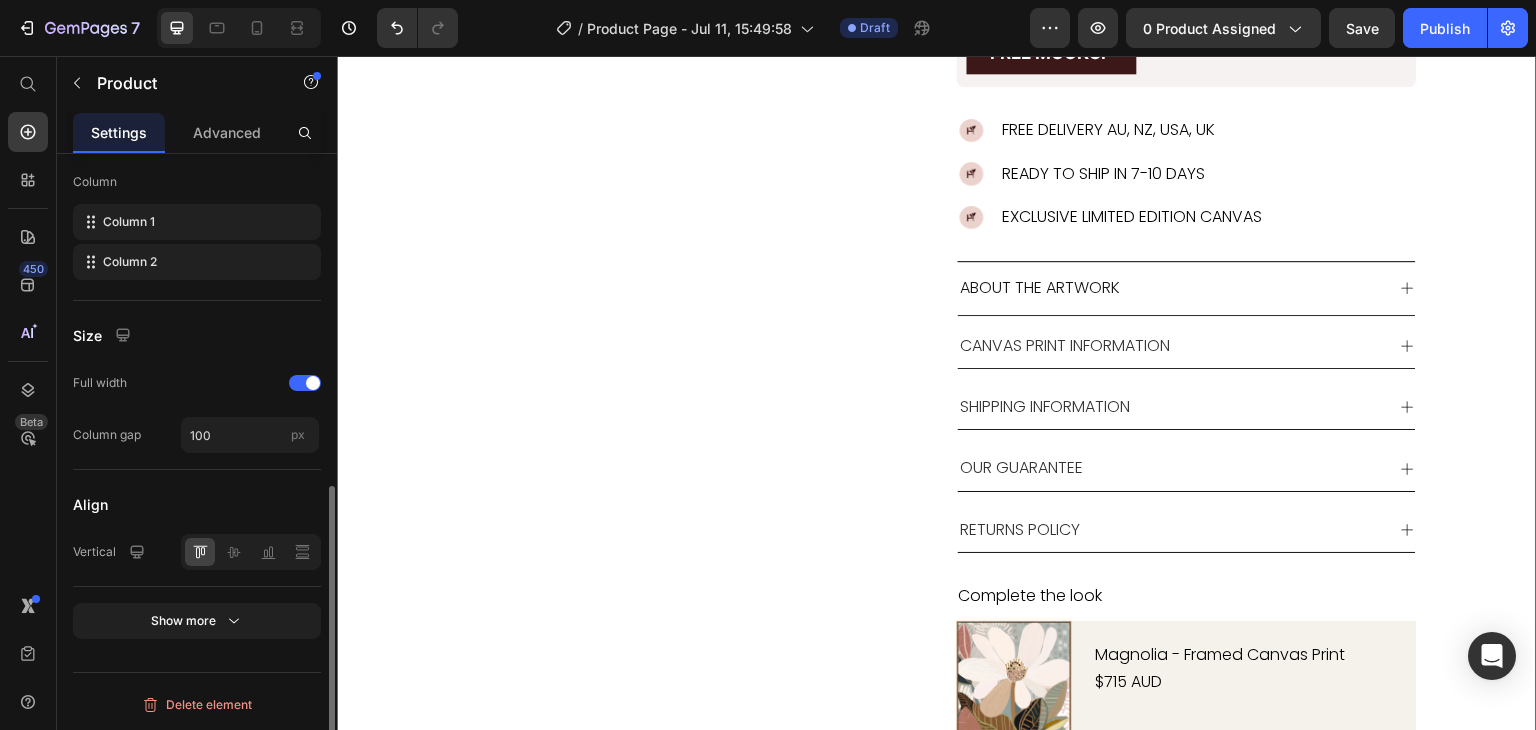 scroll, scrollTop: 0, scrollLeft: 0, axis: both 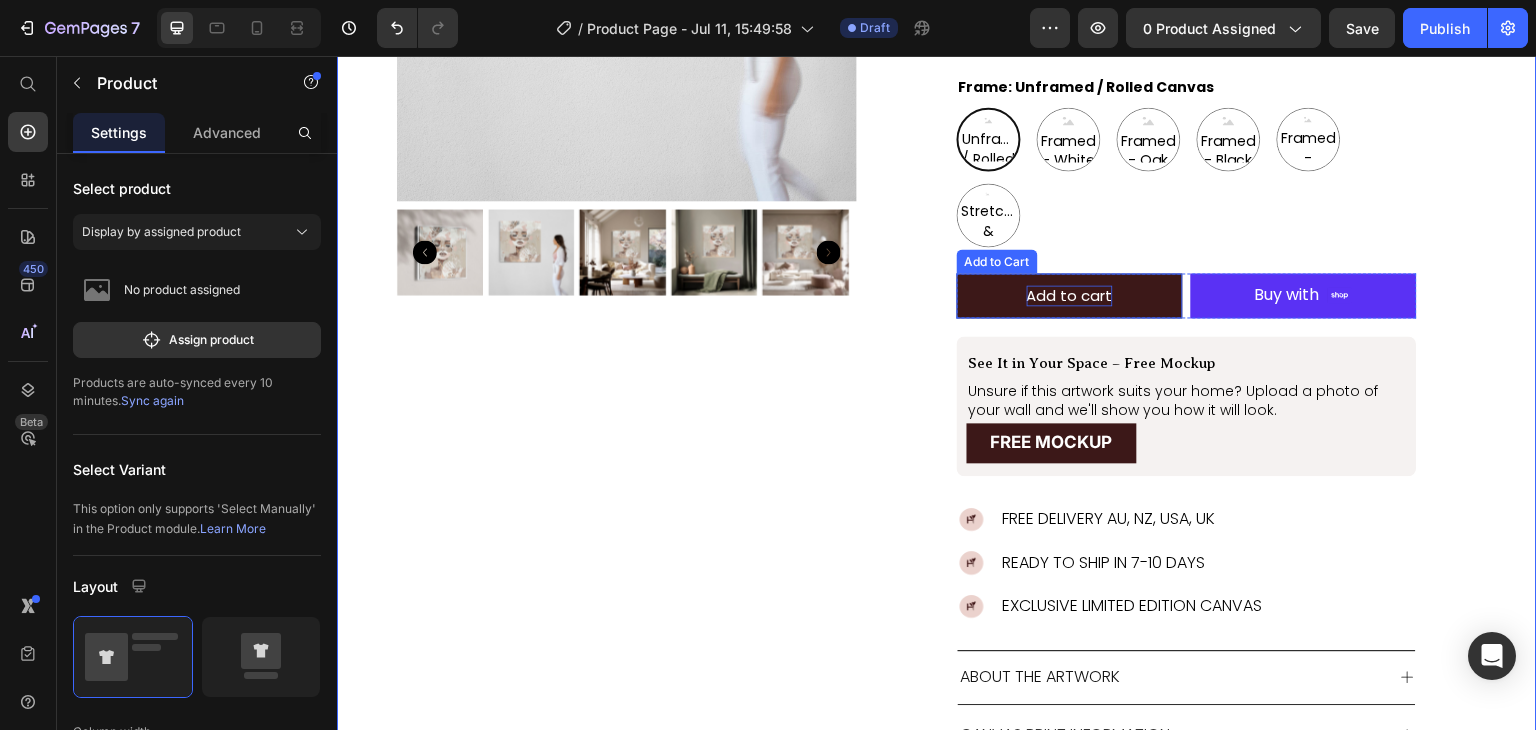 click on "Add to cart" at bounding box center [1070, 295] 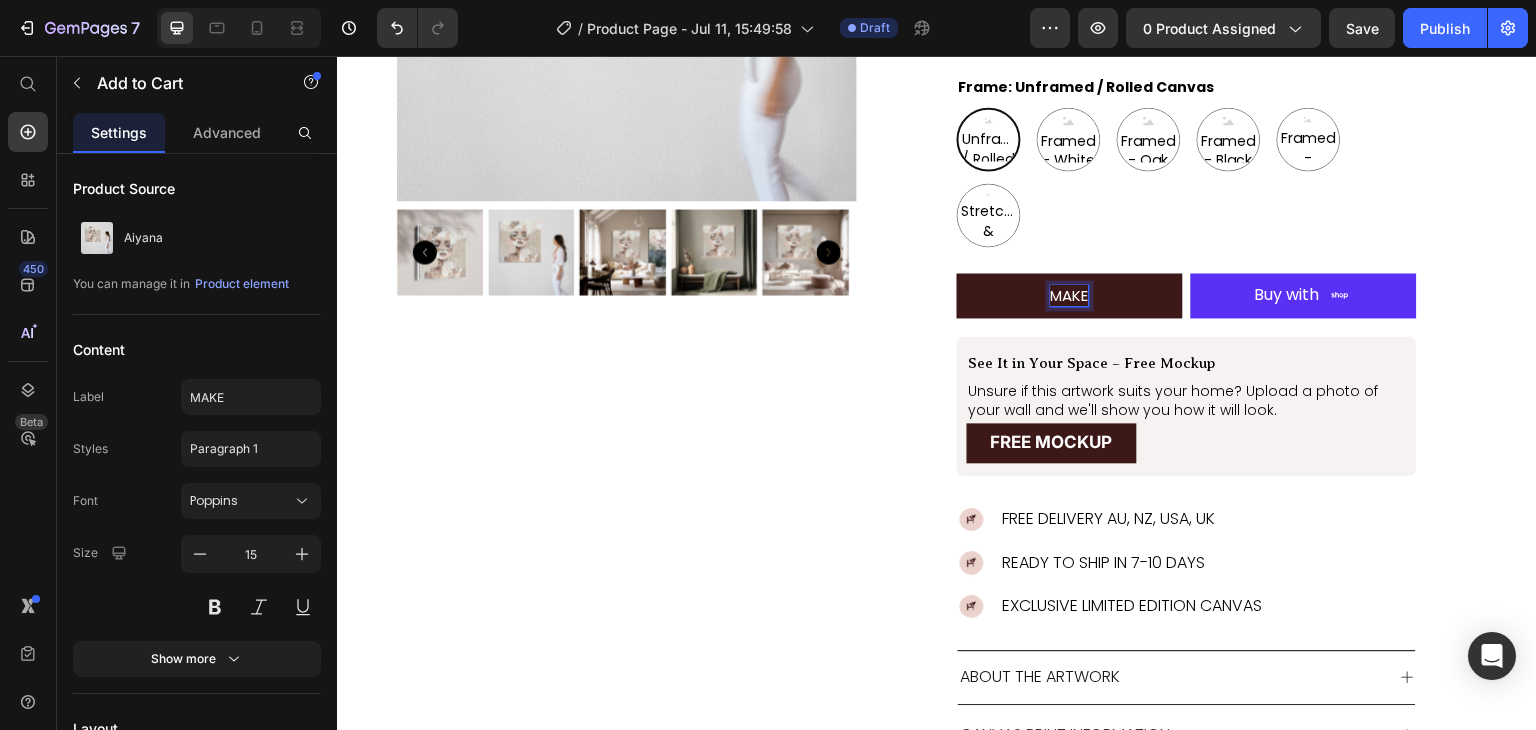 click on "MAKE" at bounding box center (1070, 295) 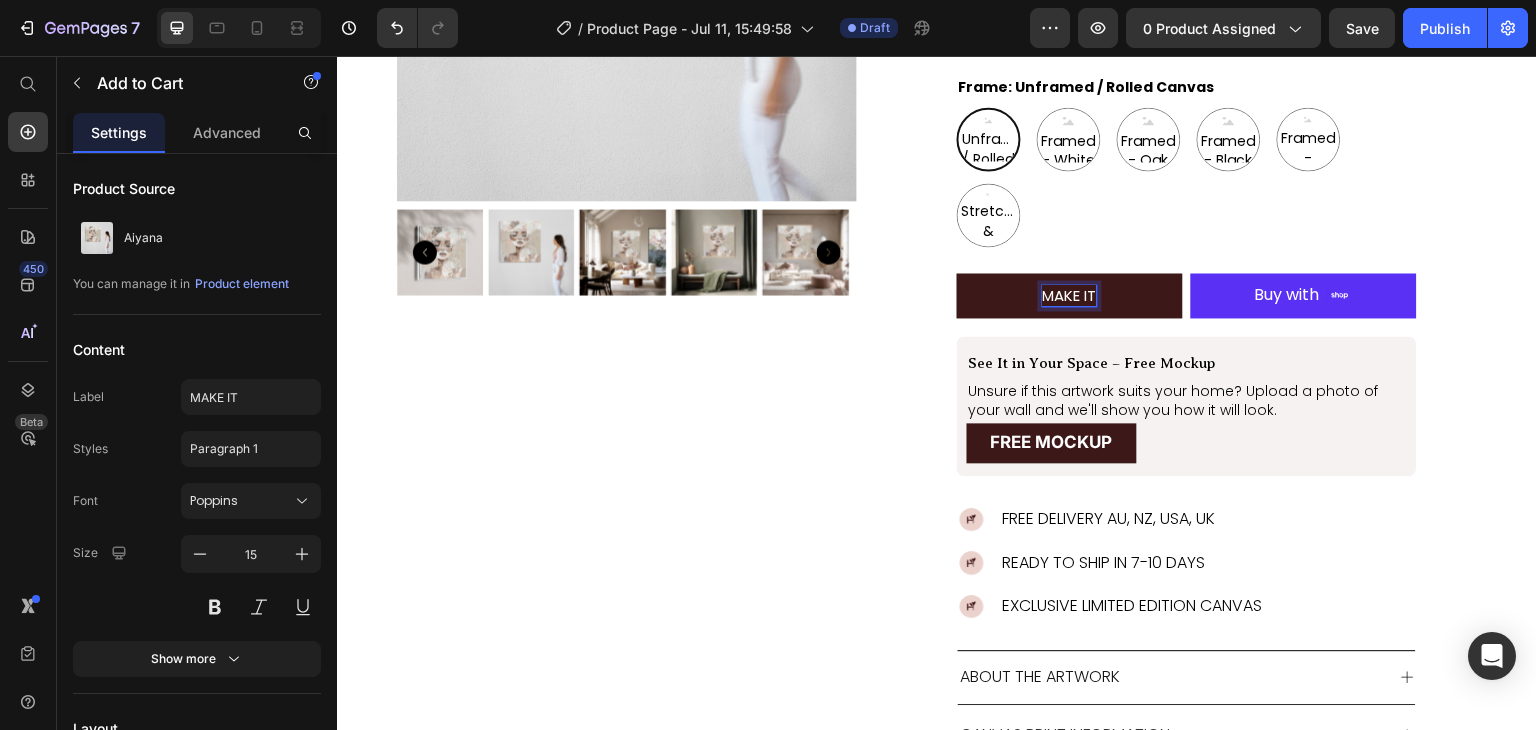 click on "MAKE IT" at bounding box center [1070, 295] 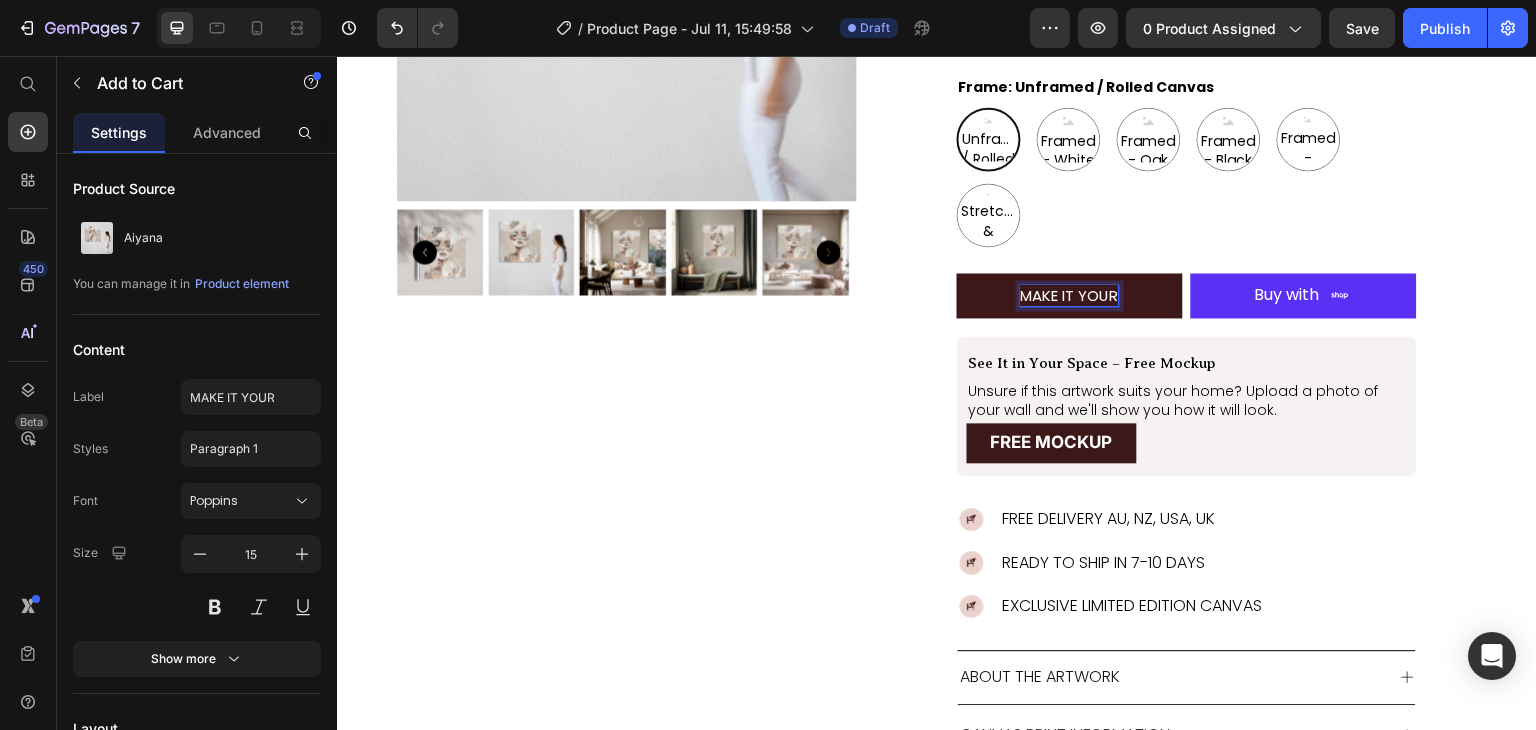click on "MAKE IT YOUR" at bounding box center [1070, 295] 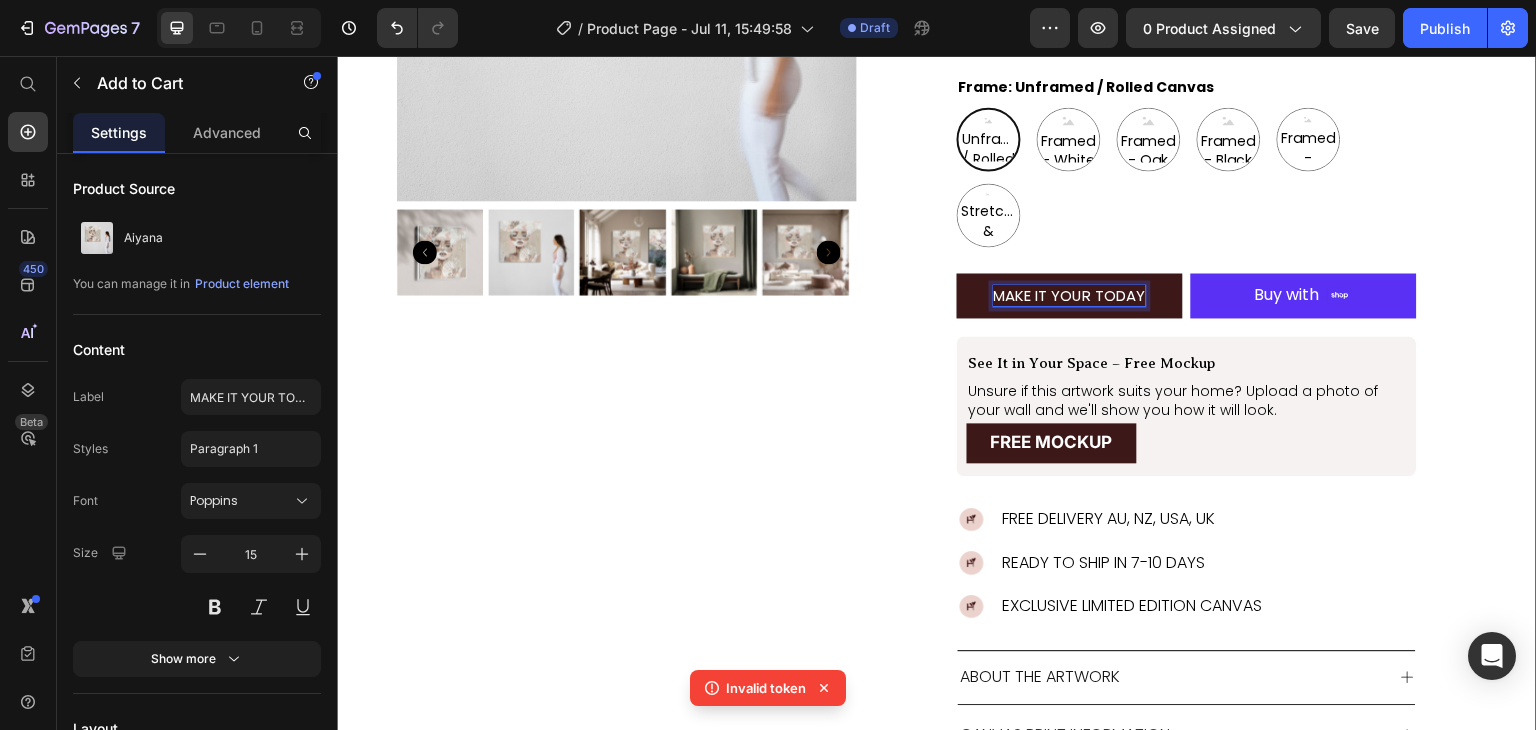 click on "Product Images" at bounding box center (627, 498) 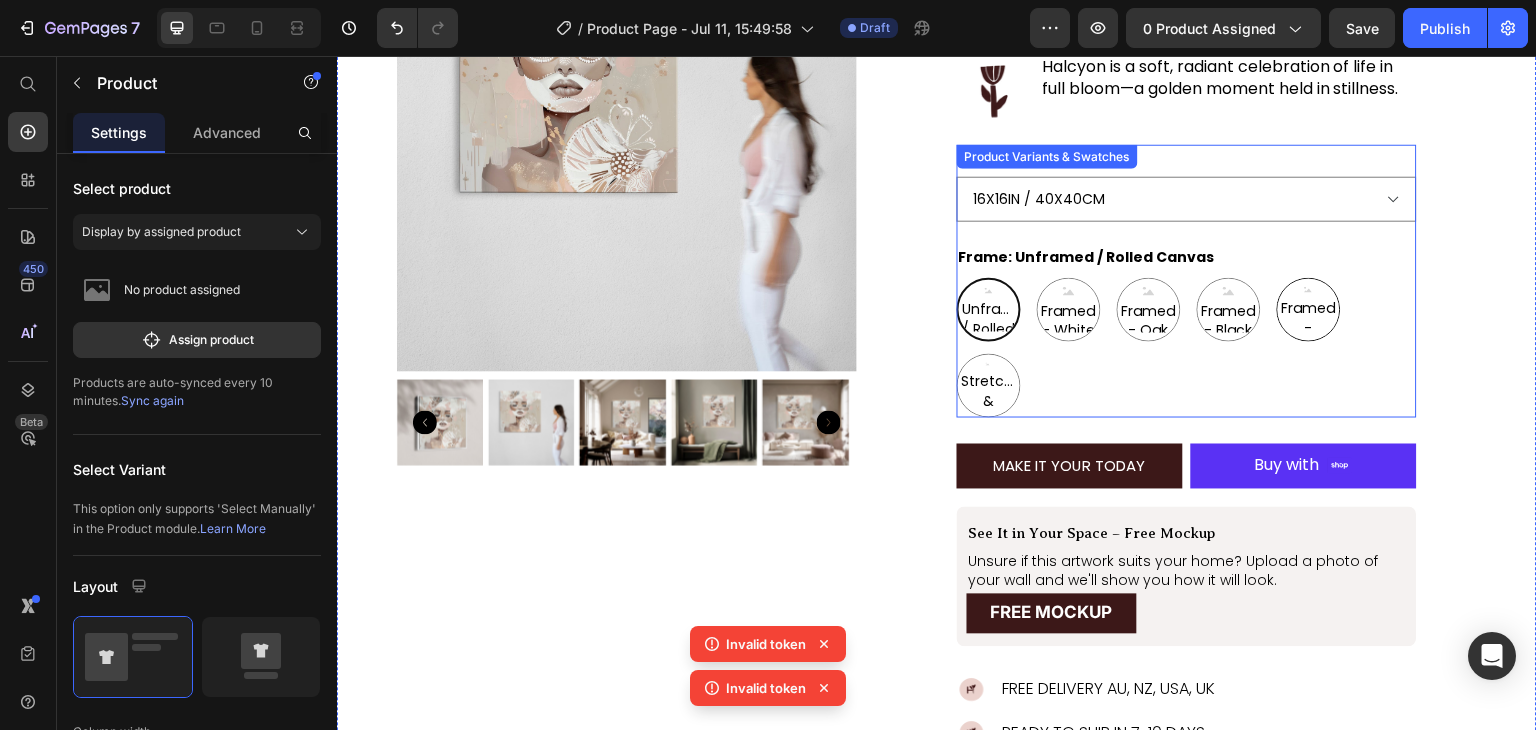 scroll, scrollTop: 202, scrollLeft: 0, axis: vertical 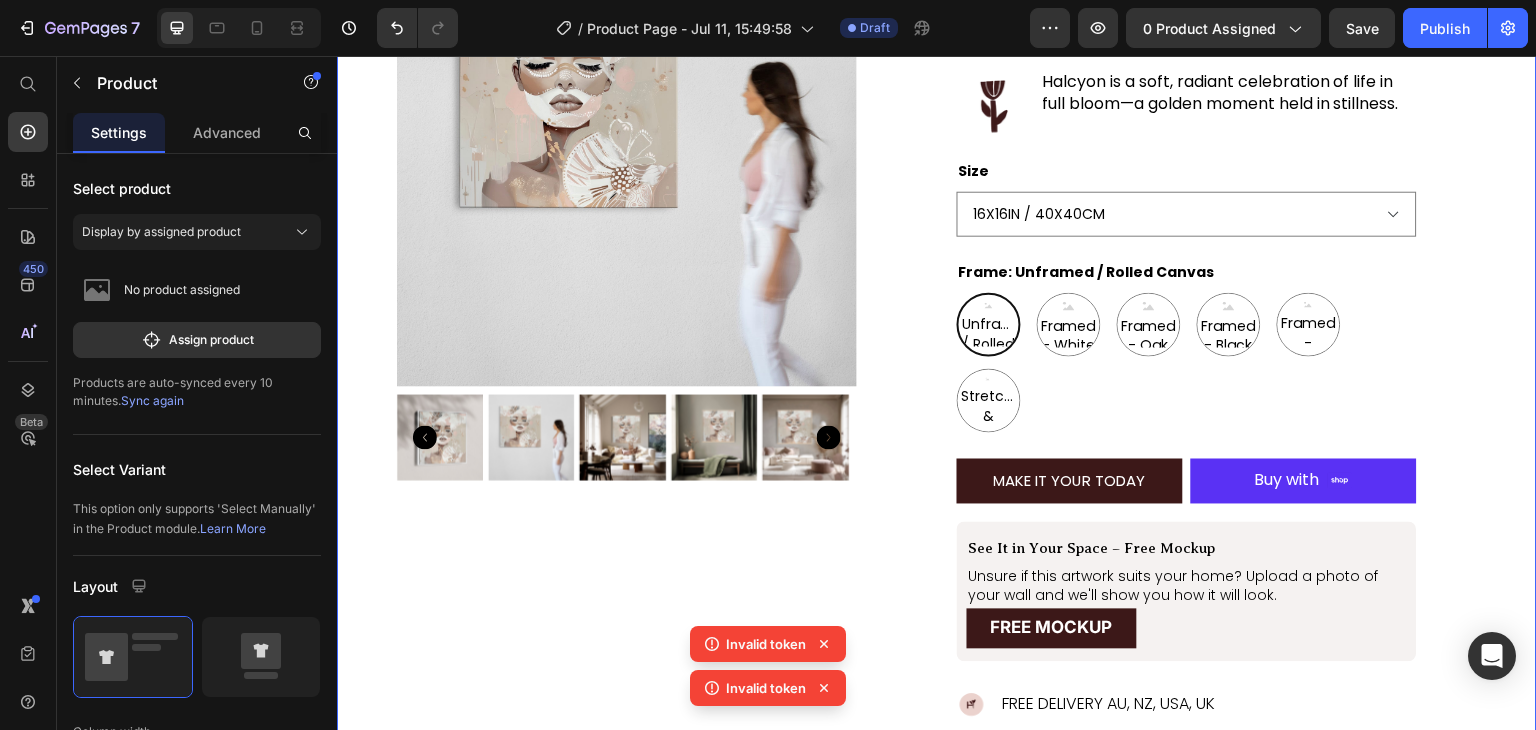 click 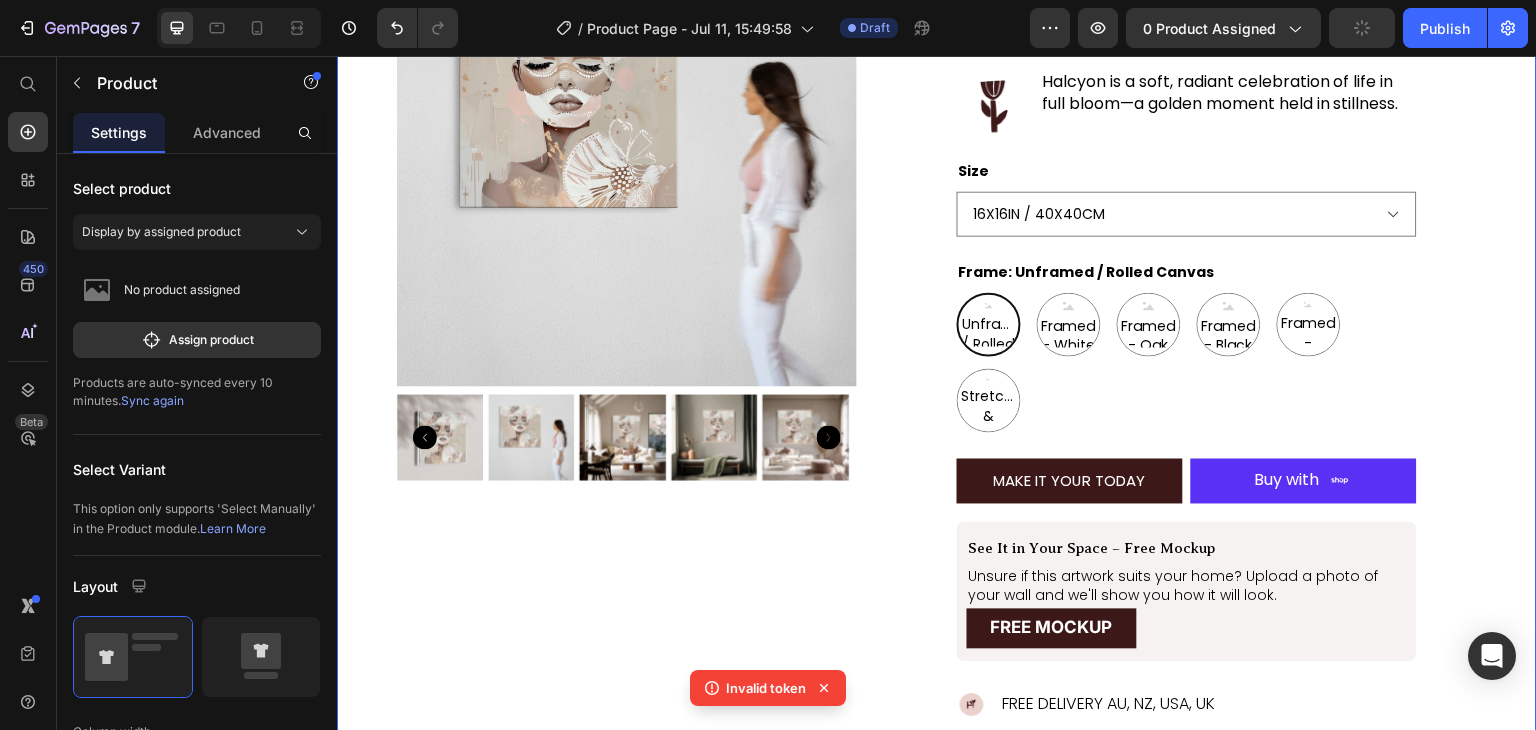 click 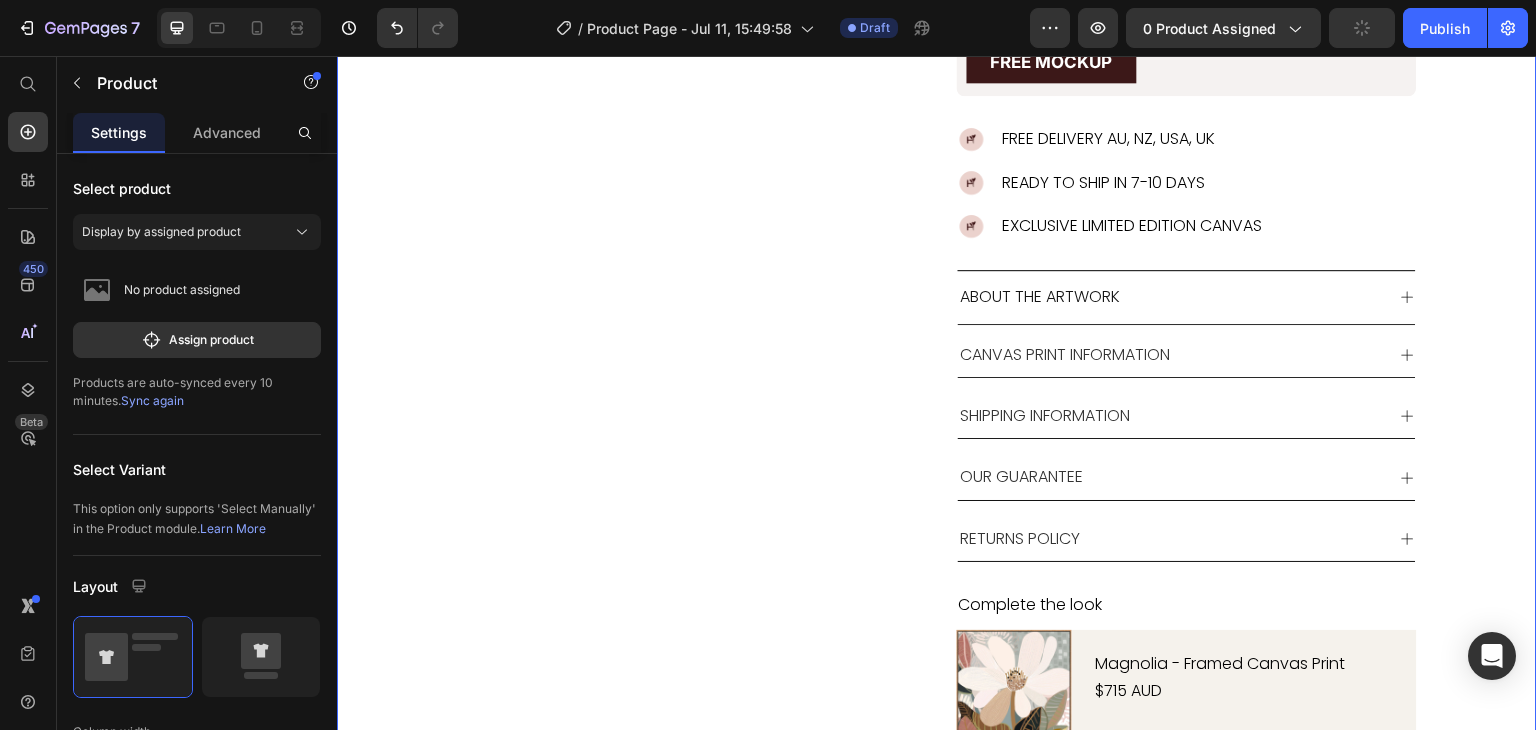 scroll, scrollTop: 715, scrollLeft: 0, axis: vertical 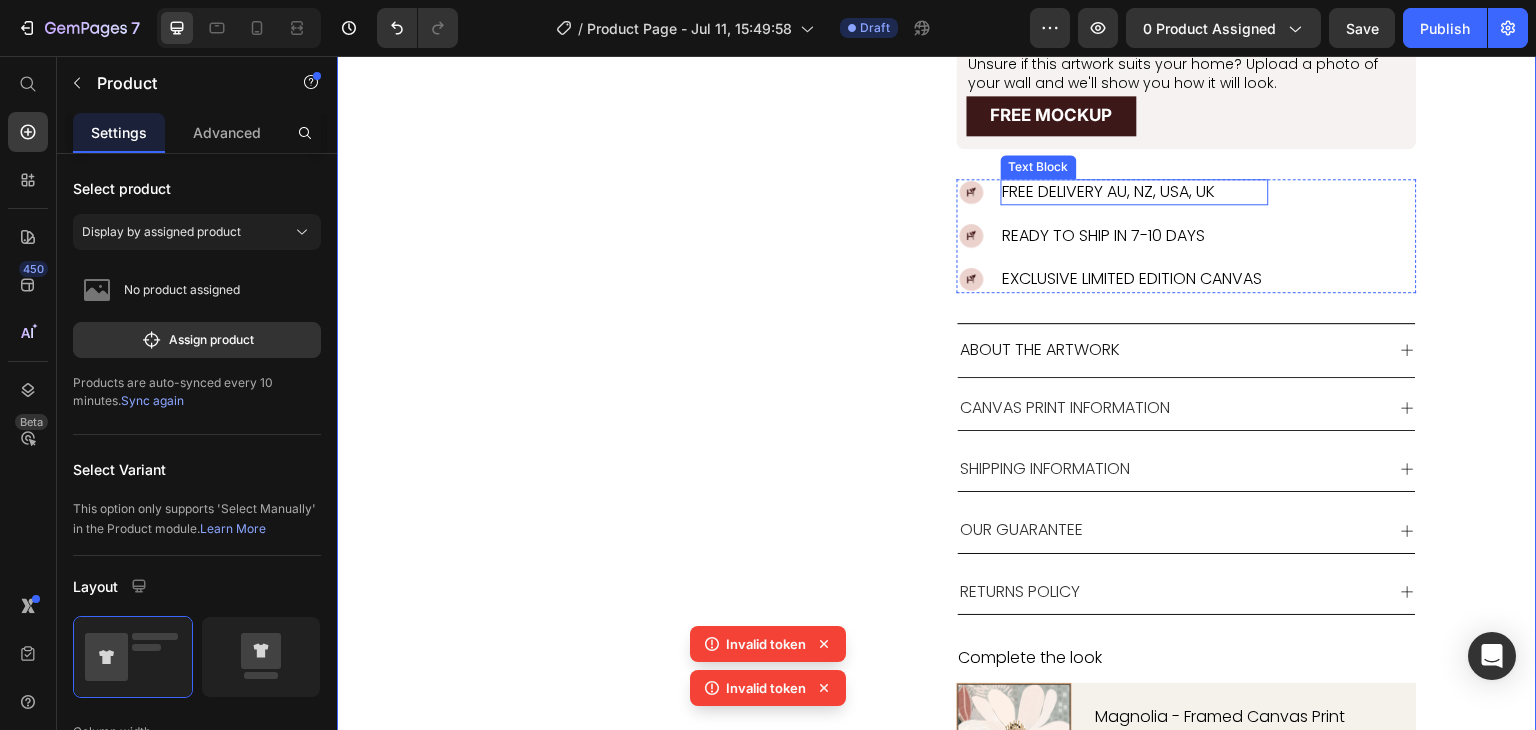 click on "FREE DELIVERY AU, NZ, USA, UK" at bounding box center [1135, 192] 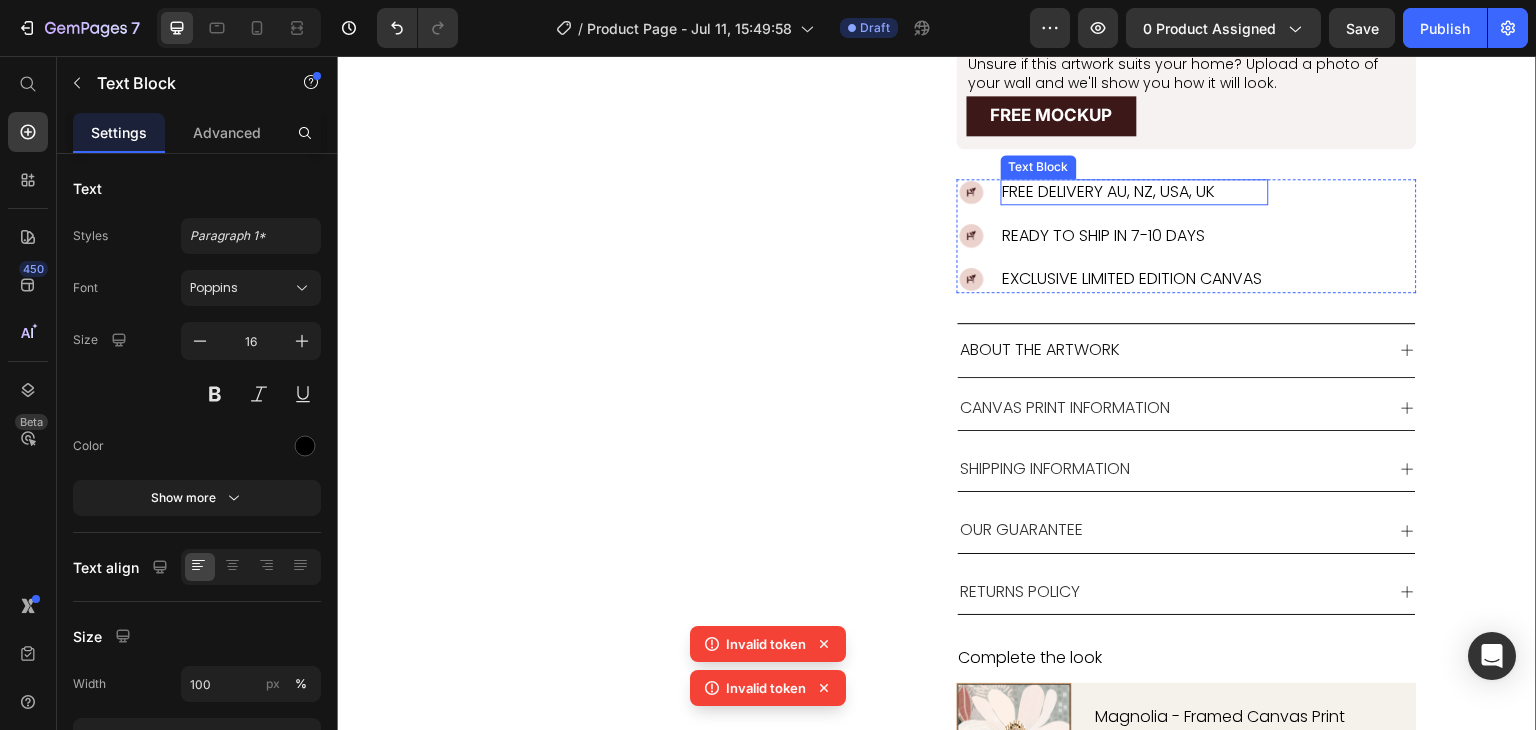click on "FREE DELIVERY AU, NZ, USA, UK" at bounding box center (1135, 192) 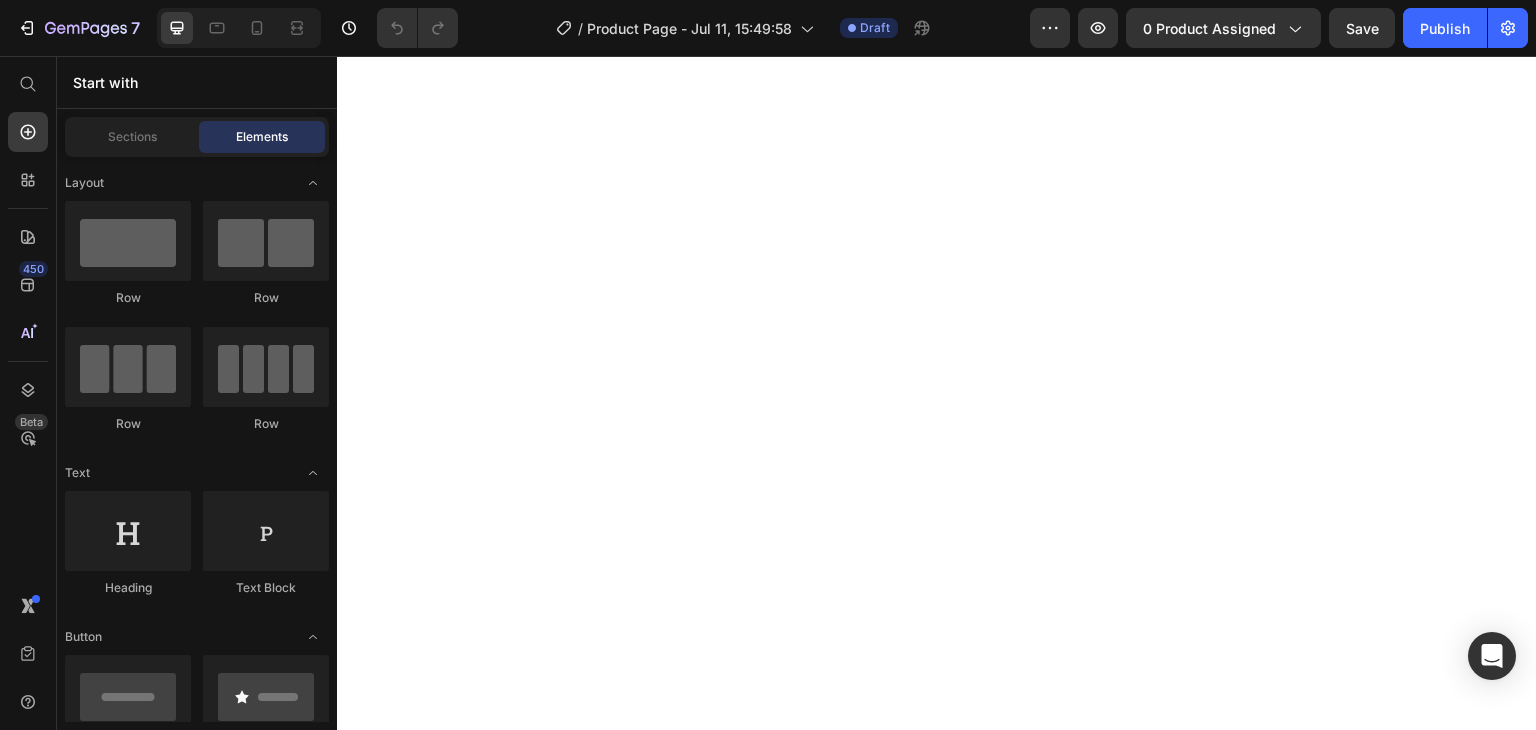 scroll, scrollTop: 0, scrollLeft: 0, axis: both 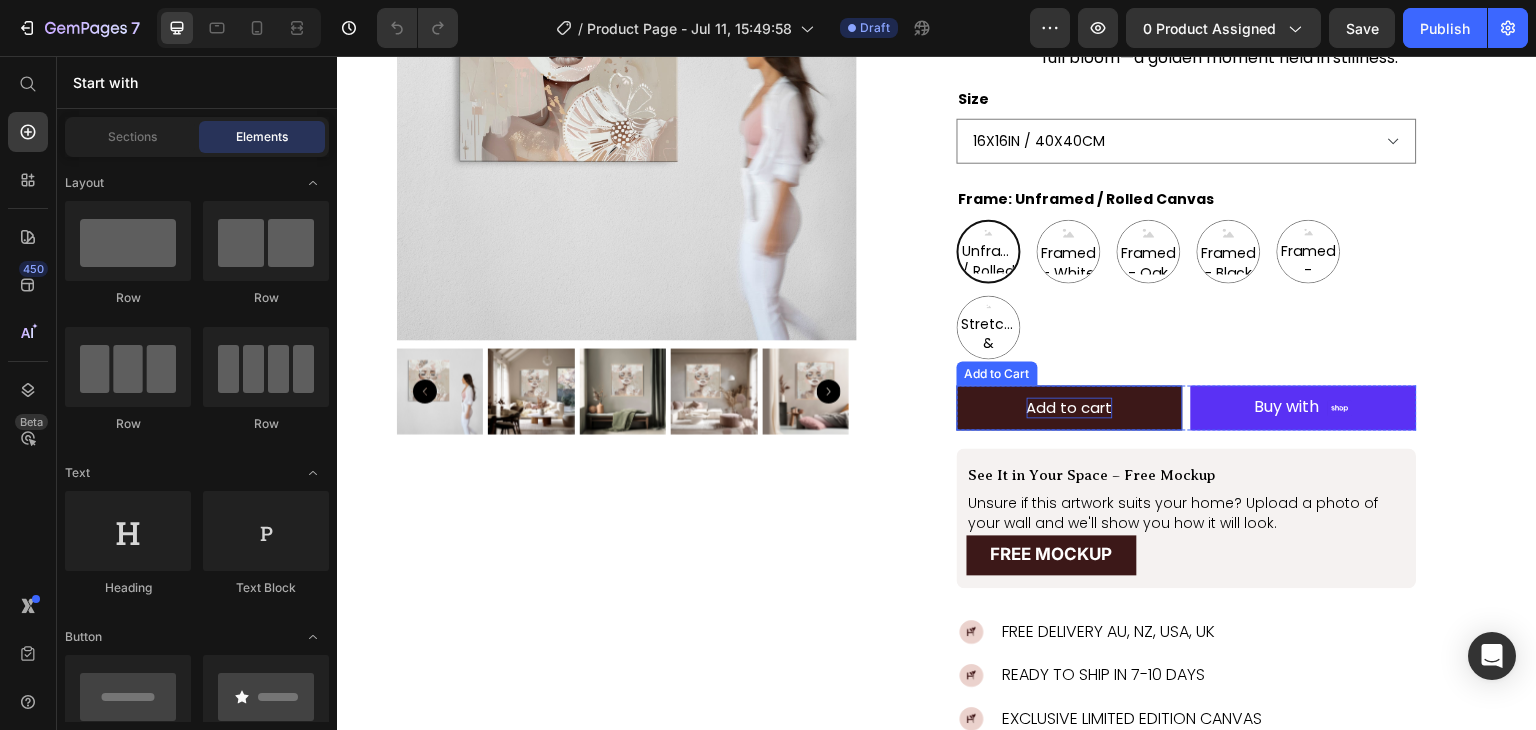click on "Add to cart" at bounding box center [1070, 408] 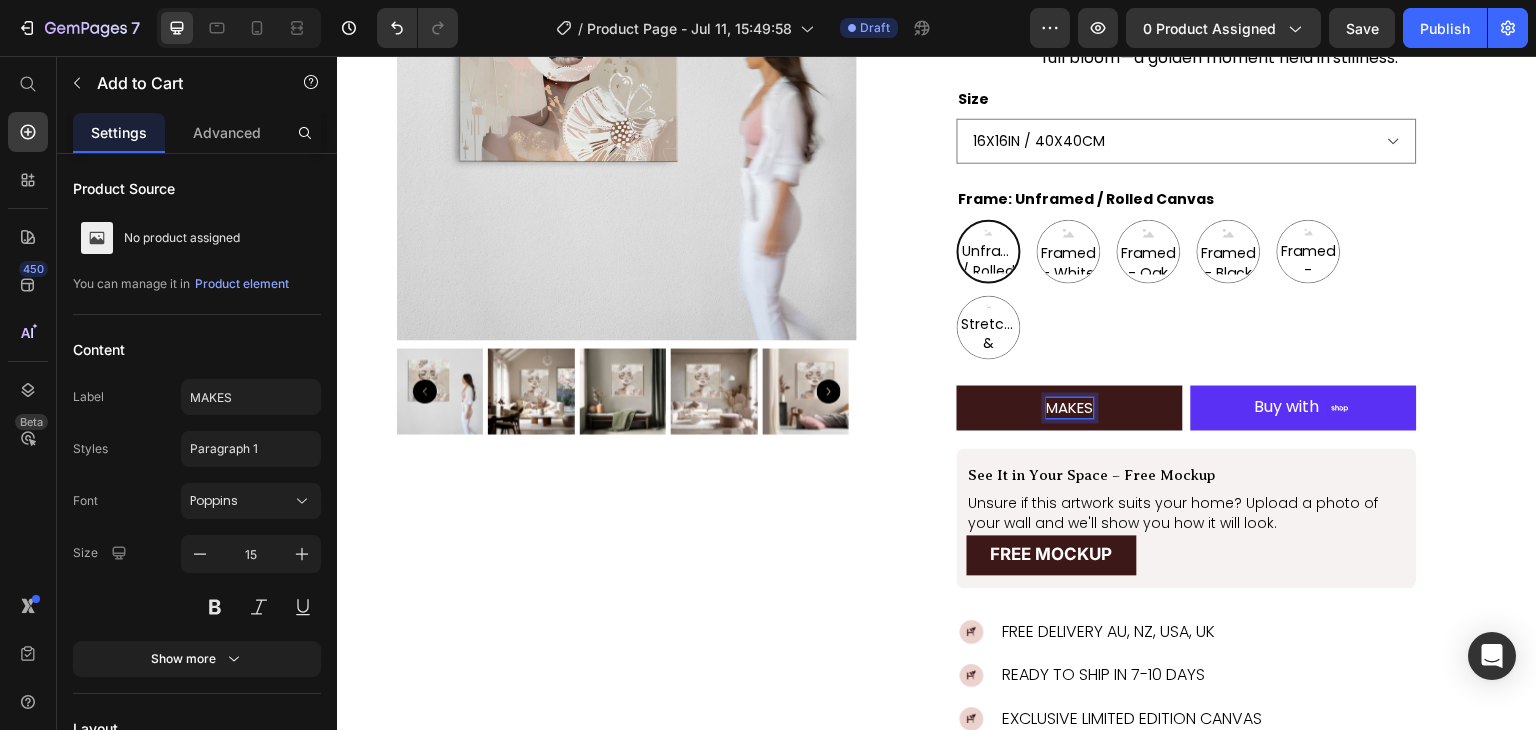 click on "MAKES" at bounding box center (1070, 408) 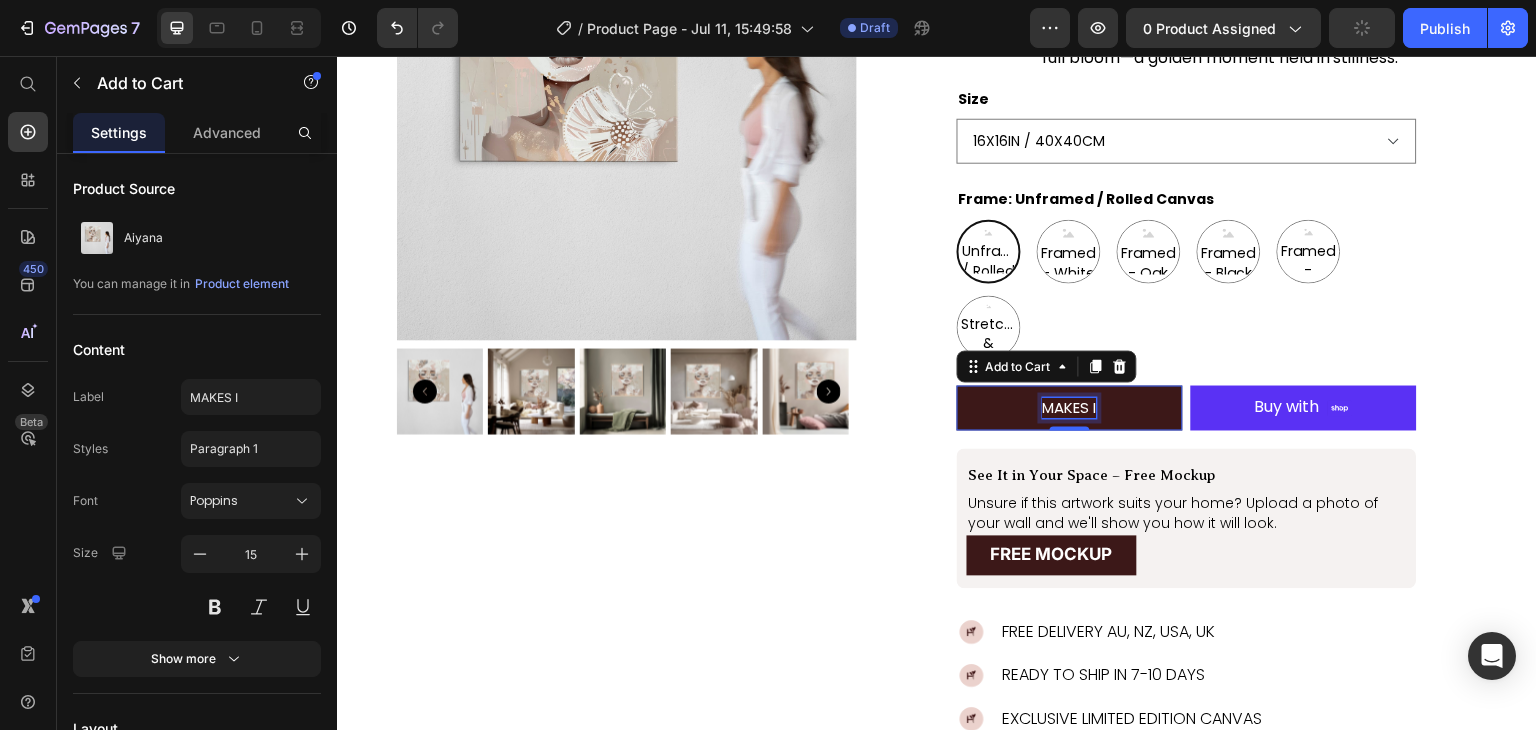 scroll, scrollTop: 0, scrollLeft: 0, axis: both 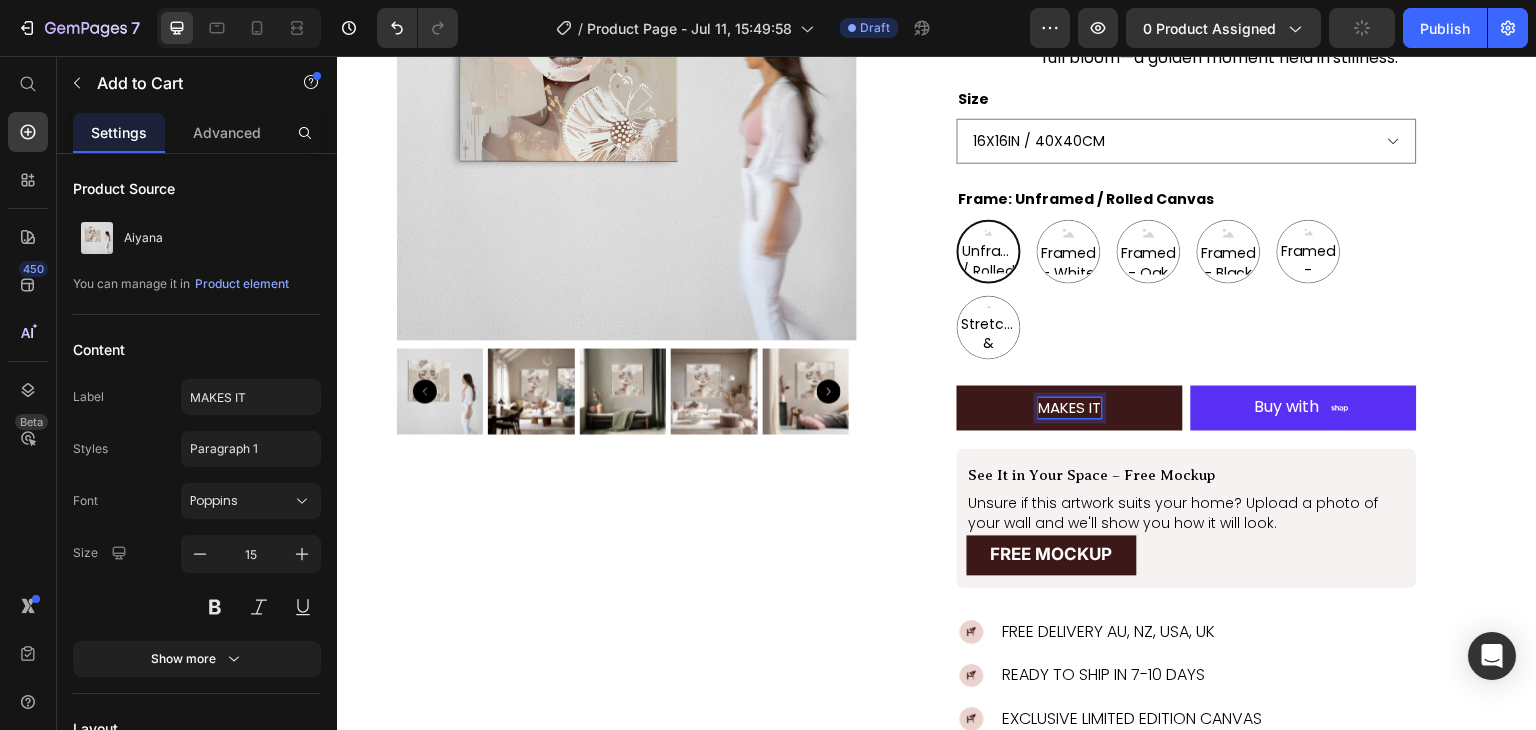 click on "MAKES IT" at bounding box center [1070, 408] 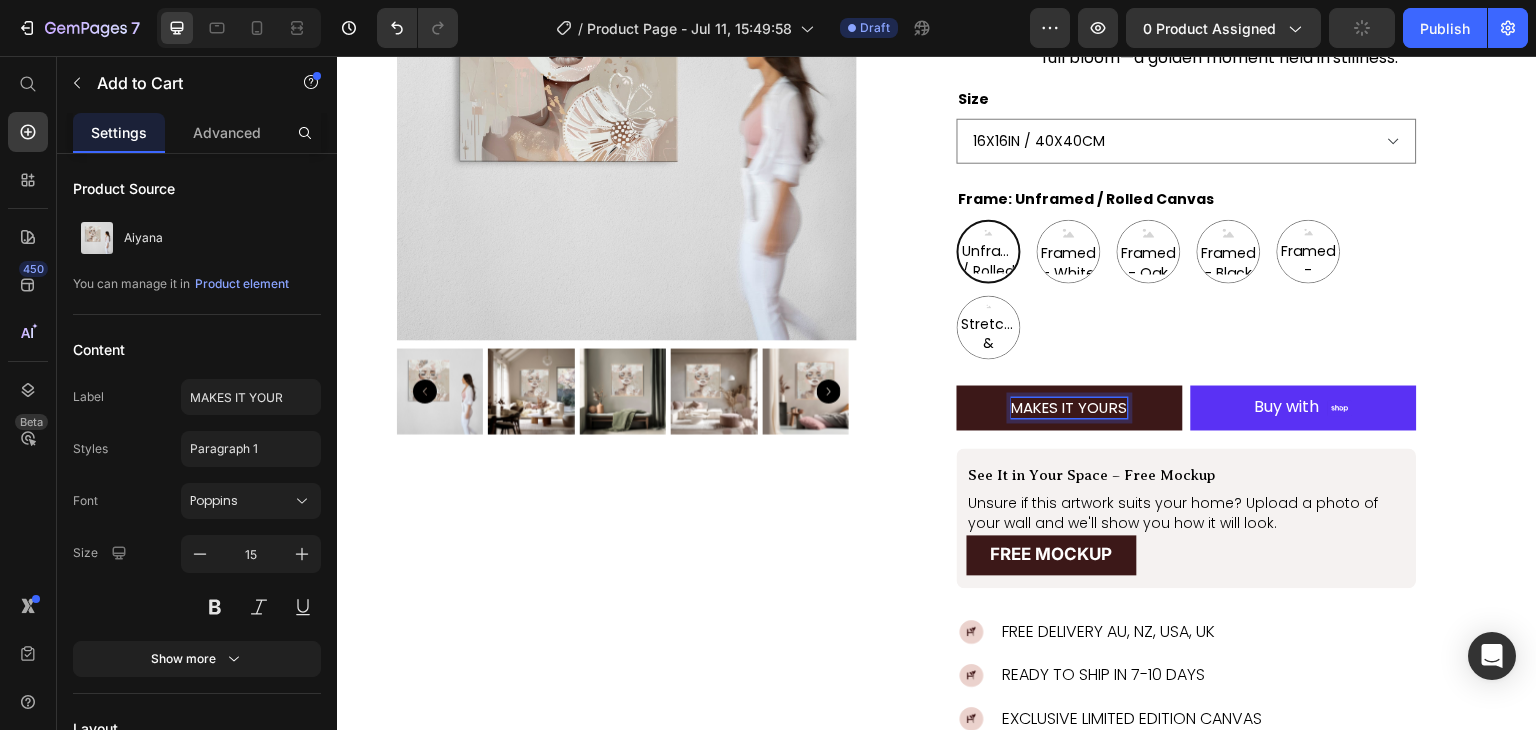click on "MAKES IT YOURS" at bounding box center (1070, 408) 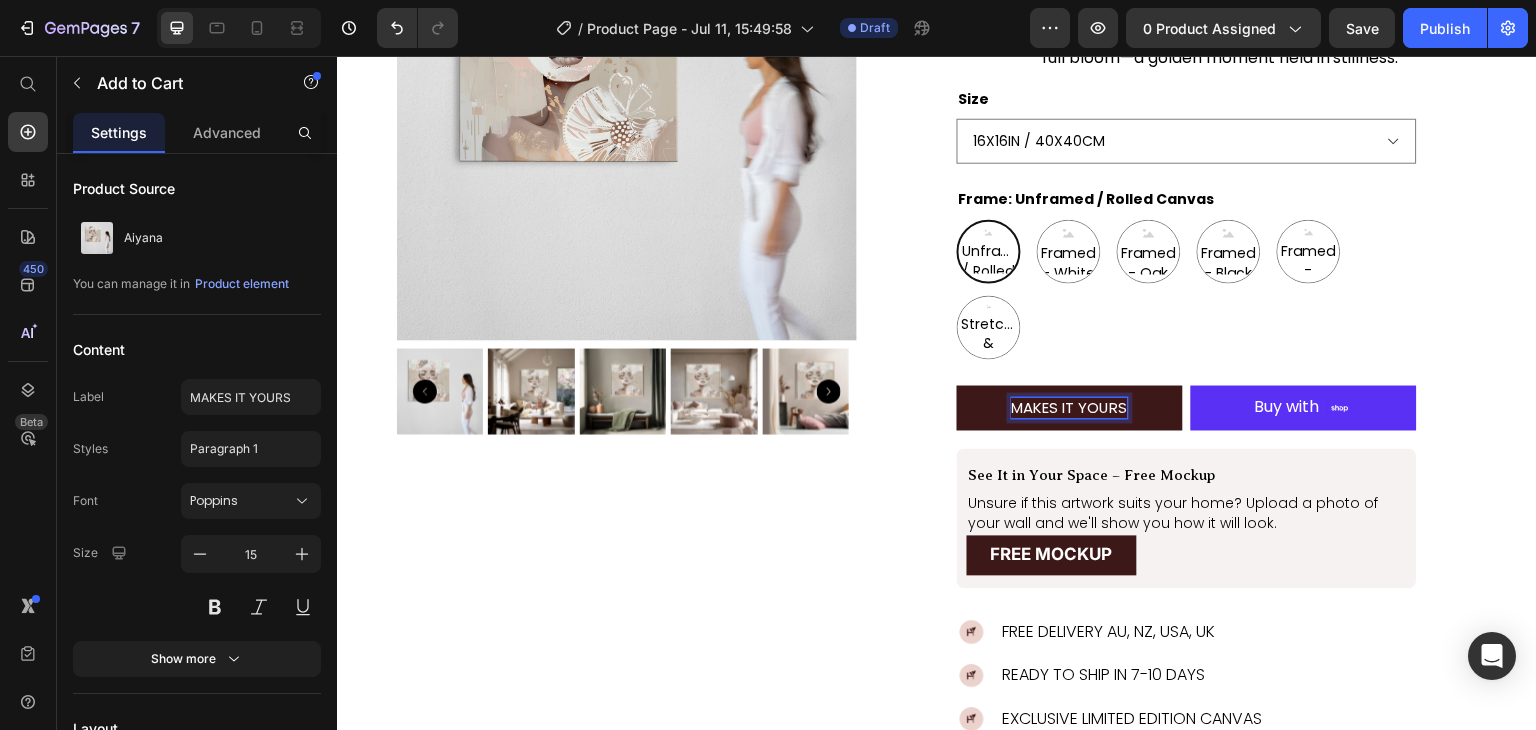 click on "MAKES IT YOURS" at bounding box center (1070, 408) 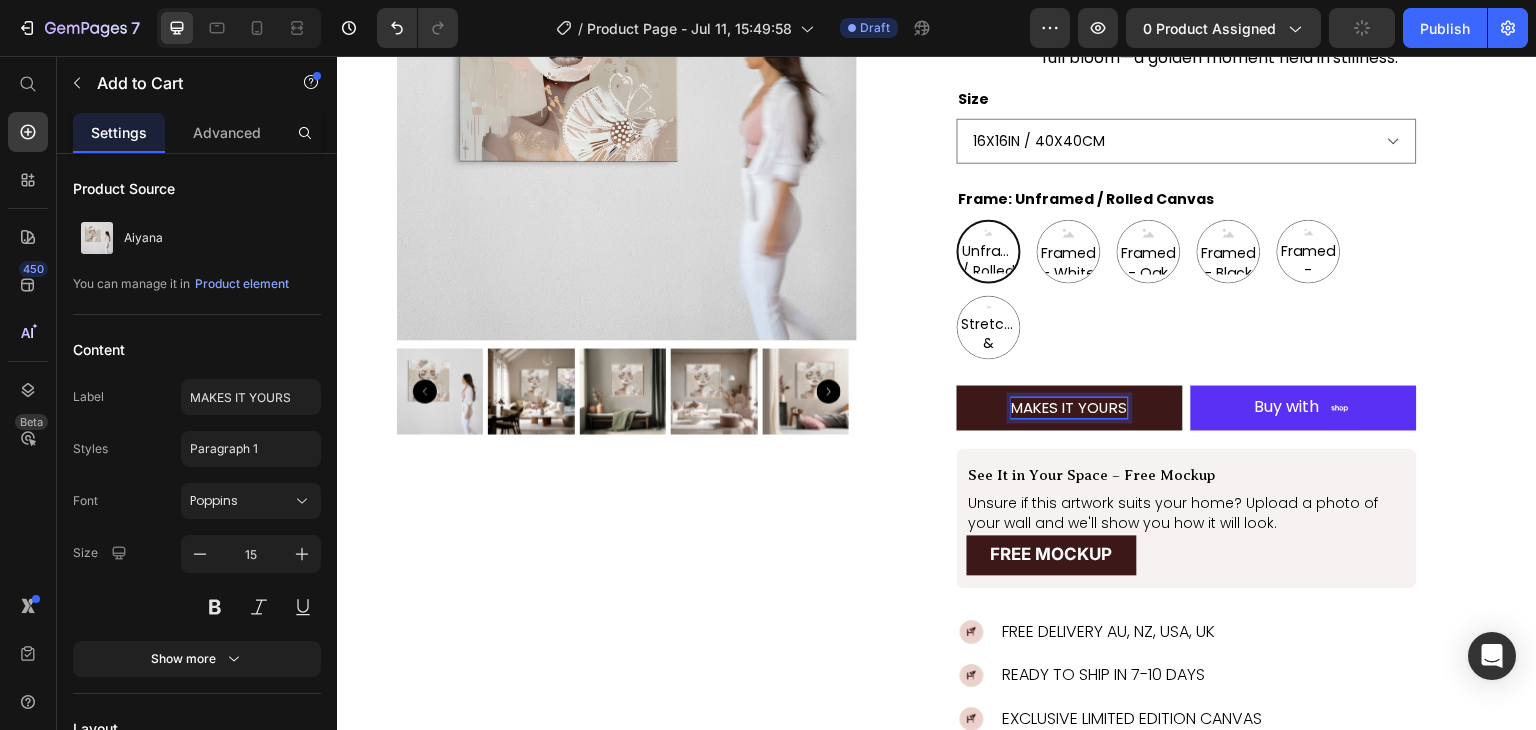 click on "MAKES IT YOURS" at bounding box center (1070, 408) 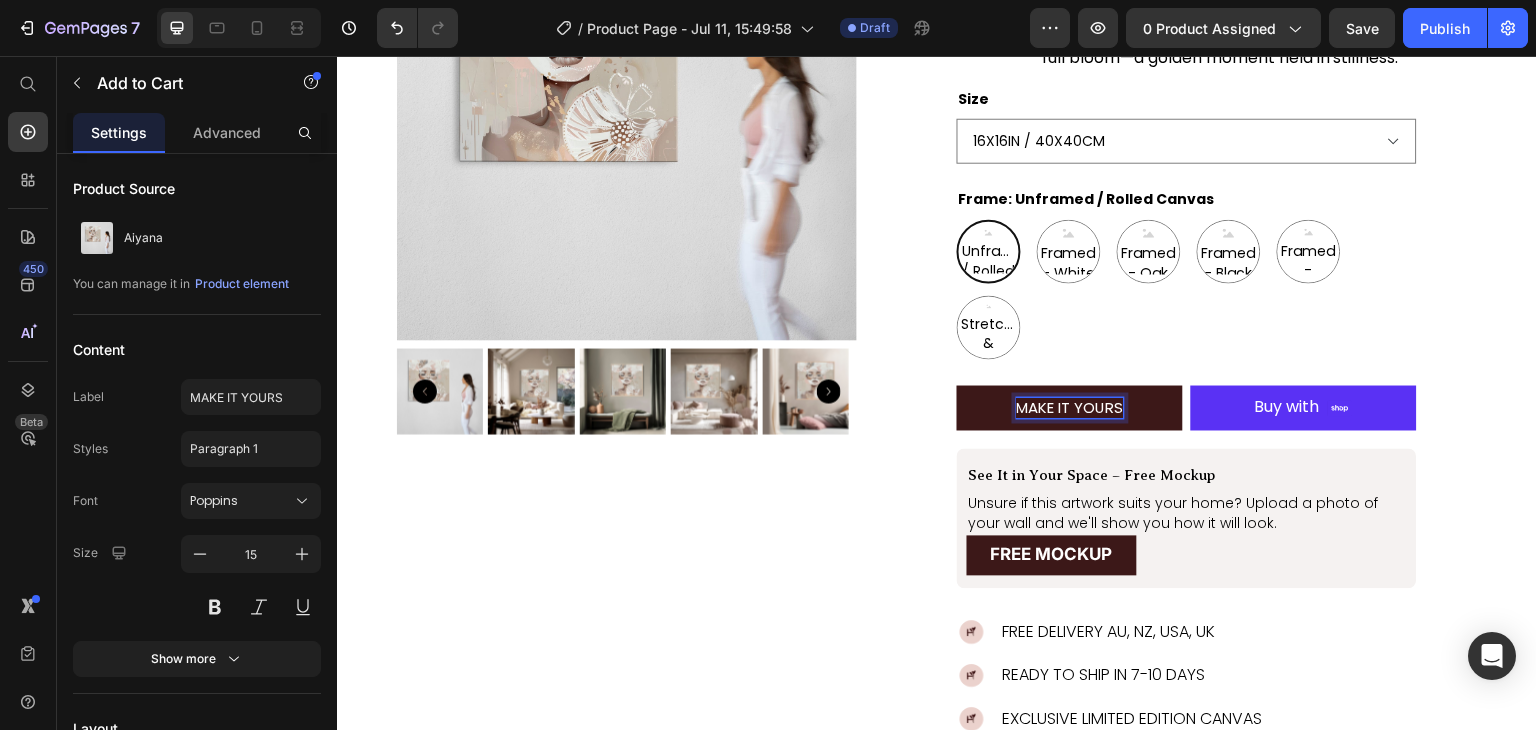 click on "MAKE IT YOURS" at bounding box center (1070, 408) 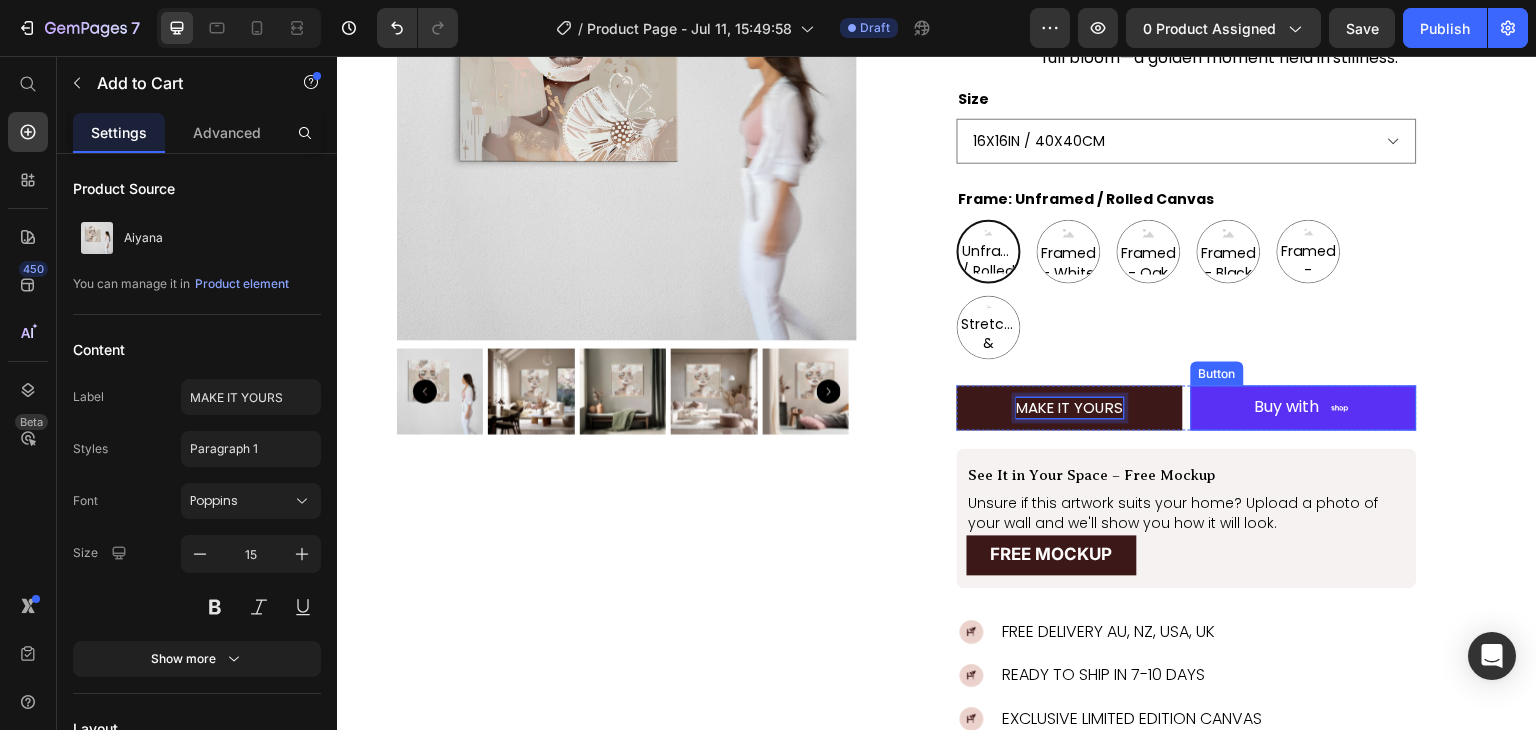 click on "MAKE IT YOURS" at bounding box center [1070, 408] 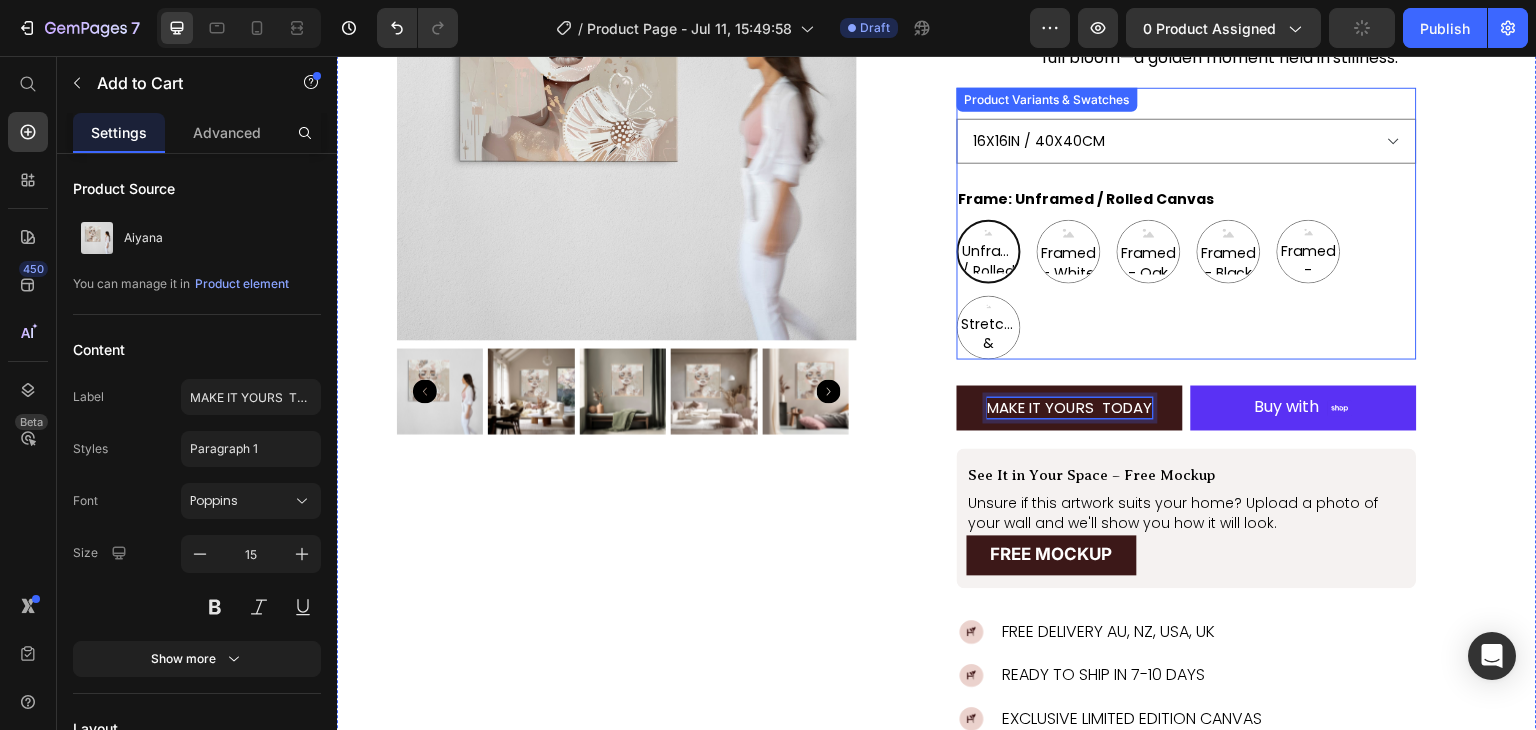 click on "Unframed / Rolled Canvas Unframed / Rolled Canvas Unframed / Rolled Canvas Framed - White Framed - White Framed - White Framed - Oak Framed - Oak Framed - Oak Framed - Black Framed - Black Framed - Black Framed - Chestnut Framed - Chestnut Framed - Chestnut Stretched & Ready to Hang Canvas Stretched & Ready to Hang Canvas Stretched & Ready to Hang Canvas" at bounding box center [1187, 290] 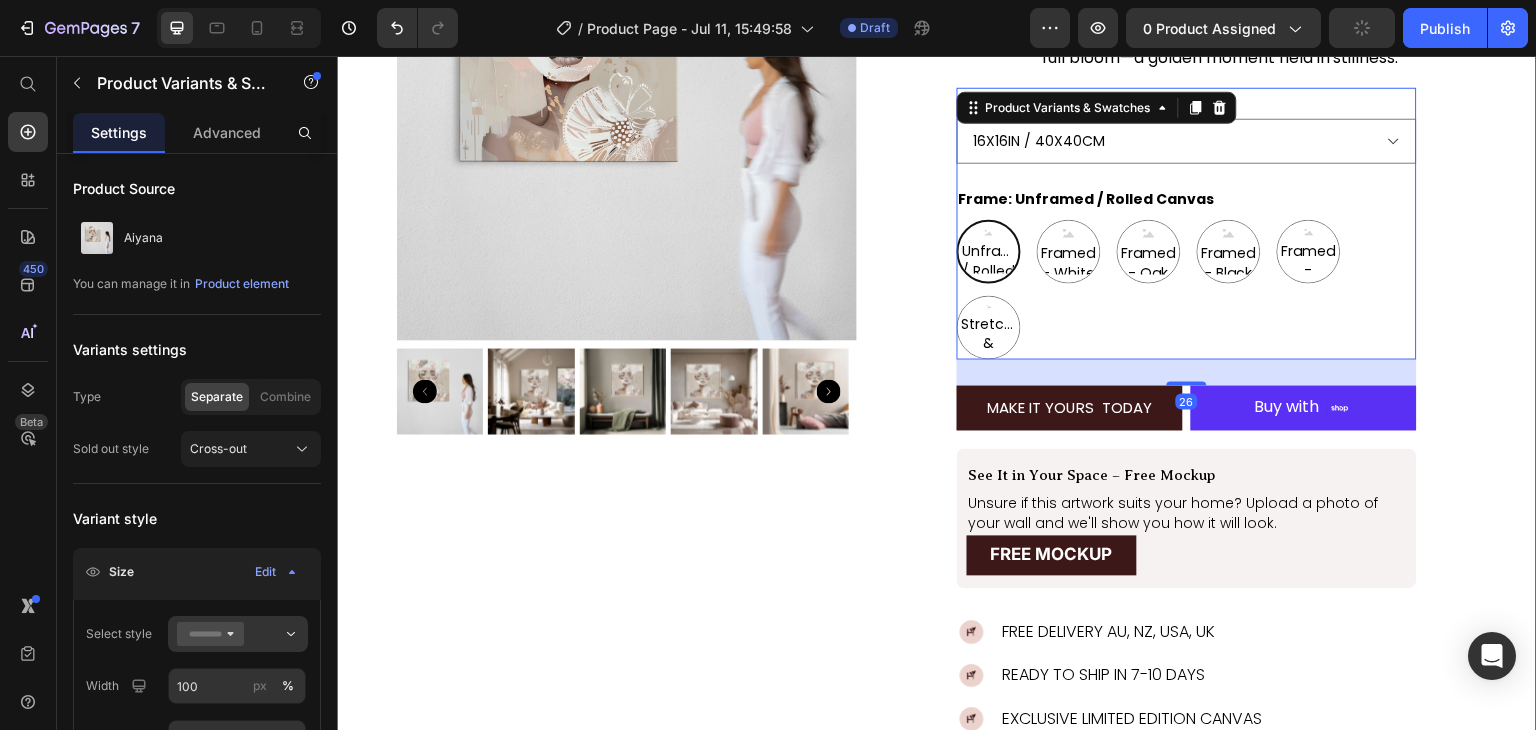 click on "Aiyana Product Title Icon Icon Icon Icon Icon Icon List 1 review Text Block Row $0.00 Product Price Row Image Halcyon is a soft, radiant celebration of life in full bloom—a golden moment held in stillness. Text Block Row Size 16X16IN / 40X40CM 20X20IN / 50X50CM 26X26IN / 66X66CM 38X38IN / 96X96CM 48X48IN / 122X122CM Frame: Unframed / Rolled Canvas Unframed / Rolled Canvas Unframed / Rolled Canvas Unframed / Rolled Canvas Framed - White Framed - White Framed - White Framed - Oak Framed - Oak Framed - Oak Framed - Black Framed - Black Framed - Black Framed - Chestnut Framed - Chestnut Framed - Chestnut Stretched & Ready to Hang Canvas Stretched & Ready to Hang Canvas Stretched & Ready to Hang Canvas Product Variants & Swatches   26 MAKE IT YOURS  TODAY Add to Cart Shop Pay Buy with Button Row See It in Your Space – Free Mockup Text Block Unsure if this artwork suits your home? Upload a photo of your wall and we'll show you how it will look. Text Block FREE MOCKUP Button Row Image Text Block Image Image Row" at bounding box center (1187, 625) 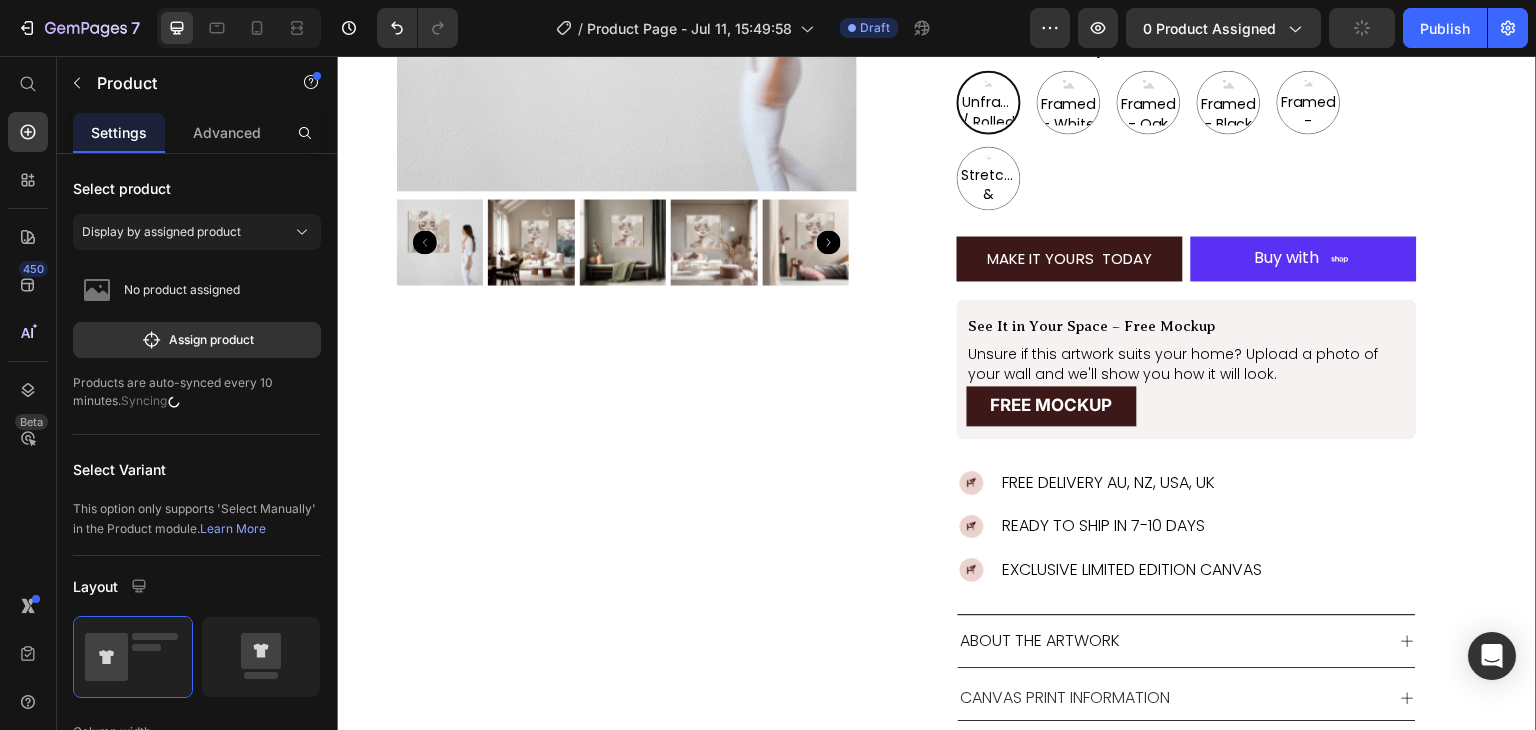 scroll, scrollTop: 428, scrollLeft: 0, axis: vertical 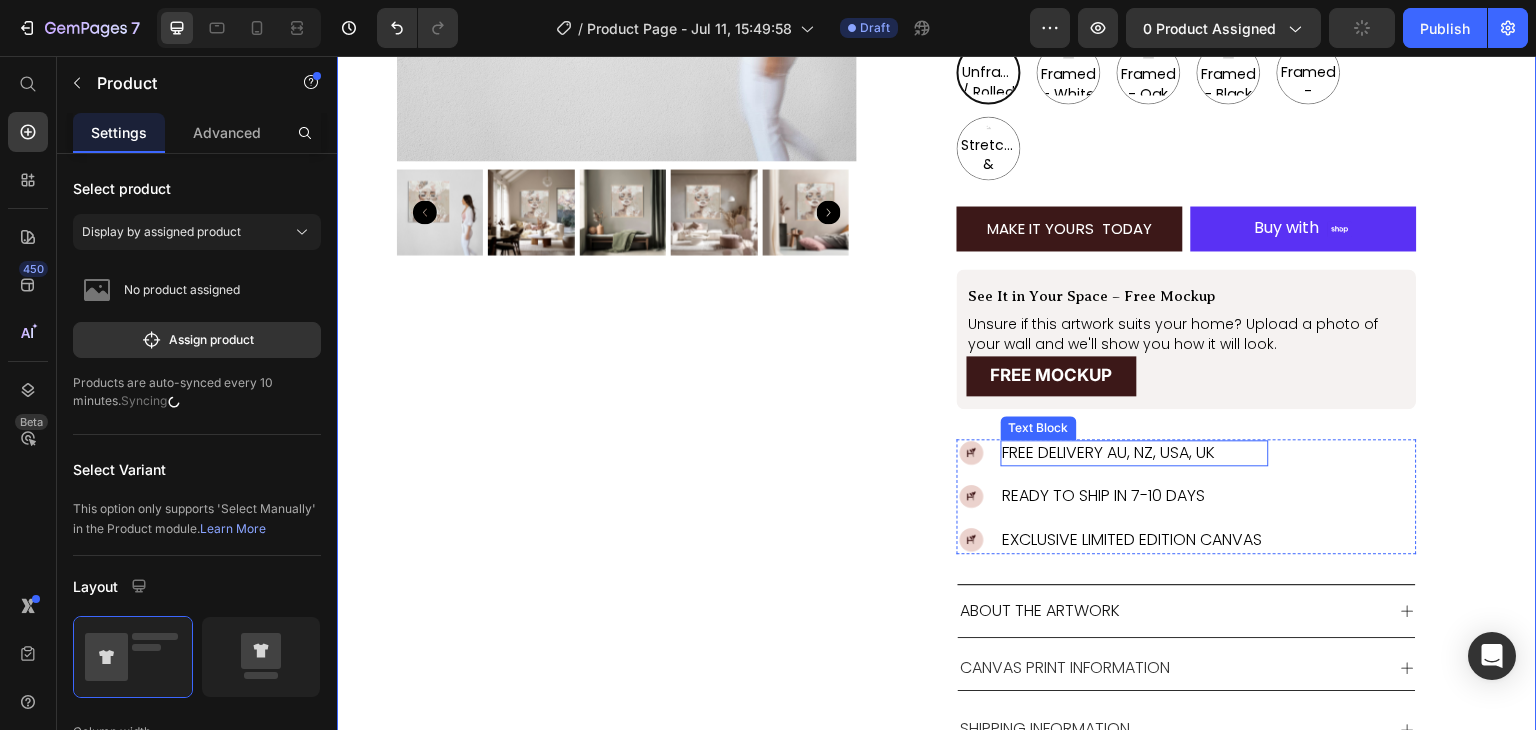 click on "FREE DELIVERY AU, NZ, USA, UK" at bounding box center [1135, 453] 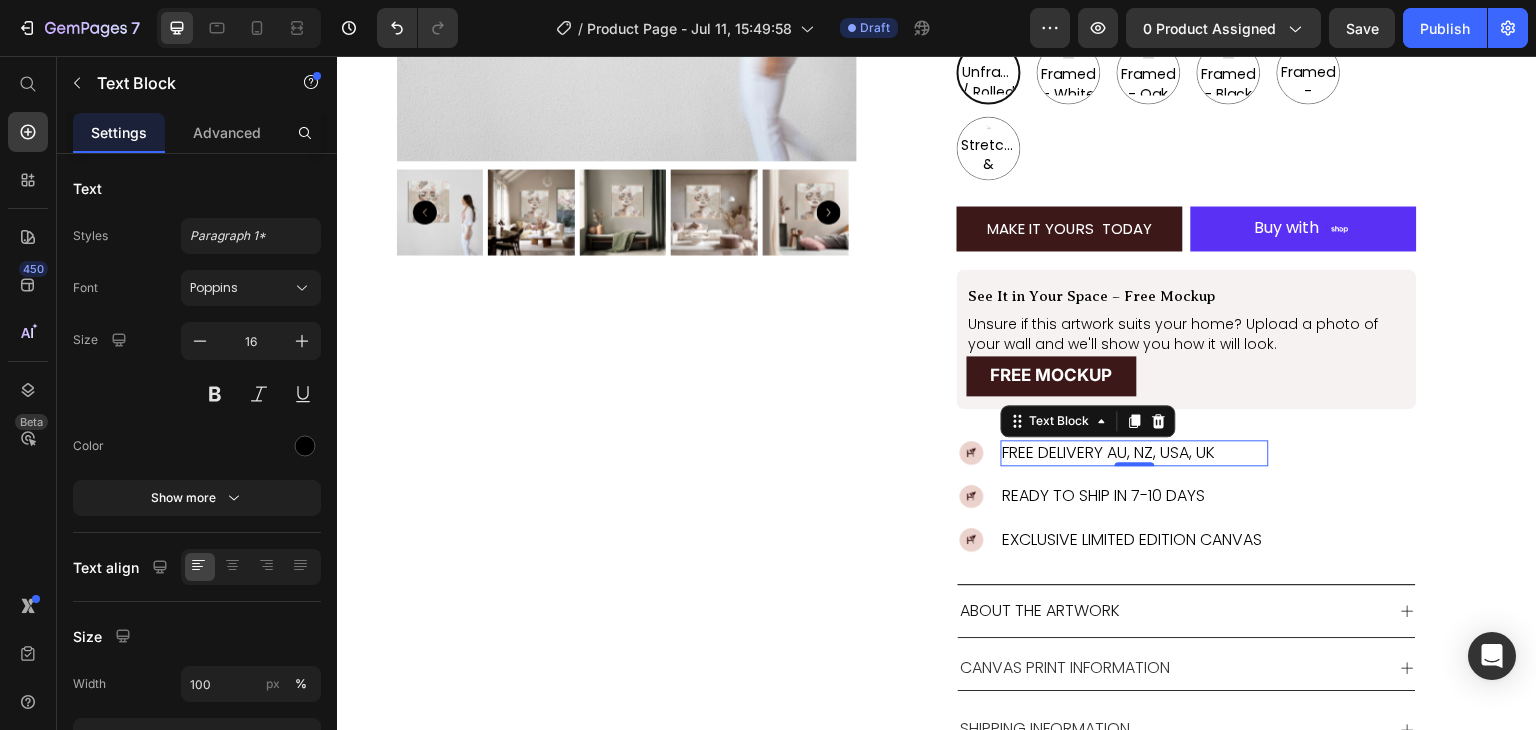 click on "FREE DELIVERY AU, NZ, USA, UK" at bounding box center (1135, 453) 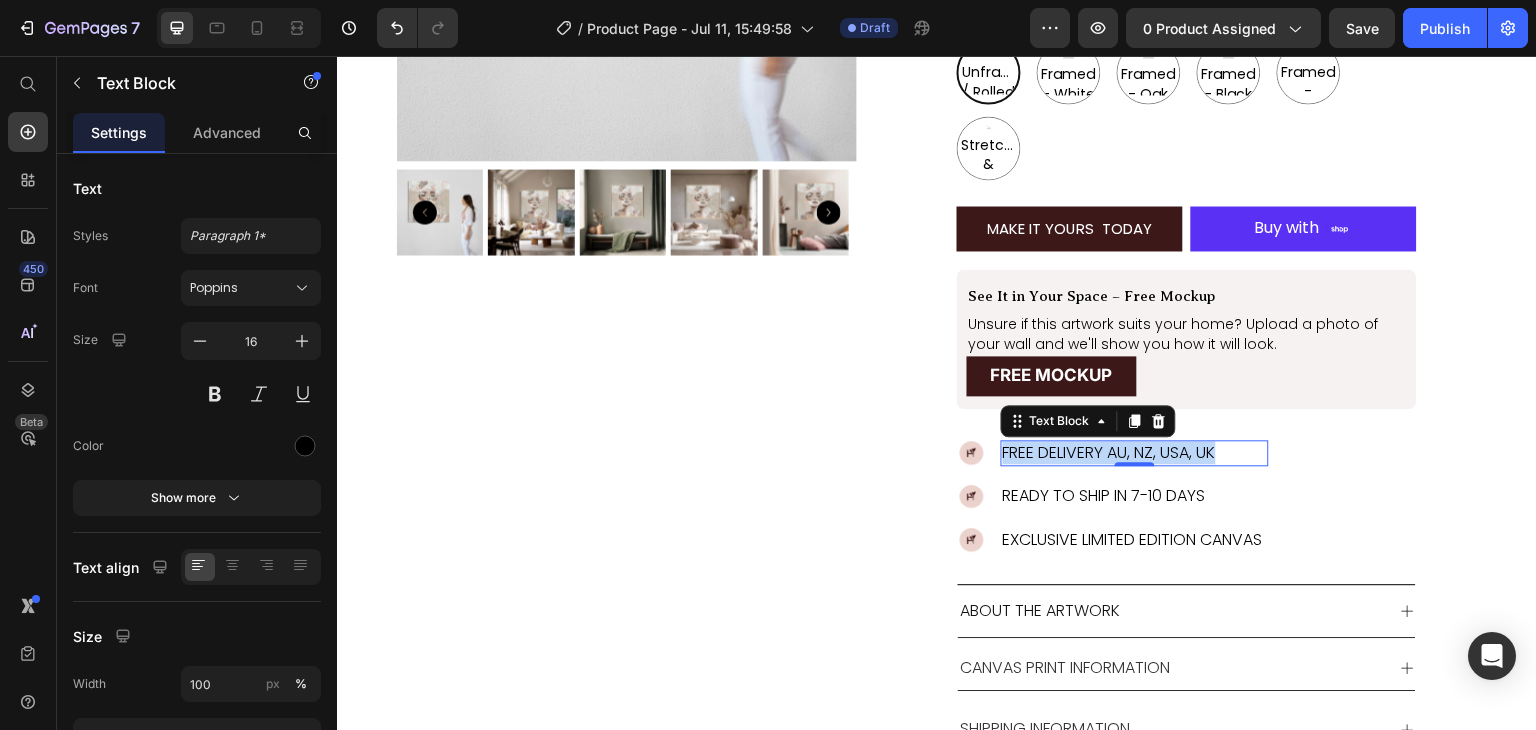 click on "FREE DELIVERY AU, NZ, USA, UK" at bounding box center (1135, 453) 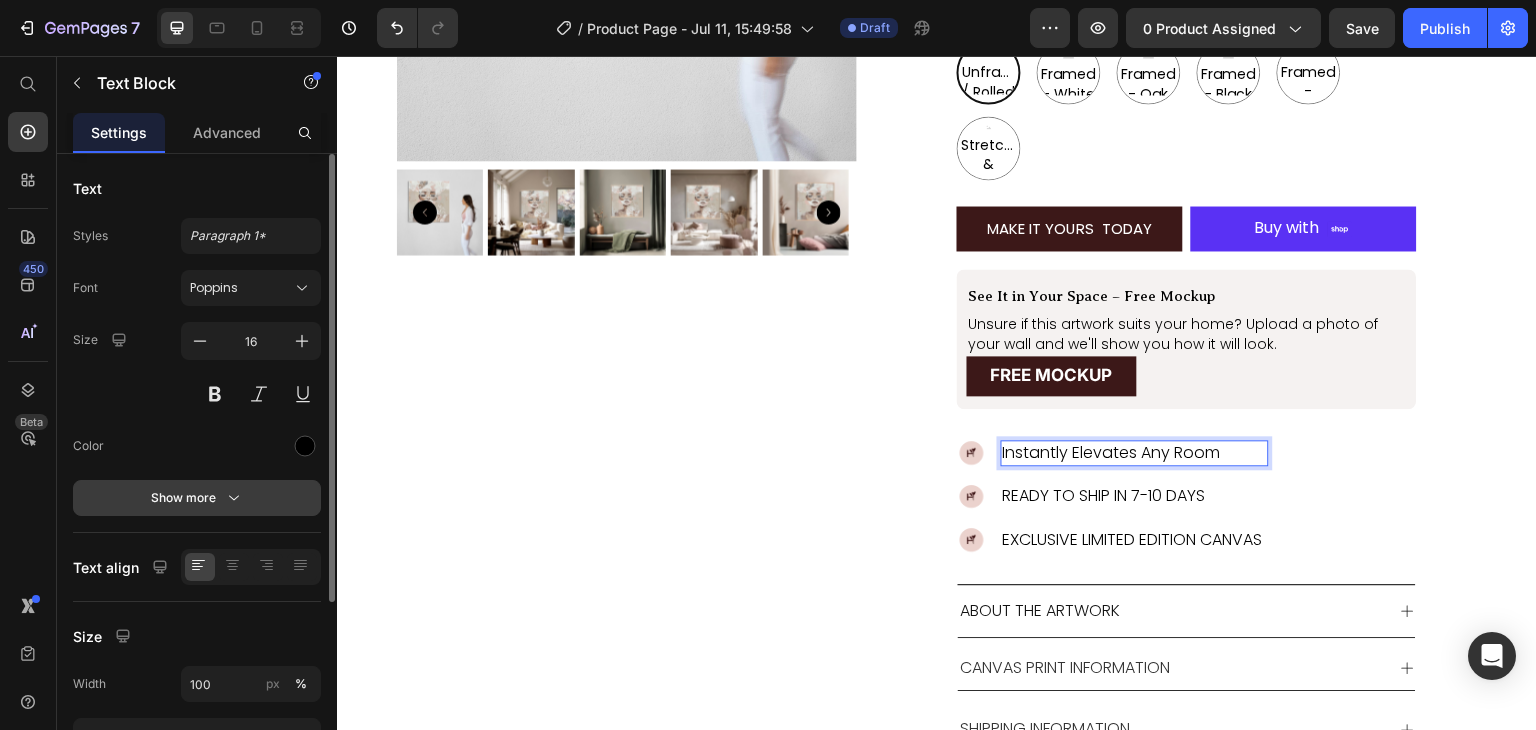 click on "Show more" at bounding box center [197, 498] 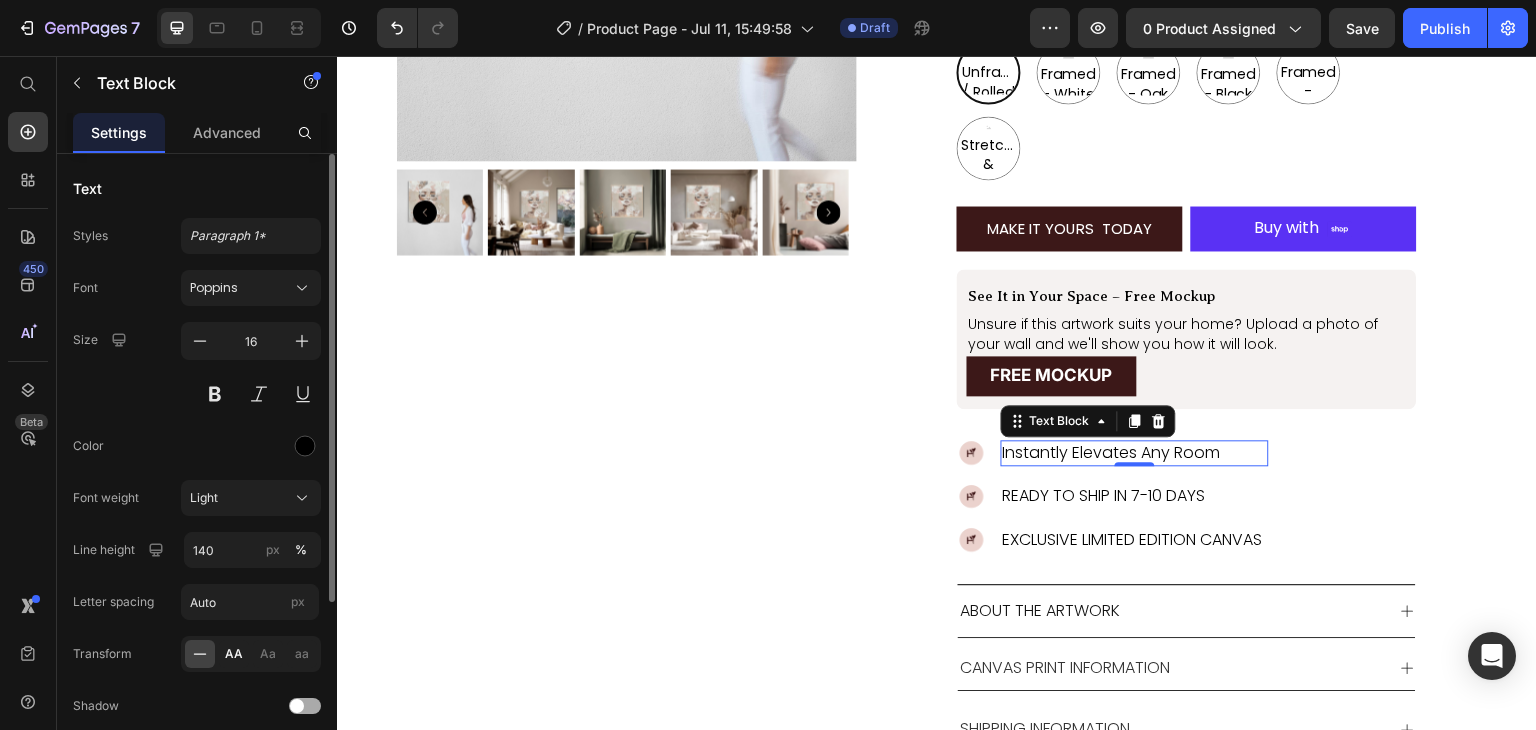 click on "AA" 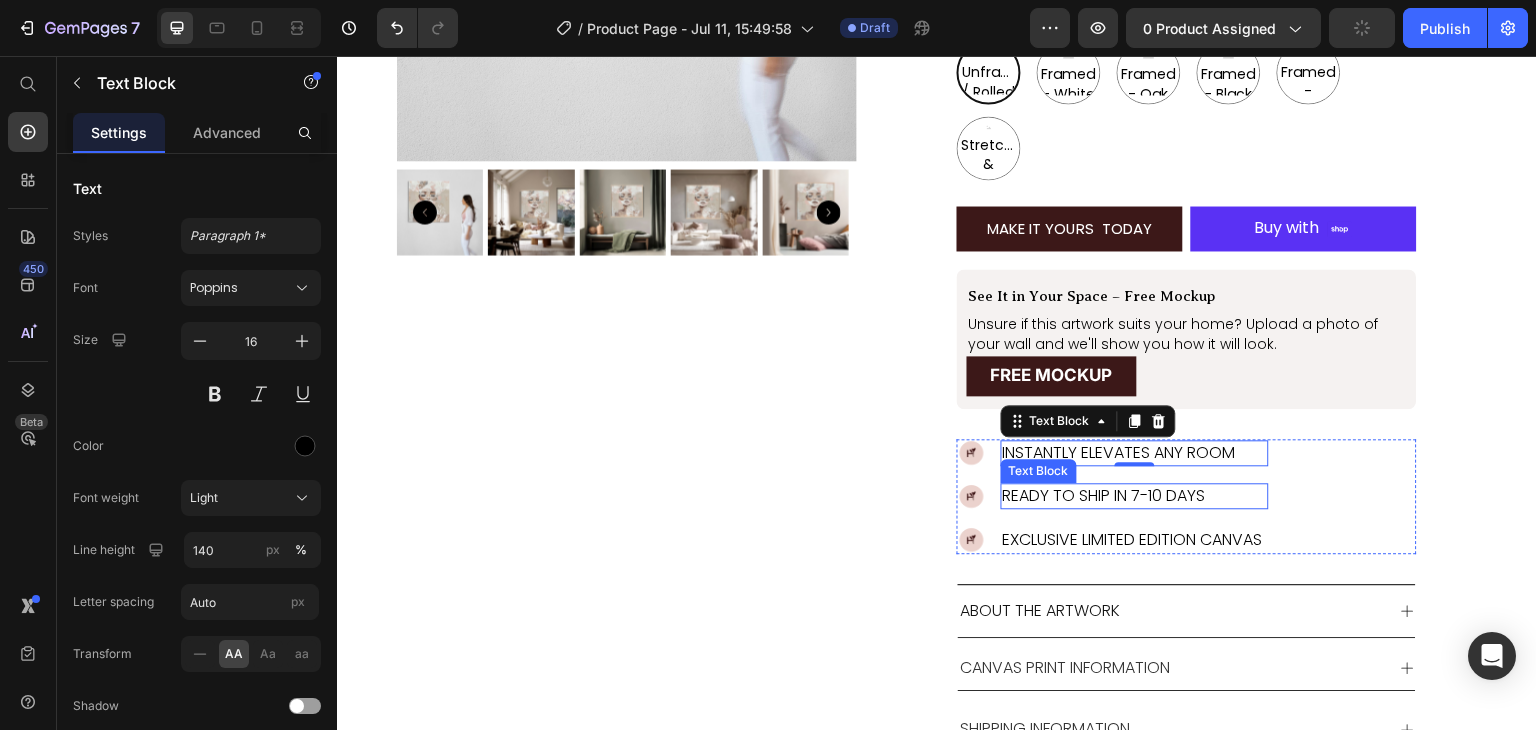click on "READY TO SHIP IN 7-10 DAYS" at bounding box center (1135, 496) 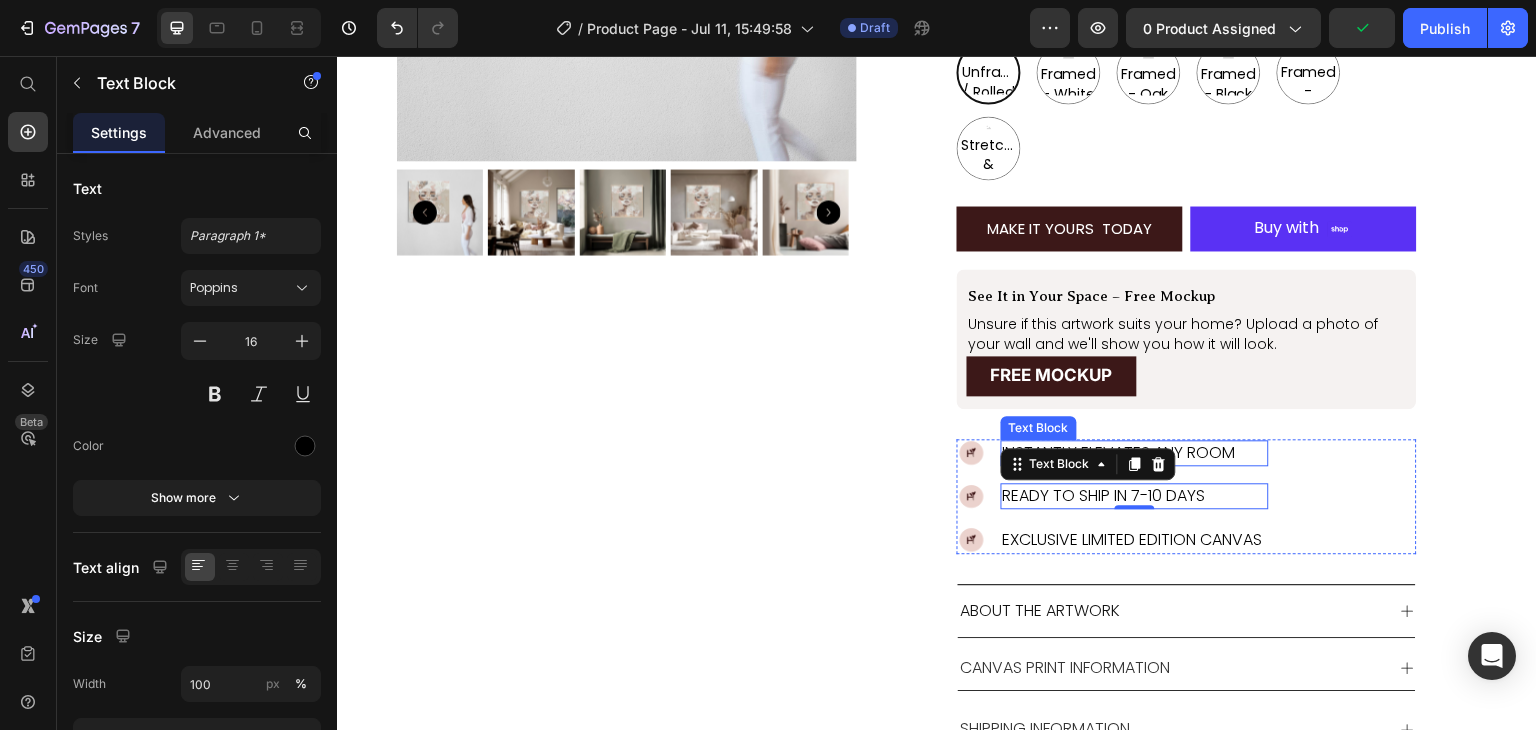 click on "Instantly Elevates Any Room" at bounding box center (1135, 453) 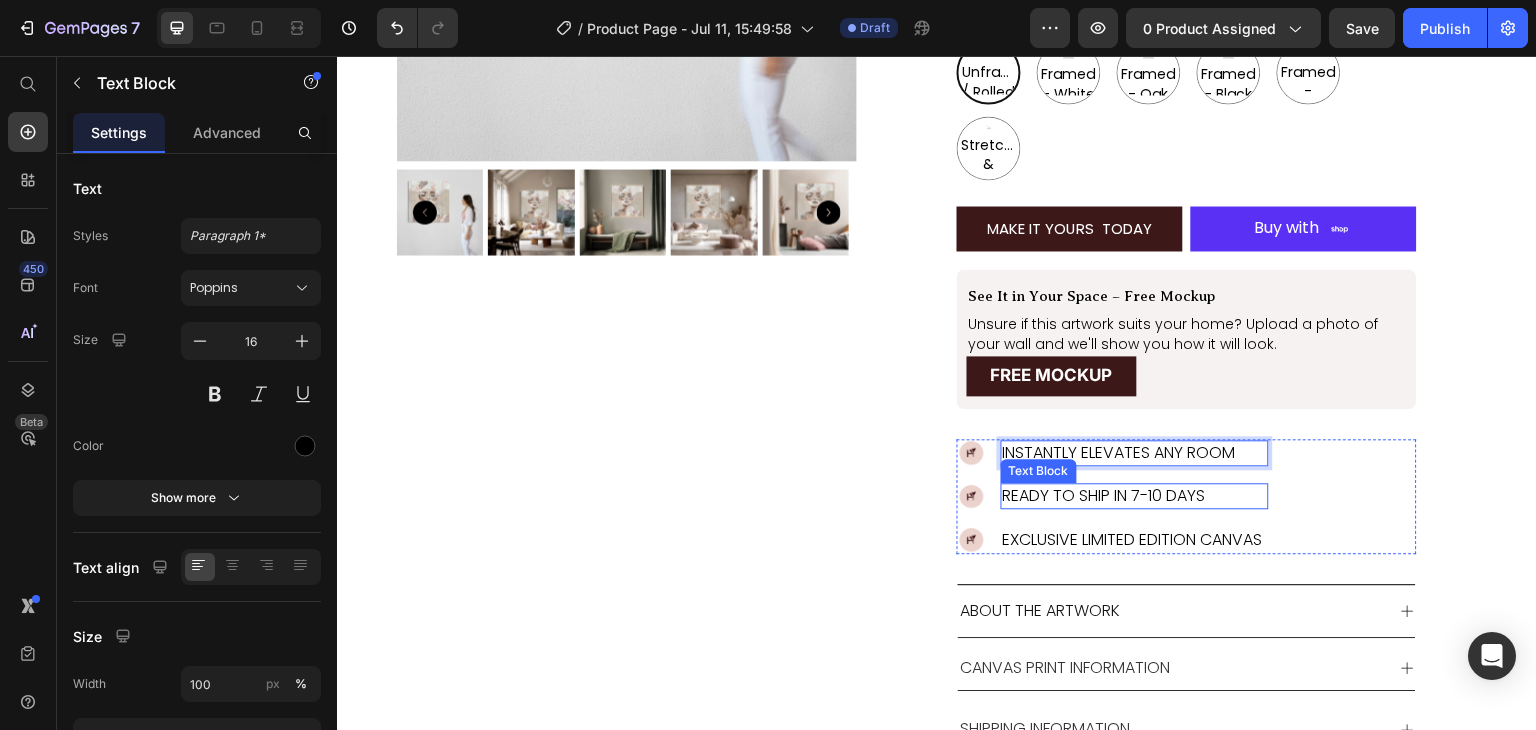 click on "READY TO SHIP IN 7-10 DAYS" at bounding box center [1135, 496] 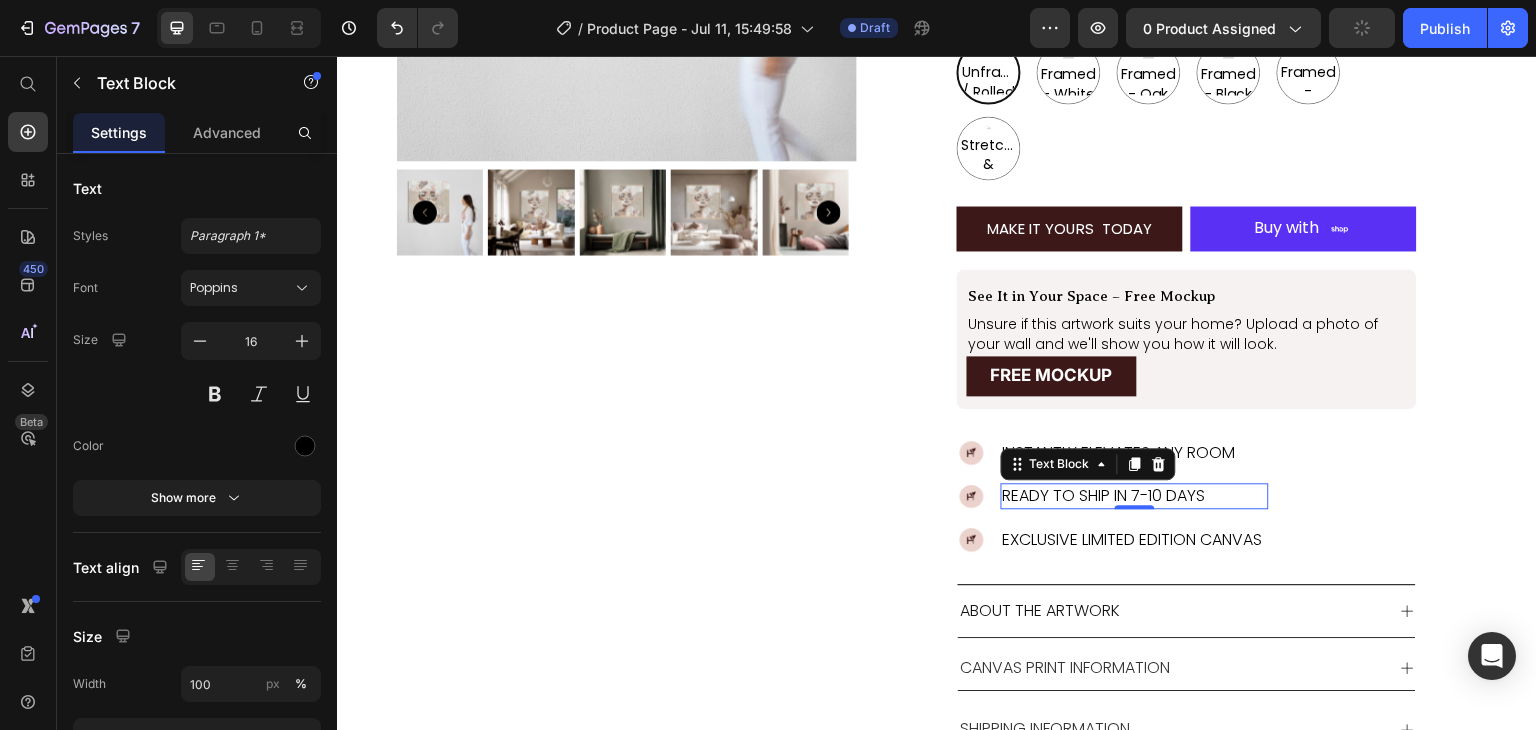 click on "READY TO SHIP IN 7-10 DAYS" at bounding box center [1135, 496] 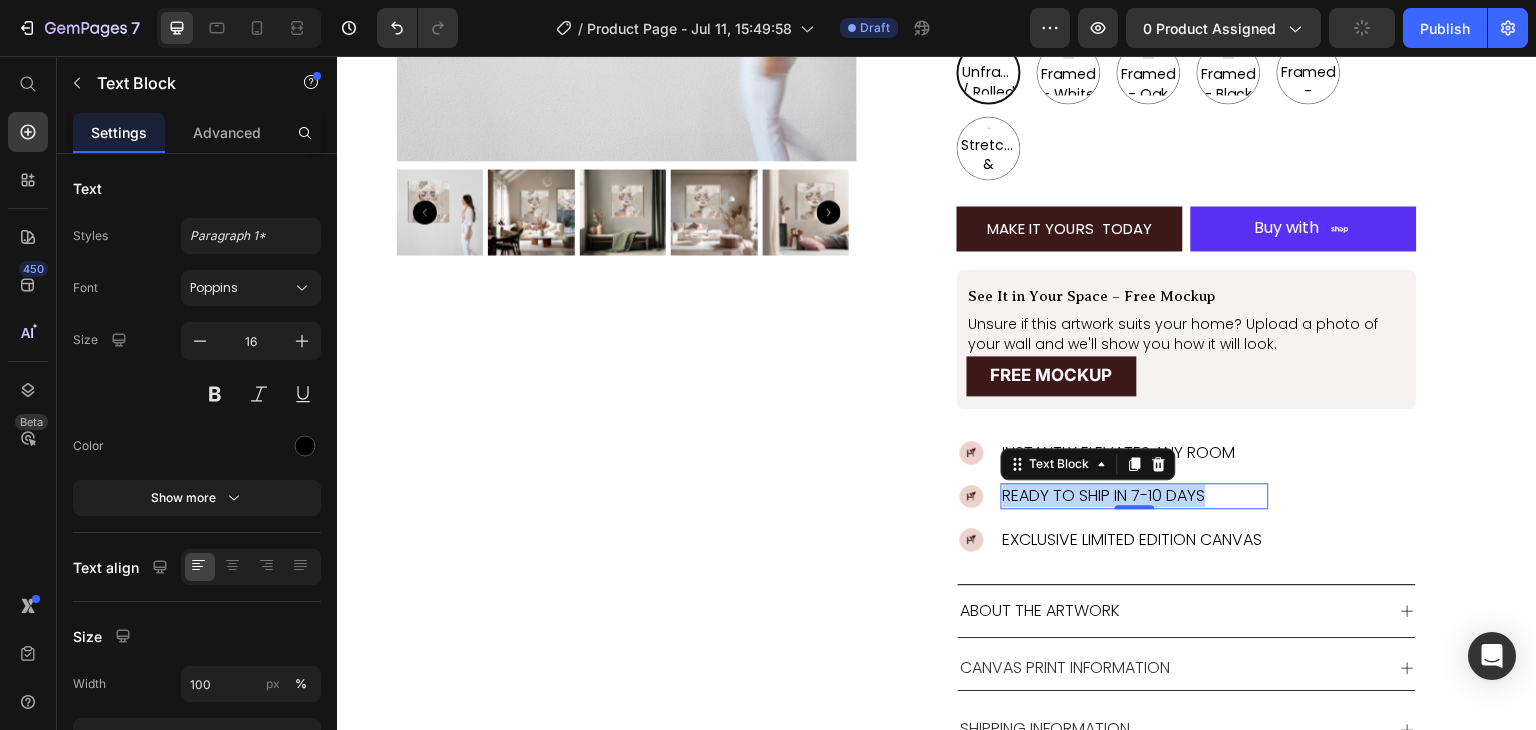 click on "READY TO SHIP IN 7-10 DAYS" at bounding box center [1135, 496] 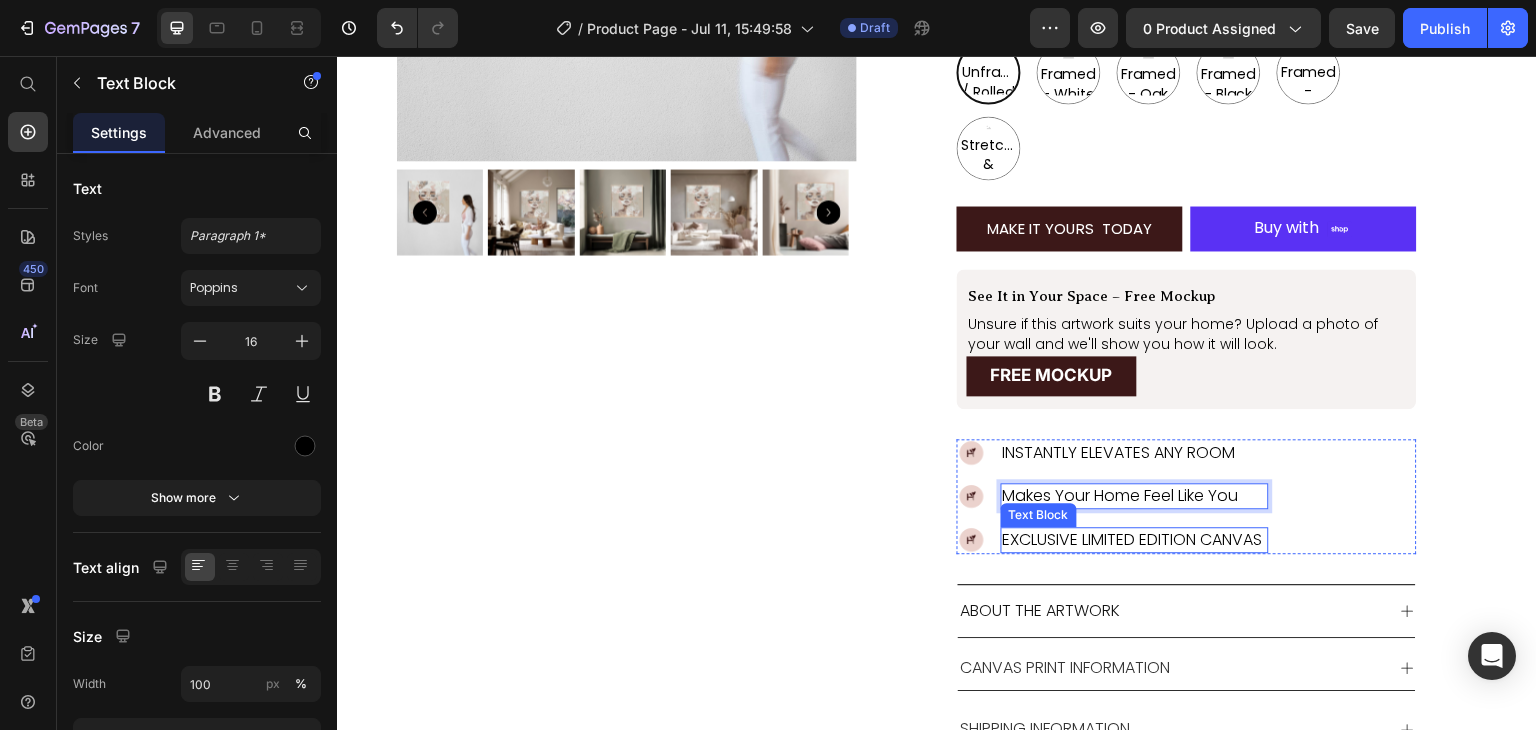 click on "EXCLUSIVE LIMITED EDITION CANVAS" at bounding box center [1135, 540] 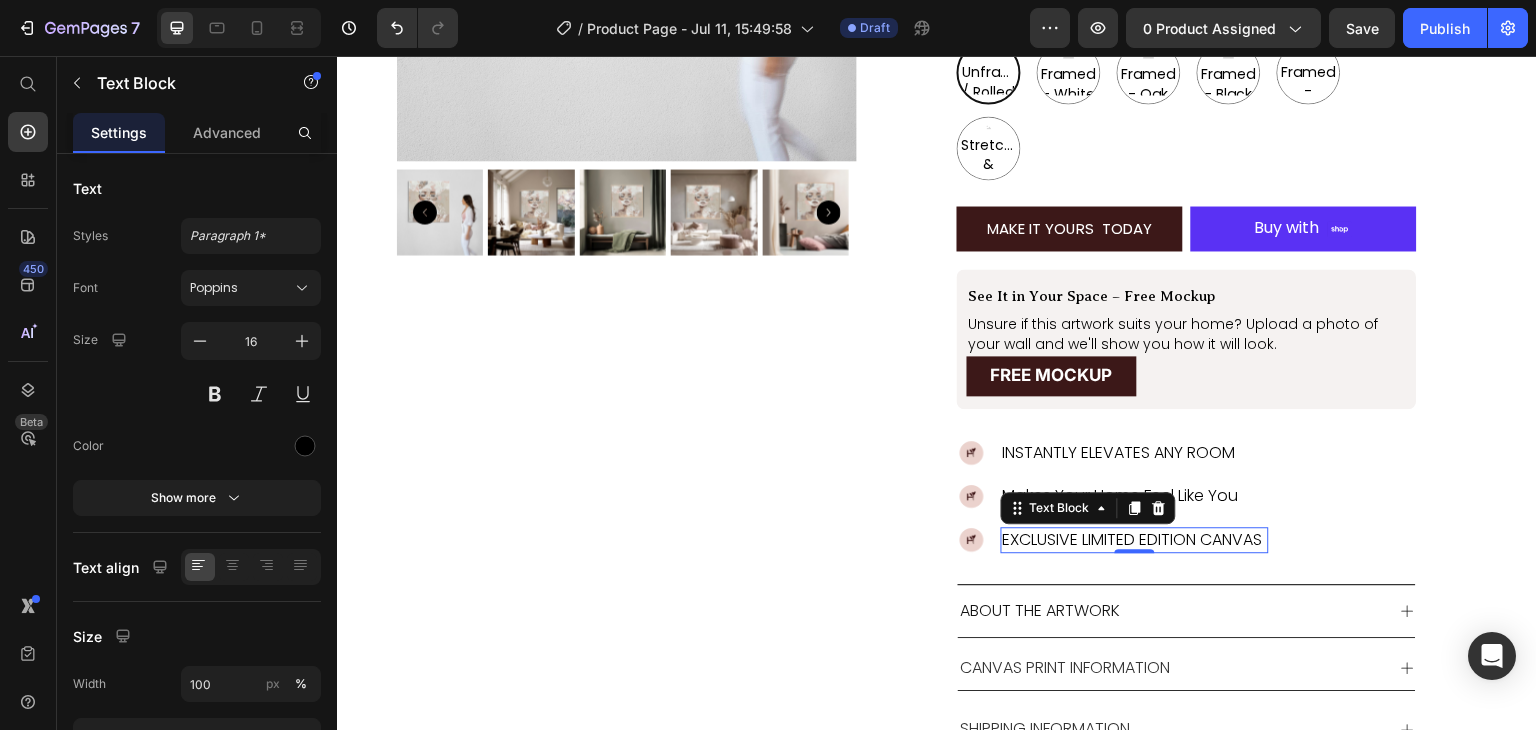 click on "EXCLUSIVE LIMITED EDITION CANVAS" at bounding box center [1135, 540] 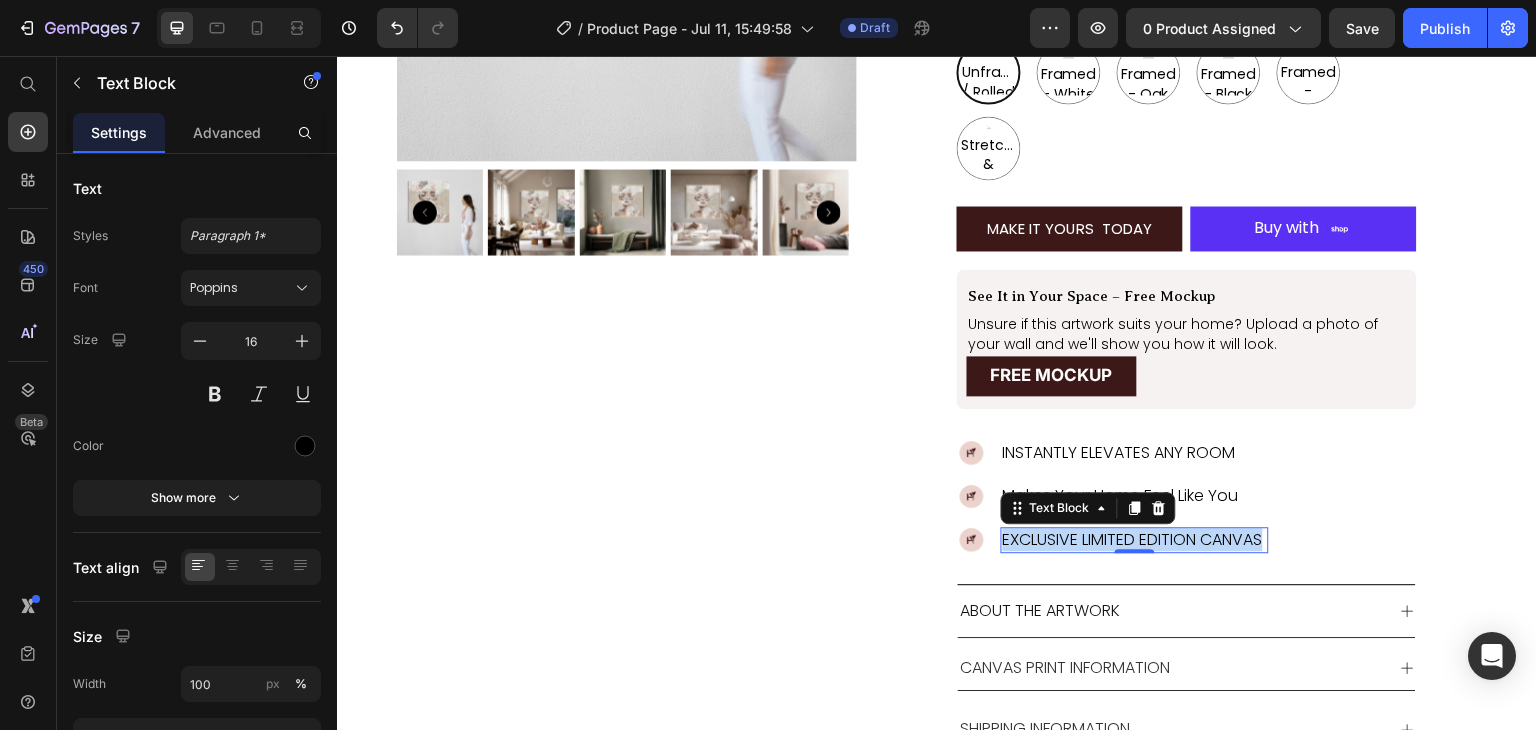 click on "EXCLUSIVE LIMITED EDITION CANVAS" at bounding box center [1135, 540] 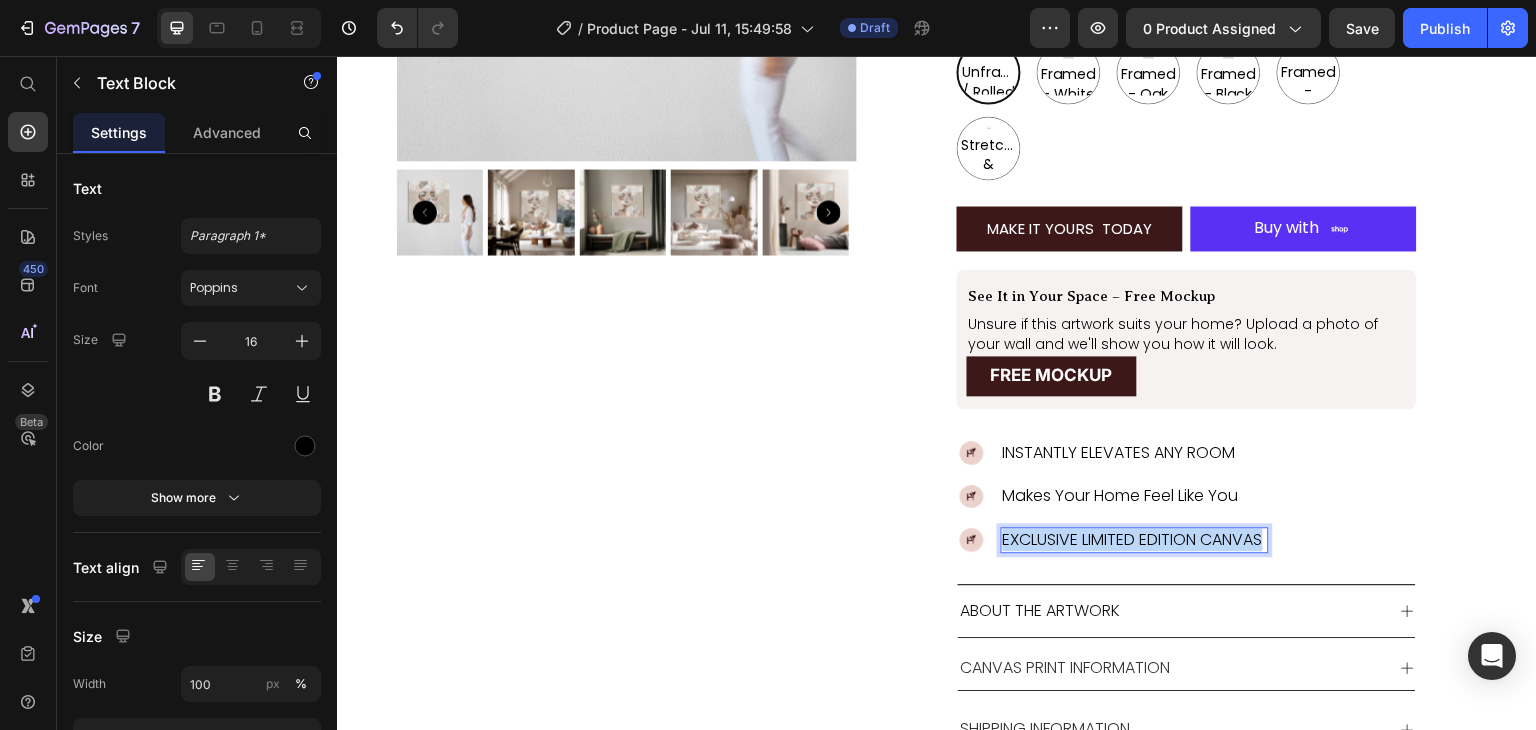 scroll, scrollTop: 427, scrollLeft: 0, axis: vertical 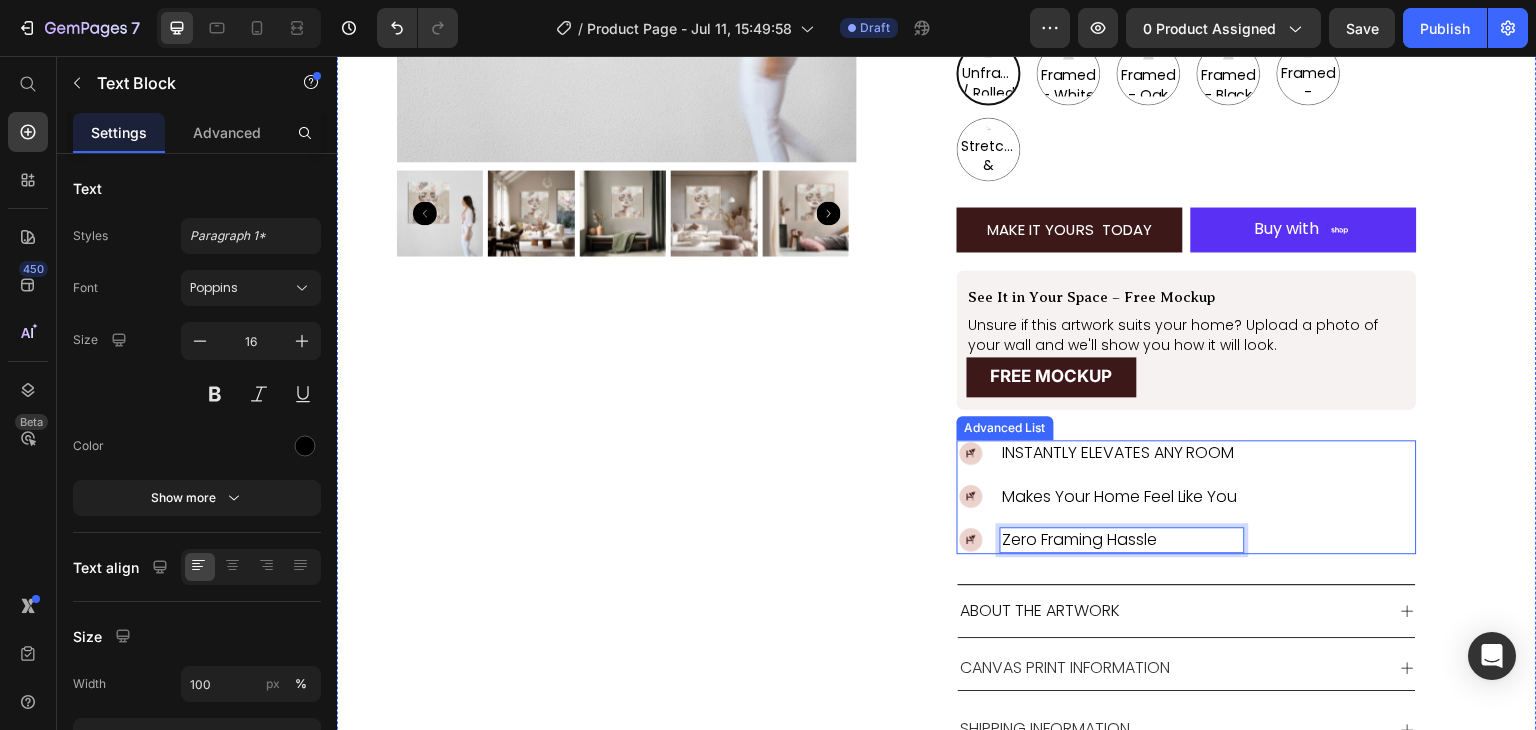 click on "Image Instantly Elevates Any Room Text Block Image Makes Your Home Feel Like You Text Block Image Zero Framing Hassle Text Block   0" at bounding box center [1101, 497] 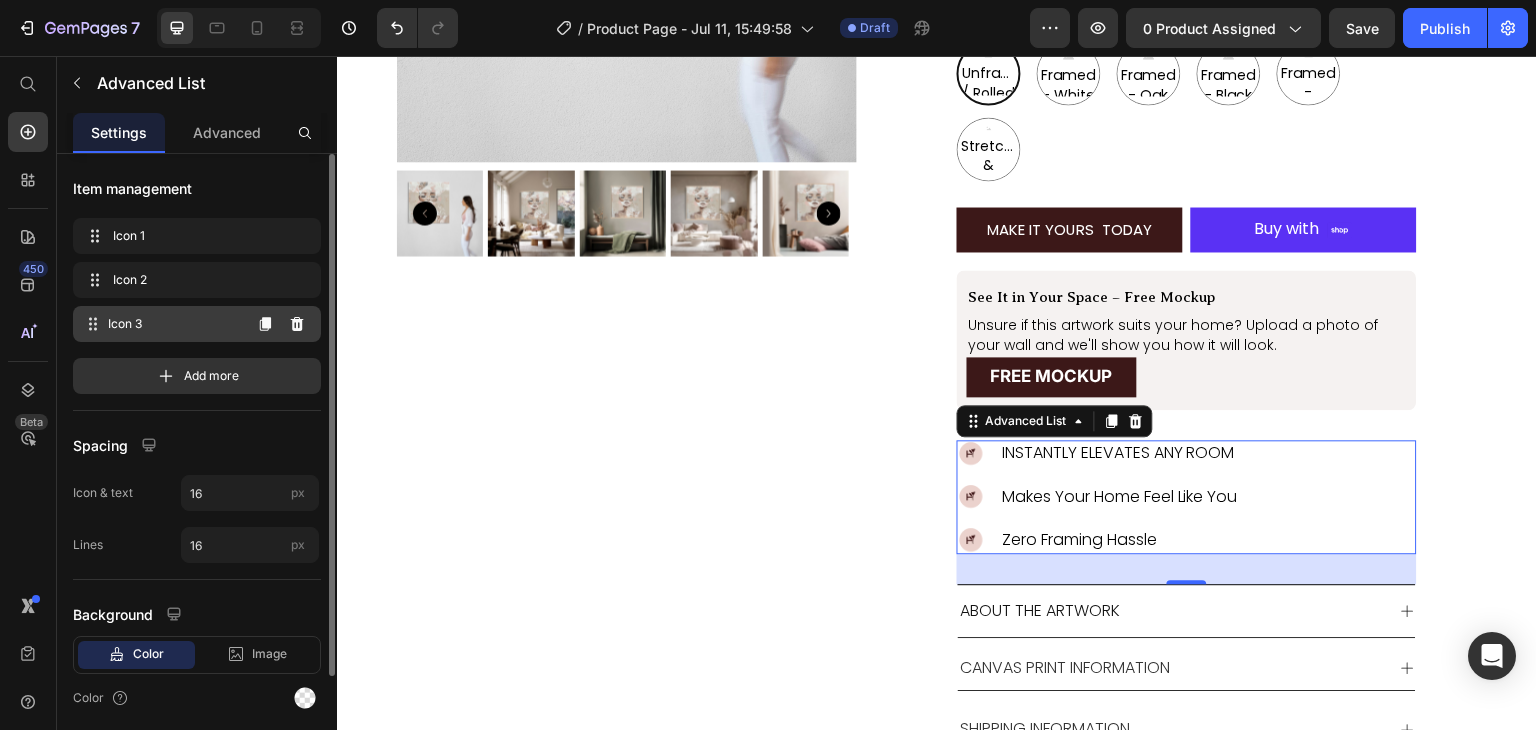 click 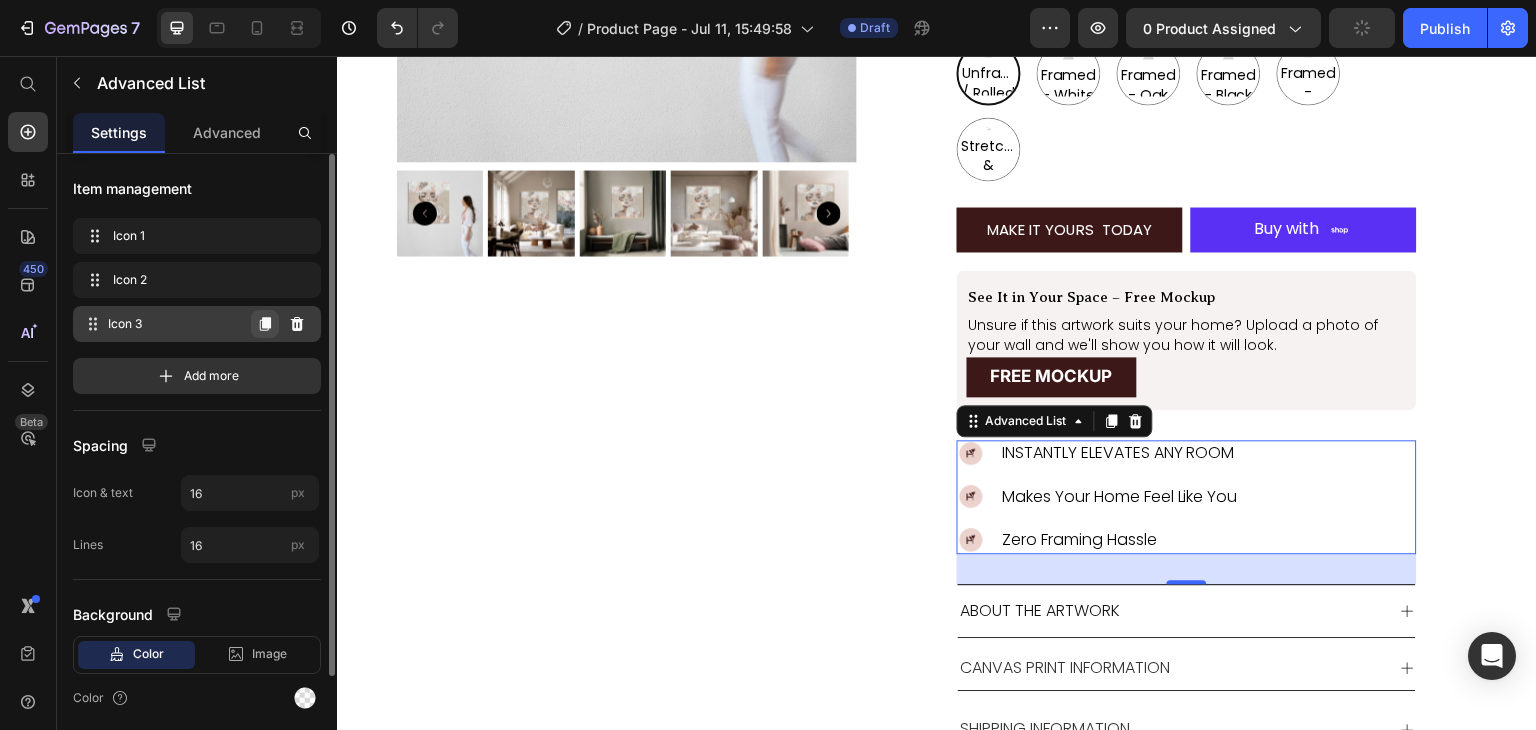 click 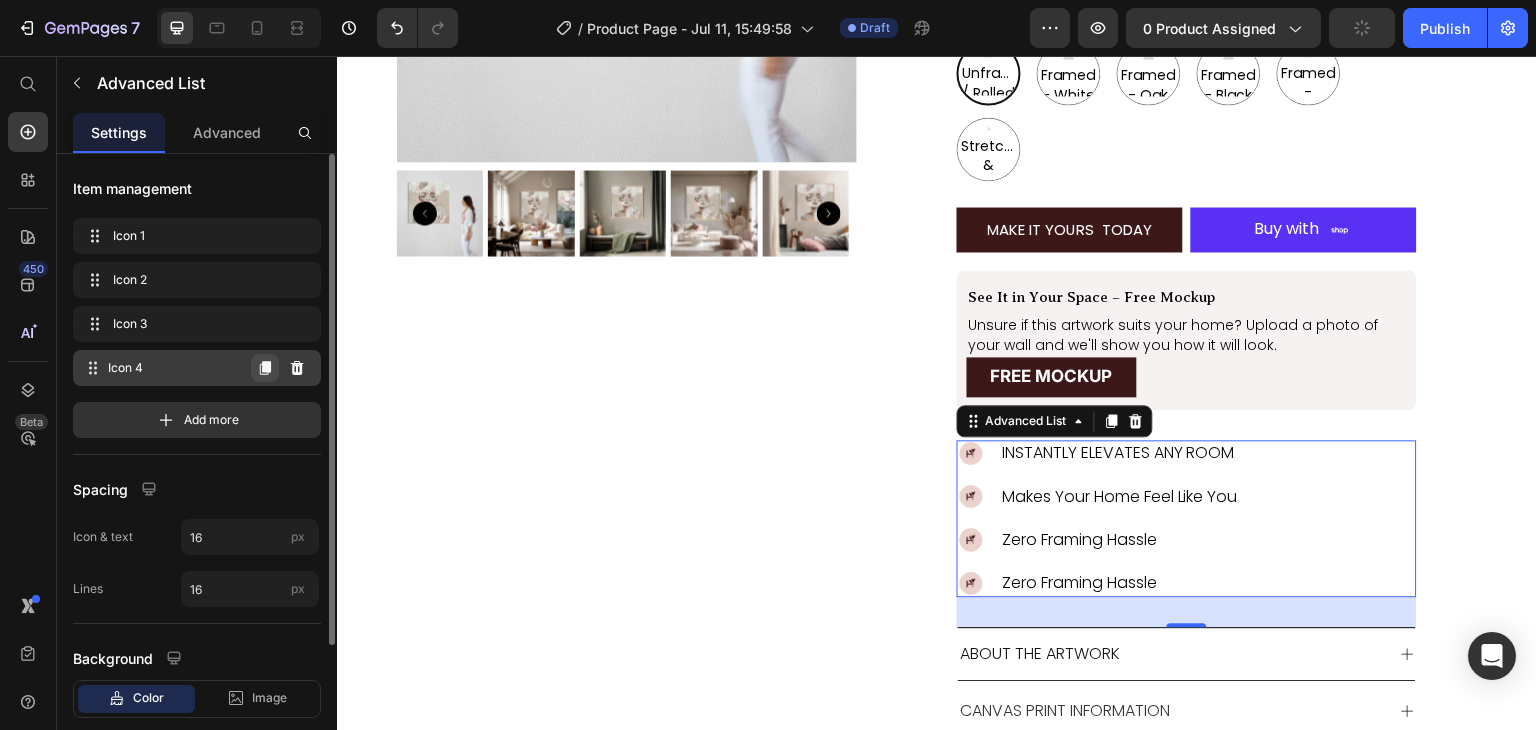 click 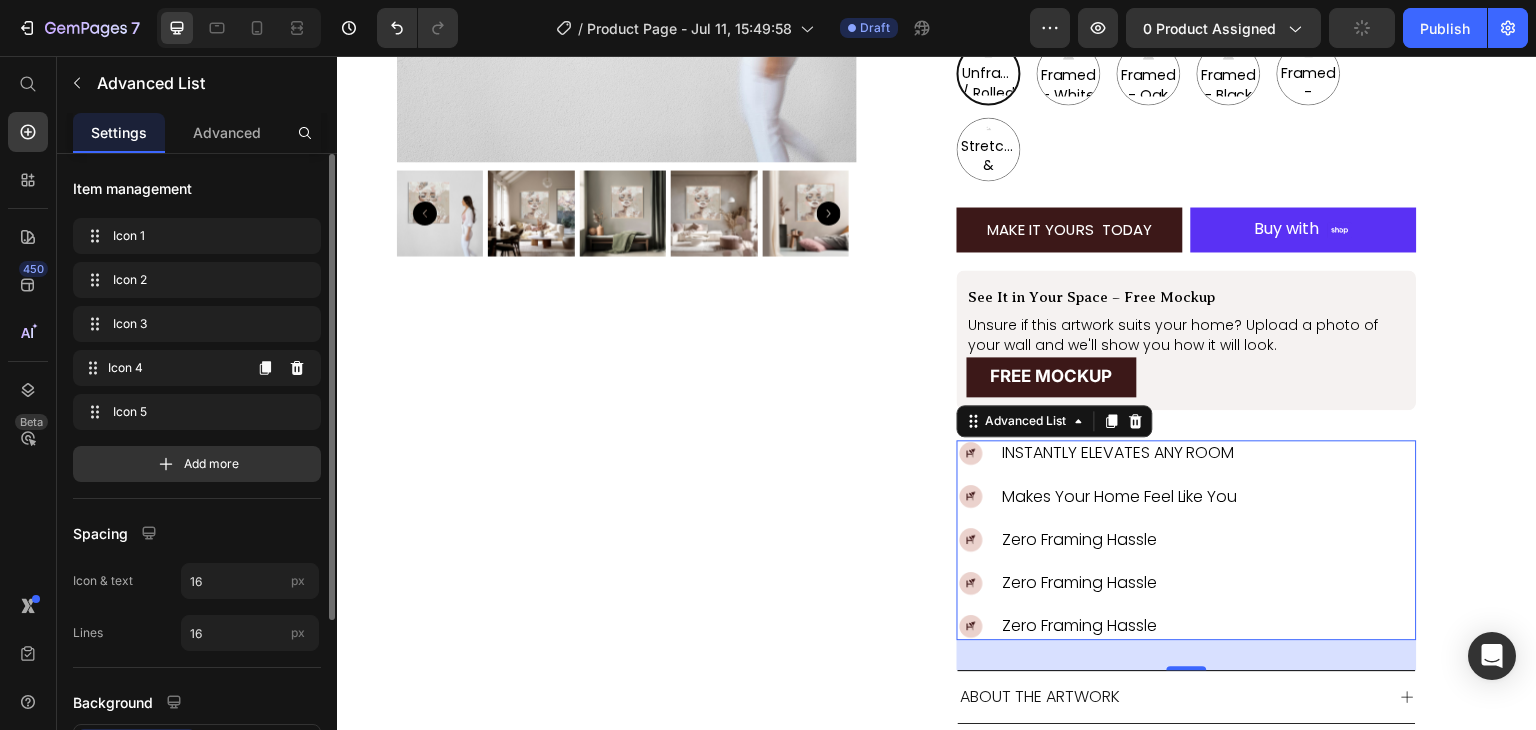 click 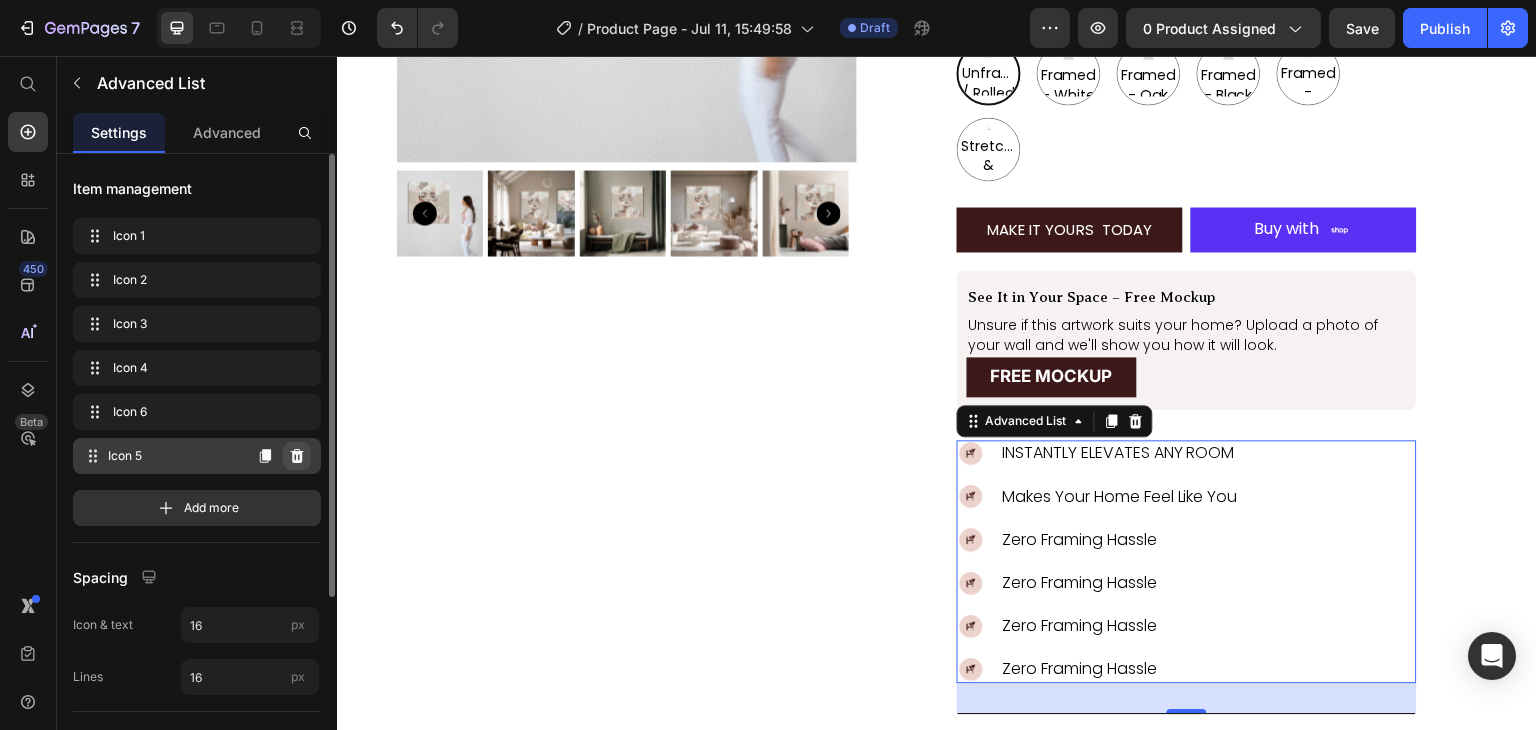 click 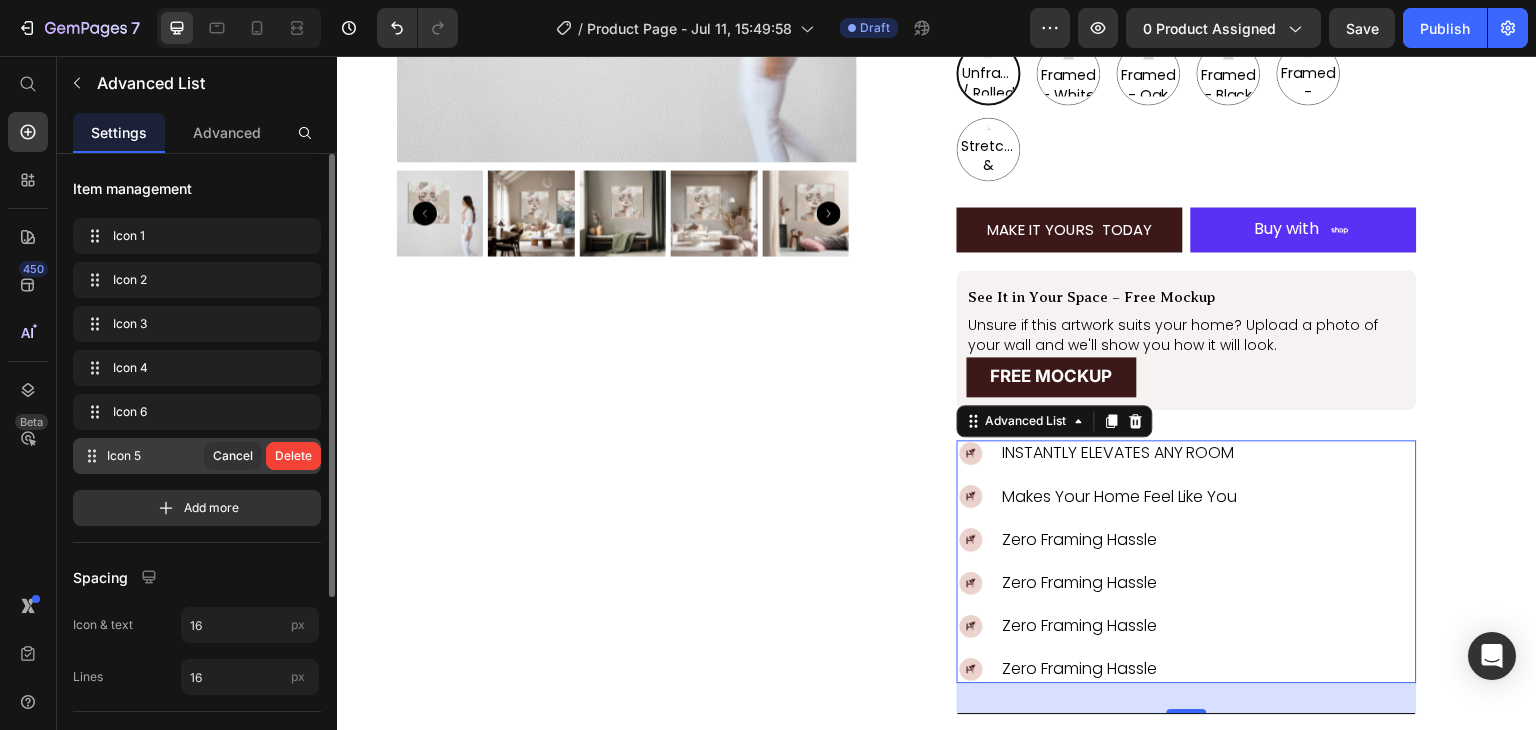 click on "Delete" at bounding box center (293, 456) 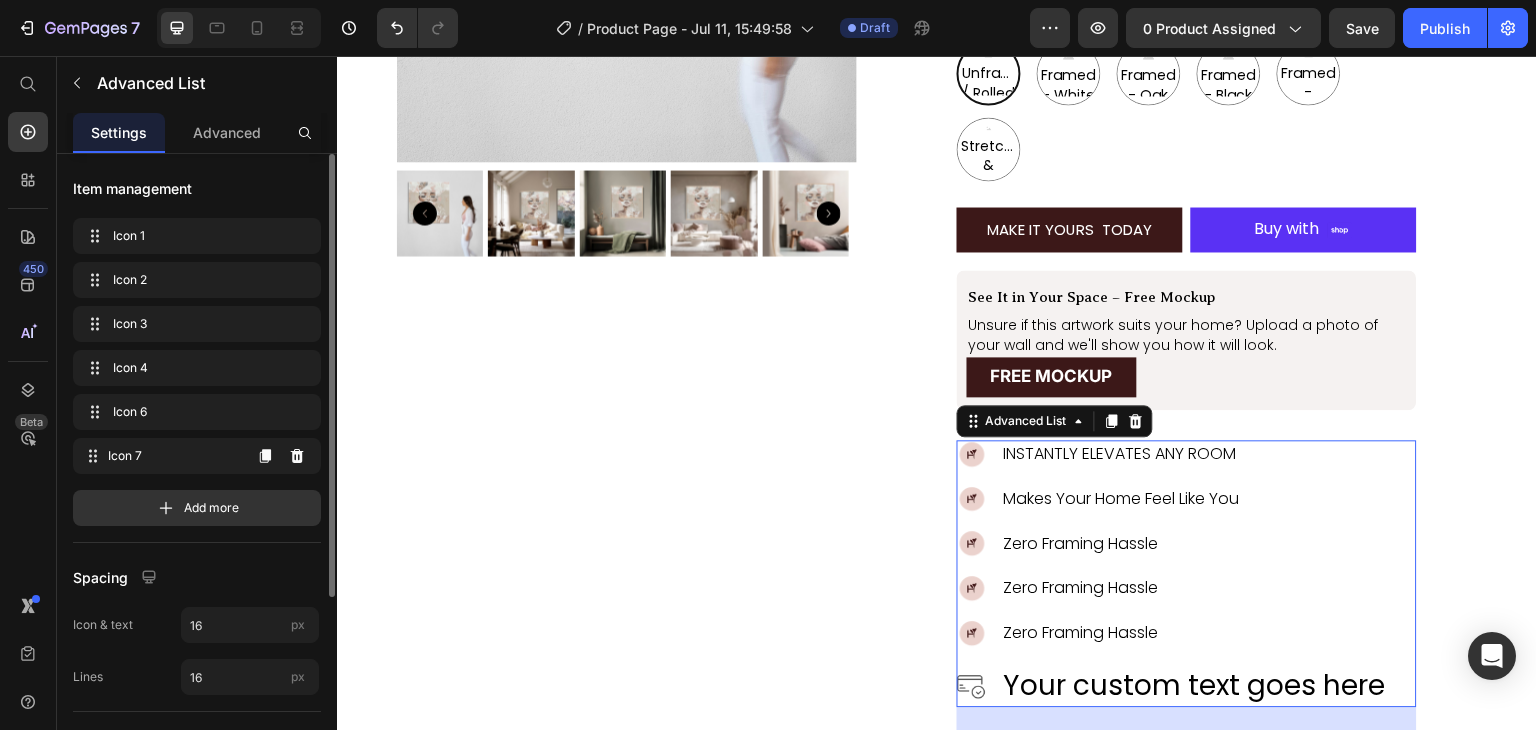 click 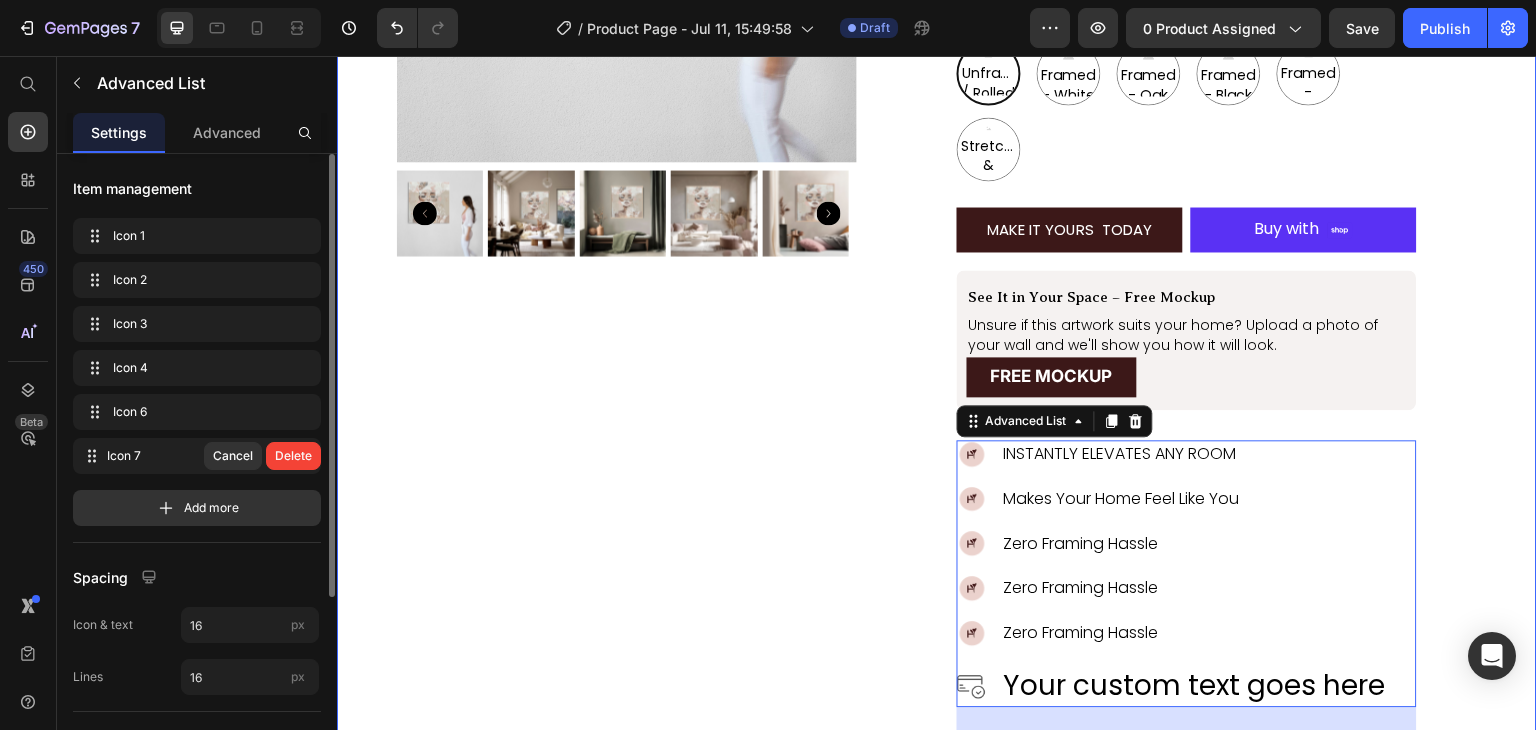 click on "Product Images" at bounding box center [627, 522] 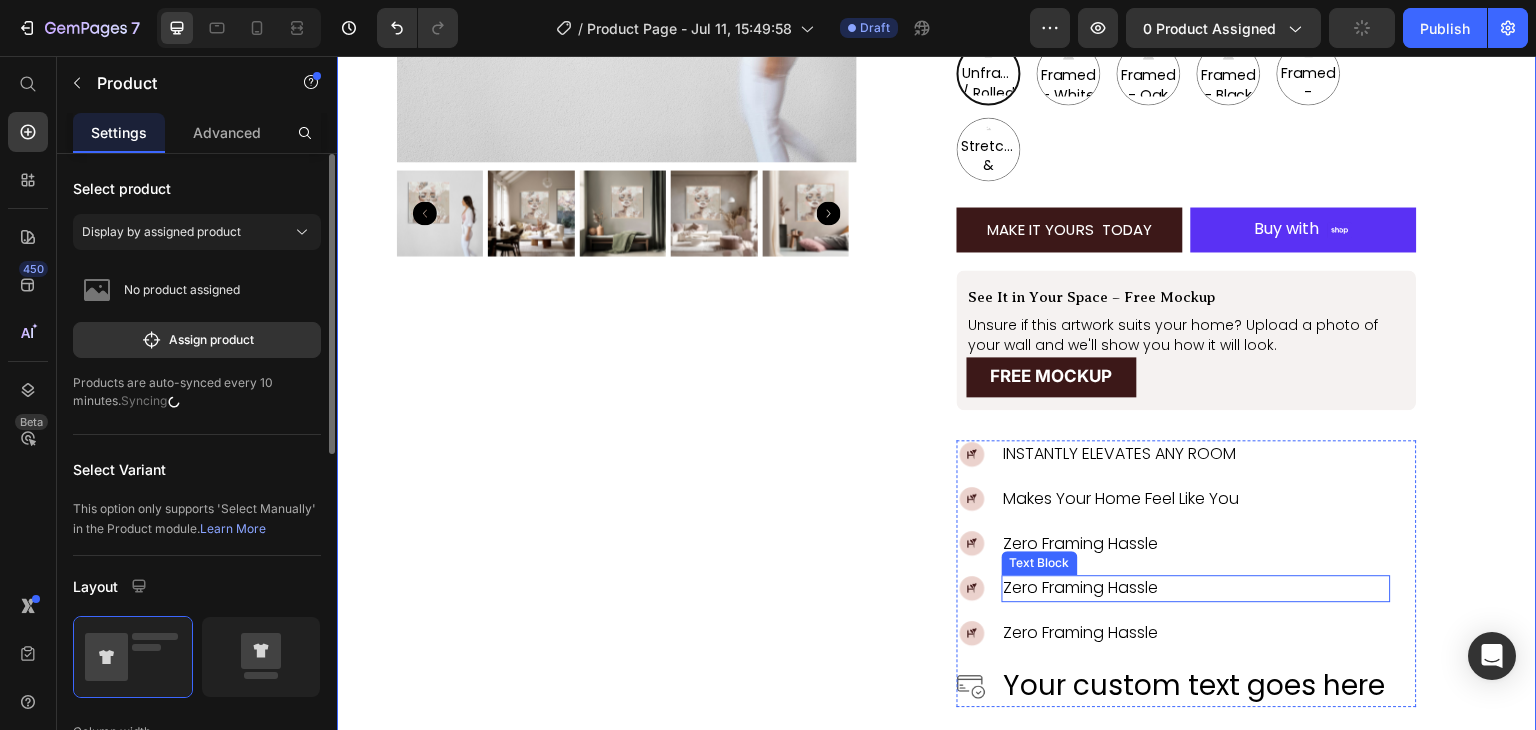 click on "Zero Framing Hassle" at bounding box center (1196, 588) 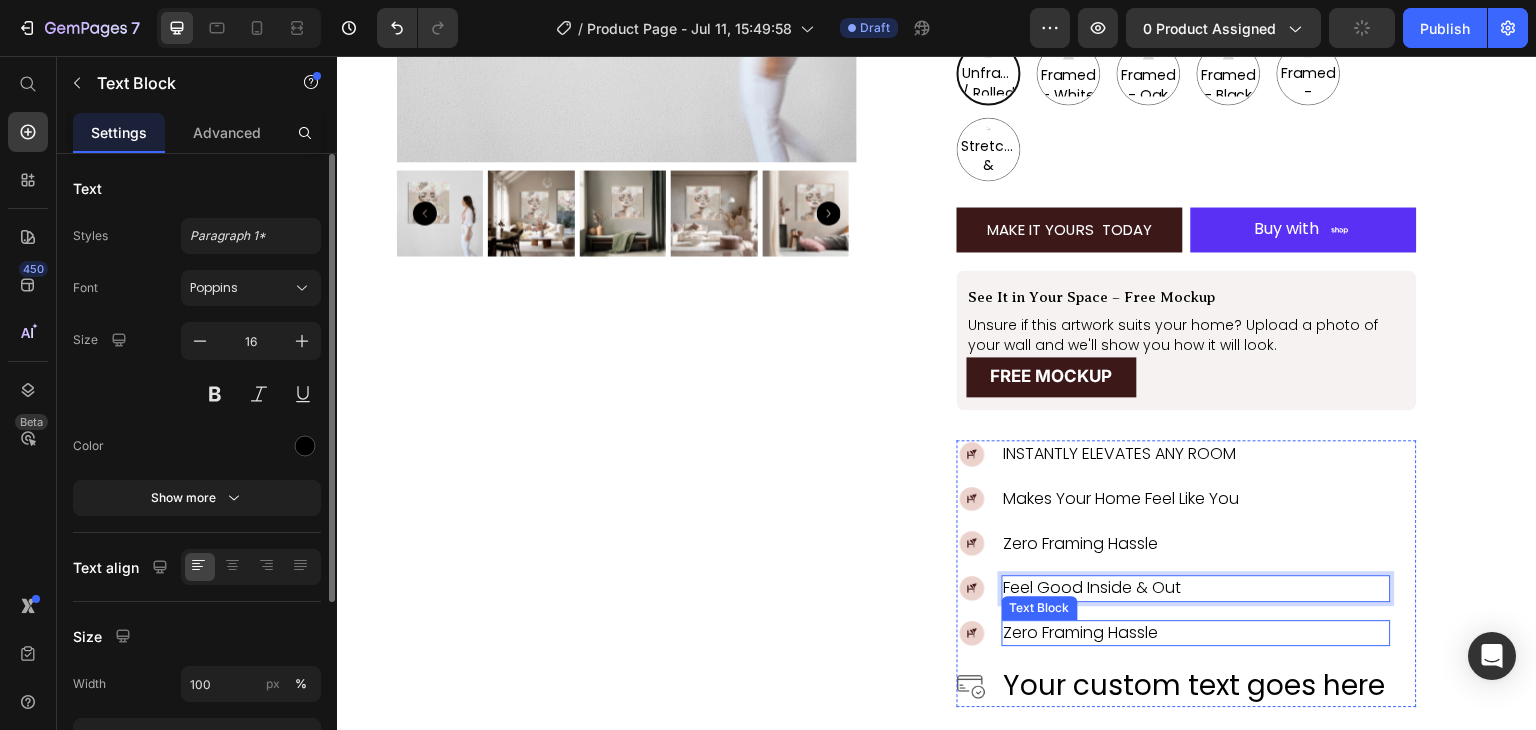 click on "Zero Framing Hassle" at bounding box center [1196, 633] 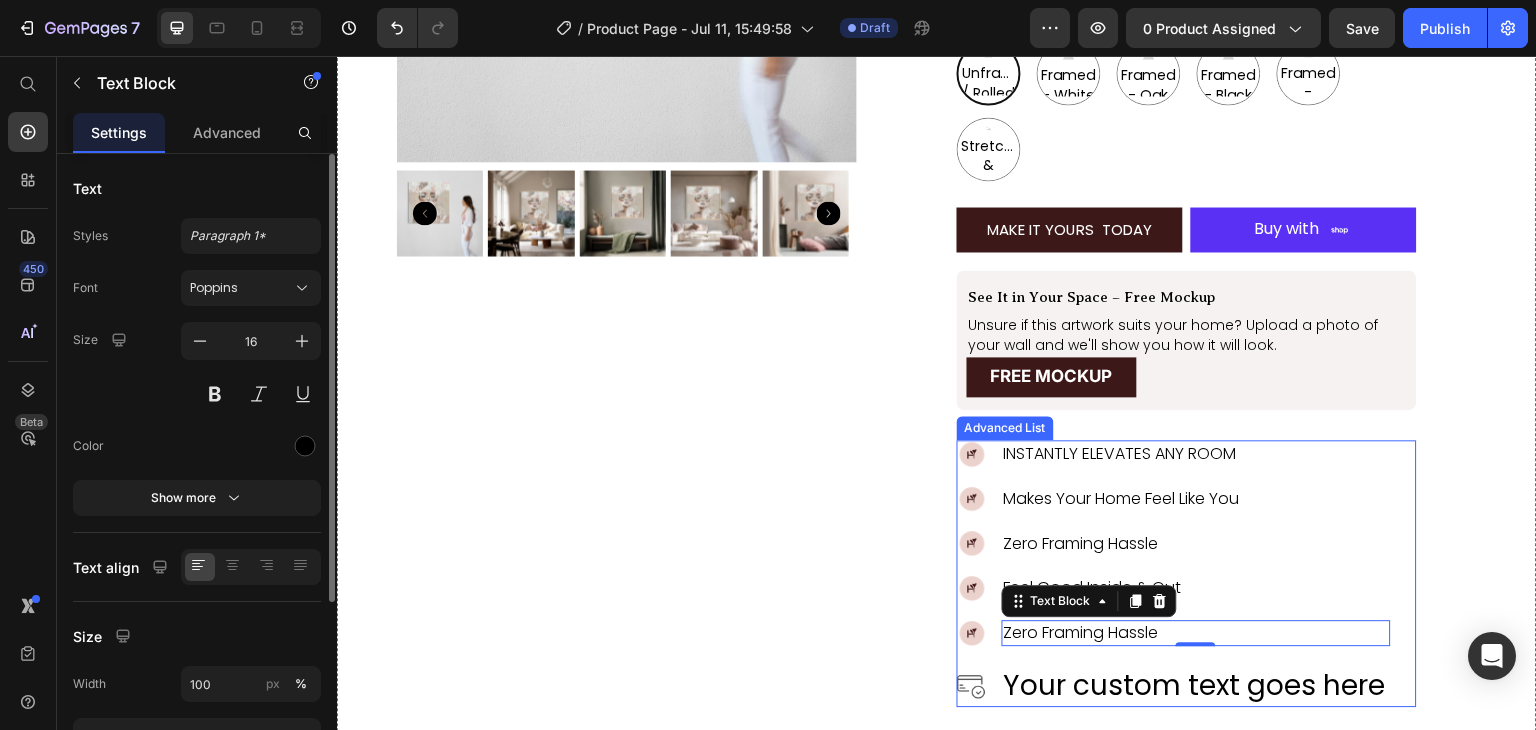 click on "Image Zero Framing Hassle Text Block   0" at bounding box center [1174, 633] 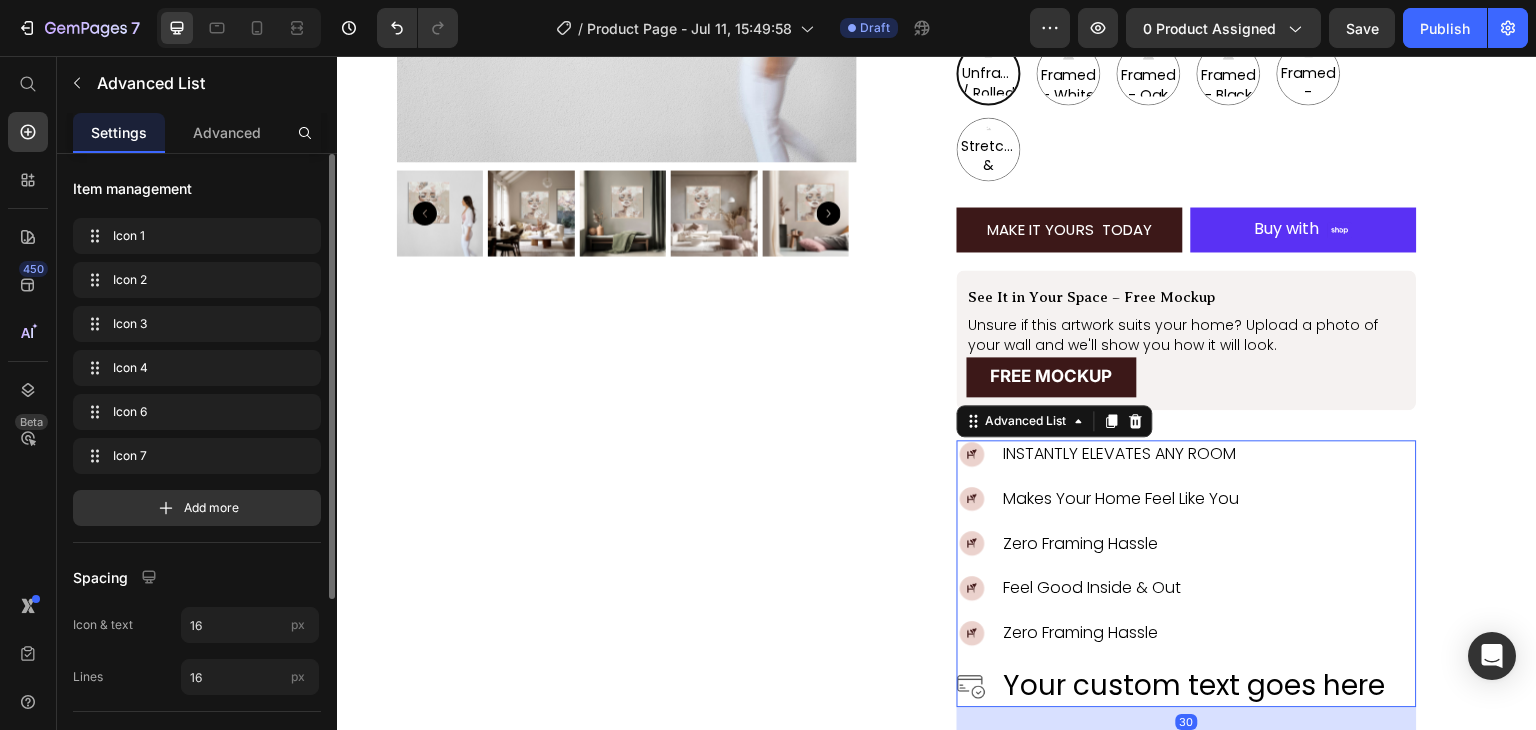 click on "Image Zero Framing Hassle Text Block" at bounding box center [1174, 633] 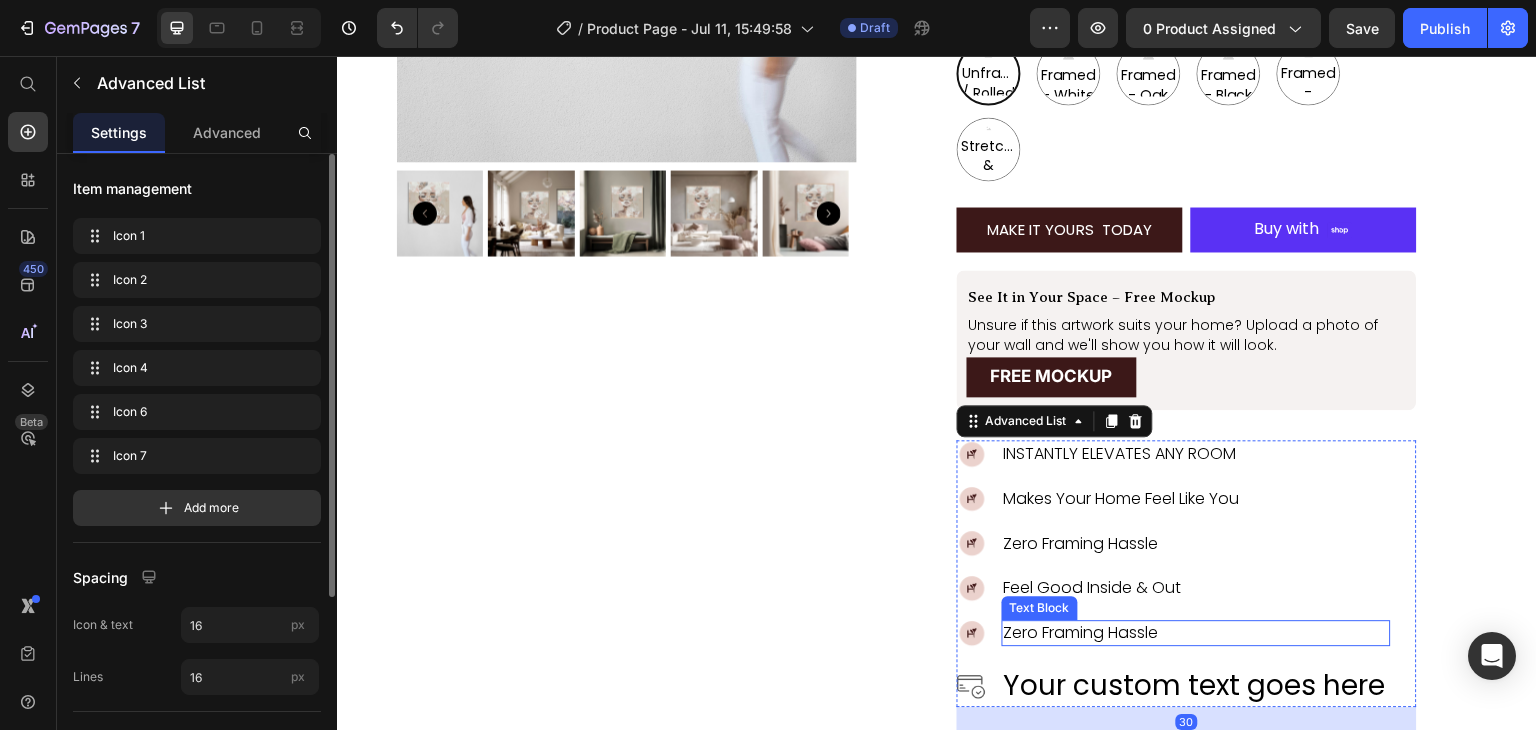 click on "Zero Framing Hassle" at bounding box center [1196, 633] 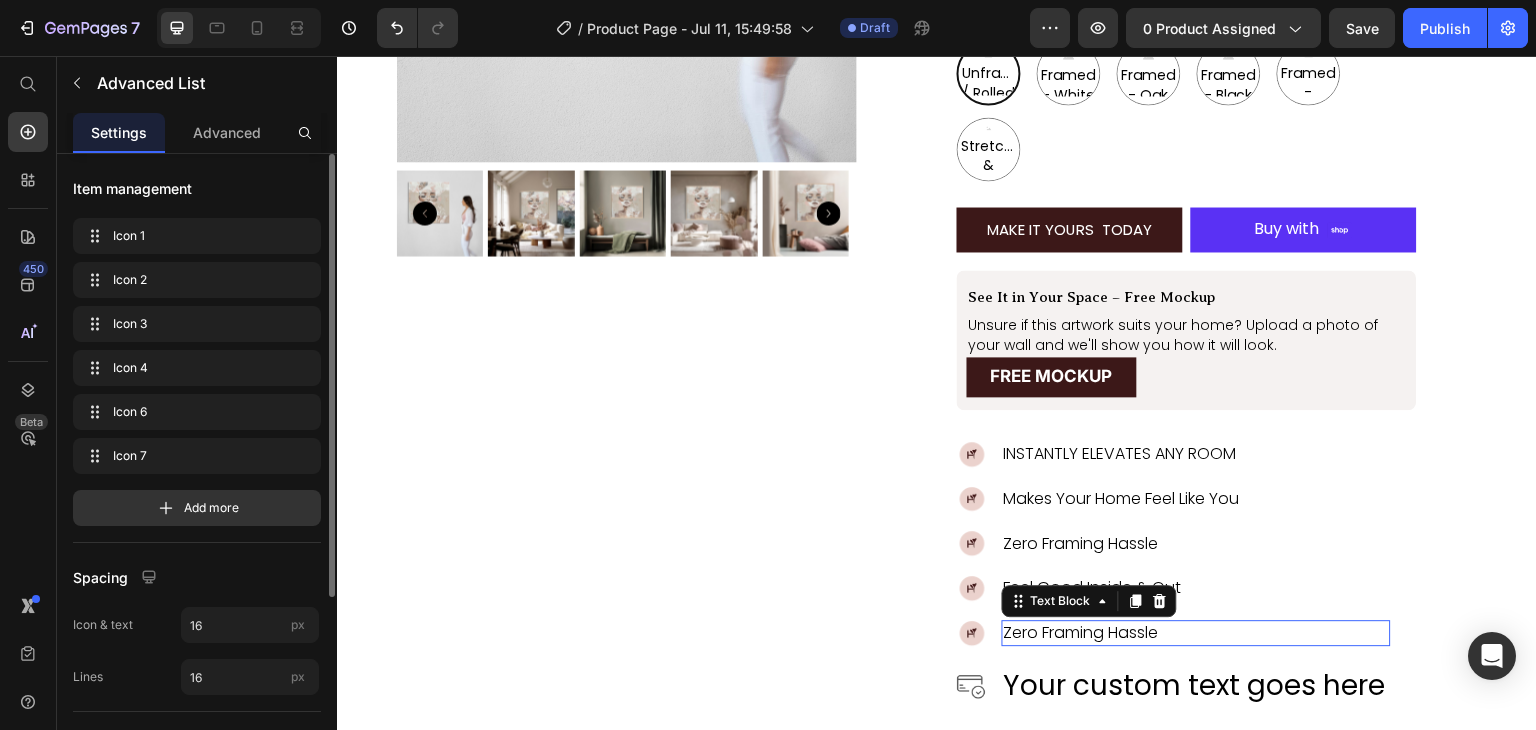 click on "Zero Framing Hassle" at bounding box center (1196, 633) 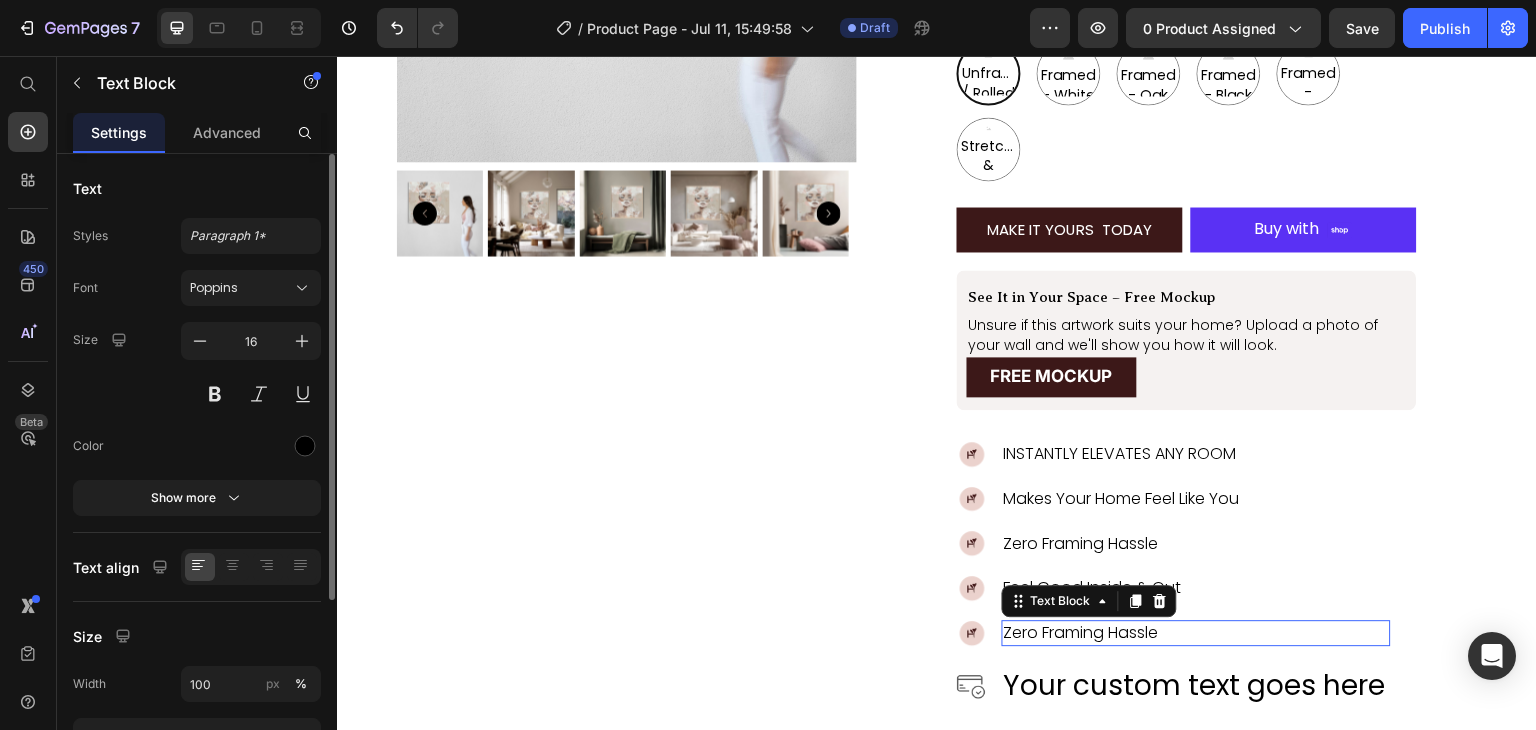 click on "Zero Framing Hassle" at bounding box center (1196, 633) 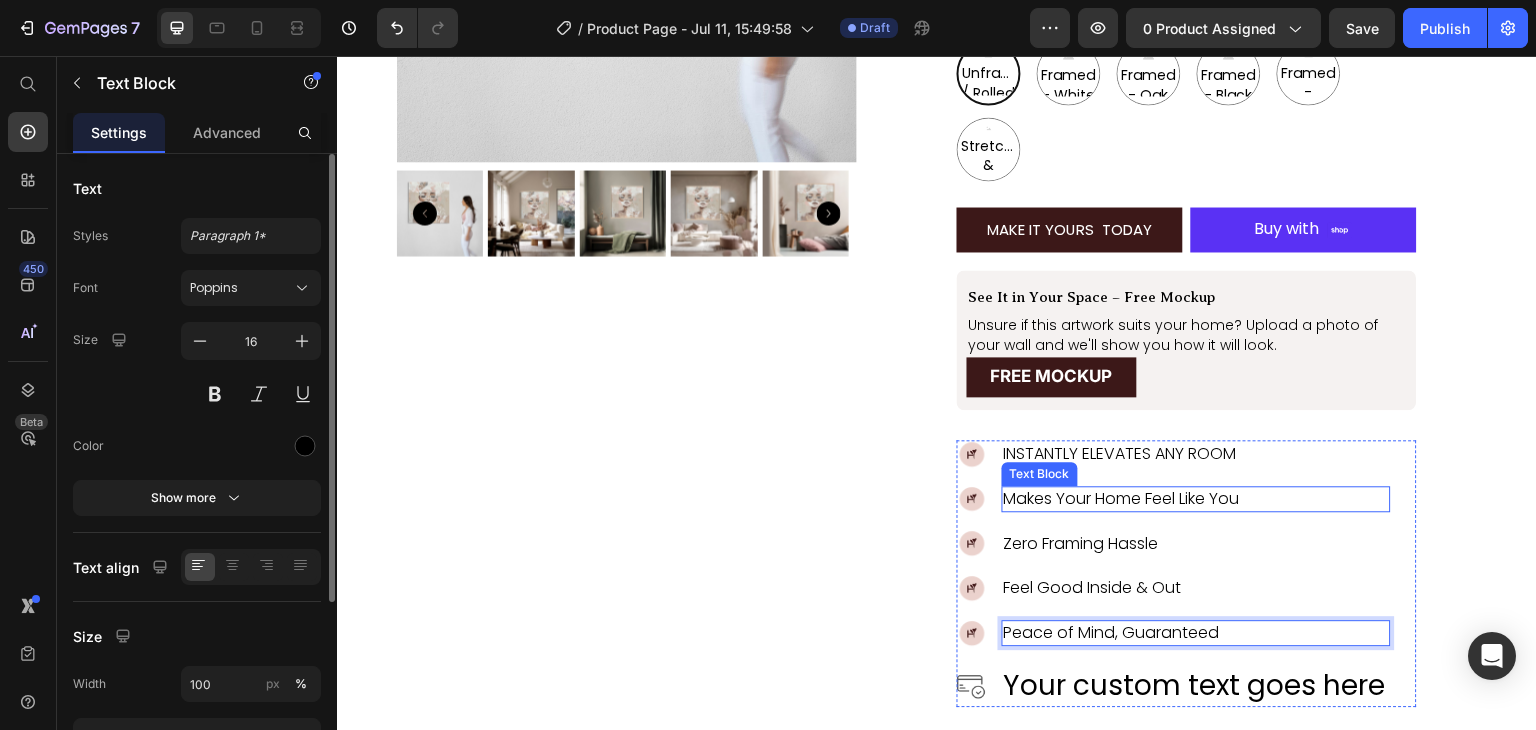 click on "Makes Your Home Feel Like You" at bounding box center (1196, 499) 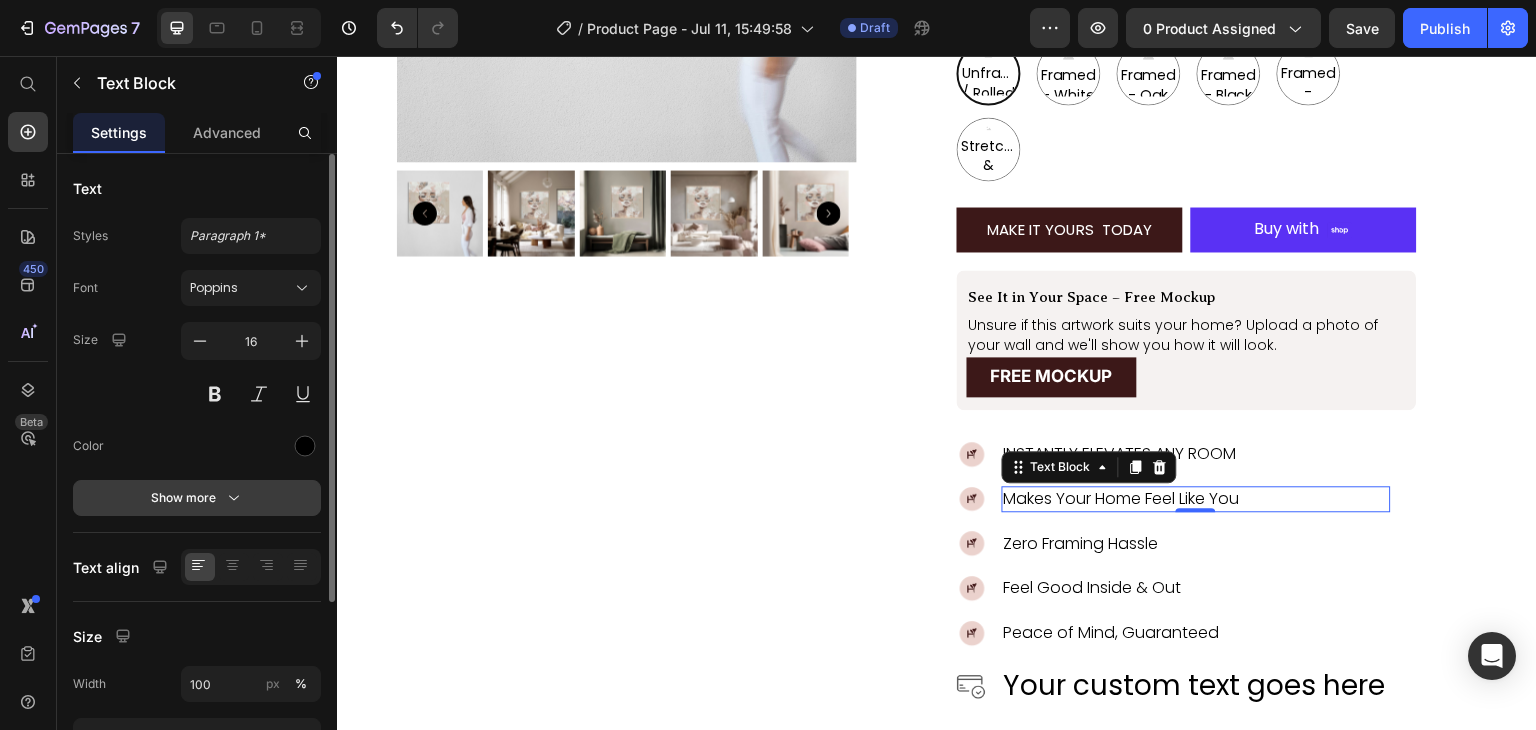click on "Show more" at bounding box center [197, 498] 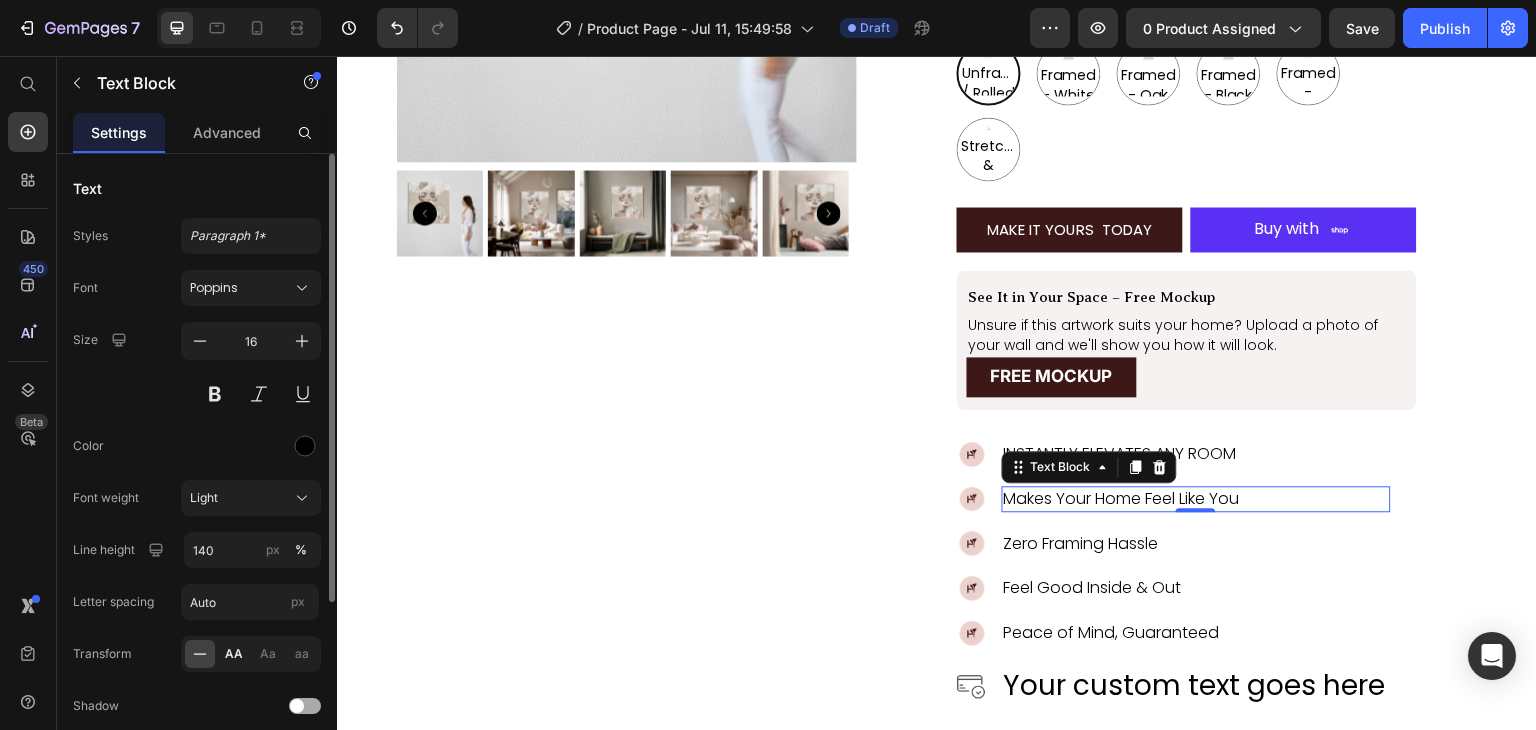 click on "AA" 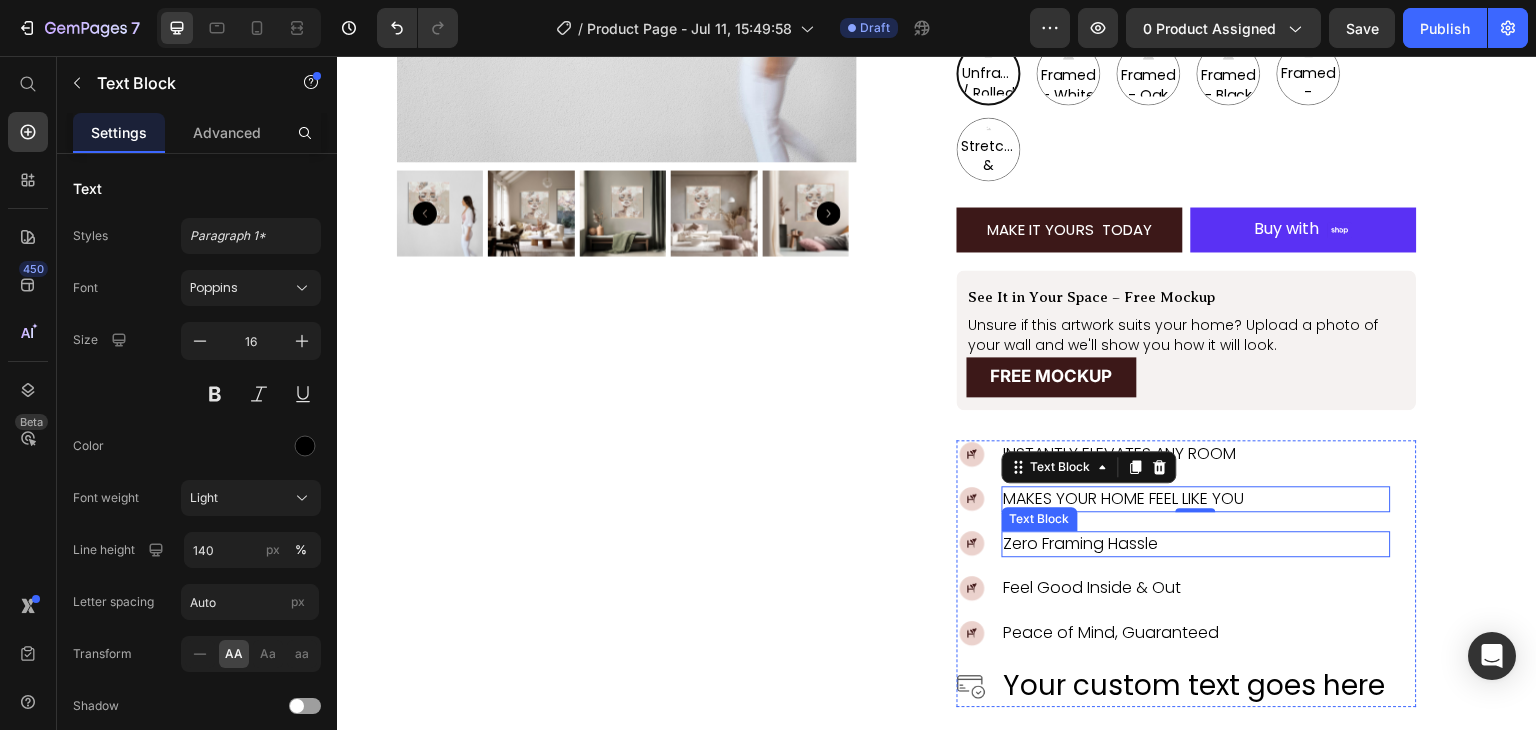 click on "Zero Framing Hassle" at bounding box center [1196, 544] 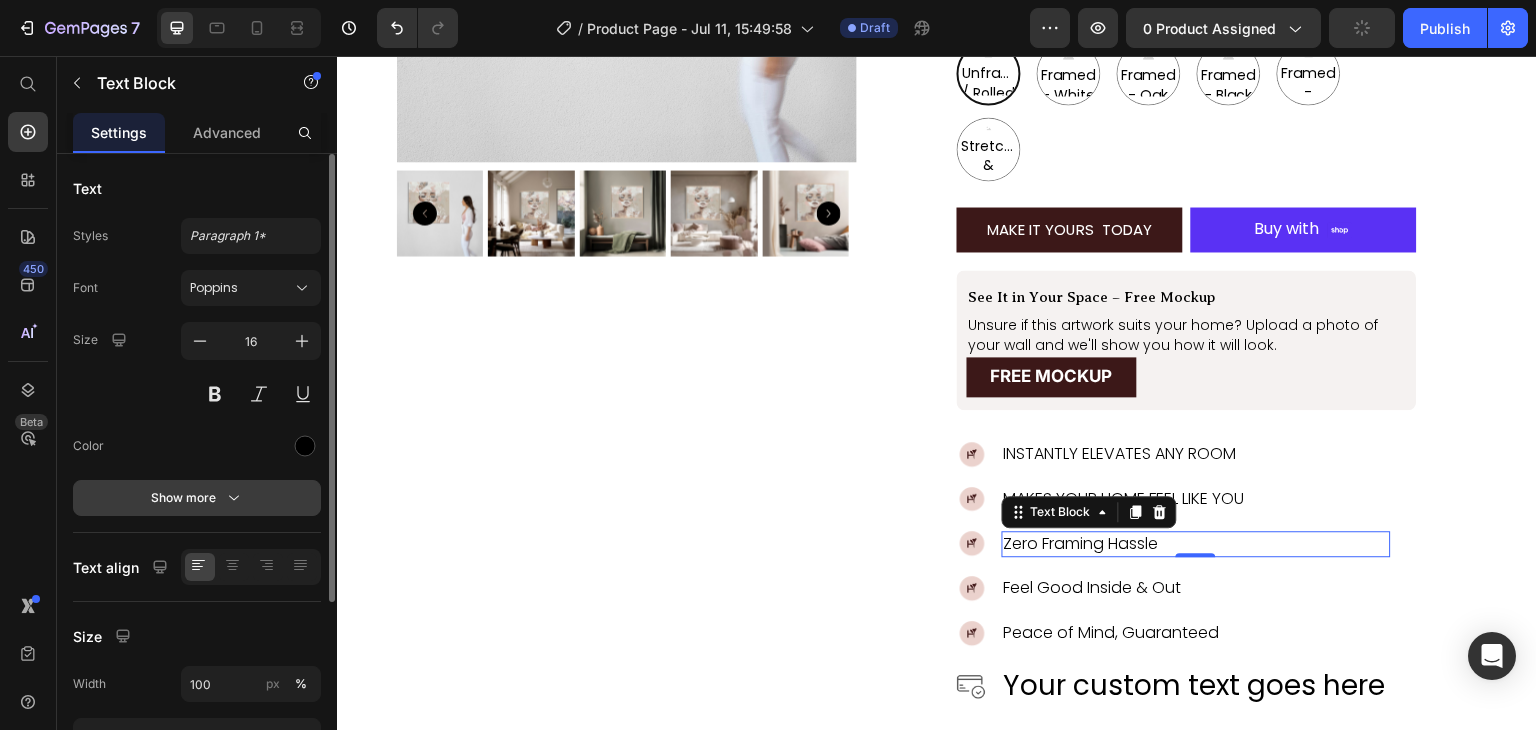 click on "Show more" at bounding box center (197, 498) 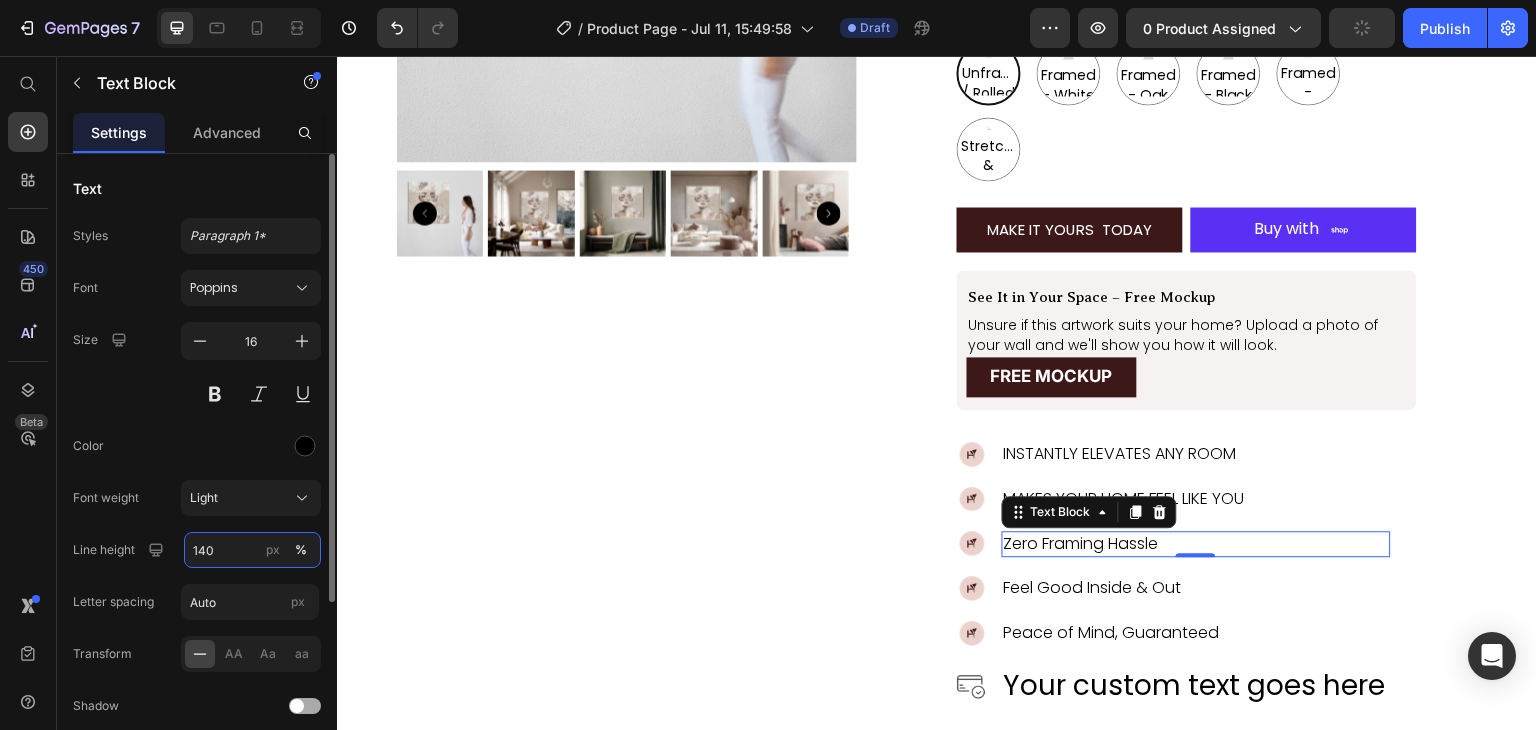 click on "140" at bounding box center (252, 550) 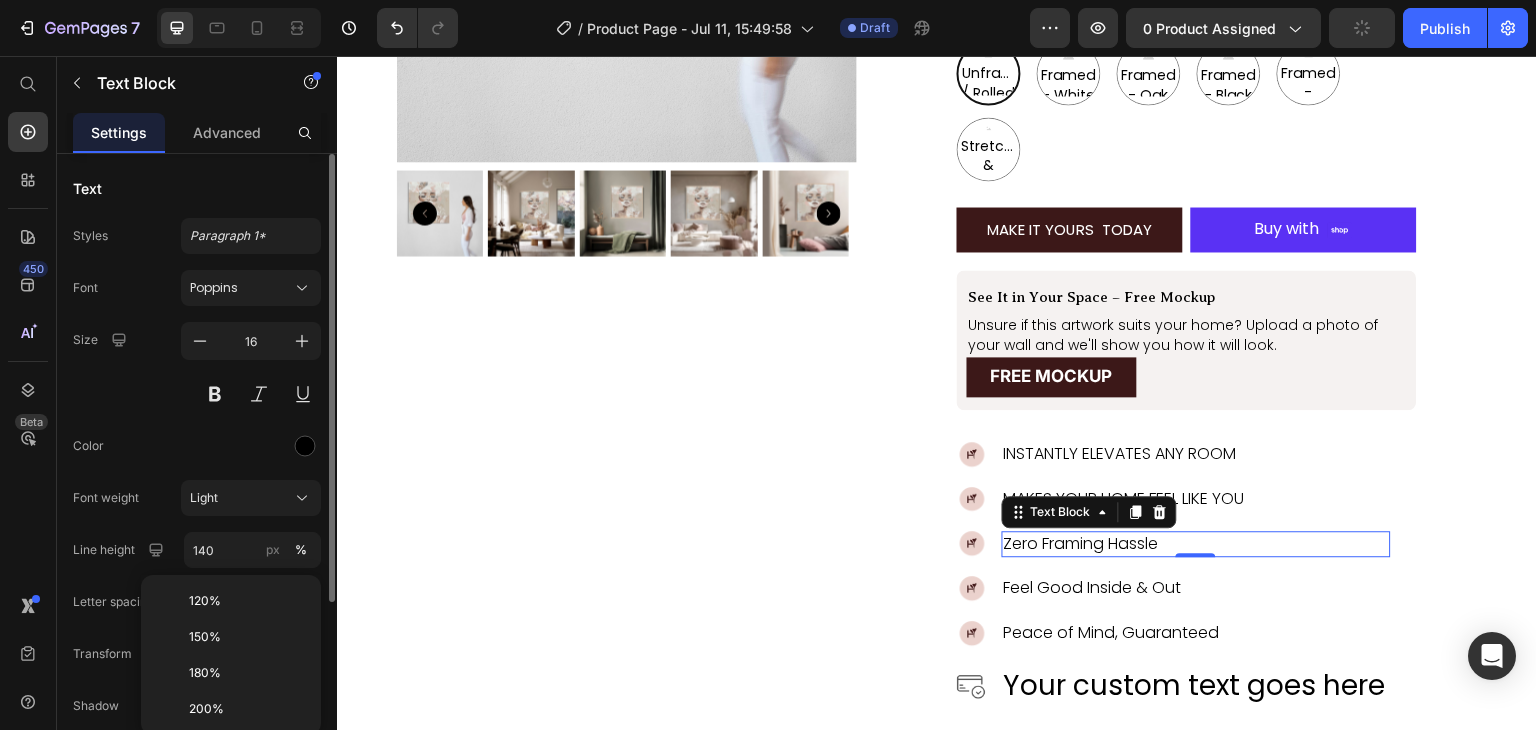 click on "Line height" at bounding box center [120, 550] 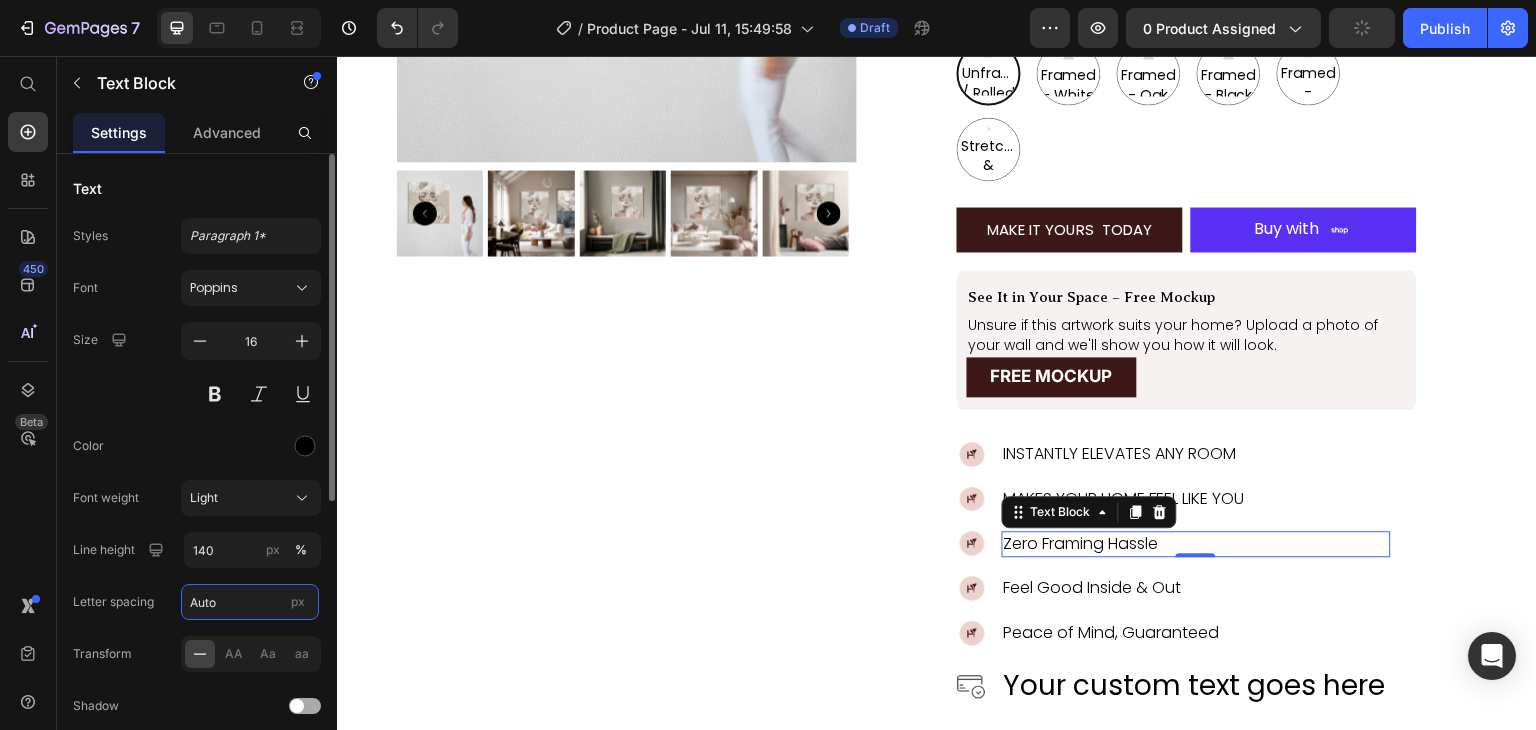 click on "Auto" at bounding box center (250, 602) 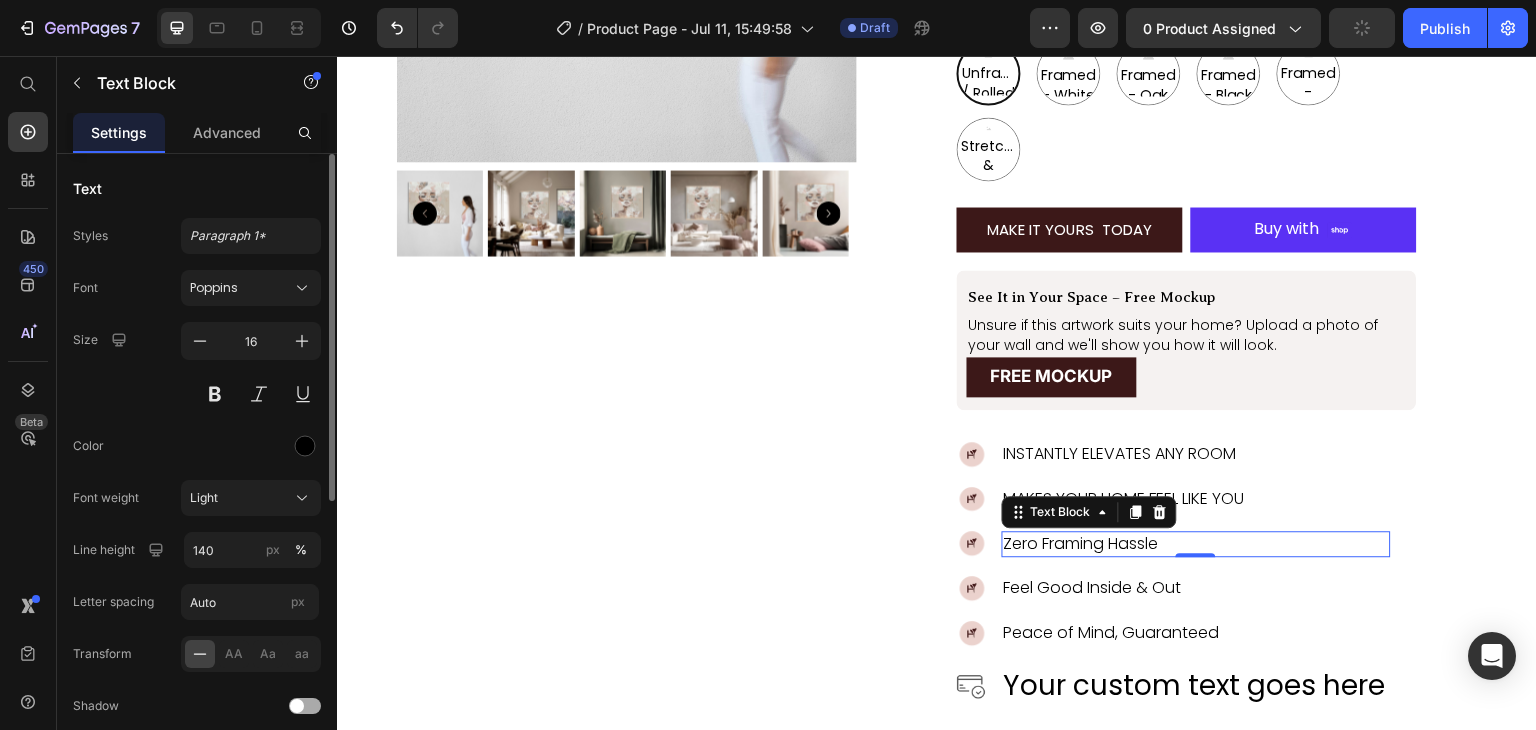 click on "Font Poppins Size 16 Color Font weight Light Line height 140 px % Letter spacing Auto px Transform
AA Aa aa Shadow Show less" at bounding box center [197, 523] 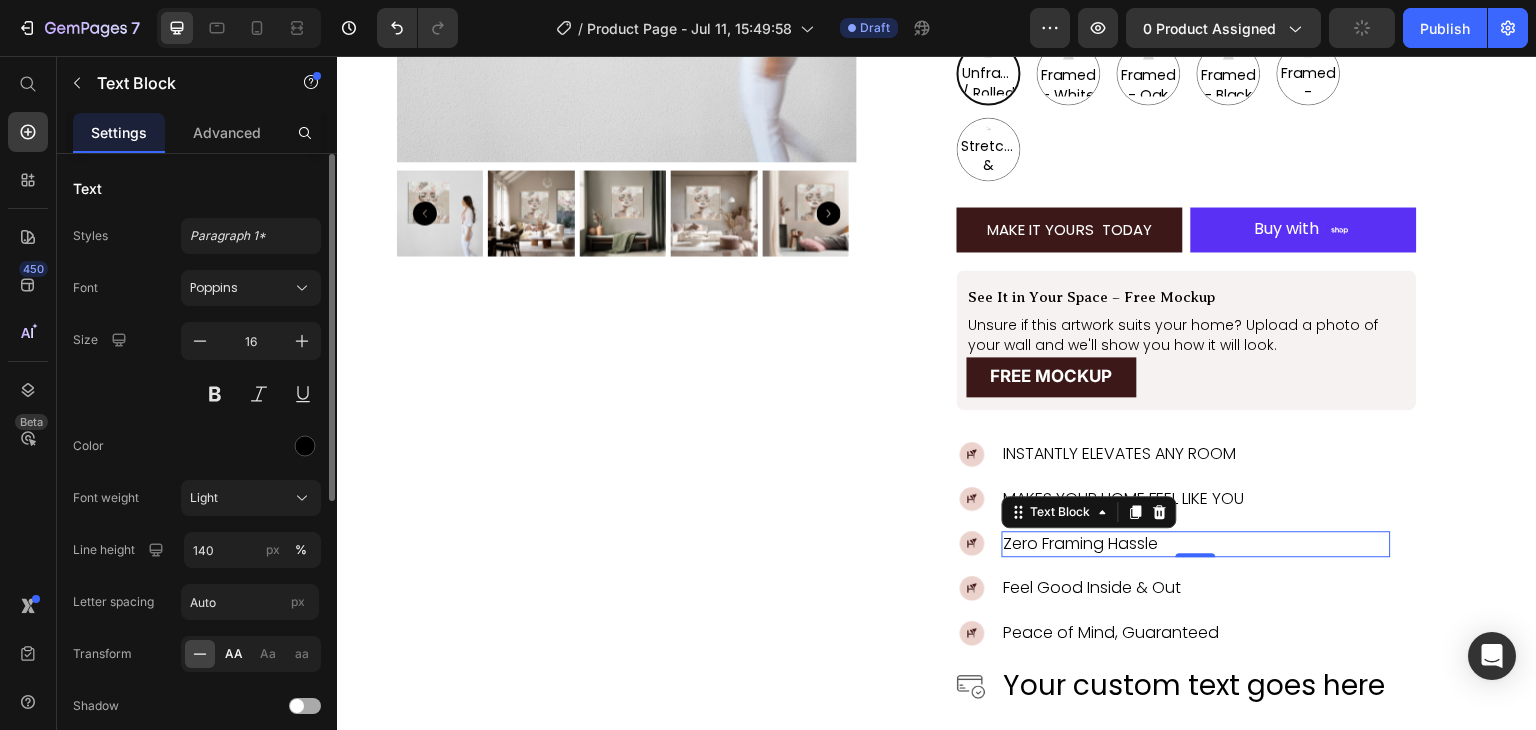 click on "AA" 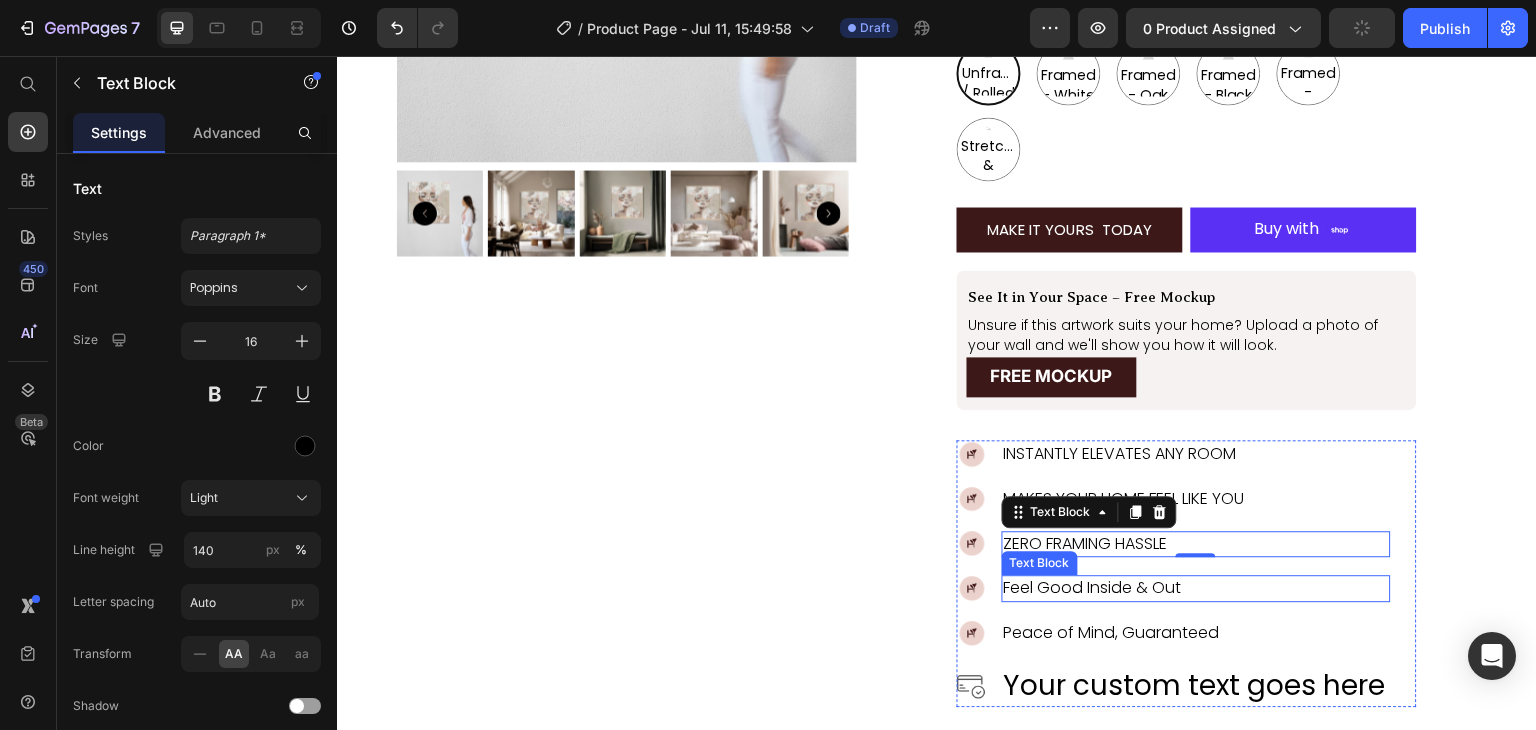 click on "Feel Good Inside & Out" at bounding box center (1196, 588) 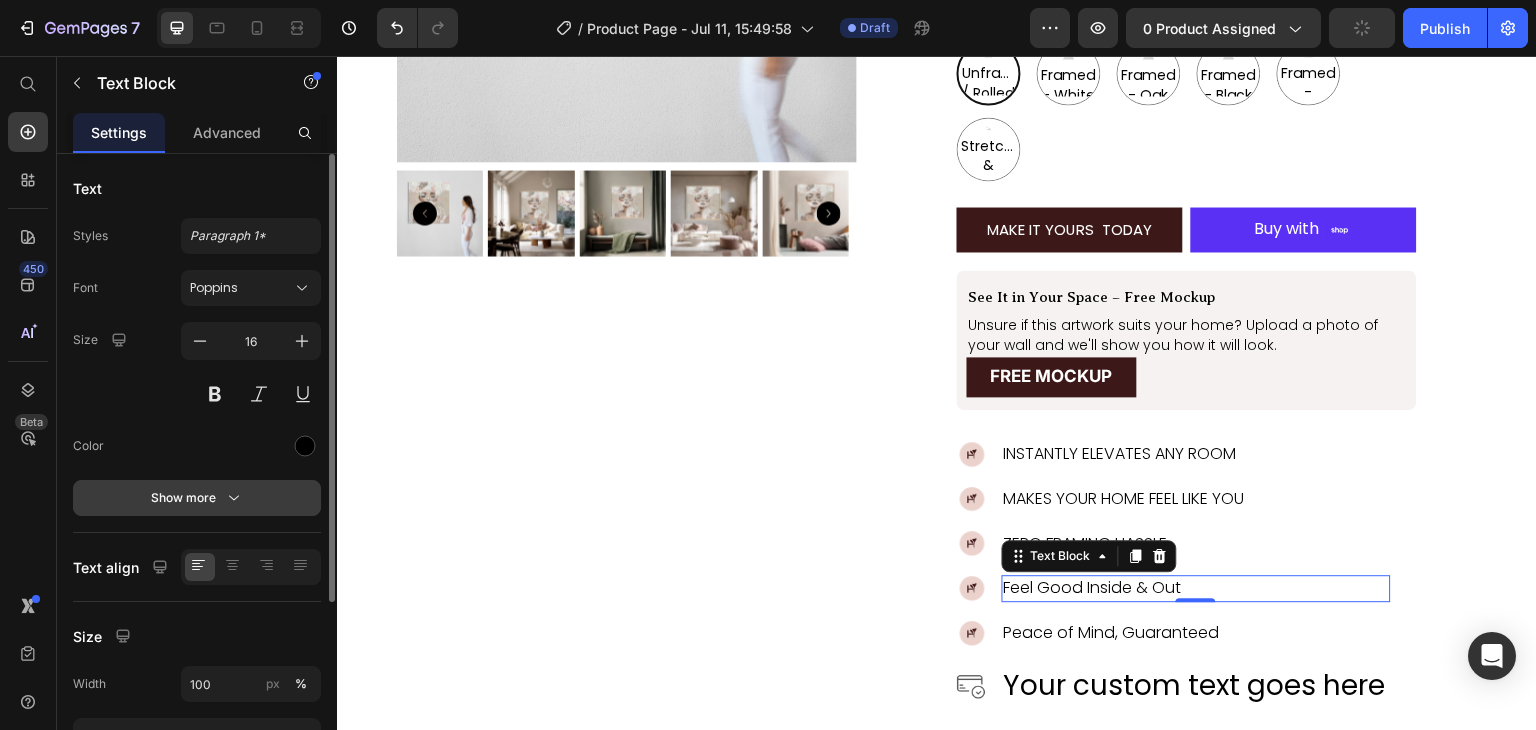 click on "Show more" at bounding box center [197, 498] 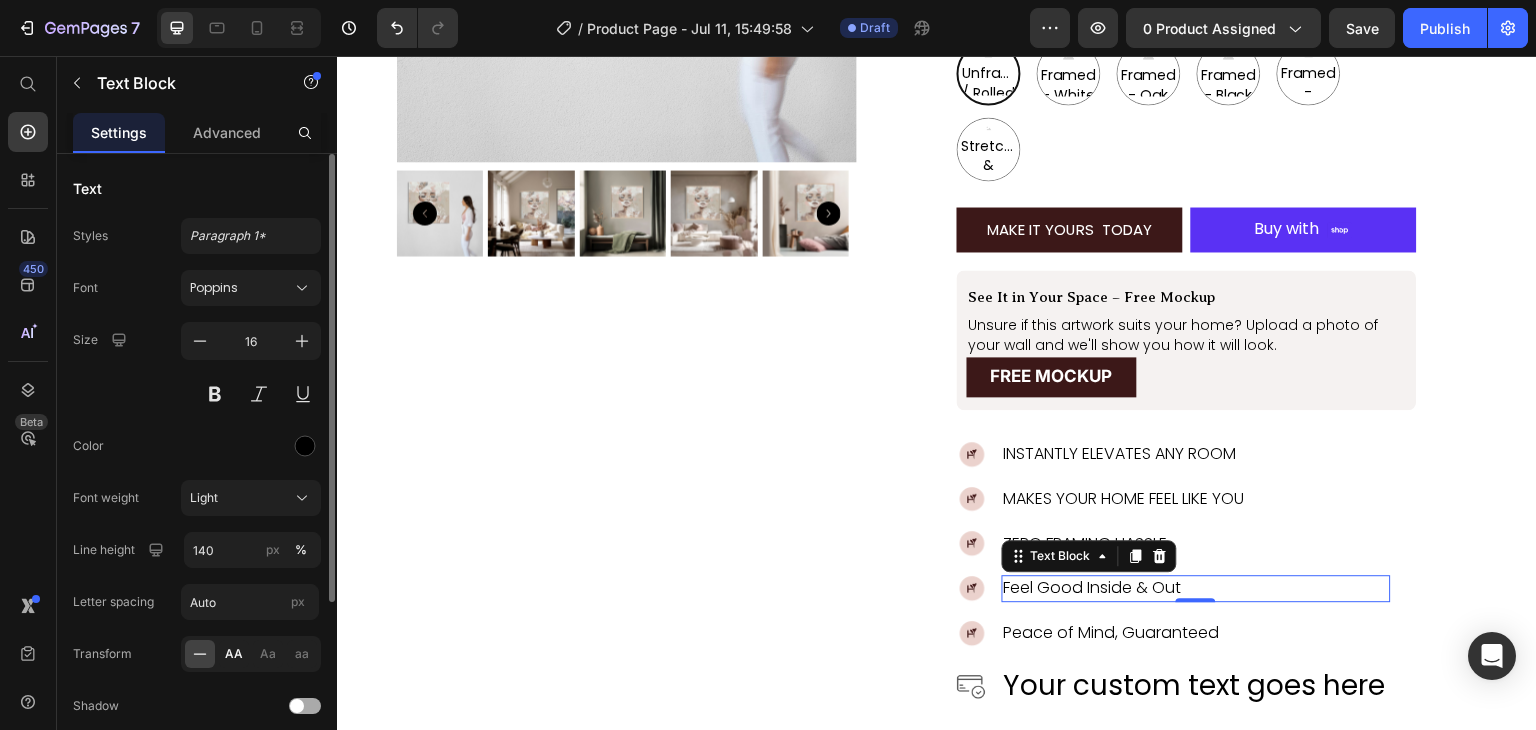 click on "AA" 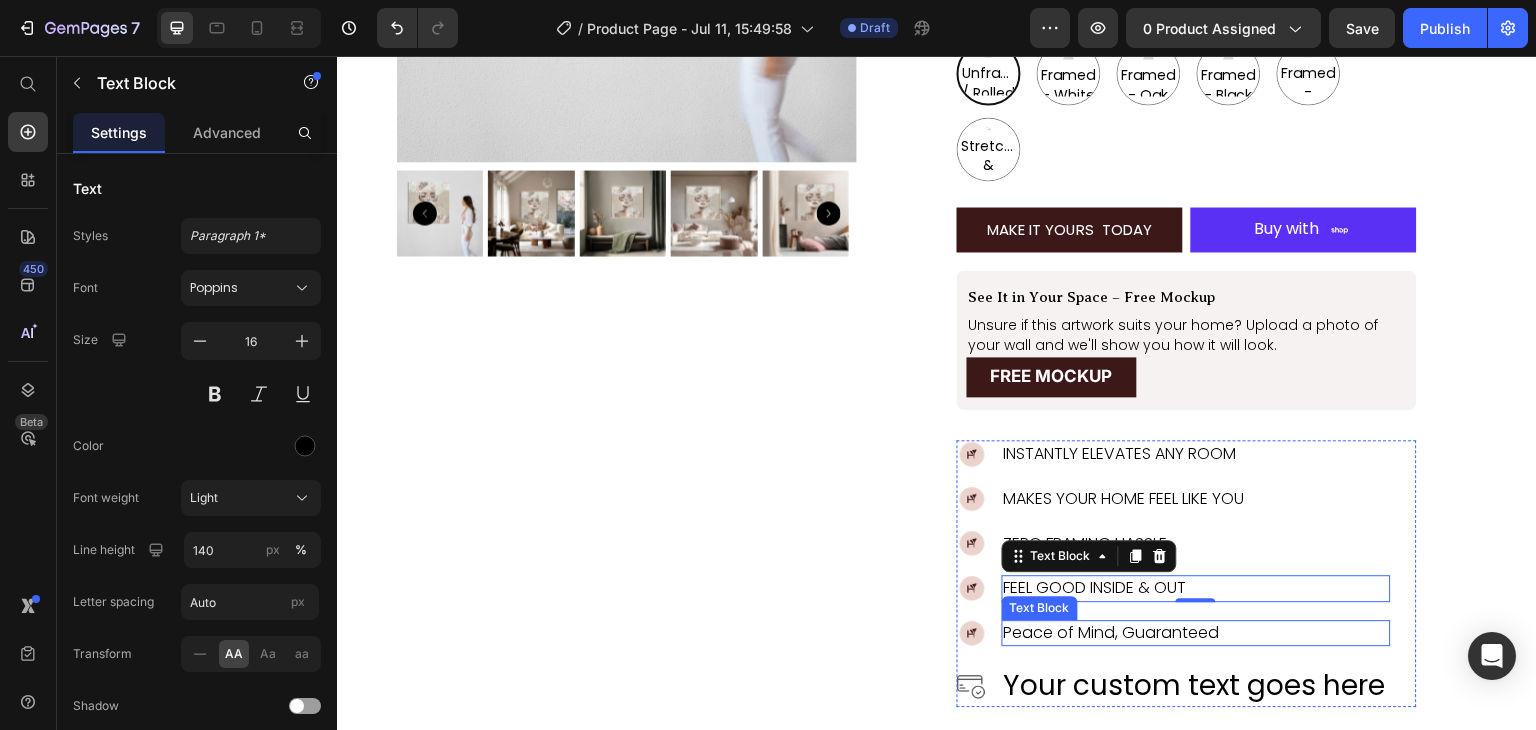 click on "Peace of Mind, Guaranteed" at bounding box center [1196, 633] 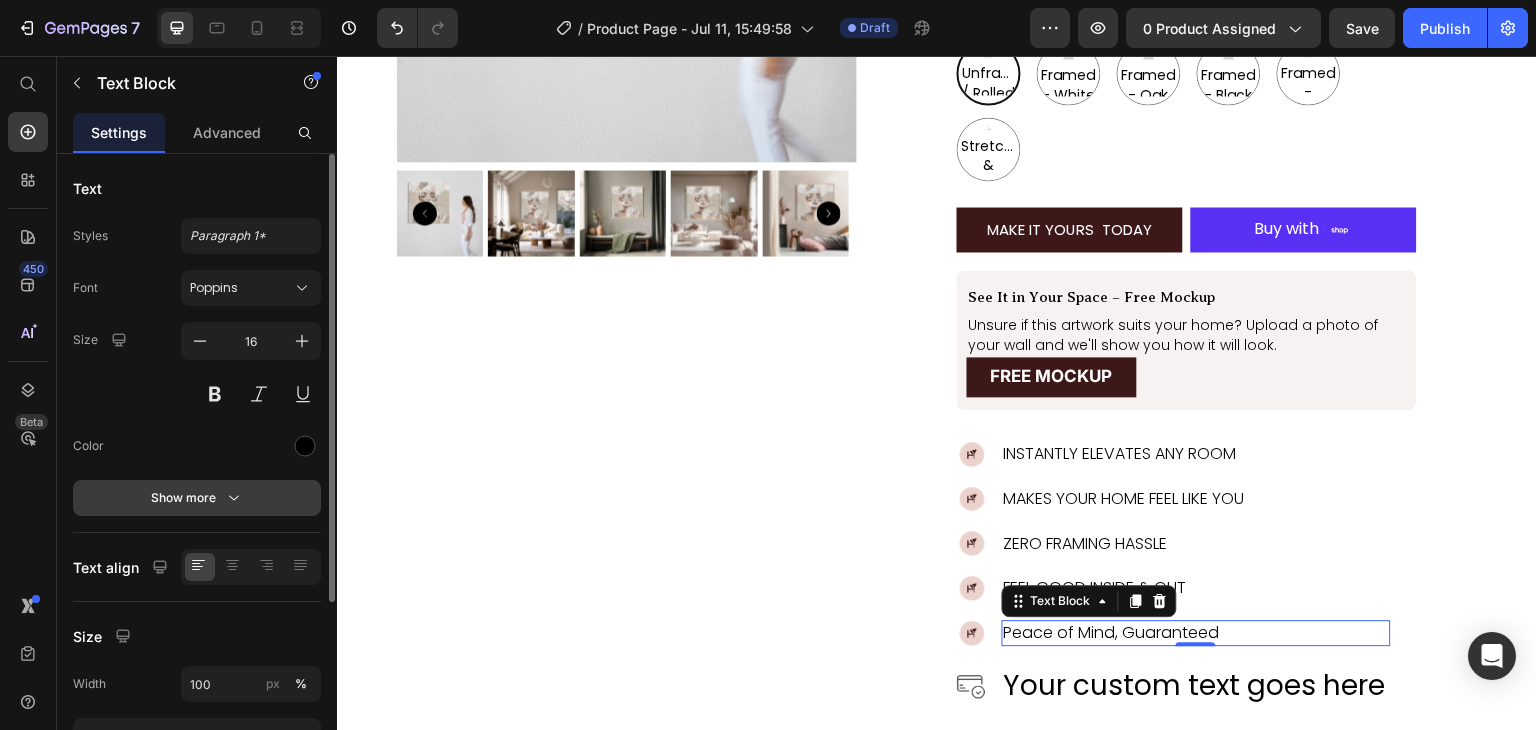 click 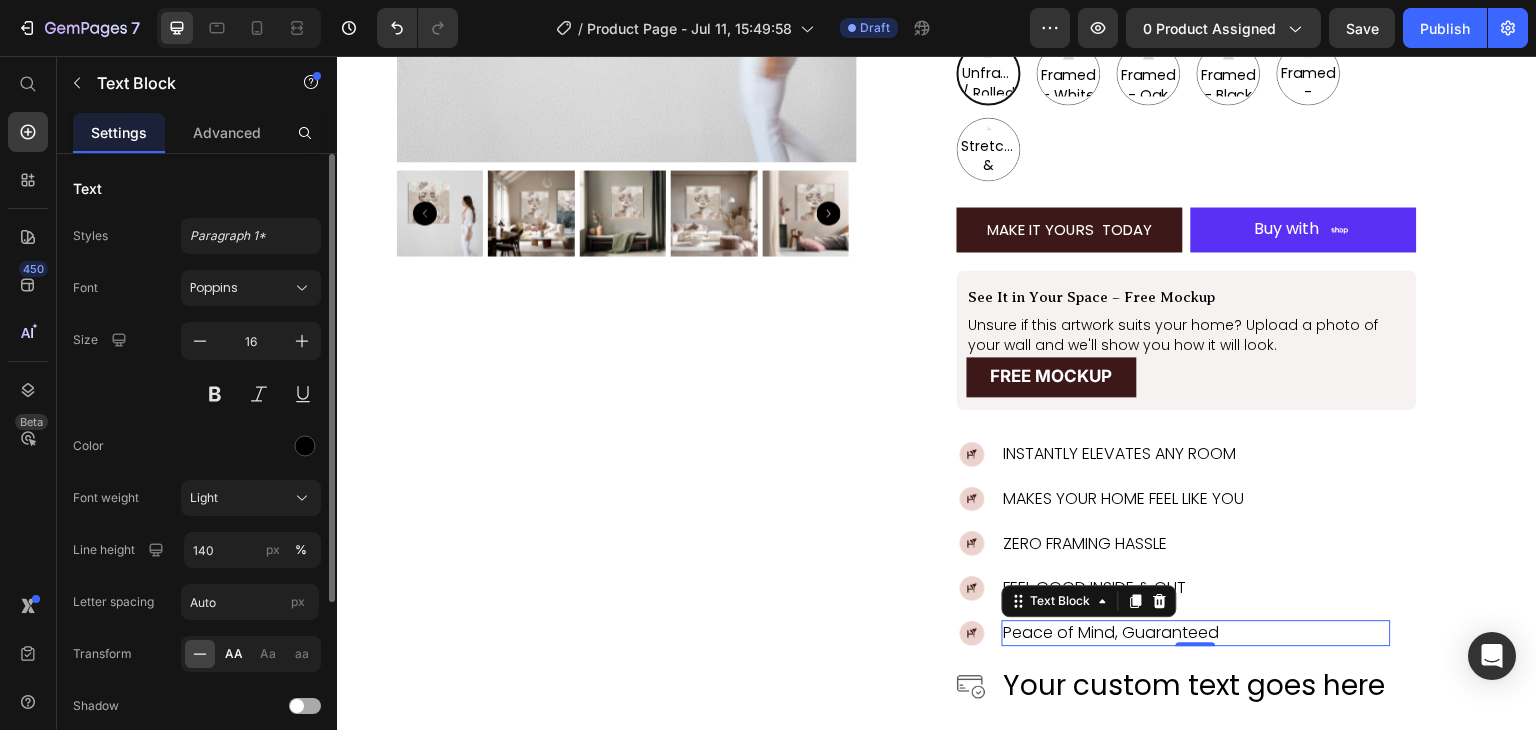 click on "AA" 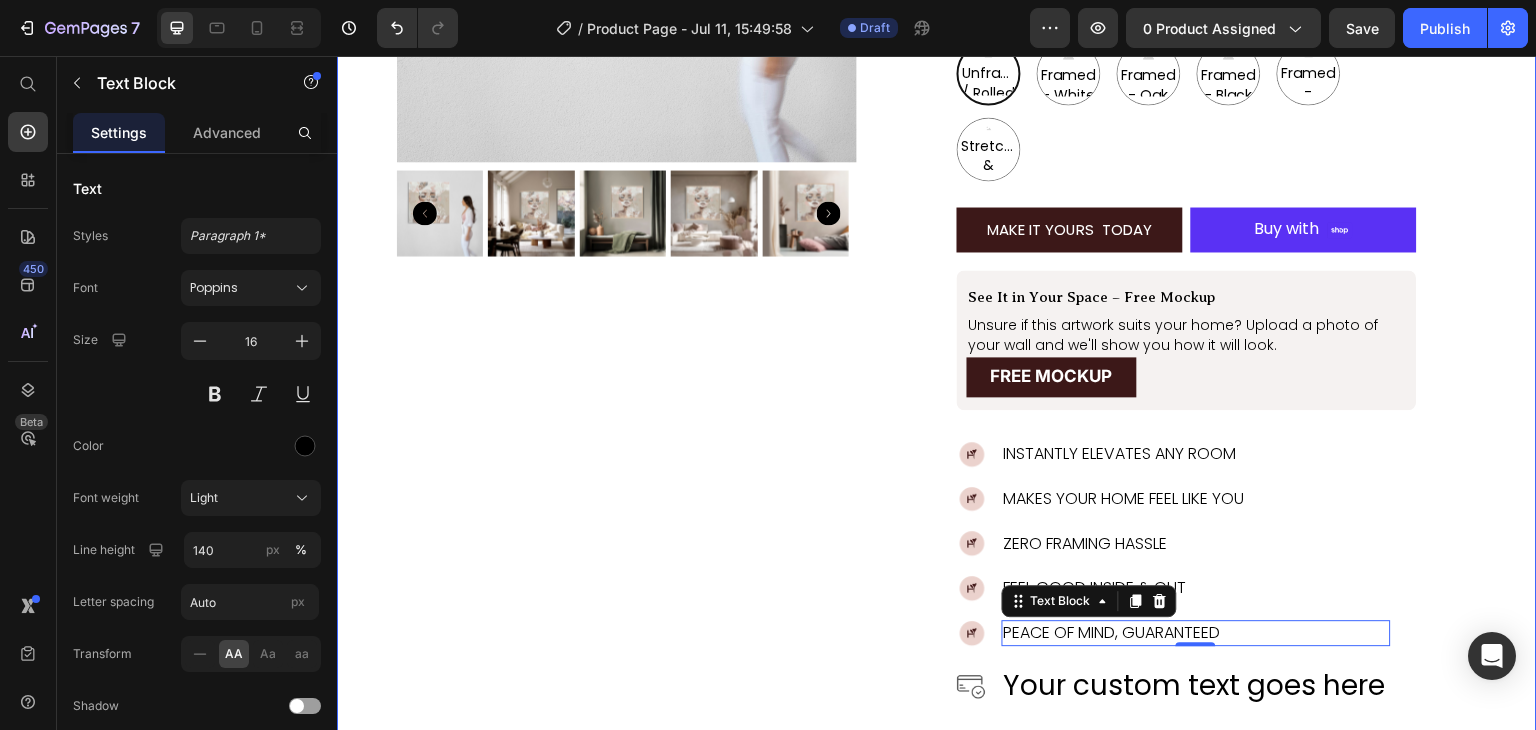 click on "Product Images" at bounding box center (627, 522) 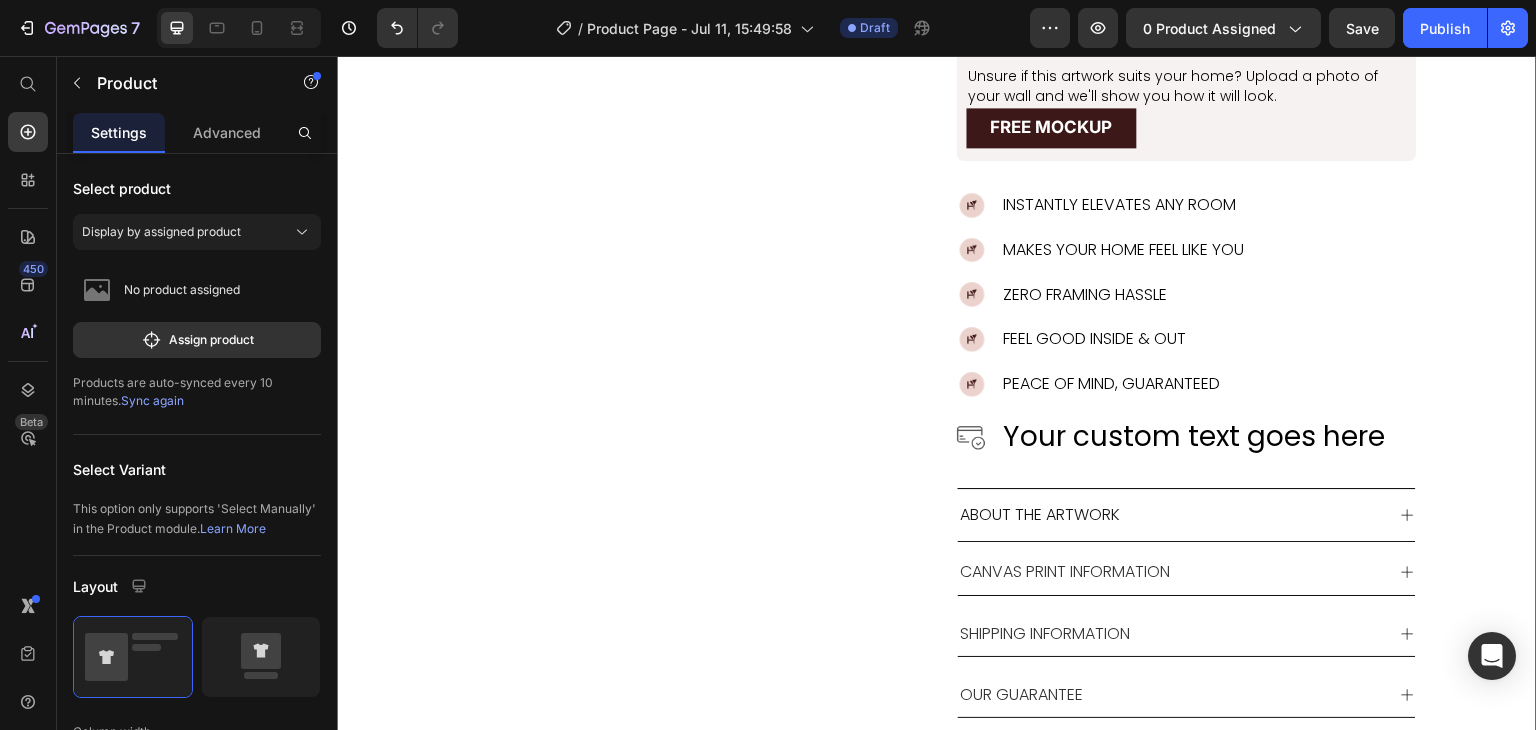 scroll, scrollTop: 971, scrollLeft: 0, axis: vertical 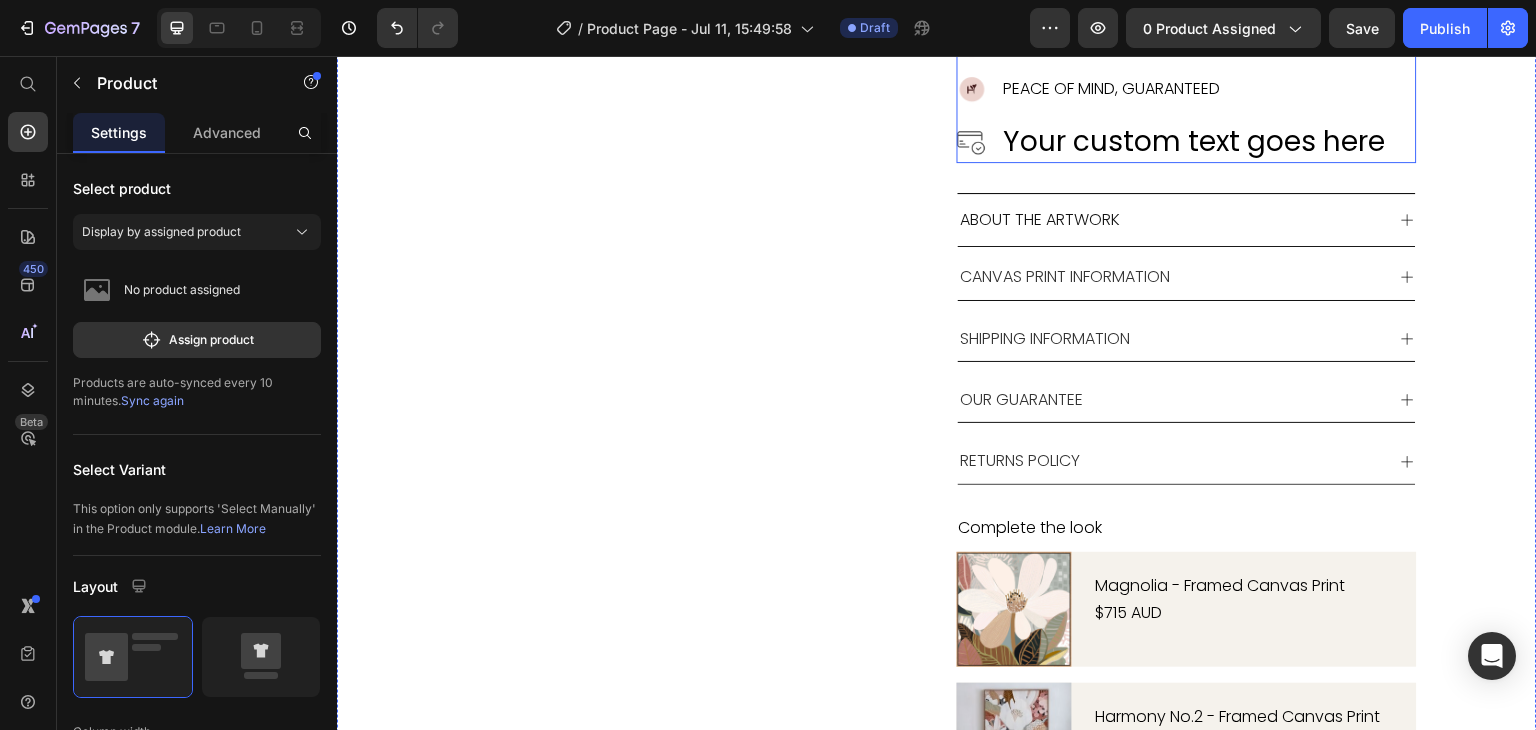 click on "Image Your custom text goes here Text" at bounding box center [1174, 141] 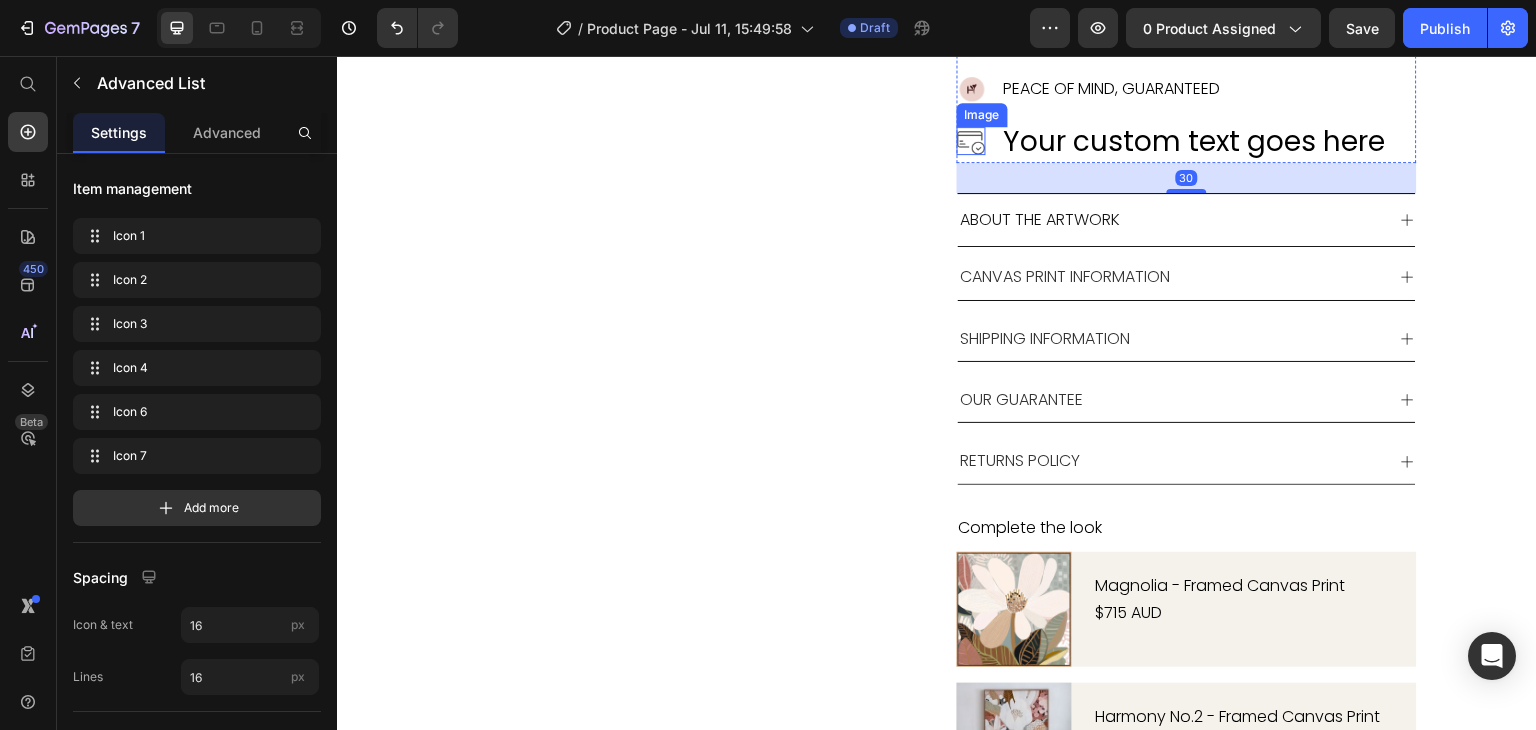 click at bounding box center [971, 141] 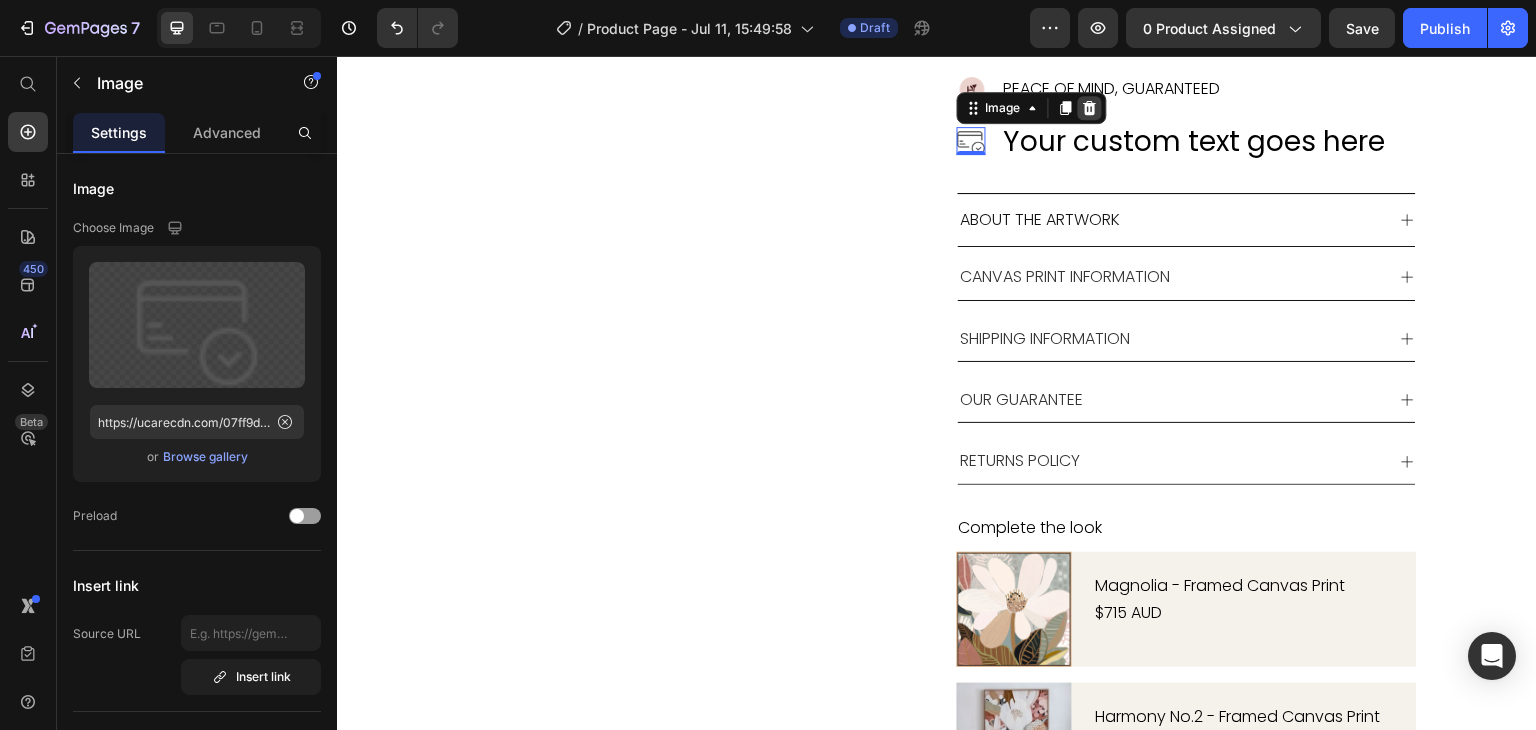 click at bounding box center (1090, 108) 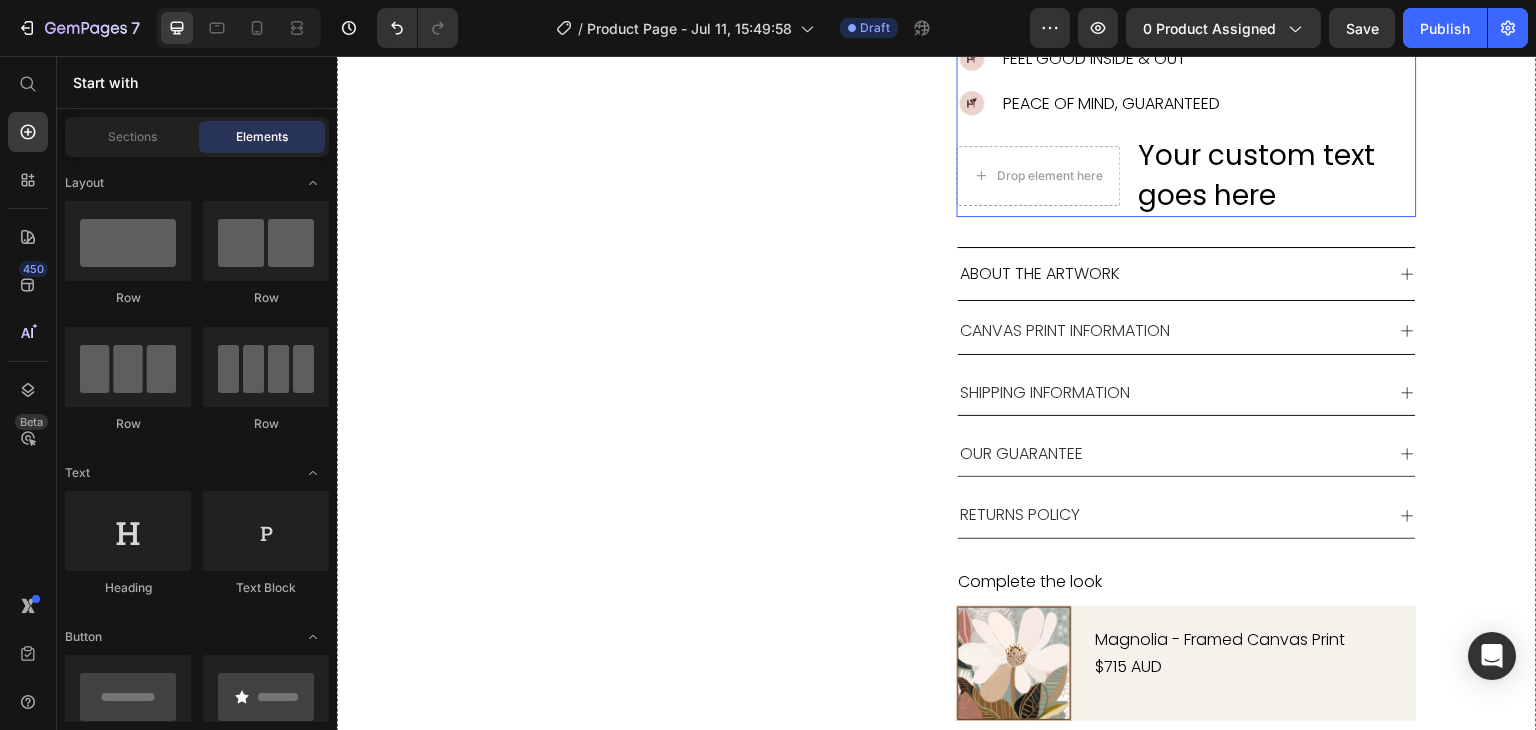 scroll, scrollTop: 956, scrollLeft: 0, axis: vertical 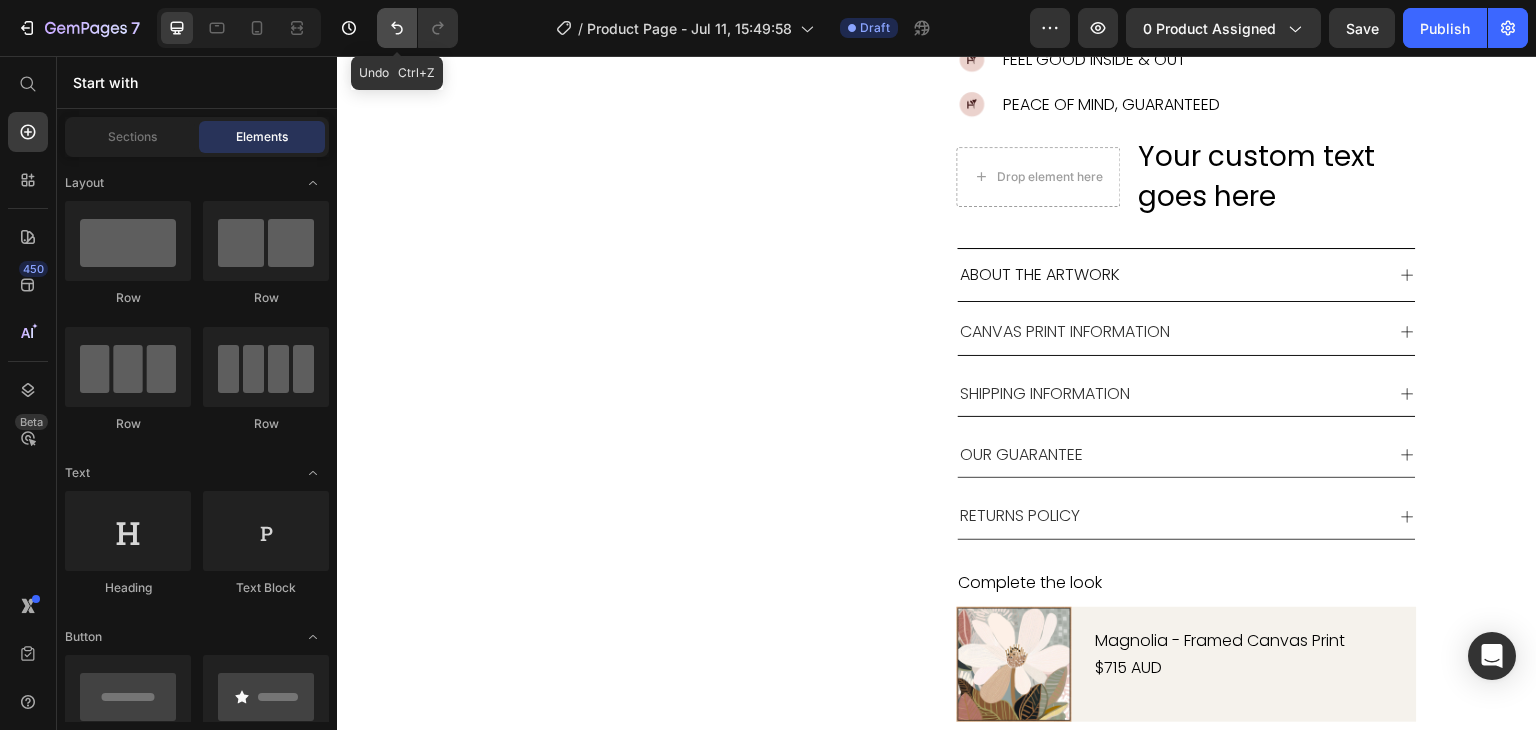 click 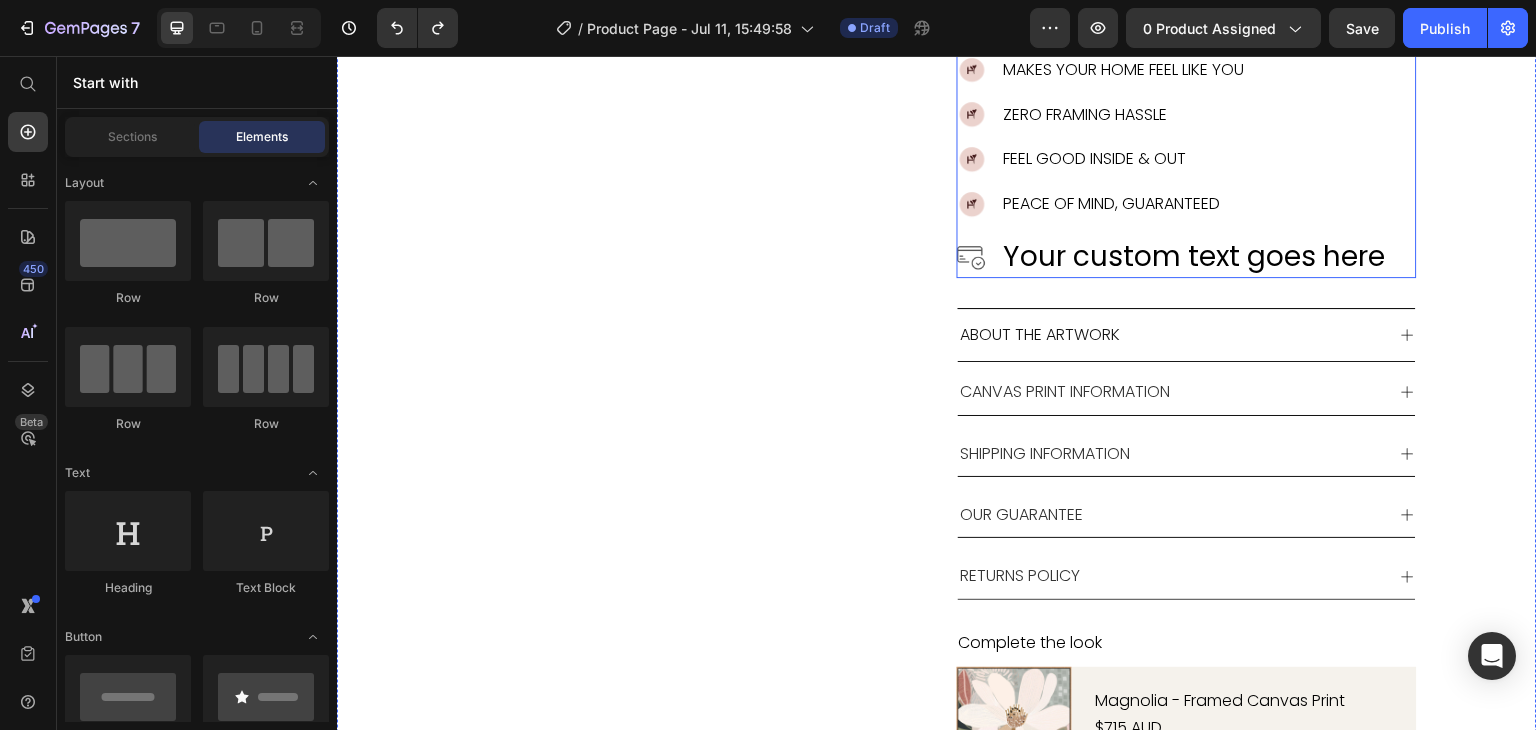 scroll, scrollTop: 854, scrollLeft: 0, axis: vertical 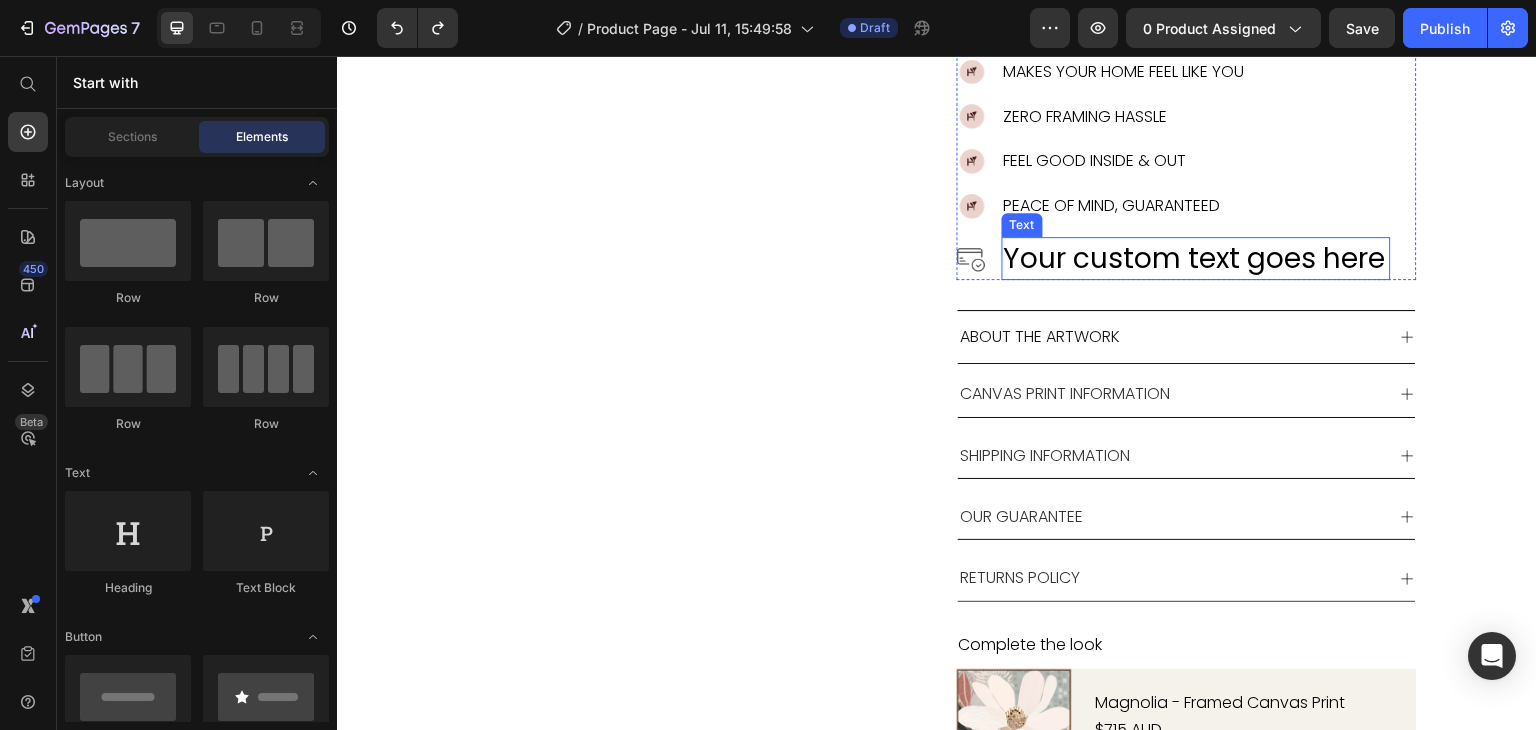 click on "Your custom text goes here" at bounding box center (1196, 258) 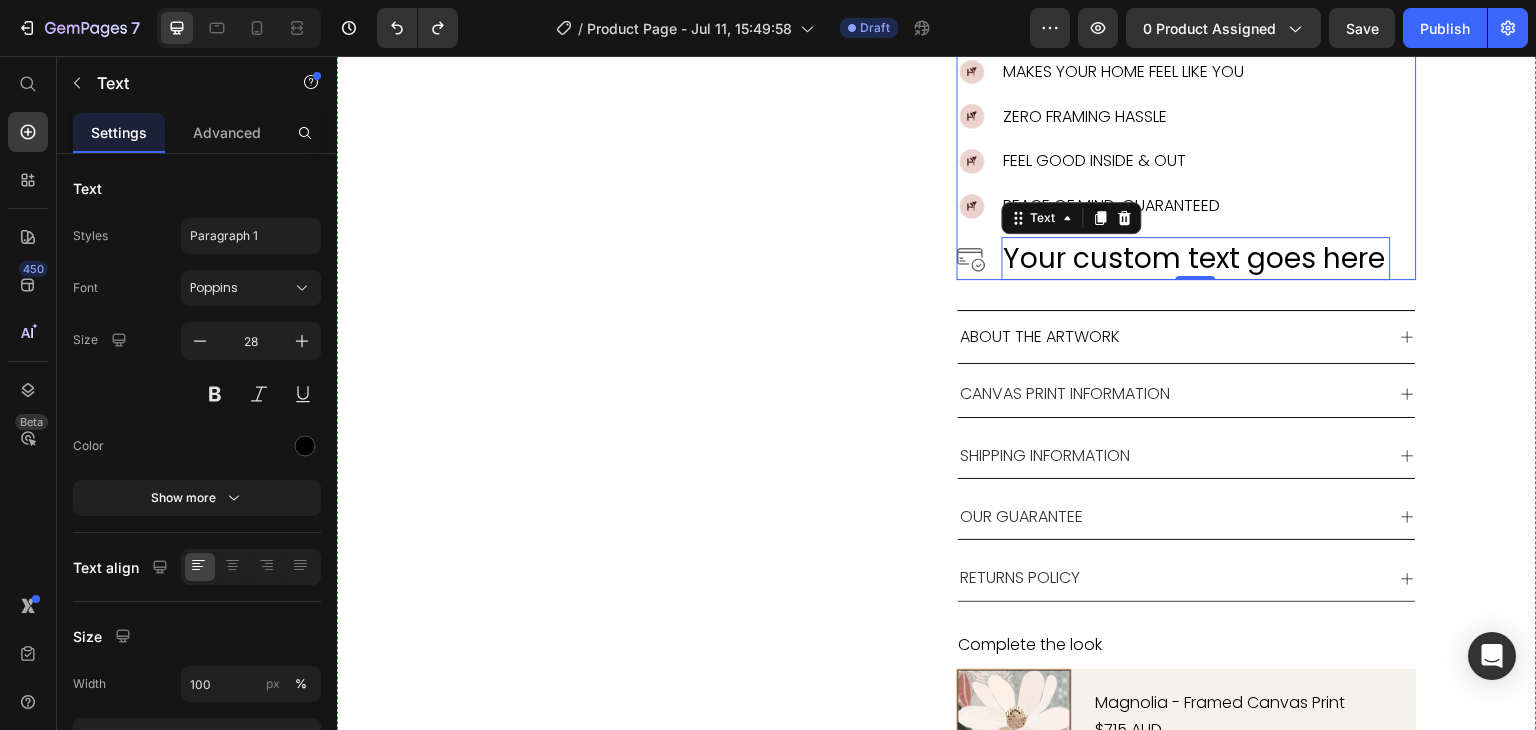 click on "Image Your custom text goes here Text   0" at bounding box center (1174, 258) 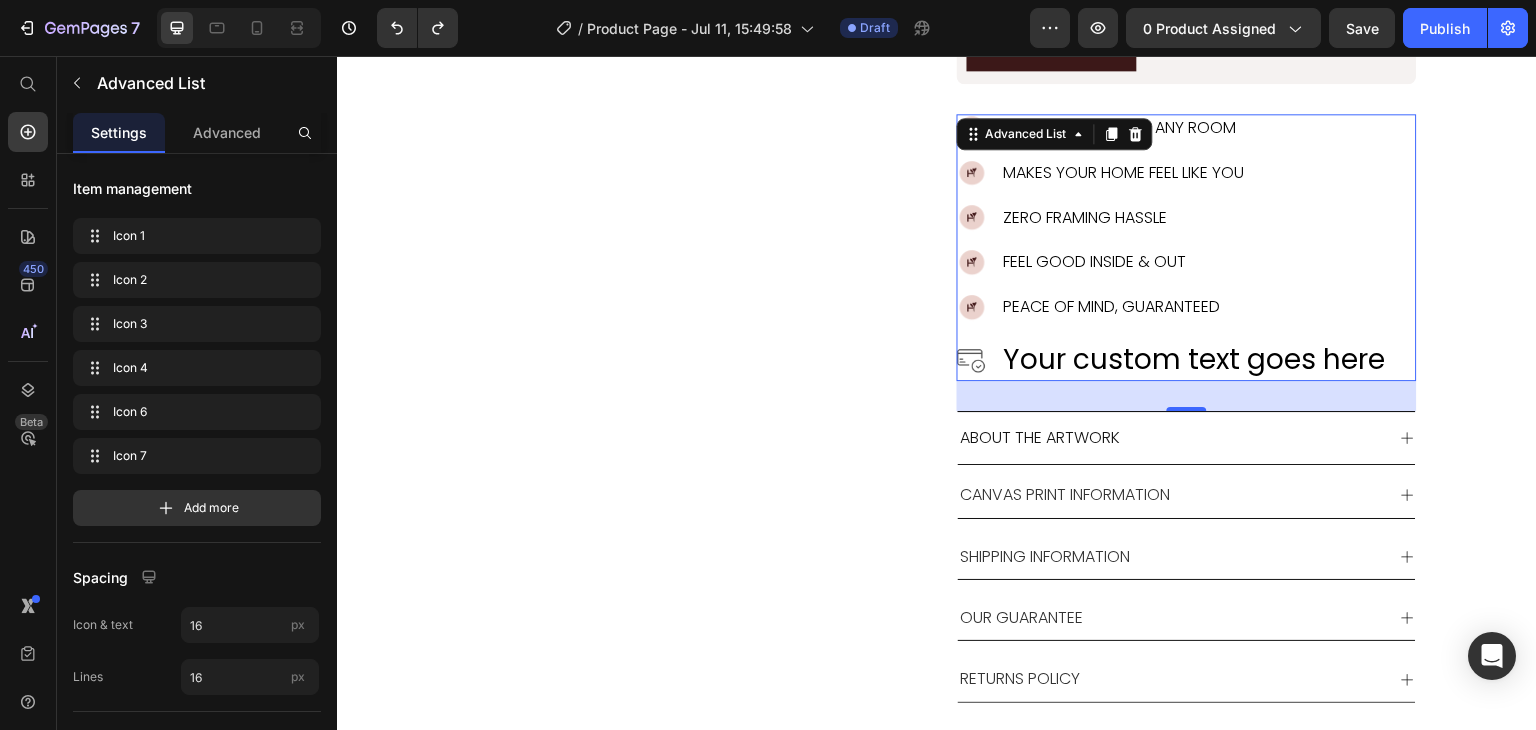scroll, scrollTop: 745, scrollLeft: 0, axis: vertical 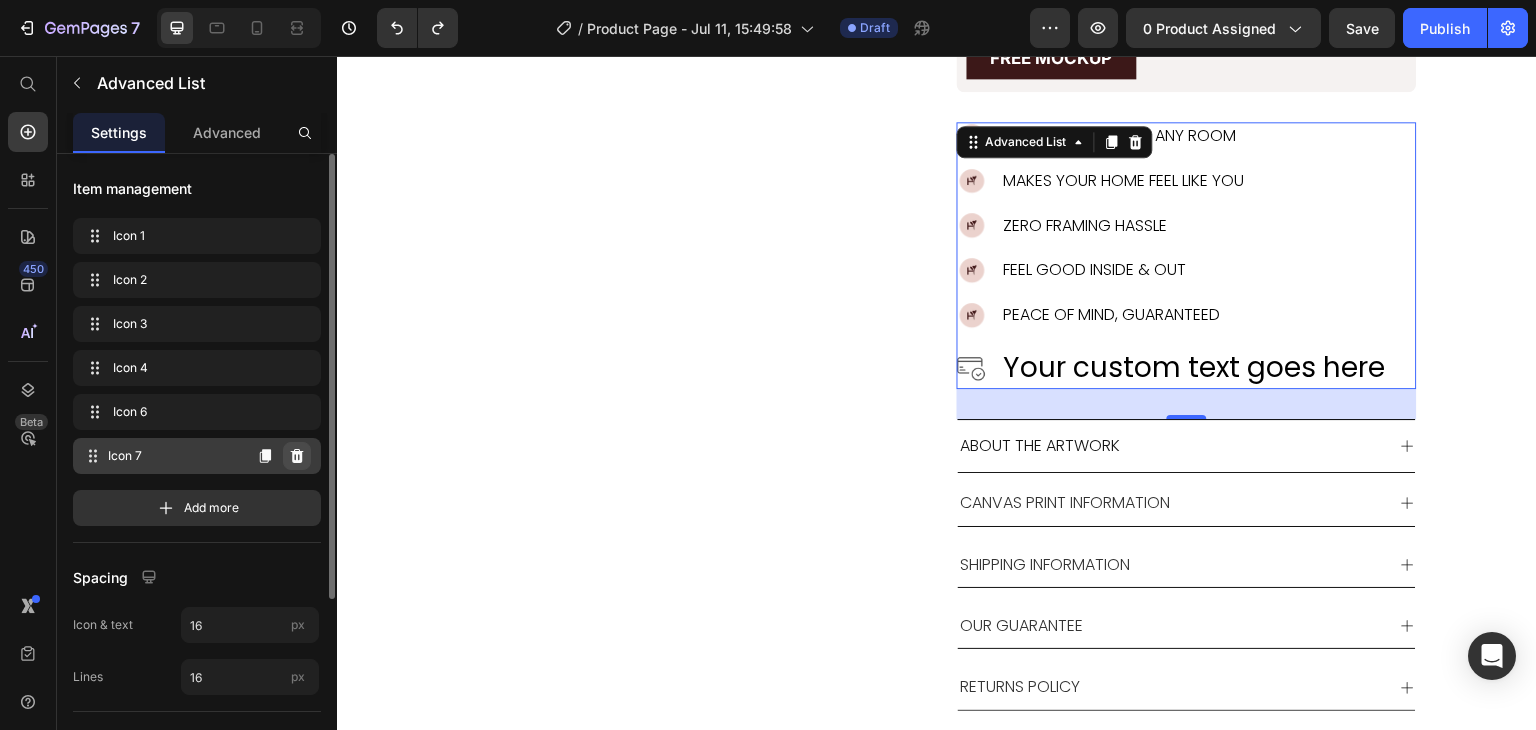 click 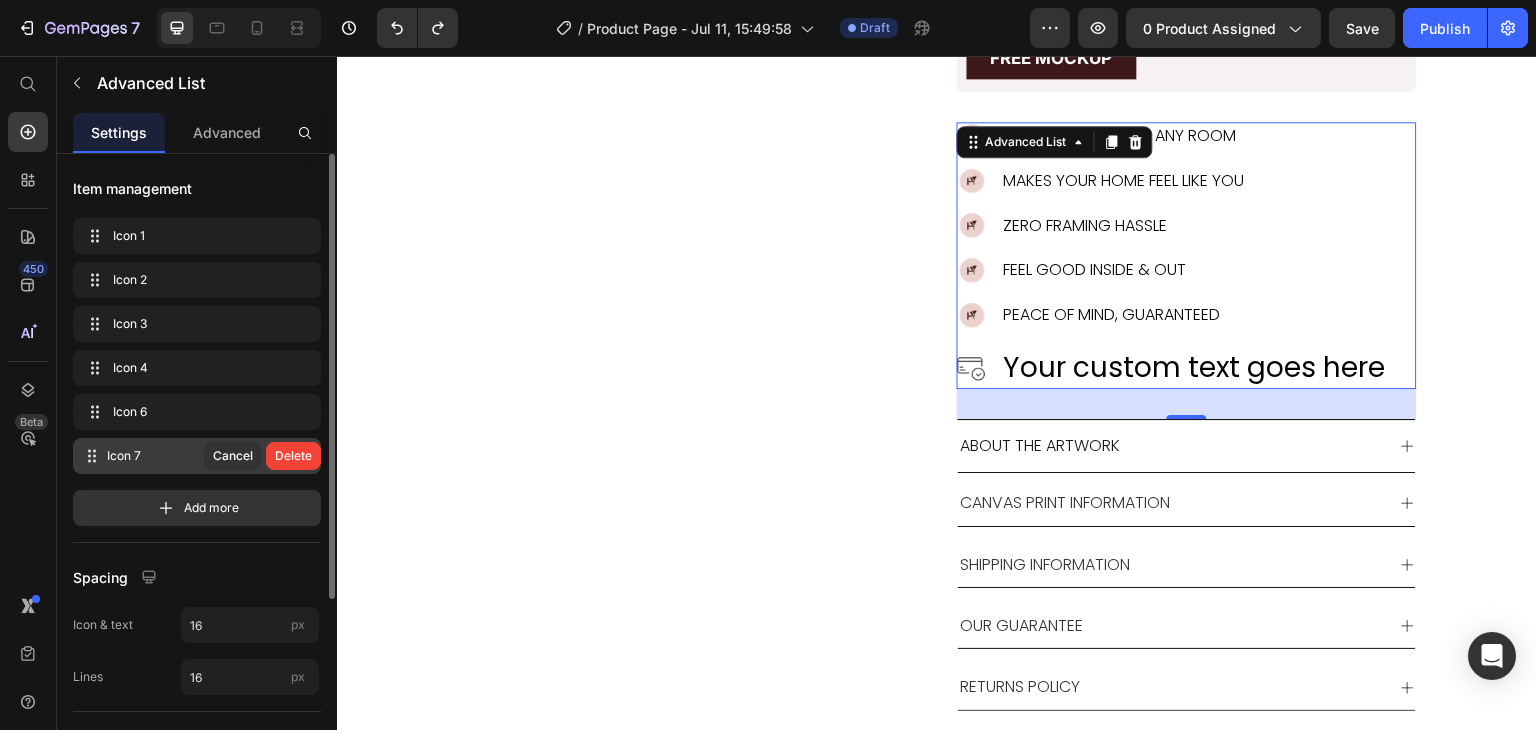 click on "Delete" at bounding box center [293, 456] 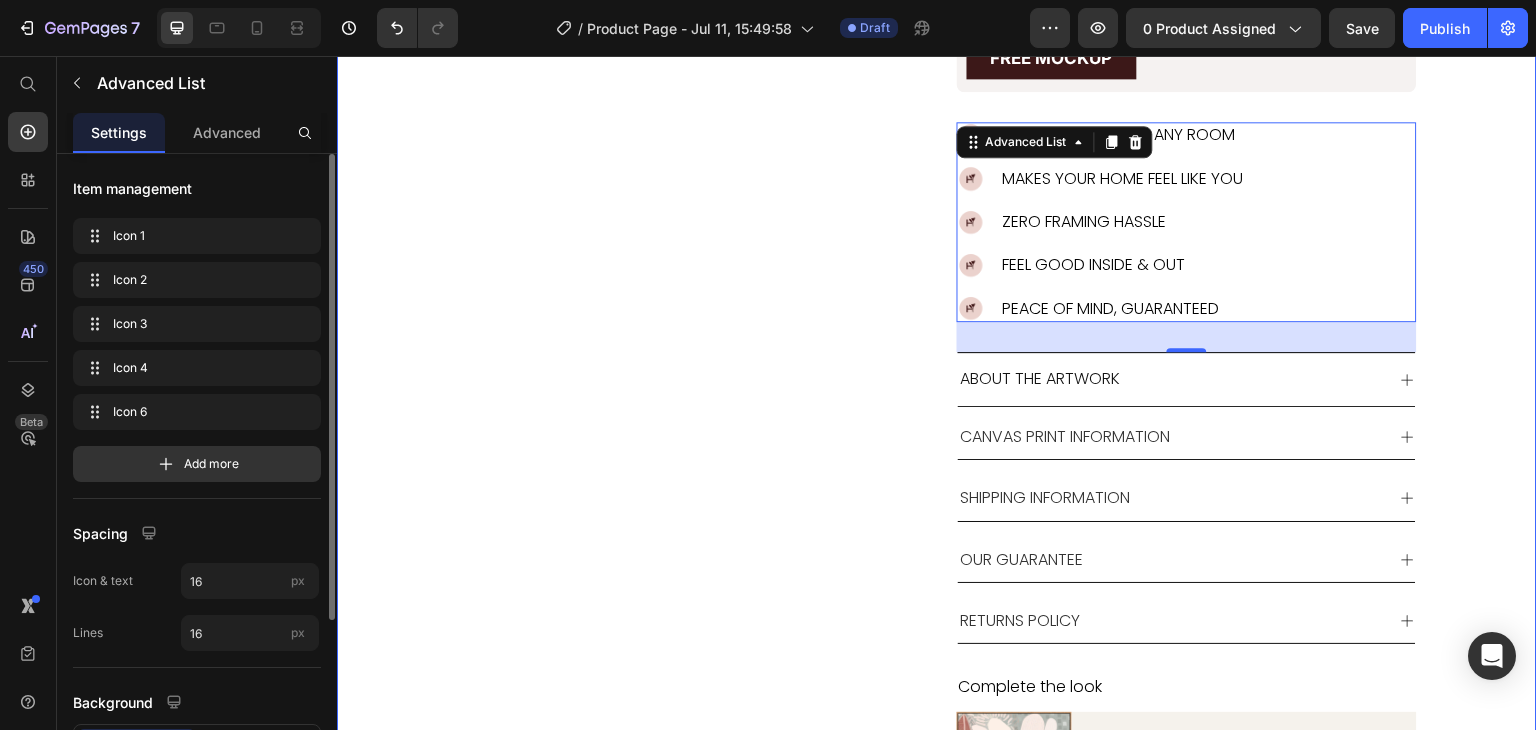 click on "Product Images" at bounding box center (627, 171) 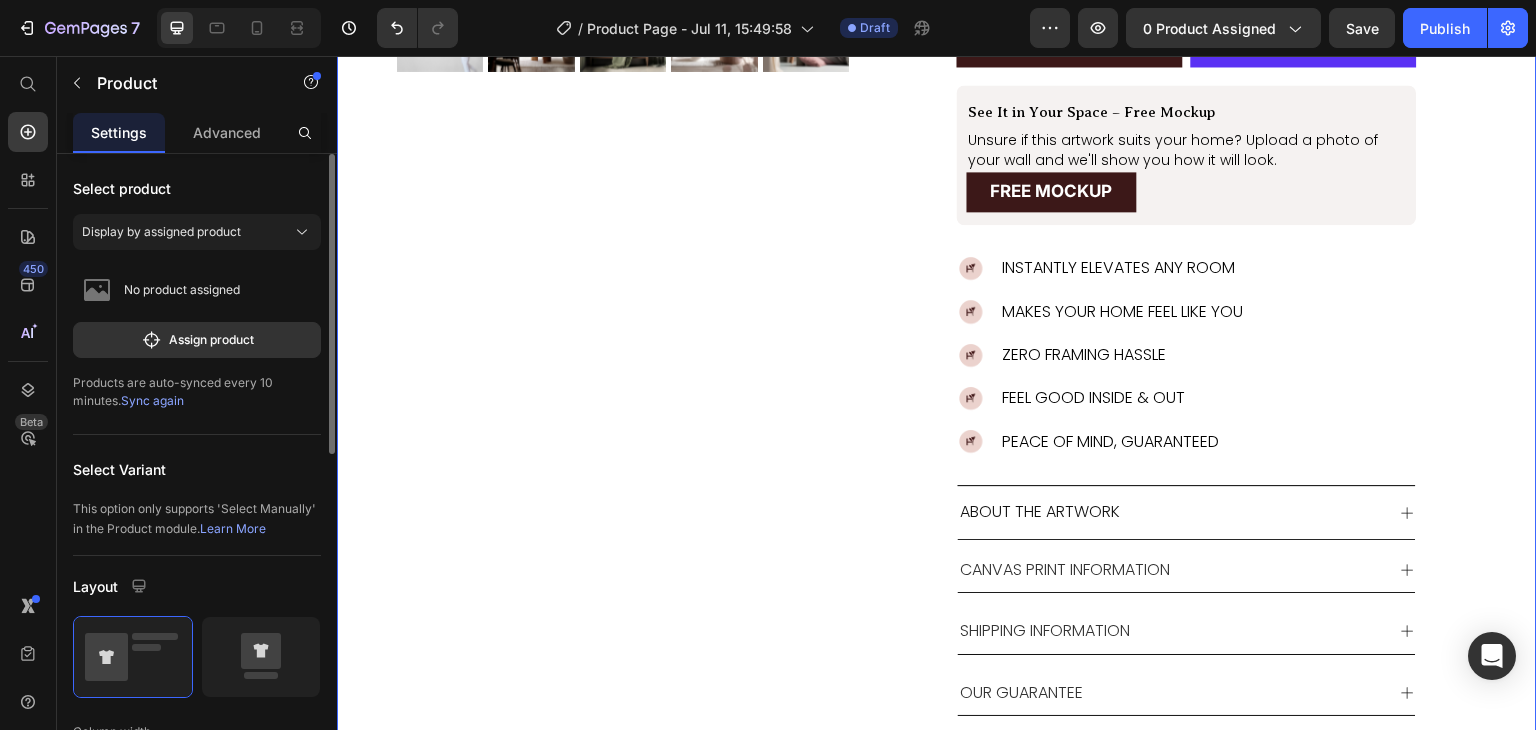 scroll, scrollTop: 598, scrollLeft: 0, axis: vertical 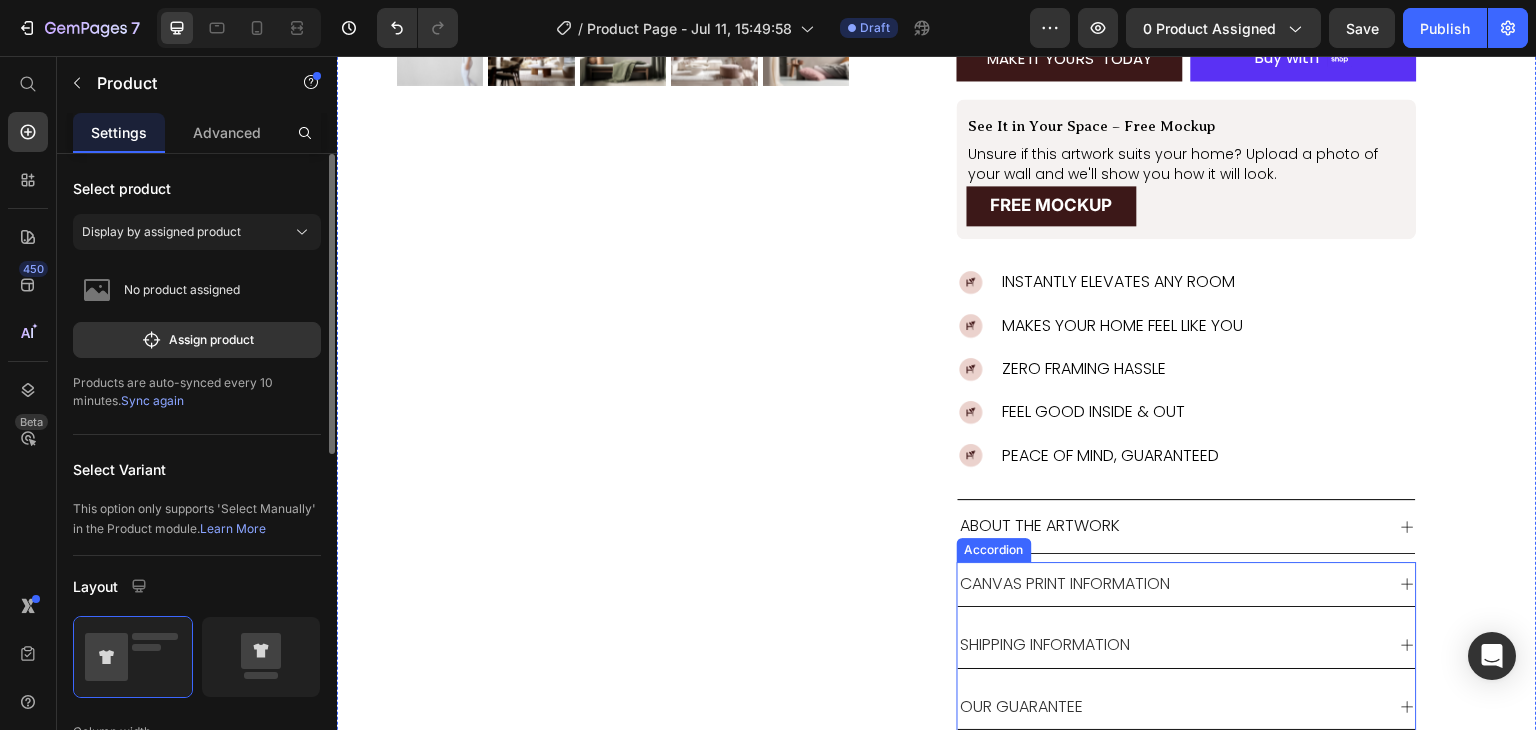 click on "CANVAS PRINT INFORMATION" at bounding box center (1066, 583) 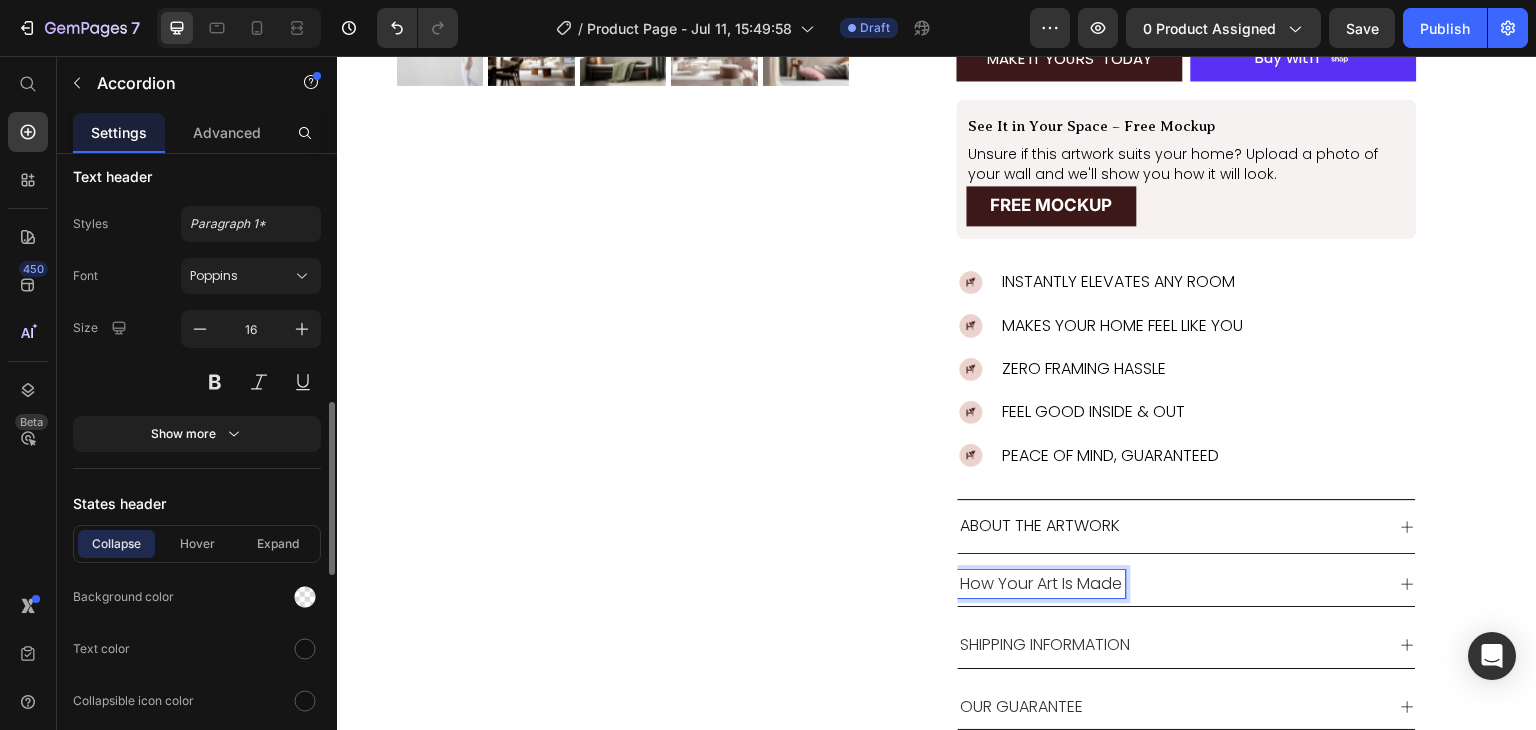 scroll, scrollTop: 932, scrollLeft: 0, axis: vertical 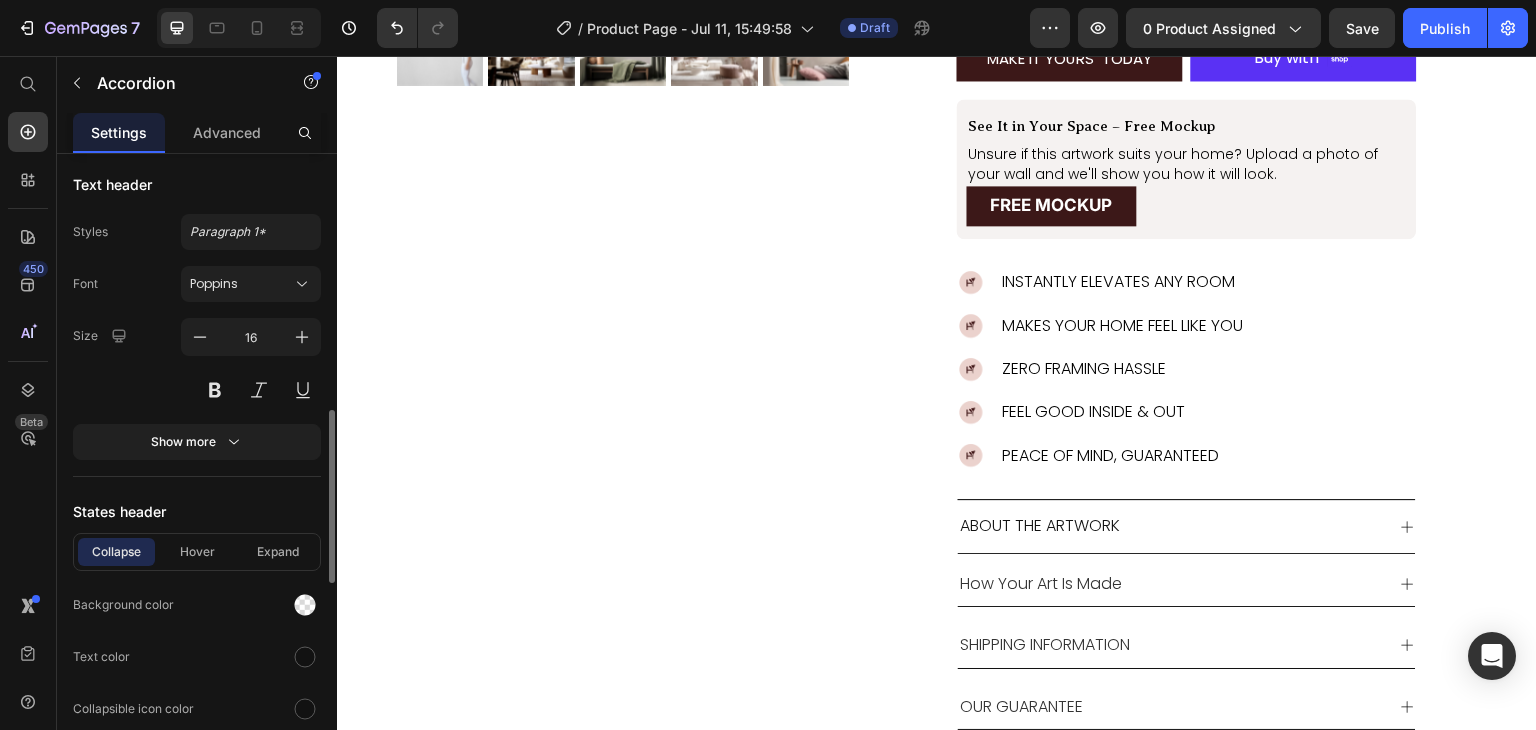 click on "Show more" at bounding box center [197, 442] 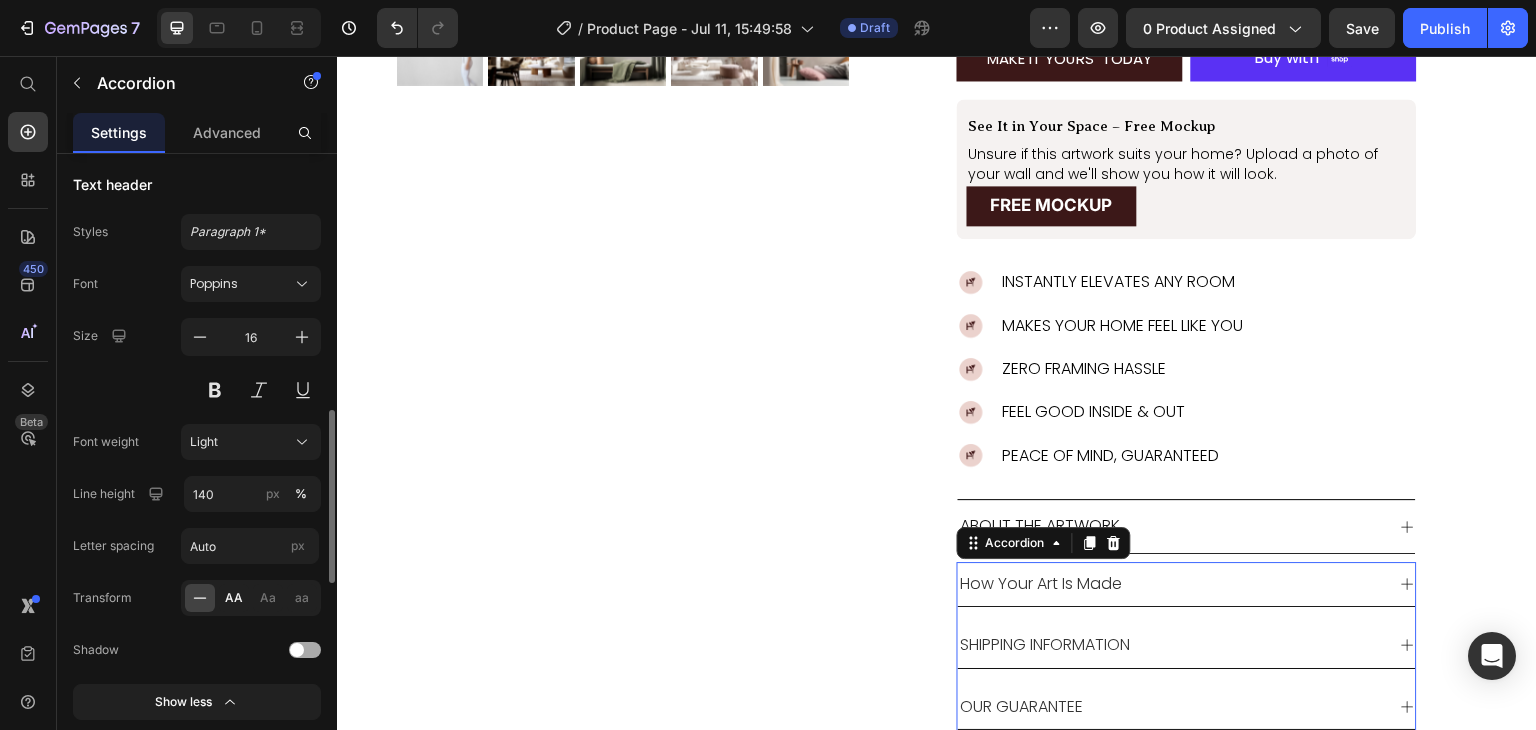 click on "AA" 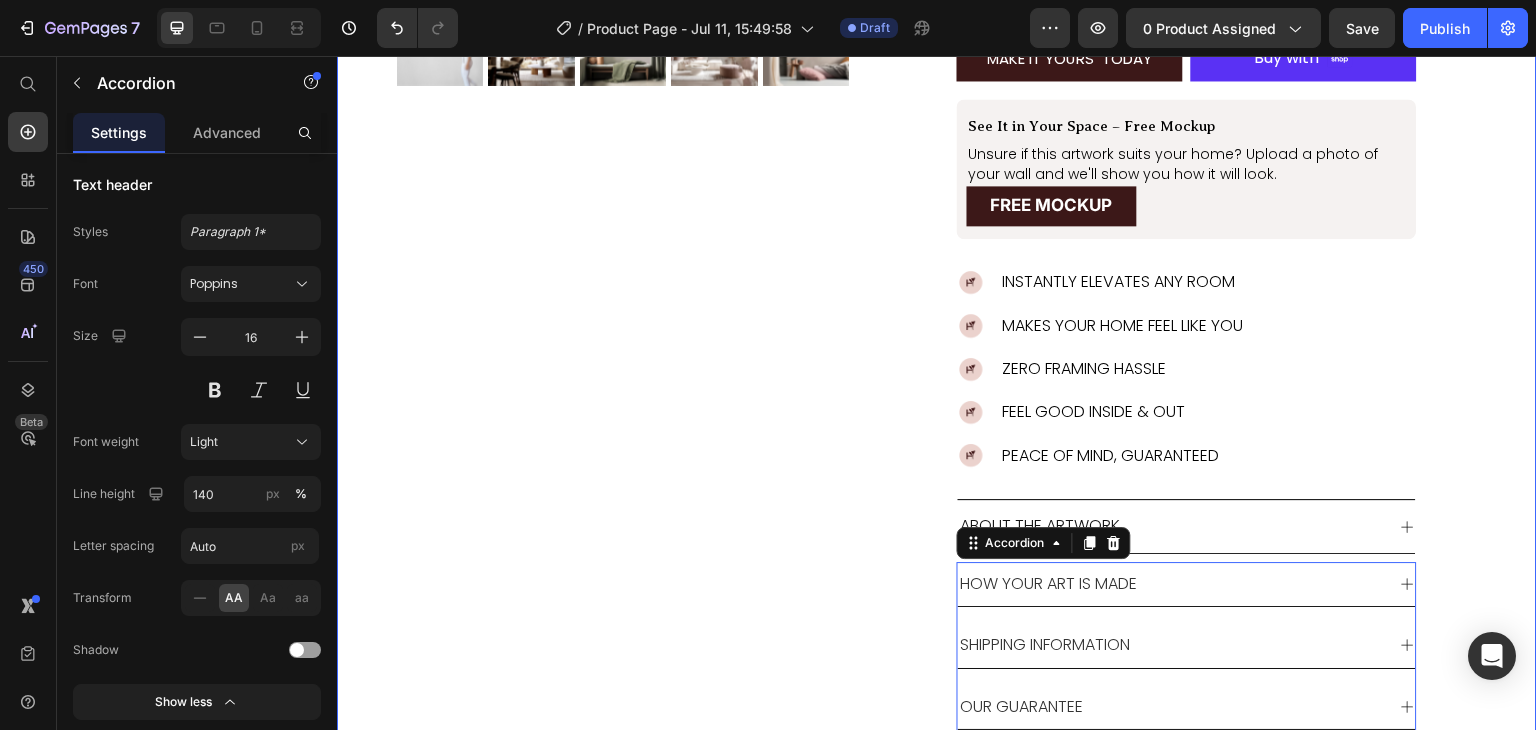 click on "Product Images" at bounding box center (627, 318) 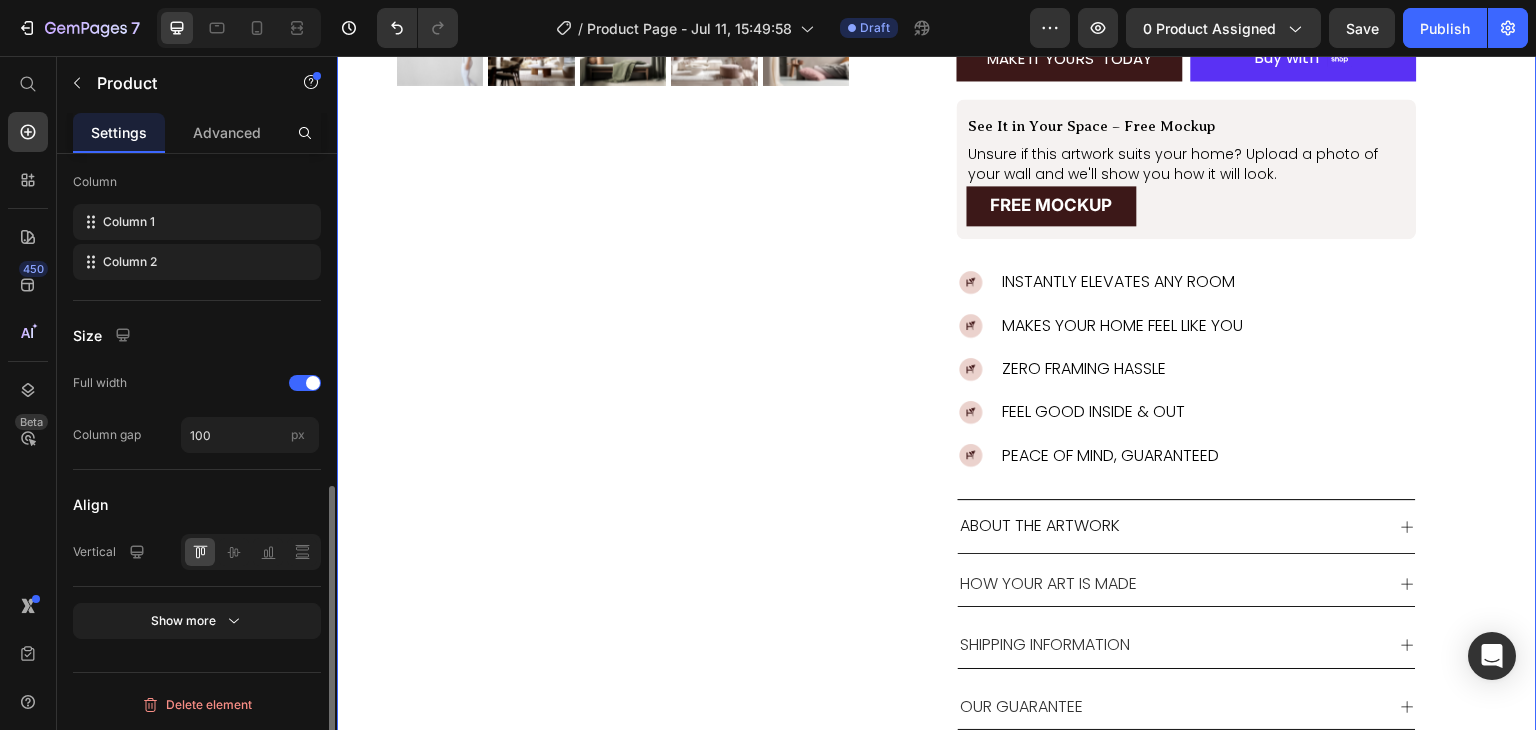 scroll, scrollTop: 0, scrollLeft: 0, axis: both 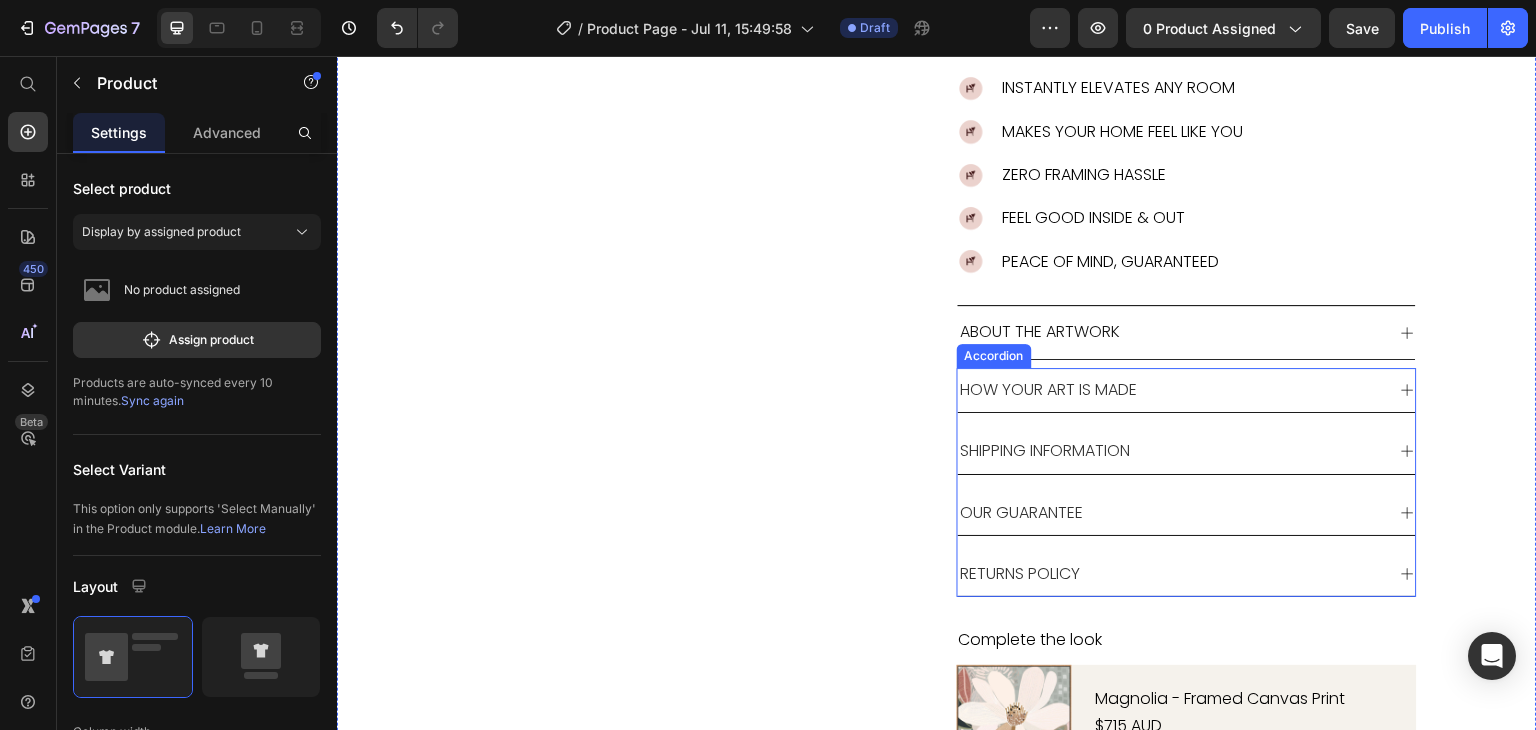 click on "OUR GUARANTEE" at bounding box center [1022, 512] 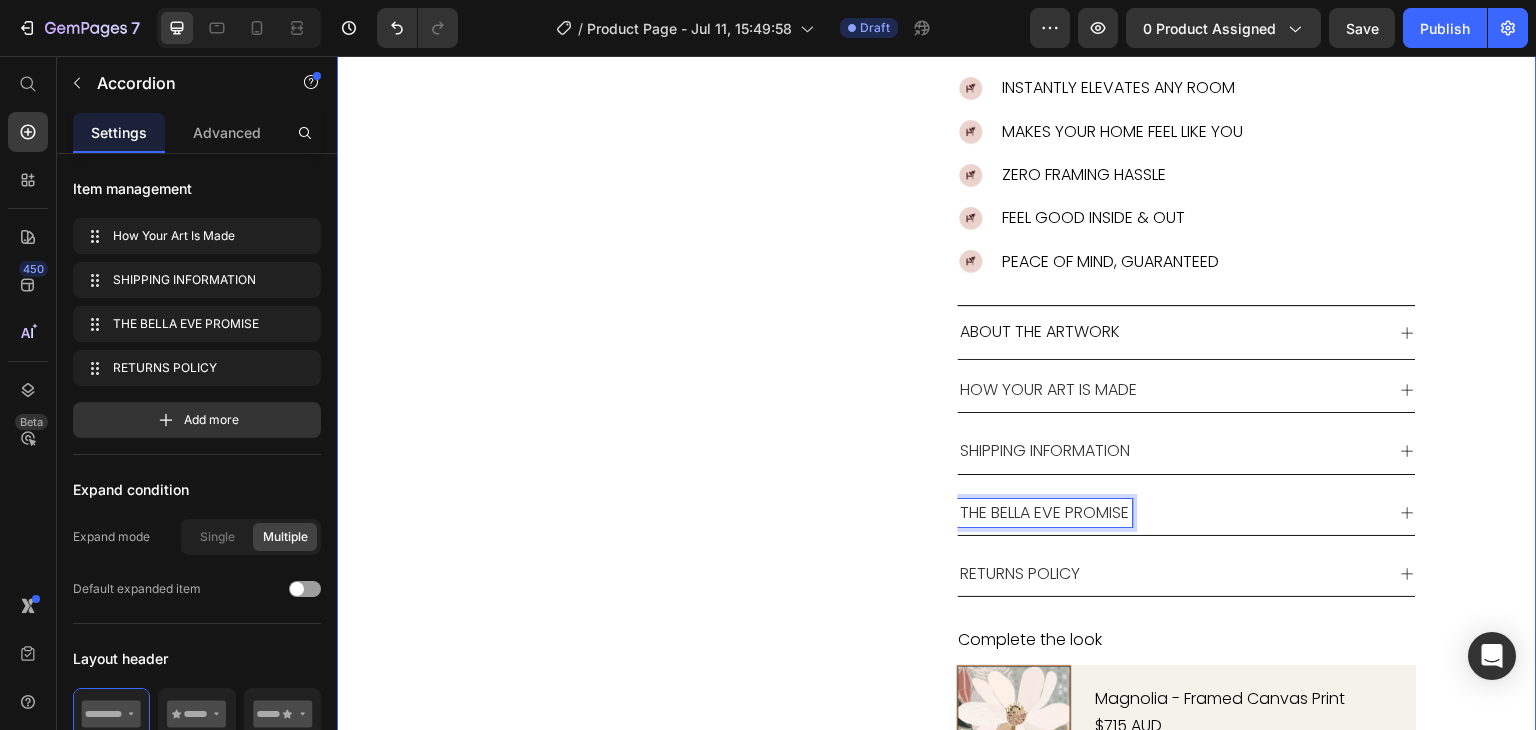 click on "Product Images Aiyana Product Title Icon Icon Icon Icon Icon Icon List 1 review Text Block Row $0.00 Product Price Row Image Halcyon is a soft, radiant celebration of life in full bloom—a golden moment held in stillness. Text Block Row Size 16X16IN / 40X40CM 20X20IN / 50X50CM 26X26IN / 66X66CM 38X38IN / 96X96CM 48X48IN / 122X122CM Frame: Unframed / Rolled Canvas Unframed / Rolled Canvas Unframed / Rolled Canvas Unframed / Rolled Canvas Framed - White Framed - White Framed - White Framed - Oak Framed - Oak Framed - Oak Framed - Black Framed - Black Framed - Black Framed - Chestnut Framed - Chestnut Framed - Chestnut Stretched & Ready to Hang Canvas Stretched & Ready to Hang Canvas Stretched & Ready to Hang Canvas Product Variants & Swatches MAKE IT YOURS  TODAY Add to Cart Shop Pay Buy with Button Row See It in Your Space – Free Mockup Text Block Unsure if this artwork suits your home? Upload a photo of your wall and we'll show you how it will look. Text Block FREE MOCKUP Button" at bounding box center [937, 124] 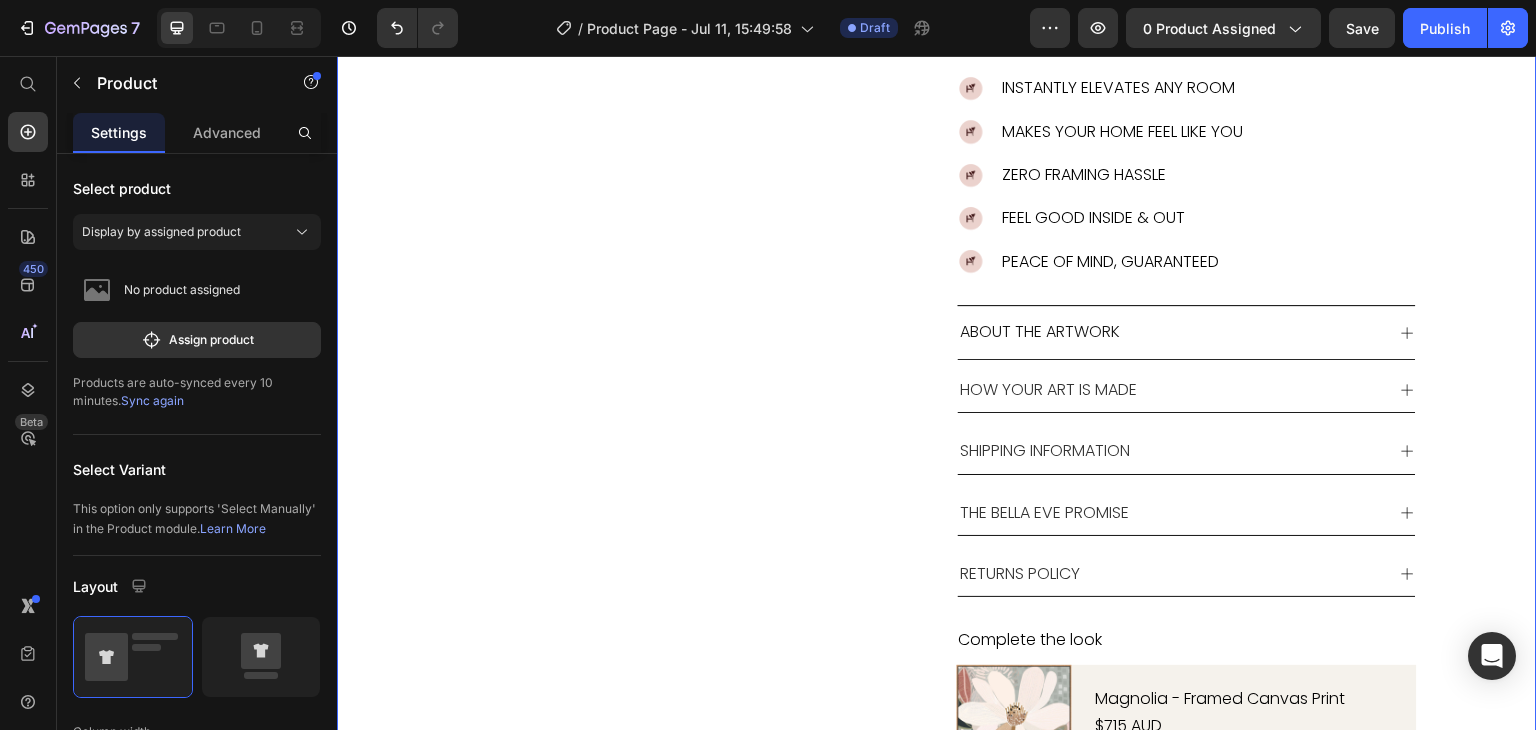 click on "Product Images Aiyana Product Title Icon Icon Icon Icon Icon Icon List 1 review Text Block Row $0.00 Product Price Row Image Halcyon is a soft, radiant celebration of life in full bloom—a golden moment held in stillness. Text Block Row Size 16X16IN / 40X40CM 20X20IN / 50X50CM 26X26IN / 66X66CM 38X38IN / 96X96CM 48X48IN / 122X122CM Frame: Unframed / Rolled Canvas Unframed / Rolled Canvas Unframed / Rolled Canvas Unframed / Rolled Canvas Framed - White Framed - White Framed - White Framed - Oak Framed - Oak Framed - Oak Framed - Black Framed - Black Framed - Black Framed - Chestnut Framed - Chestnut Framed - Chestnut Stretched & Ready to Hang Canvas Stretched & Ready to Hang Canvas Stretched & Ready to Hang Canvas Product Variants & Swatches MAKE IT YOURS  TODAY Add to Cart Shop Pay Buy with Button Row See It in Your Space – Free Mockup Text Block Unsure if this artwork suits your home? Upload a photo of your wall and we'll show you how it will look. Text Block FREE MOCKUP Button" at bounding box center [937, 124] 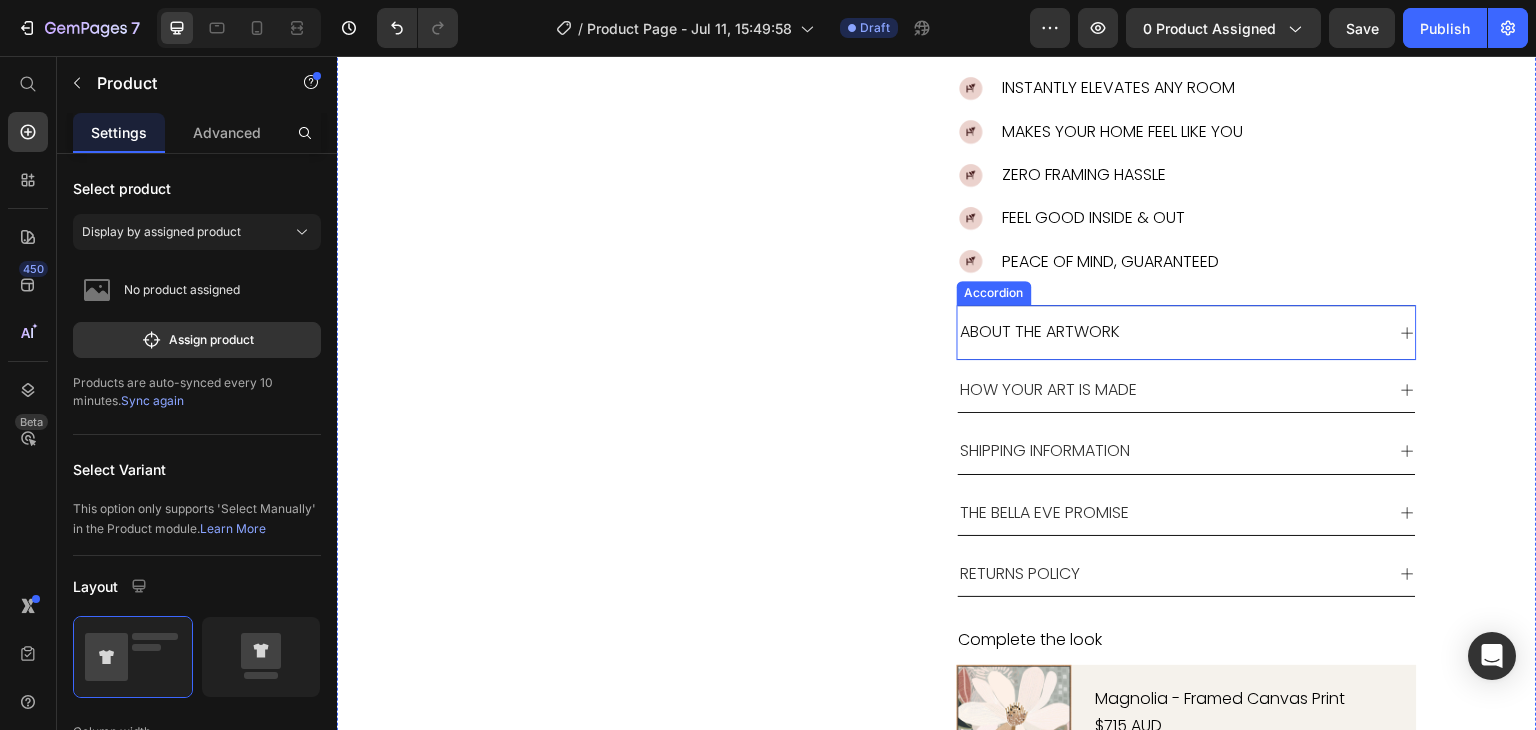 click on "ABOUT THE ARTWORK" at bounding box center [1171, 332] 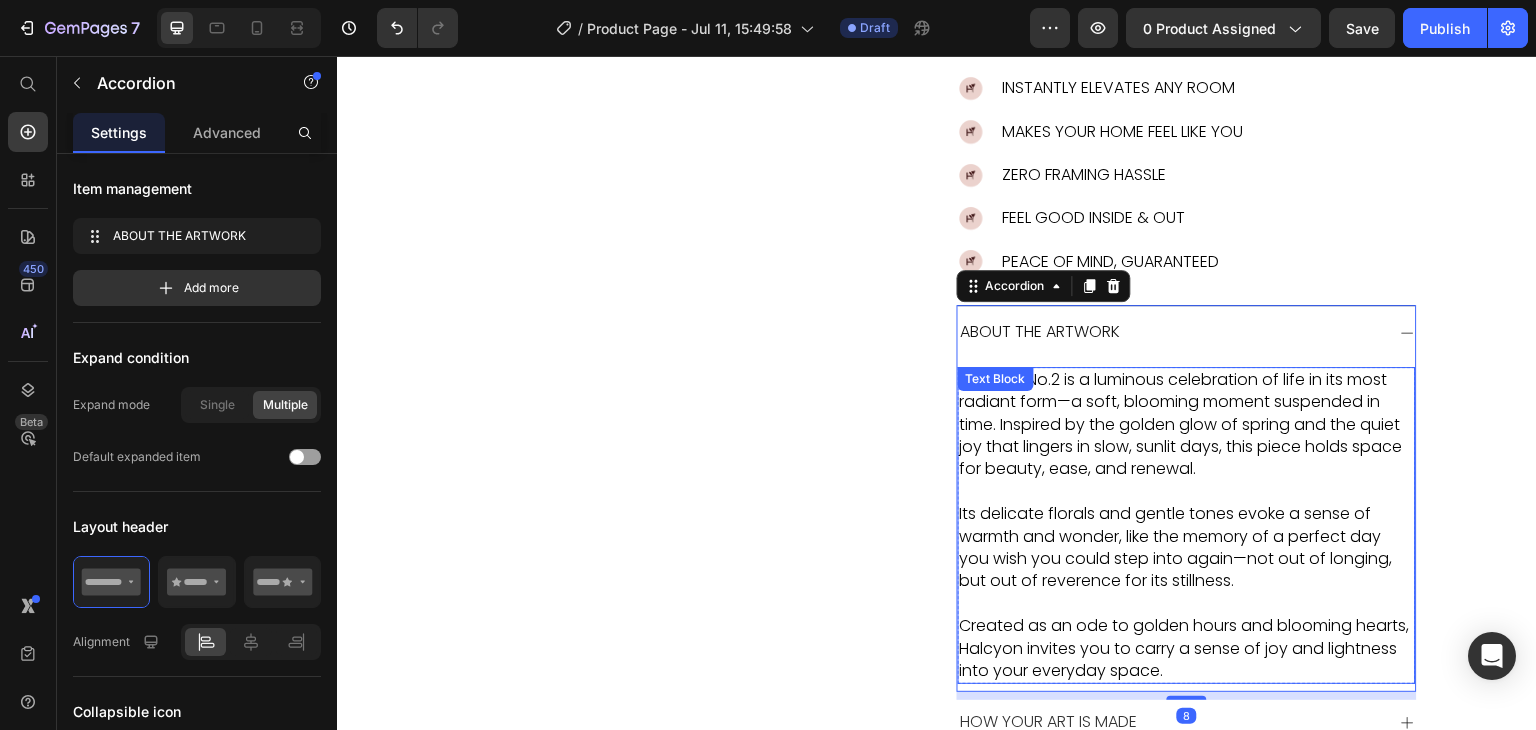 click on "Halcyon No.2 is a luminous celebration of life in its most radiant form—a soft, blooming moment suspended in time. Inspired by the golden glow of spring and the quiet joy that lingers in slow, sunlit days, this piece holds space for beauty, ease, and renewal." at bounding box center [1187, 425] 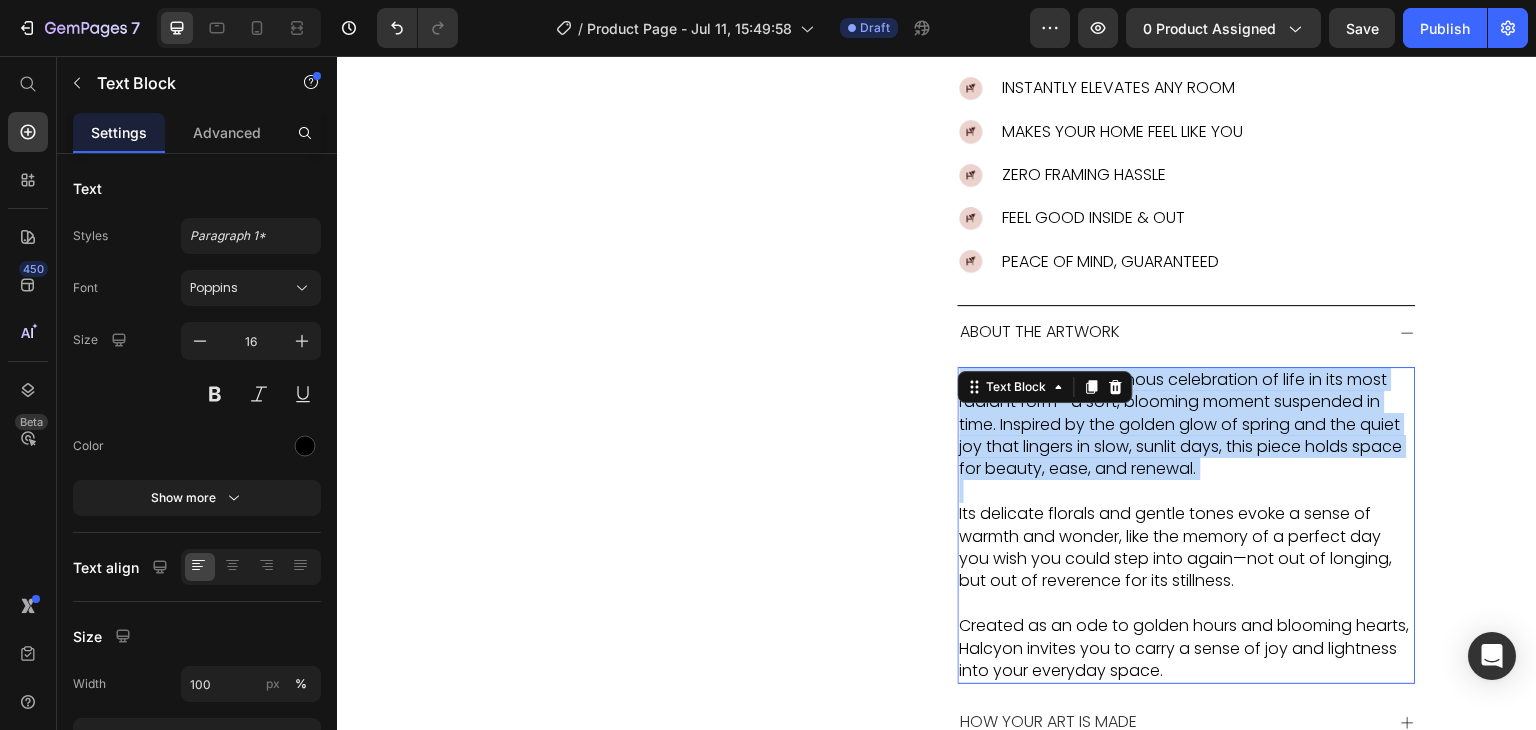 click on "Halcyon No.2 is a luminous celebration of life in its most radiant form—a soft, blooming moment suspended in time. Inspired by the golden glow of spring and the quiet joy that lingers in slow, sunlit days, this piece holds space for beauty, ease, and renewal." at bounding box center [1187, 425] 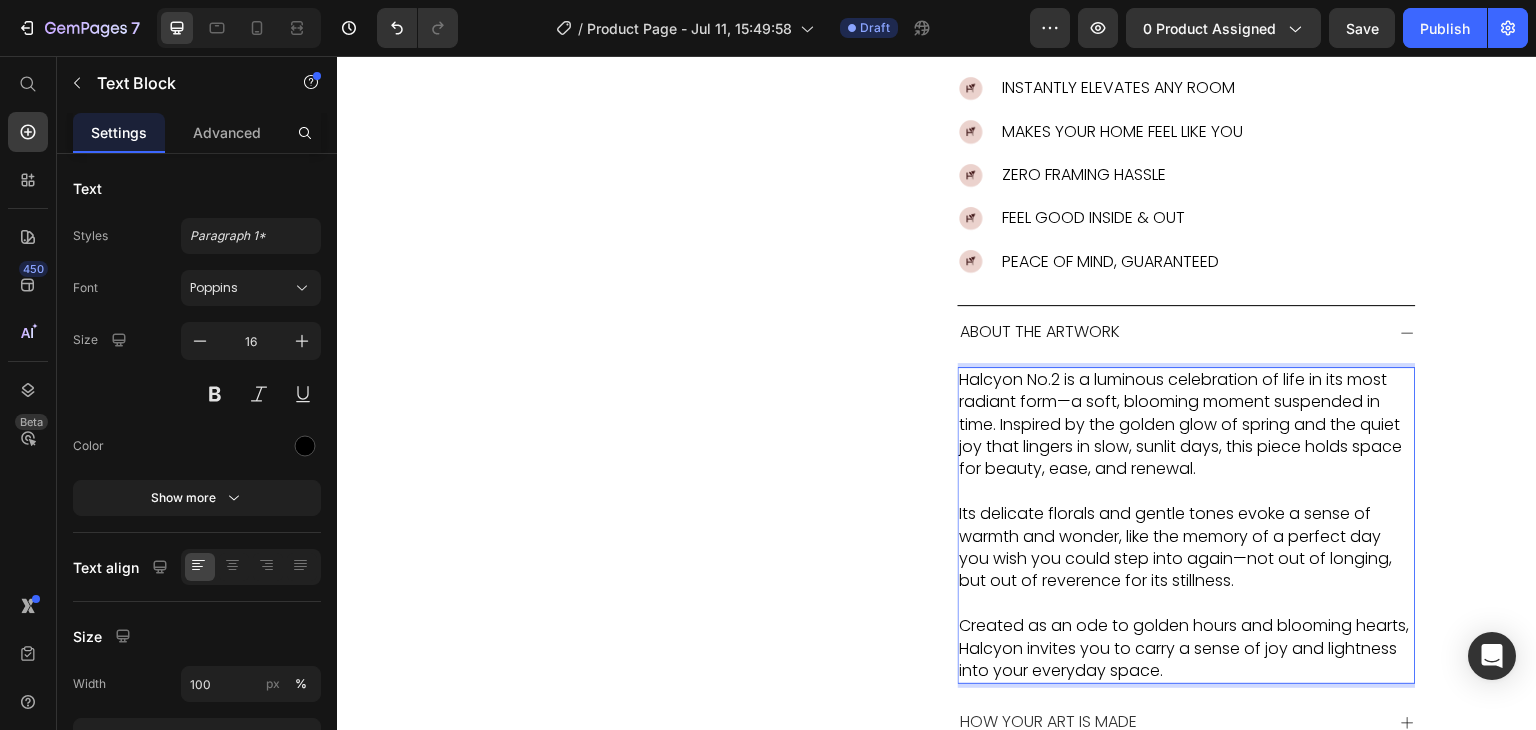 click on "Created as an ode to golden hours and blooming hearts, Halcyon invites you to carry a sense of joy and lightness into your everyday space." at bounding box center [1187, 648] 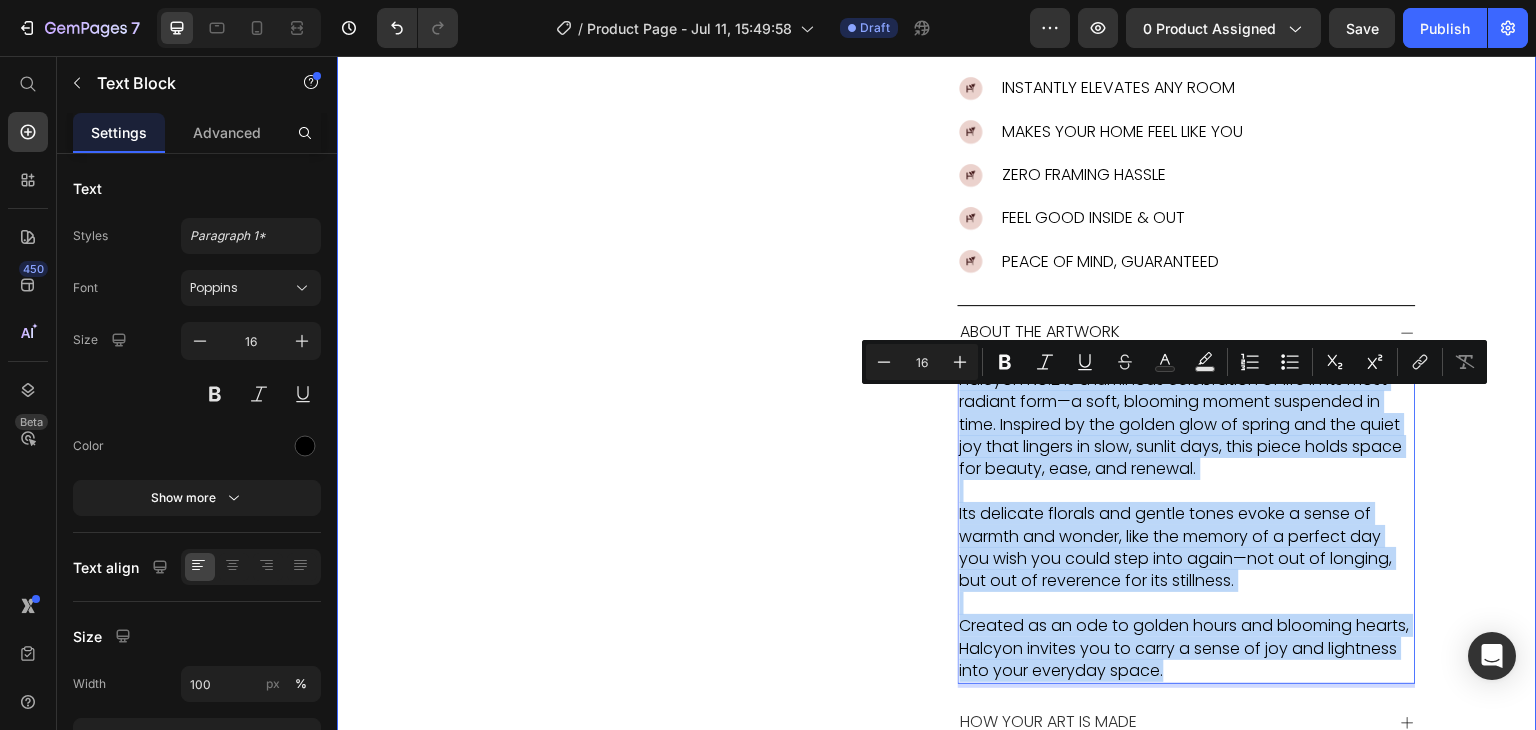 drag, startPoint x: 1241, startPoint y: 697, endPoint x: 894, endPoint y: 411, distance: 449.6721 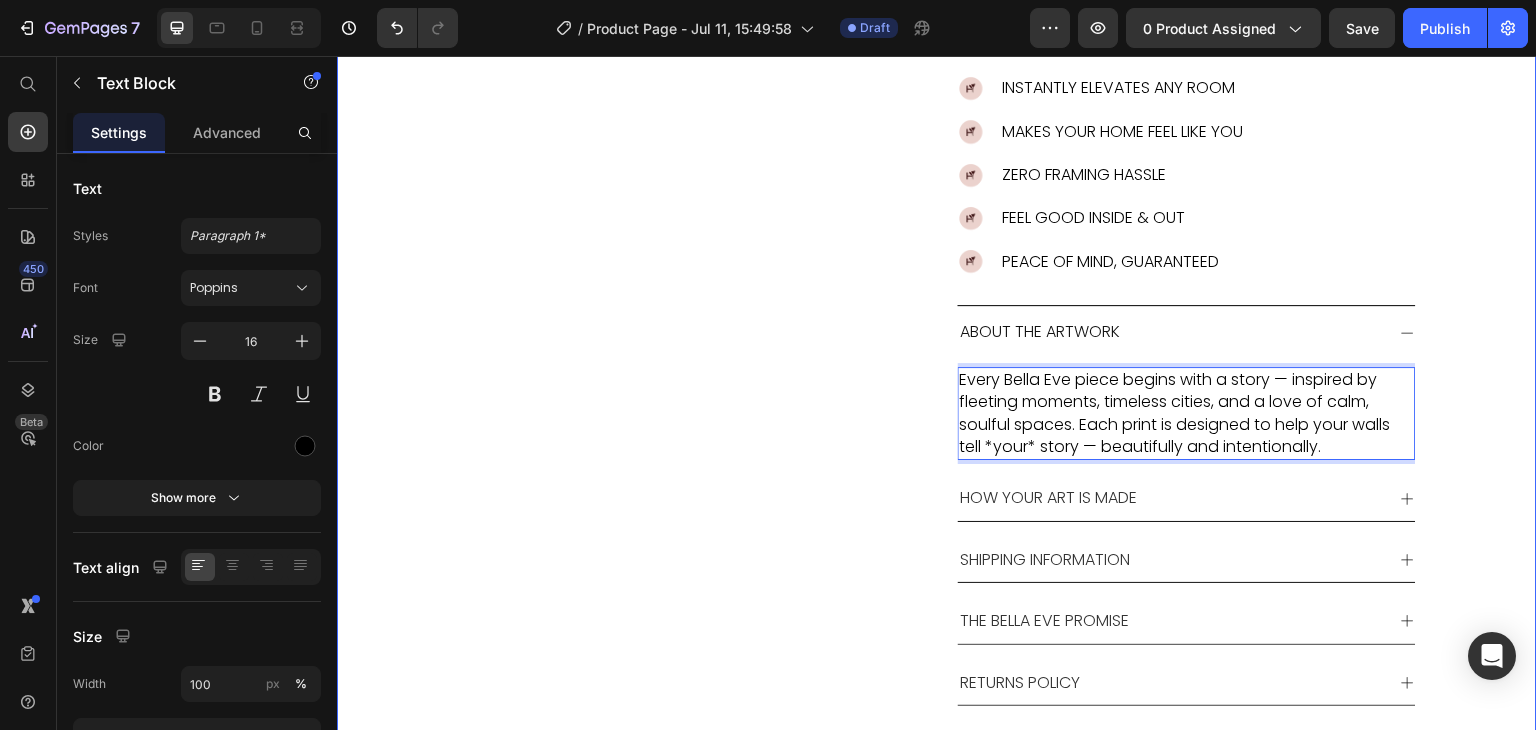 click on "Product Images Aiyana Product Title Icon Icon Icon Icon Icon Icon List 1 review Text Block Row $0.00 Product Price Row Image Halcyon is a soft, radiant celebration of life in full bloom—a golden moment held in stillness. Text Block Row Size 16X16IN / 40X40CM 20X20IN / 50X50CM 26X26IN / 66X66CM 38X38IN / 96X96CM 48X48IN / 122X122CM Frame: Unframed / Rolled Canvas Unframed / Rolled Canvas Unframed / Rolled Canvas Unframed / Rolled Canvas Framed - White Framed - White Framed - White Framed - Oak Framed - Oak Framed - Oak Framed - Black Framed - Black Framed - Black Framed - Chestnut Framed - Chestnut Framed - Chestnut Stretched & Ready to Hang Canvas Stretched & Ready to Hang Canvas Stretched & Ready to Hang Canvas Product Variants & Swatches MAKE IT YOURS  TODAY Add to Cart Shop Pay Buy with Button Row See It in Your Space – Free Mockup Text Block Unsure if this artwork suits your home? Upload a photo of your wall and we'll show you how it will look. Text Block FREE MOCKUP Button" at bounding box center (937, 178) 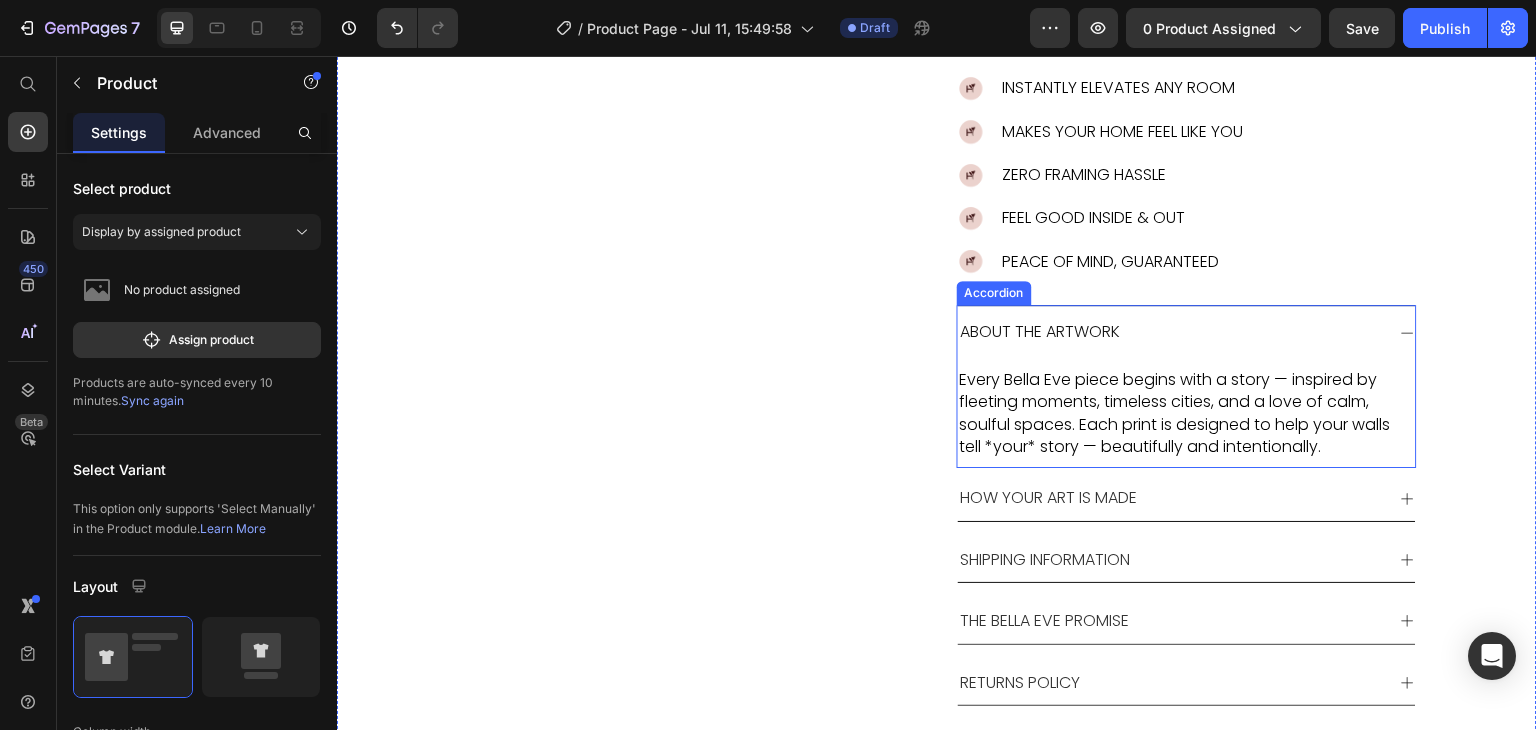 click on "ABOUT THE ARTWORK" at bounding box center [1187, 332] 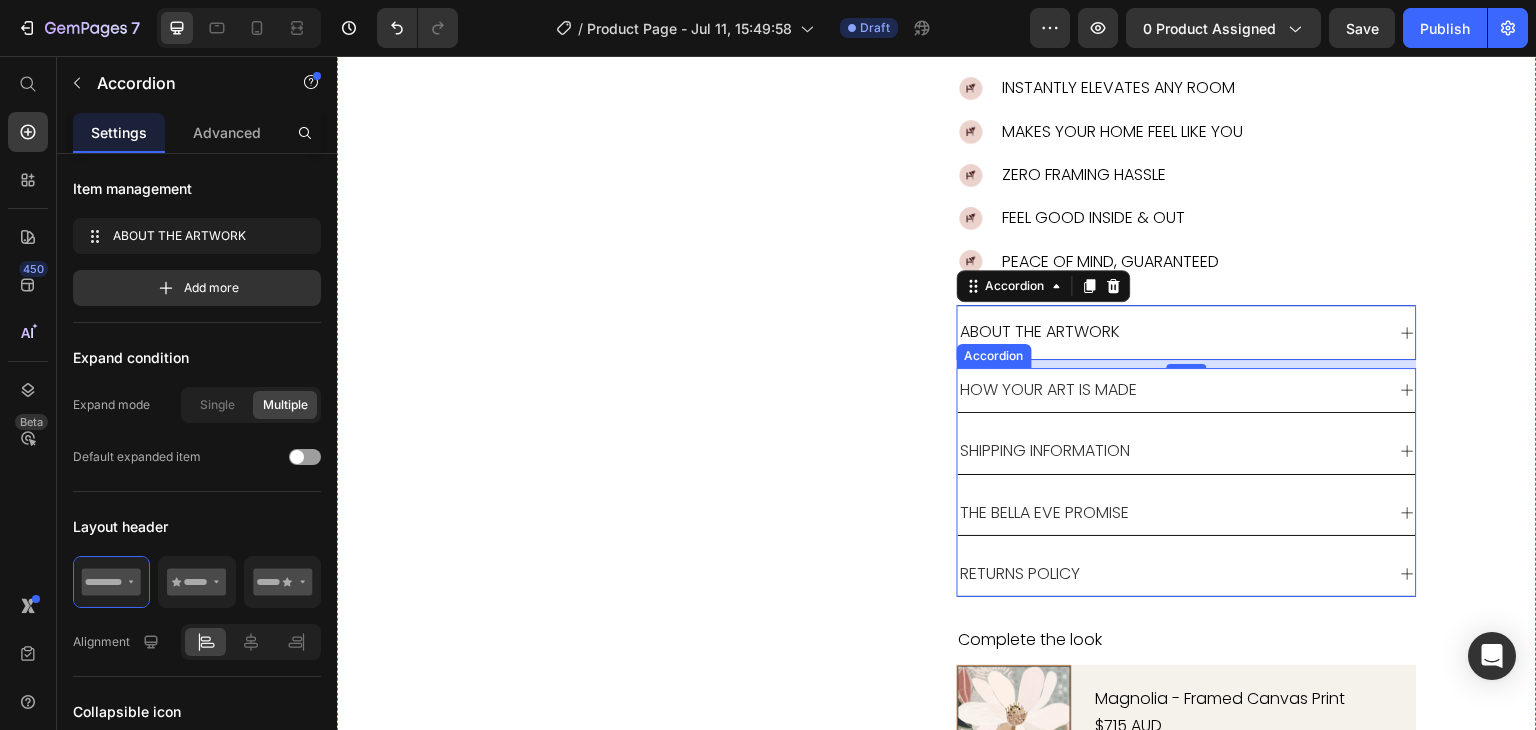 click on "How Your Art Is Made" at bounding box center (1049, 389) 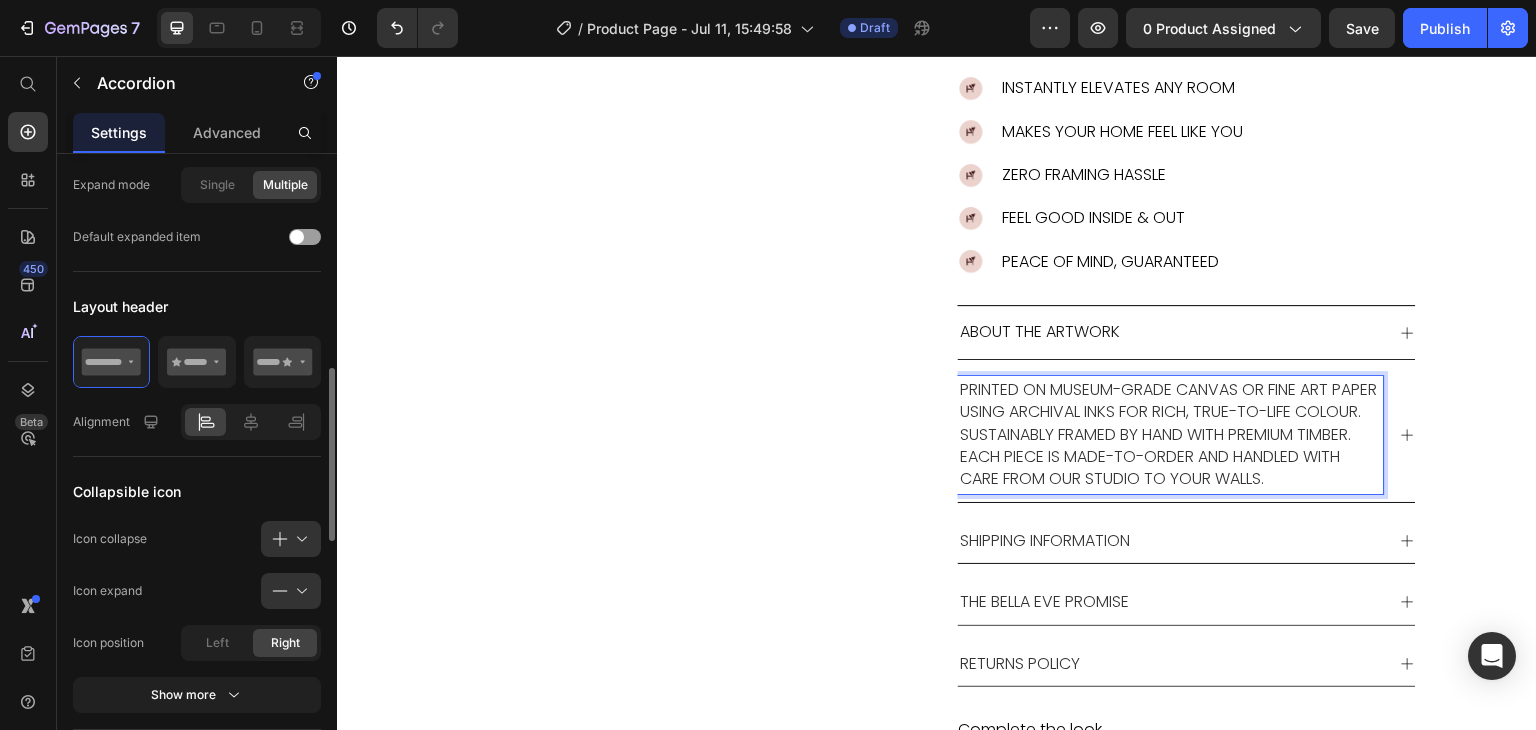 scroll, scrollTop: 467, scrollLeft: 0, axis: vertical 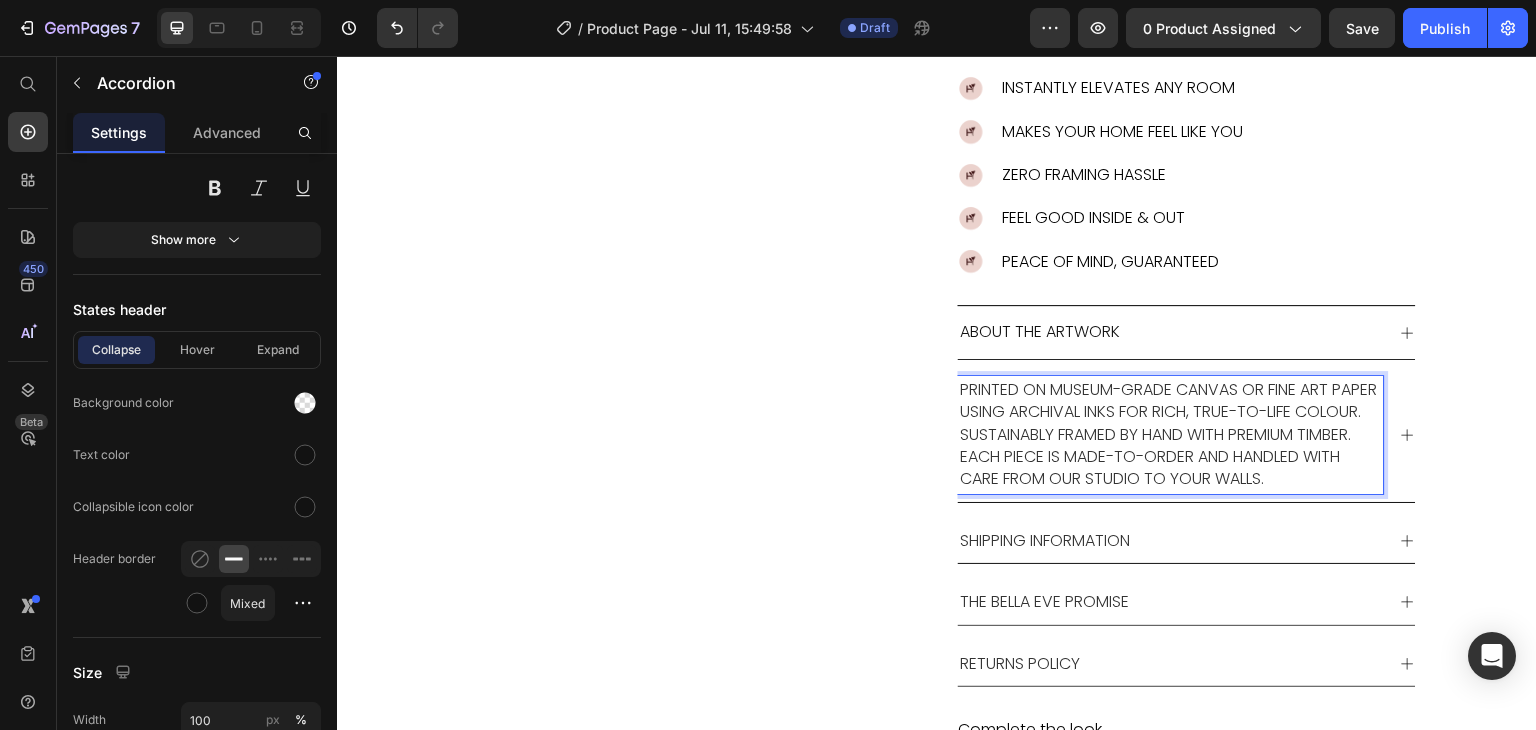 click on "Printed on museum-grade canvas or fine art paper using archival inks for rich, true-to-life colour. Sustainably framed by hand with premium timber. Each piece is made-to-order and handled with care from our studio to your walls." at bounding box center (1169, 434) 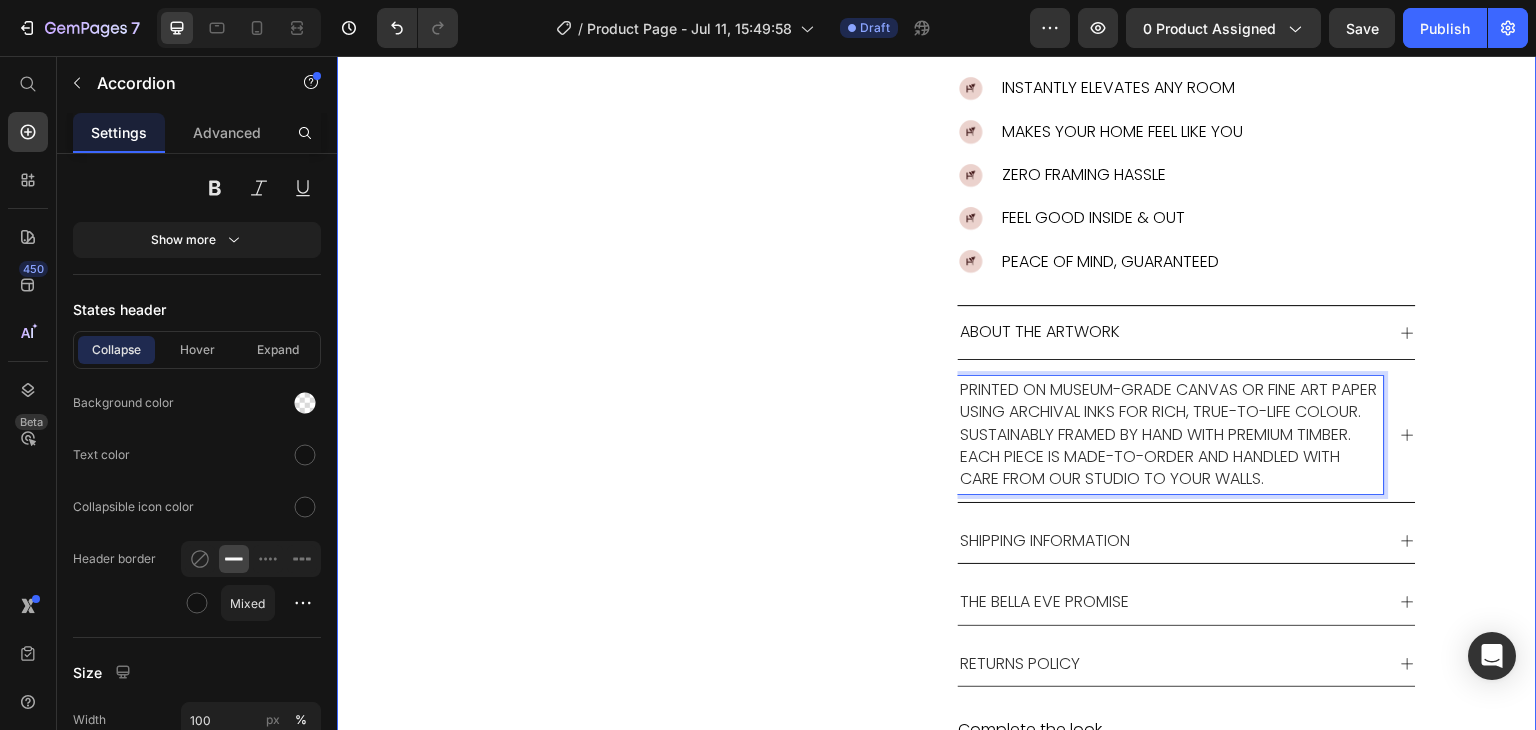 click on "Product Images Aiyana Product Title Icon Icon Icon Icon Icon Icon List 1 review Text Block Row $0.00 Product Price Row Image Halcyon is a soft, radiant celebration of life in full bloom—a golden moment held in stillness. Text Block Row Size 16X16IN / 40X40CM 20X20IN / 50X50CM 26X26IN / 66X66CM 38X38IN / 96X96CM 48X48IN / 122X122CM Frame: Unframed / Rolled Canvas Unframed / Rolled Canvas Unframed / Rolled Canvas Unframed / Rolled Canvas Framed - White Framed - White Framed - White Framed - Oak Framed - Oak Framed - Oak Framed - Black Framed - Black Framed - Black Framed - Chestnut Framed - Chestnut Framed - Chestnut Stretched & Ready to Hang Canvas Stretched & Ready to Hang Canvas Stretched & Ready to Hang Canvas Product Variants & Swatches MAKE IT YOURS  TODAY Add to Cart Shop Pay Buy with Button Row See It in Your Space – Free Mockup Text Block Unsure if this artwork suits your home? Upload a photo of your wall and we'll show you how it will look. Text Block FREE MOCKUP Button" at bounding box center (937, 168) 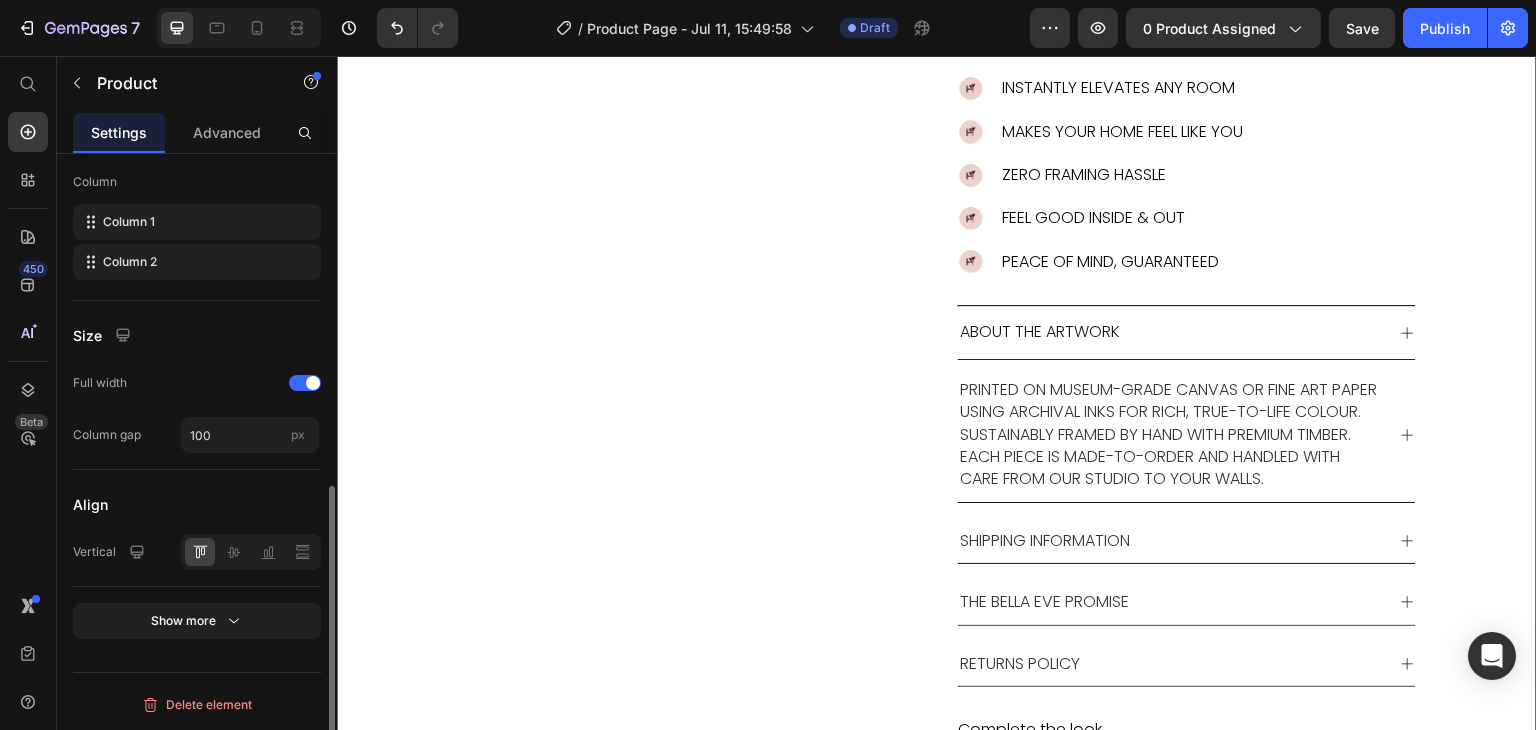 scroll, scrollTop: 0, scrollLeft: 0, axis: both 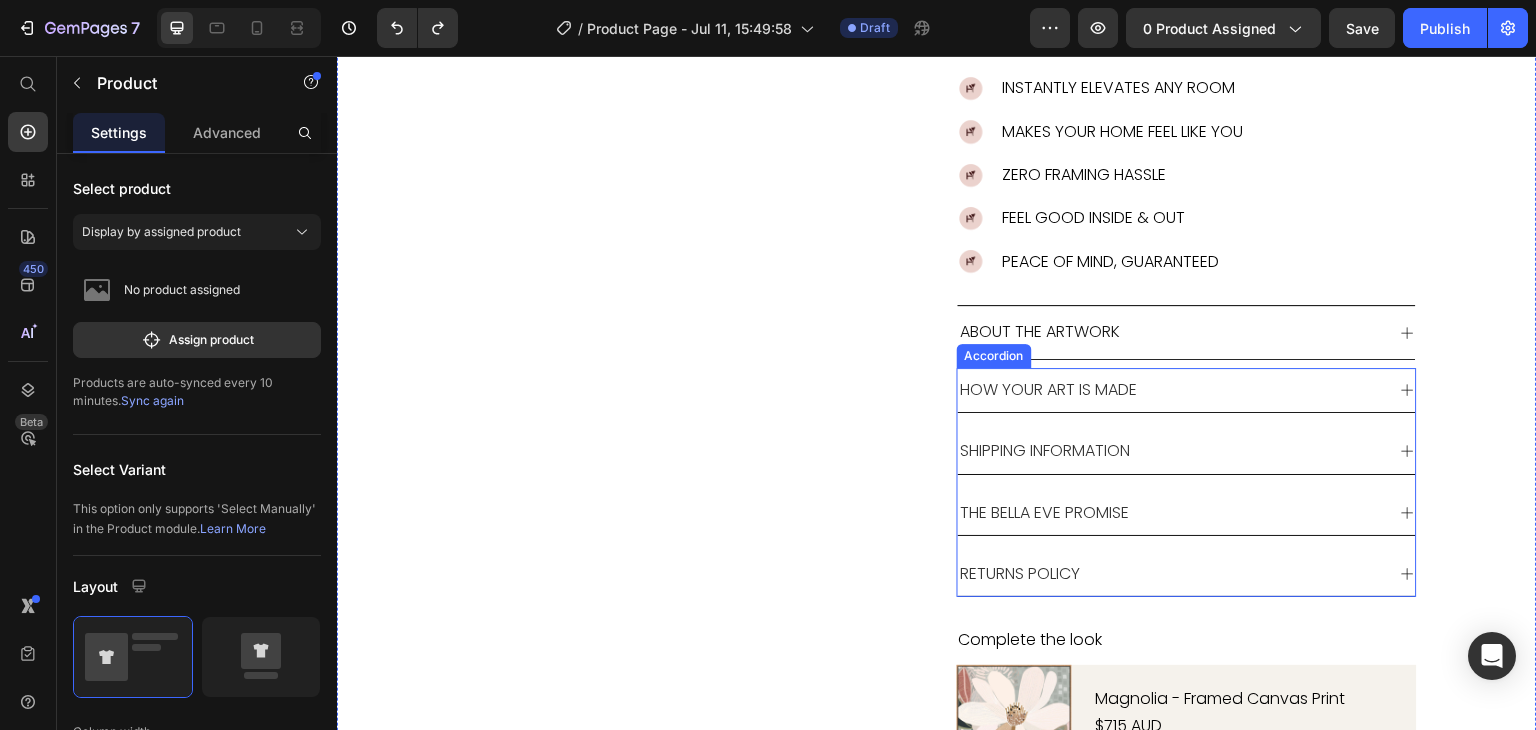 click on "How Your Art Is Made" at bounding box center [1171, 390] 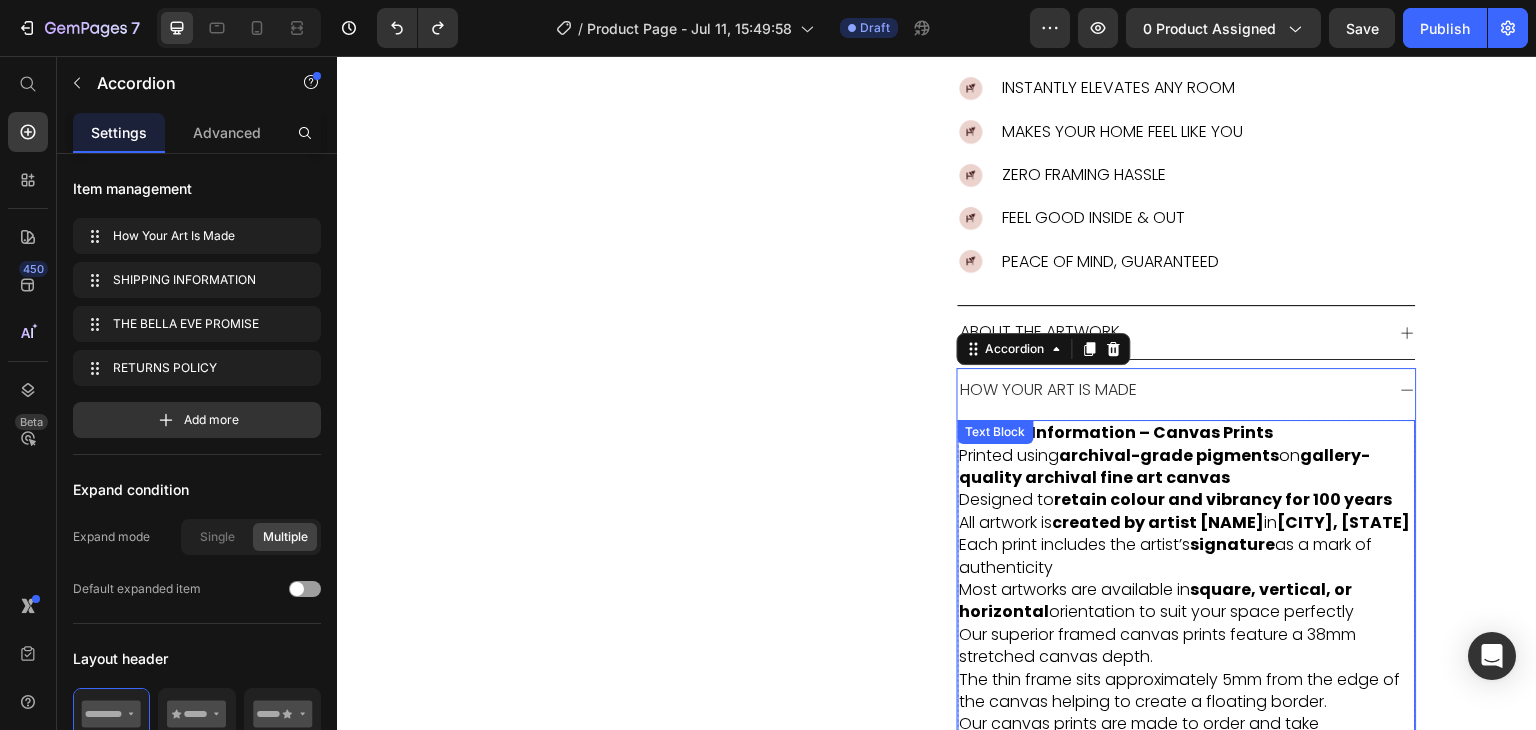 click on "created by artist [NAME]" at bounding box center (1159, 522) 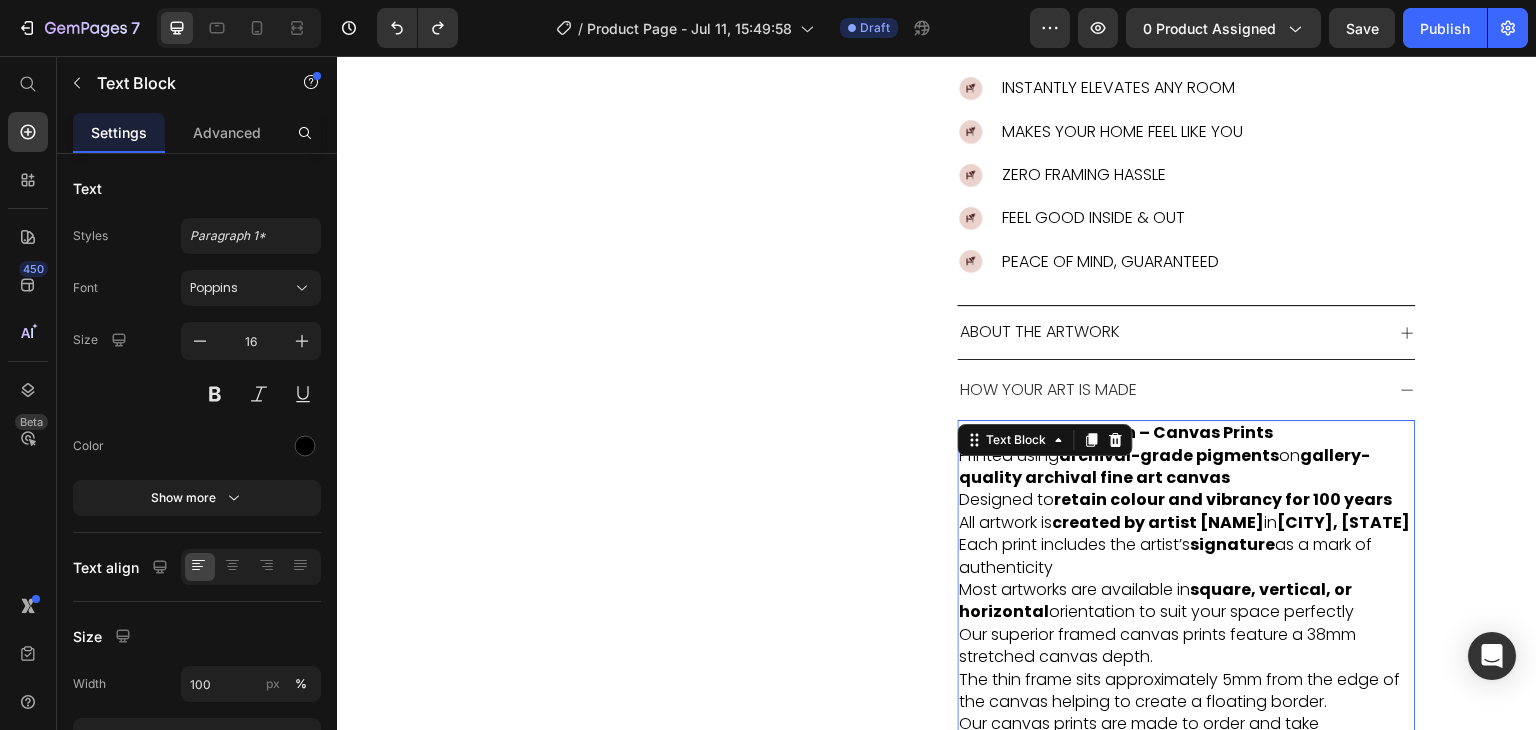 click on "created by artist [NAME]" at bounding box center (1159, 522) 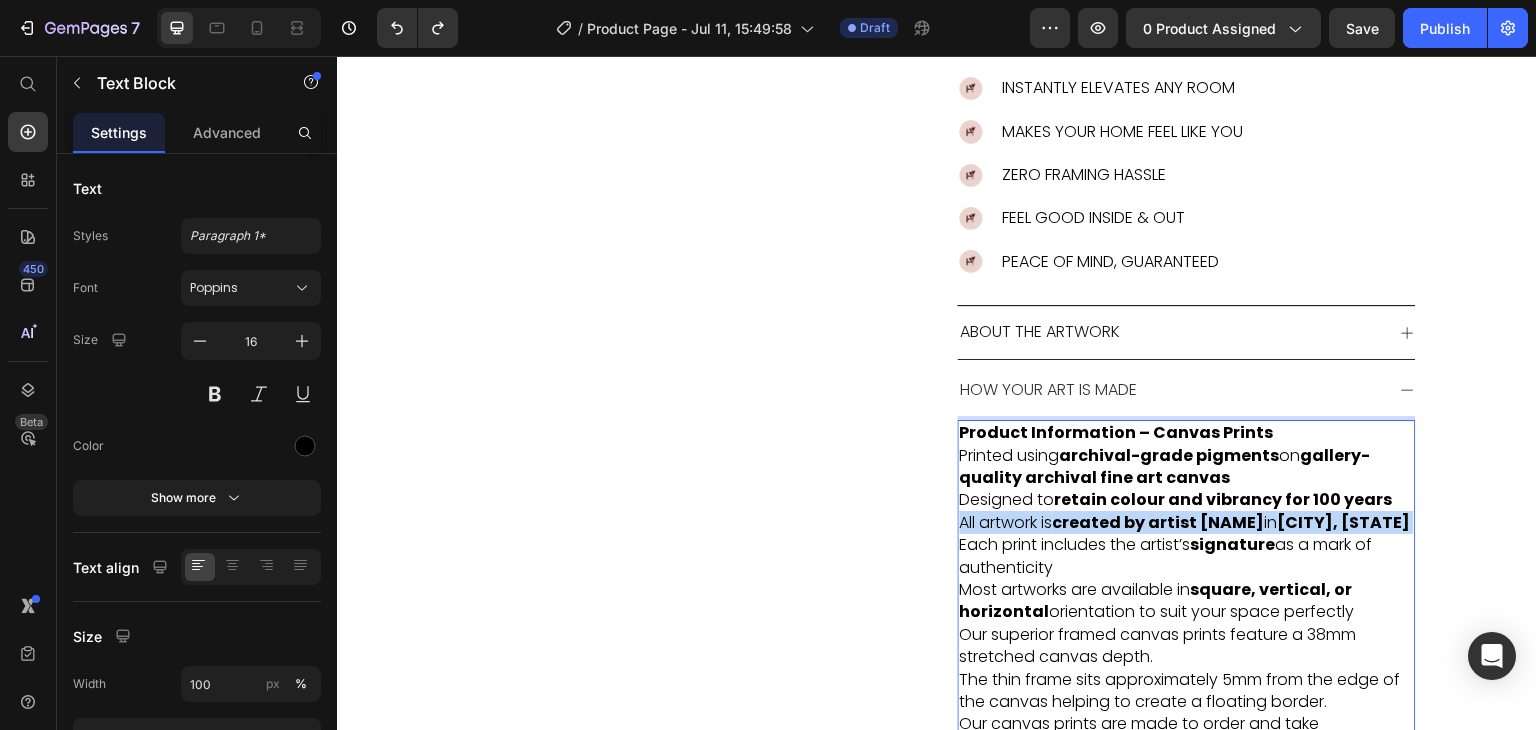 click on "created by artist [NAME]" at bounding box center [1159, 522] 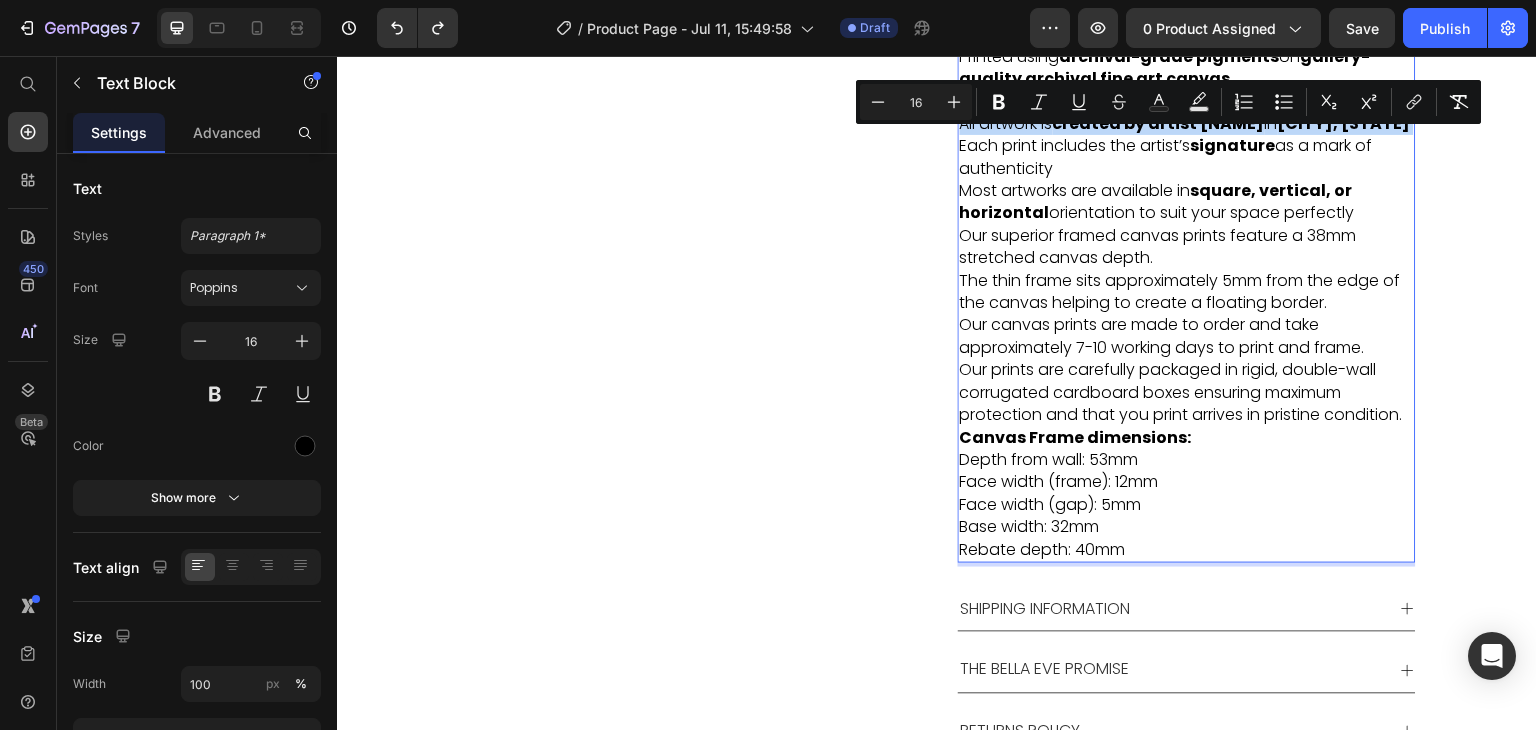 scroll, scrollTop: 1196, scrollLeft: 0, axis: vertical 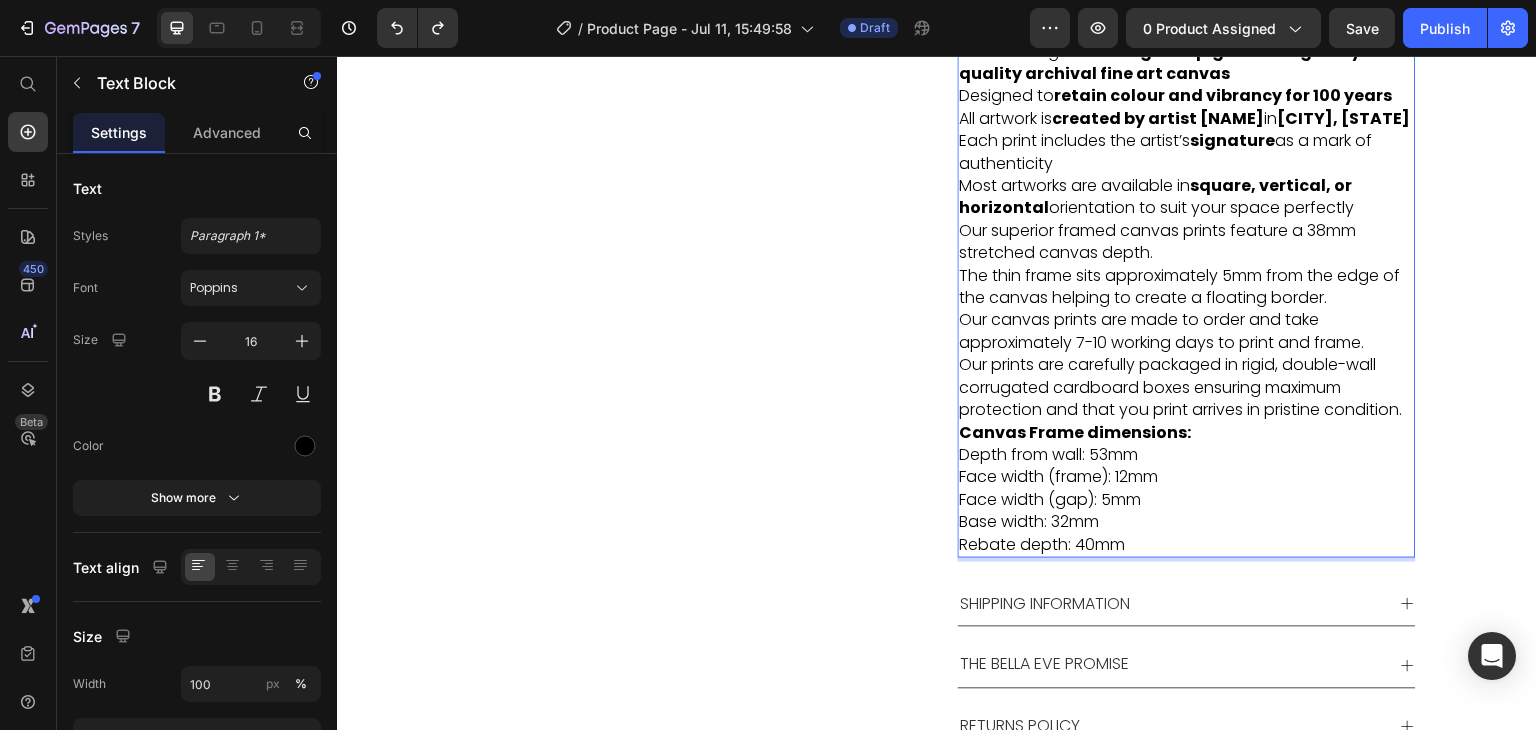 click on "Depth from wall: 53mm Face width (frame): 12mm Face width (gap): 5mm Base width: 32mm Rebate depth: 40mm" at bounding box center (1187, 500) 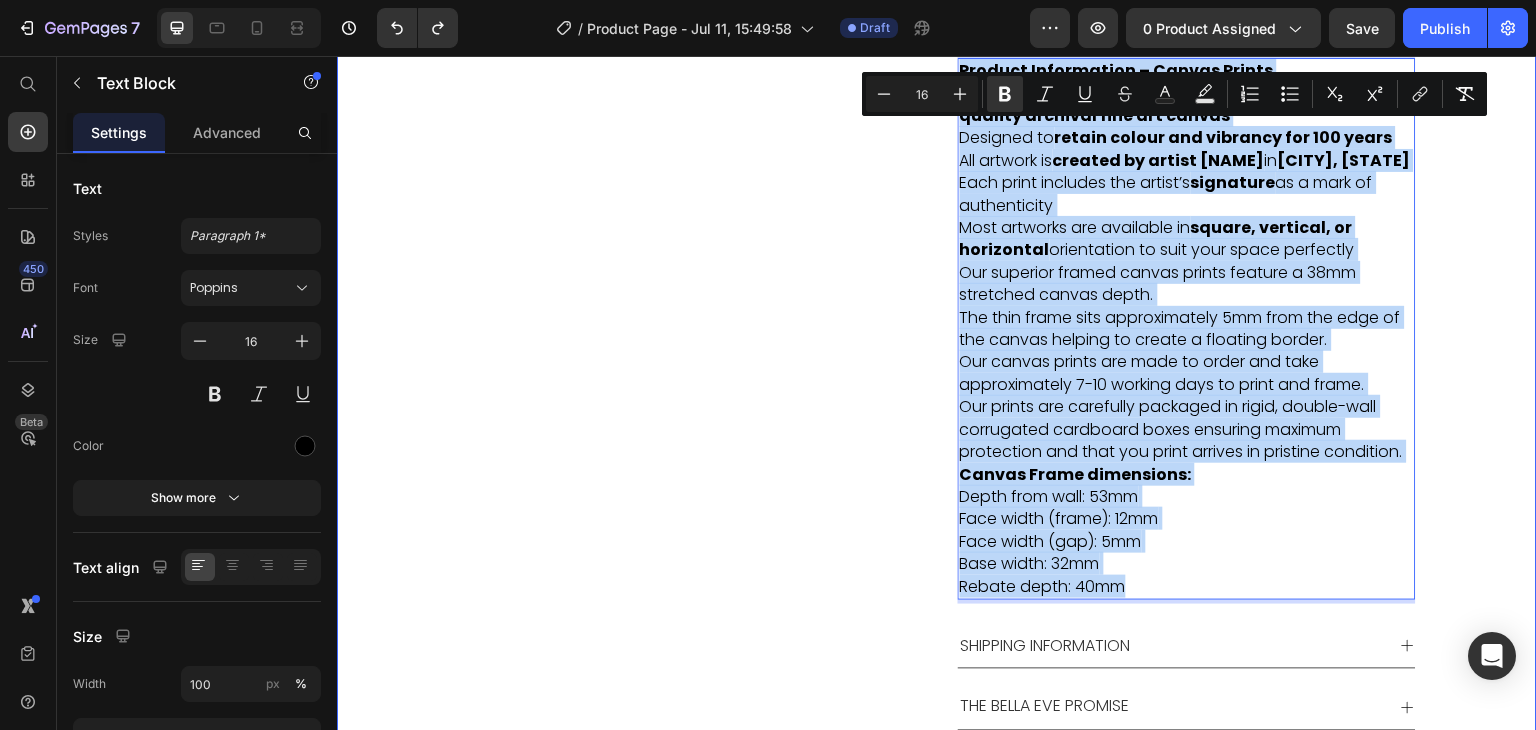 scroll, scrollTop: 1114, scrollLeft: 0, axis: vertical 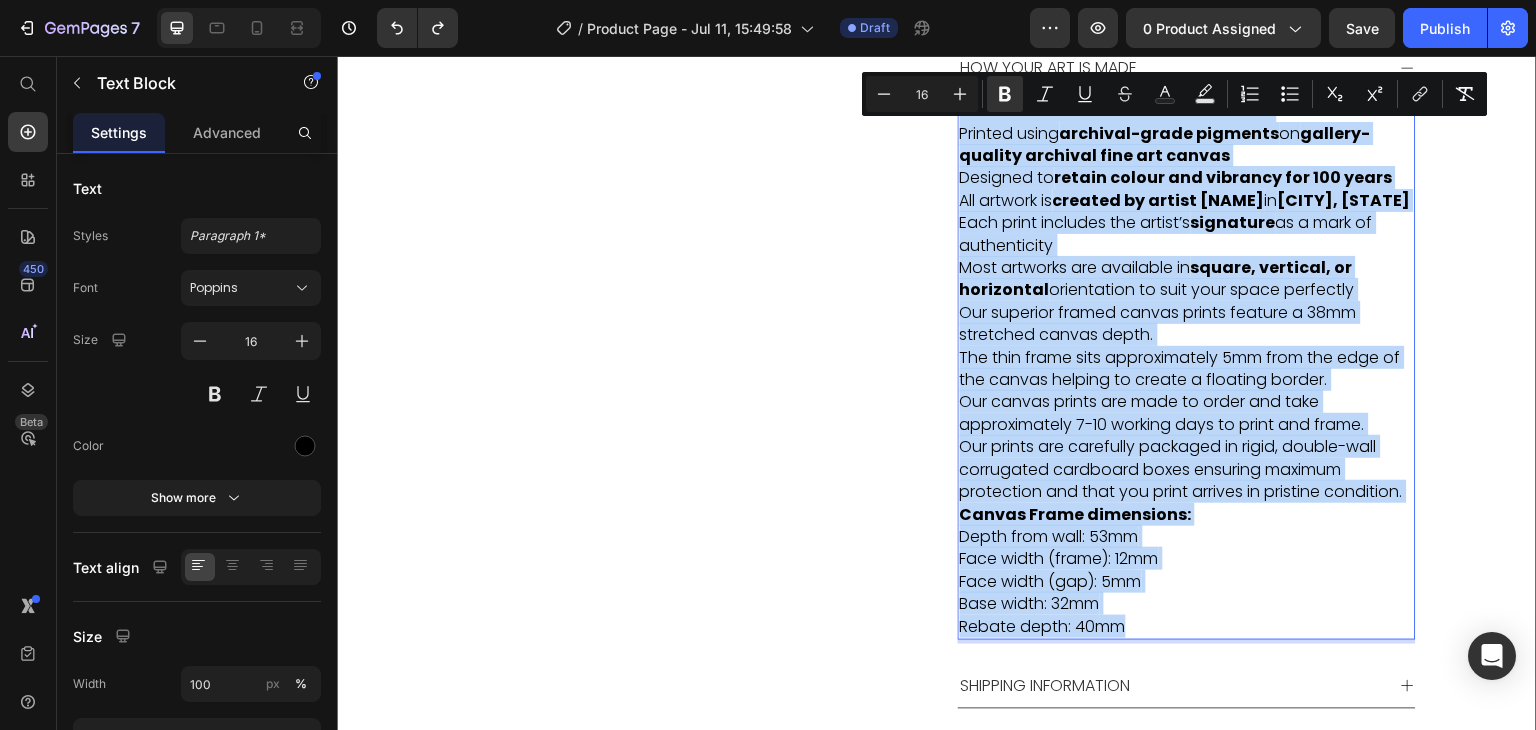 drag, startPoint x: 1149, startPoint y: 613, endPoint x: 945, endPoint y: 136, distance: 518.7919 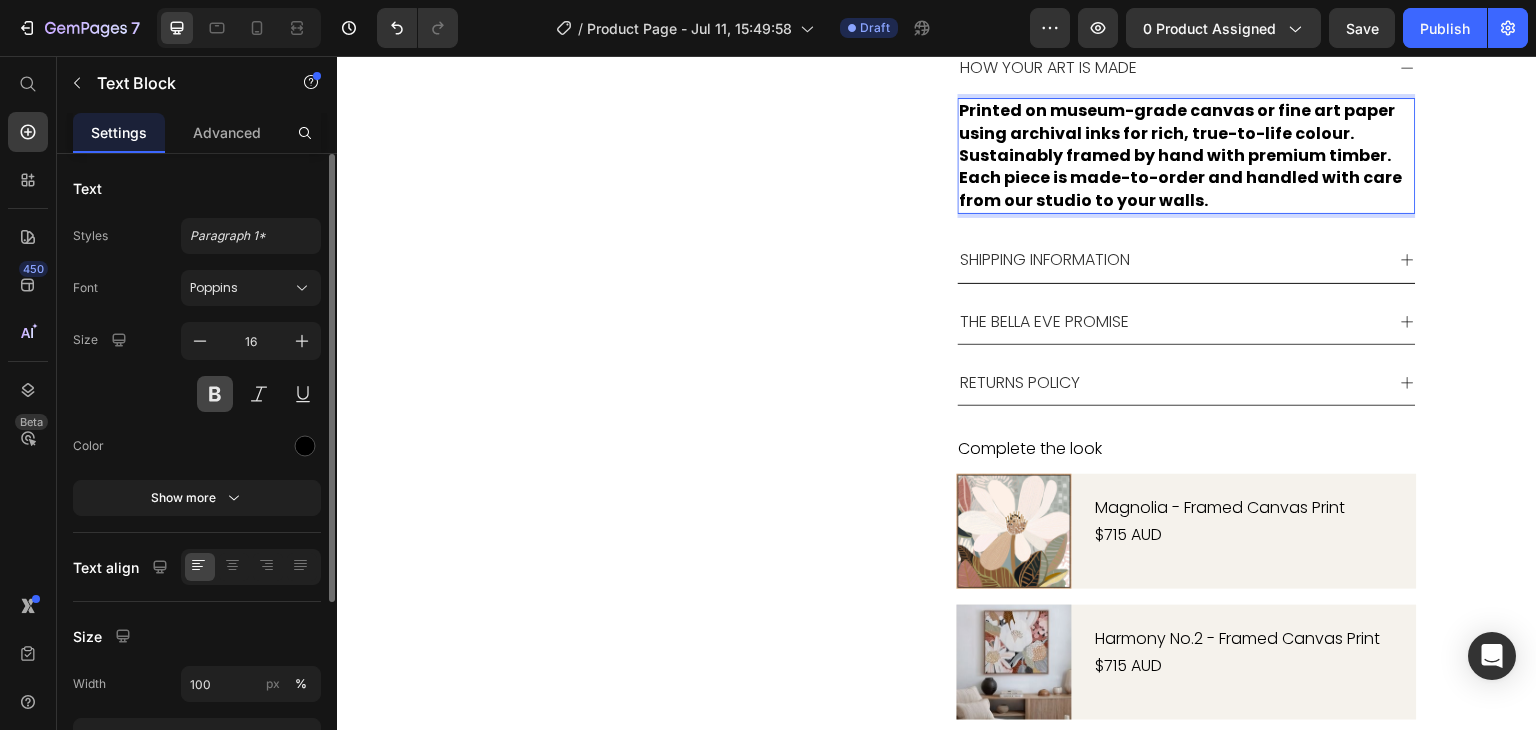 click at bounding box center [215, 394] 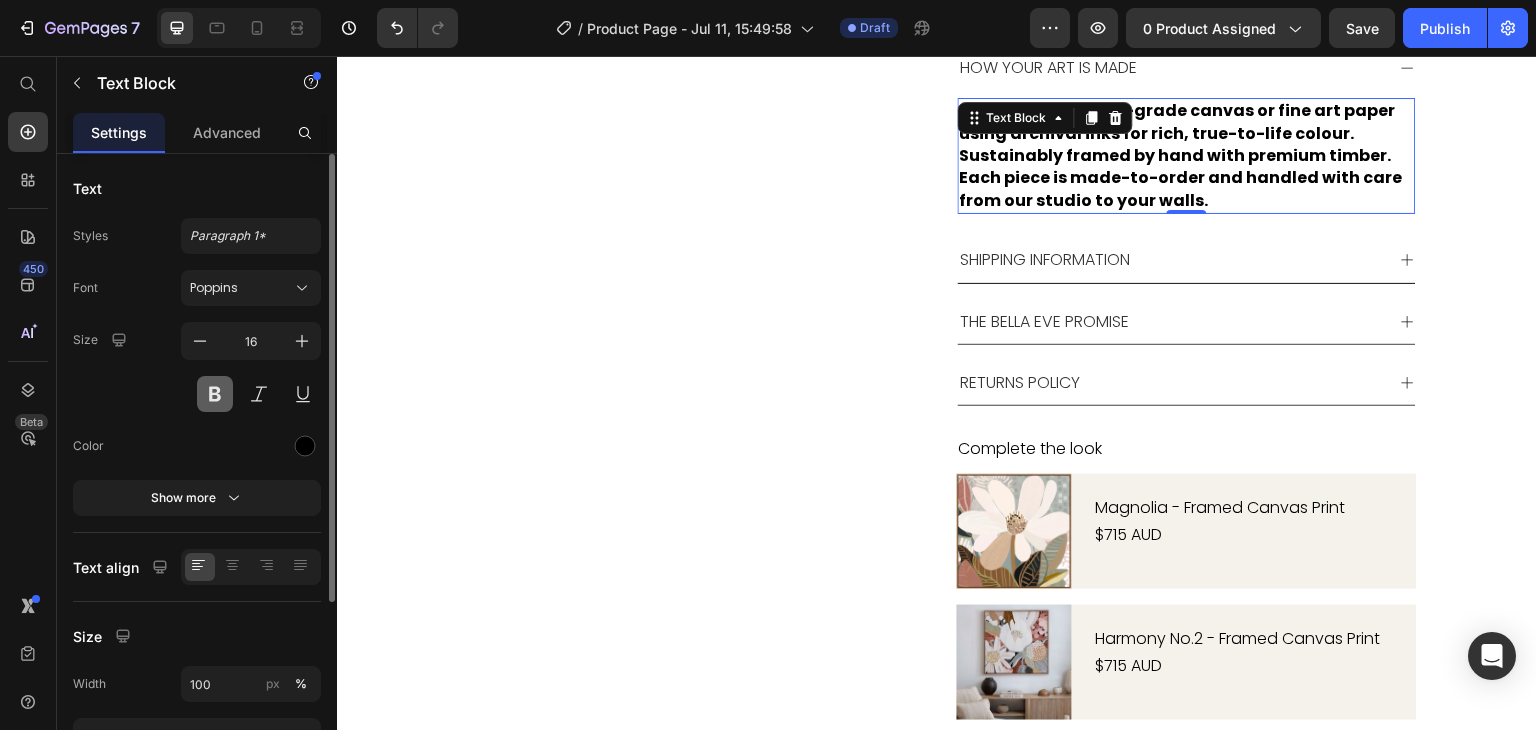click at bounding box center (215, 394) 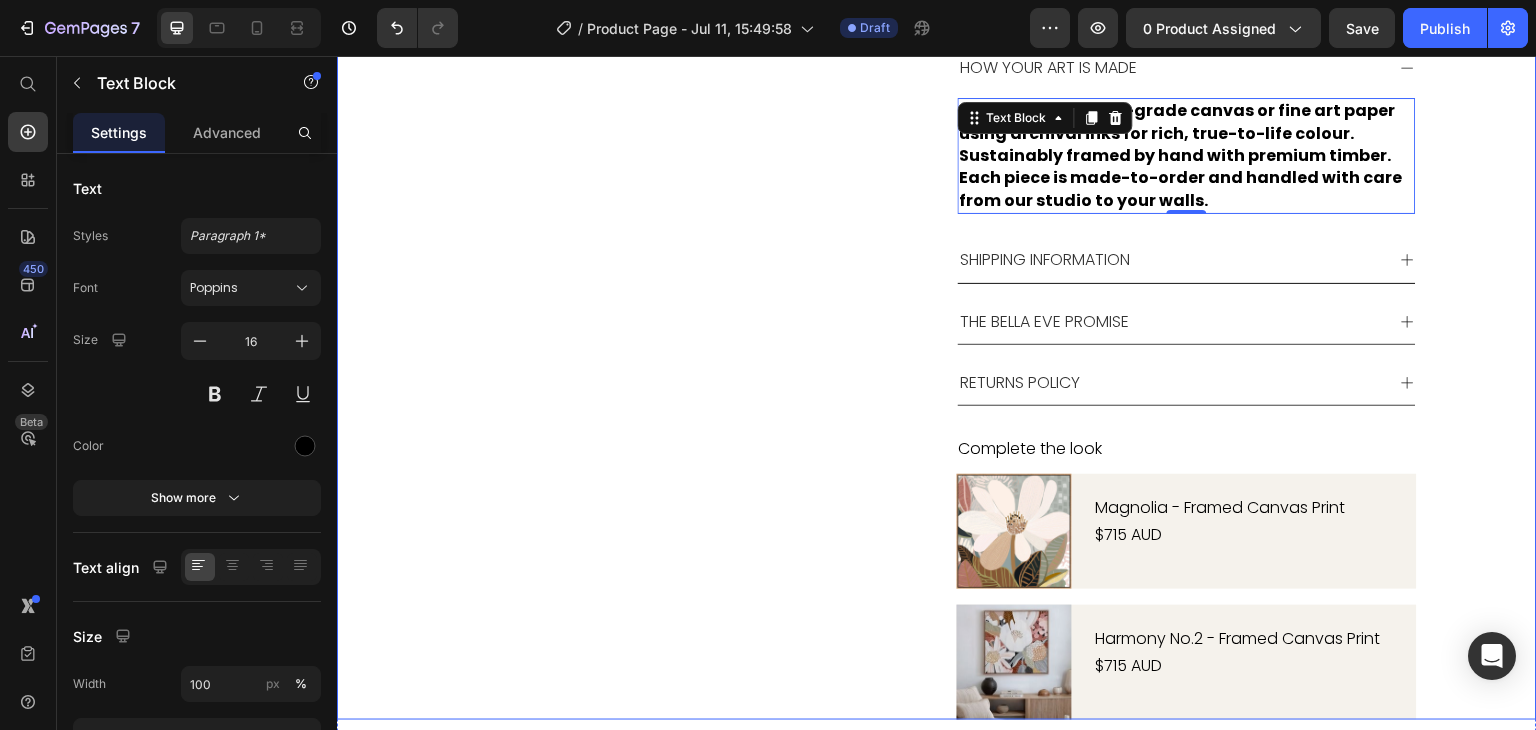 click on "Product Images" at bounding box center [627, -133] 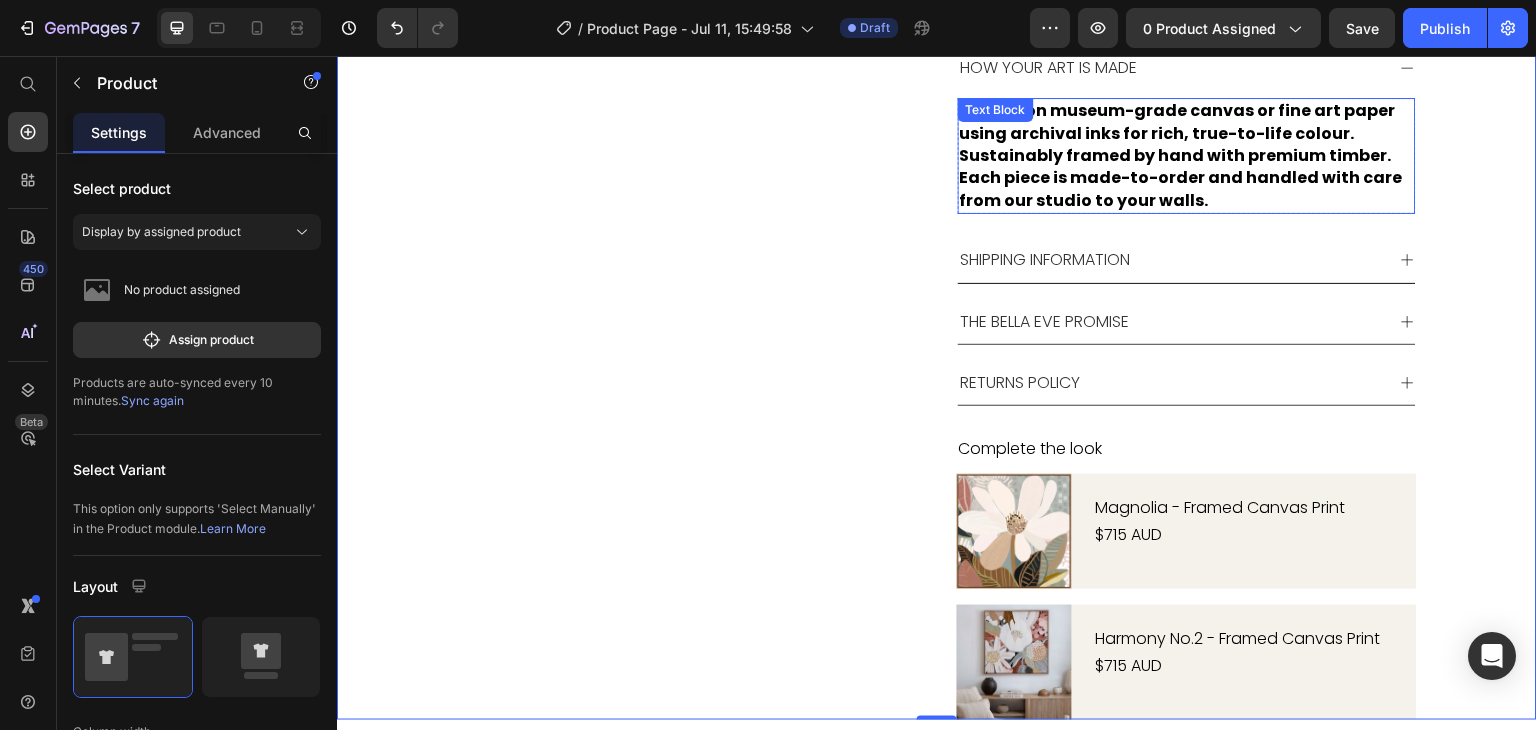 click on "Printed on museum-grade canvas or fine art paper using archival inks for rich, true-to-life colour. Sustainably framed by hand with premium timber. Each piece is made-to-order and handled with care from our studio to your walls." at bounding box center (1181, 155) 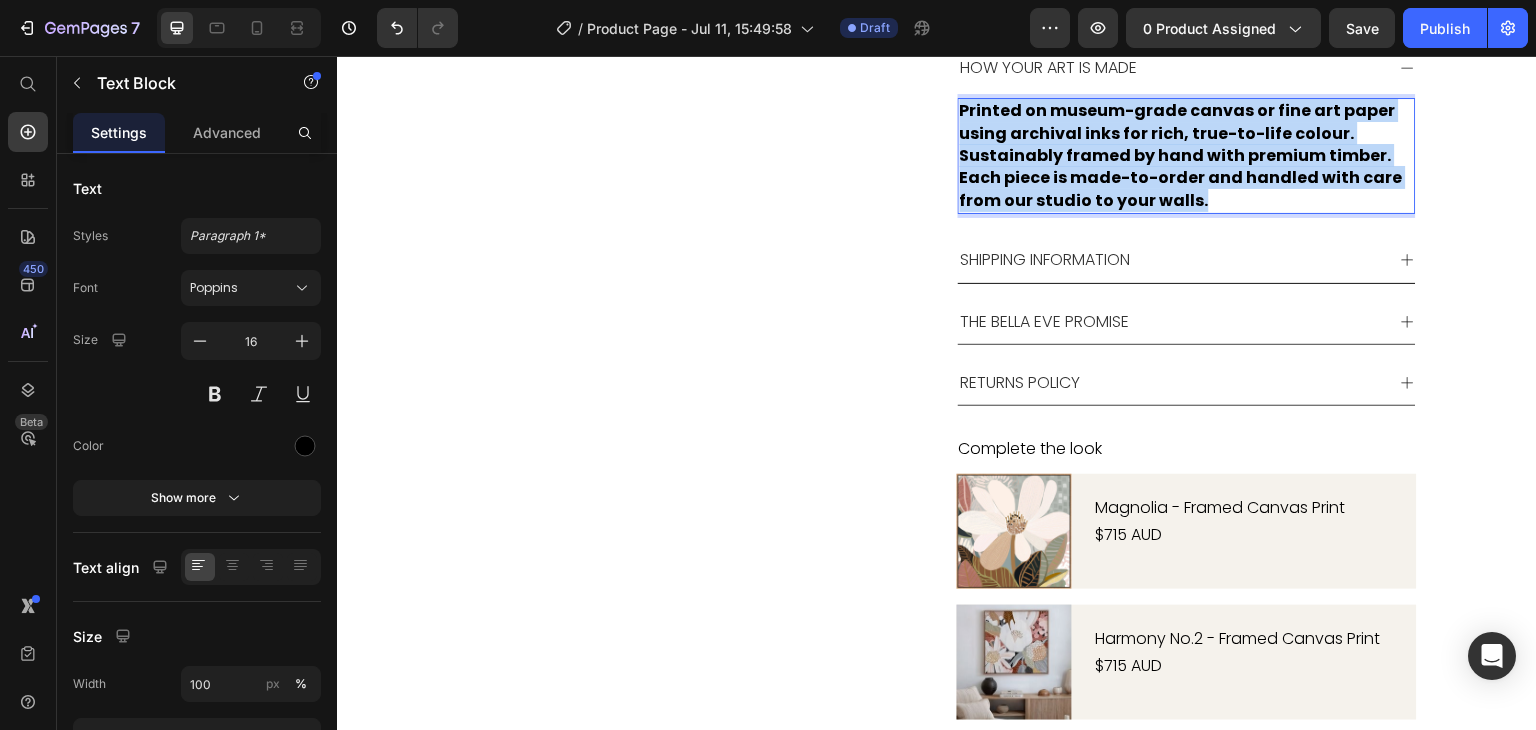 click on "Printed on museum-grade canvas or fine art paper using archival inks for rich, true-to-life colour. Sustainably framed by hand with premium timber. Each piece is made-to-order and handled with care from our studio to your walls." at bounding box center [1181, 155] 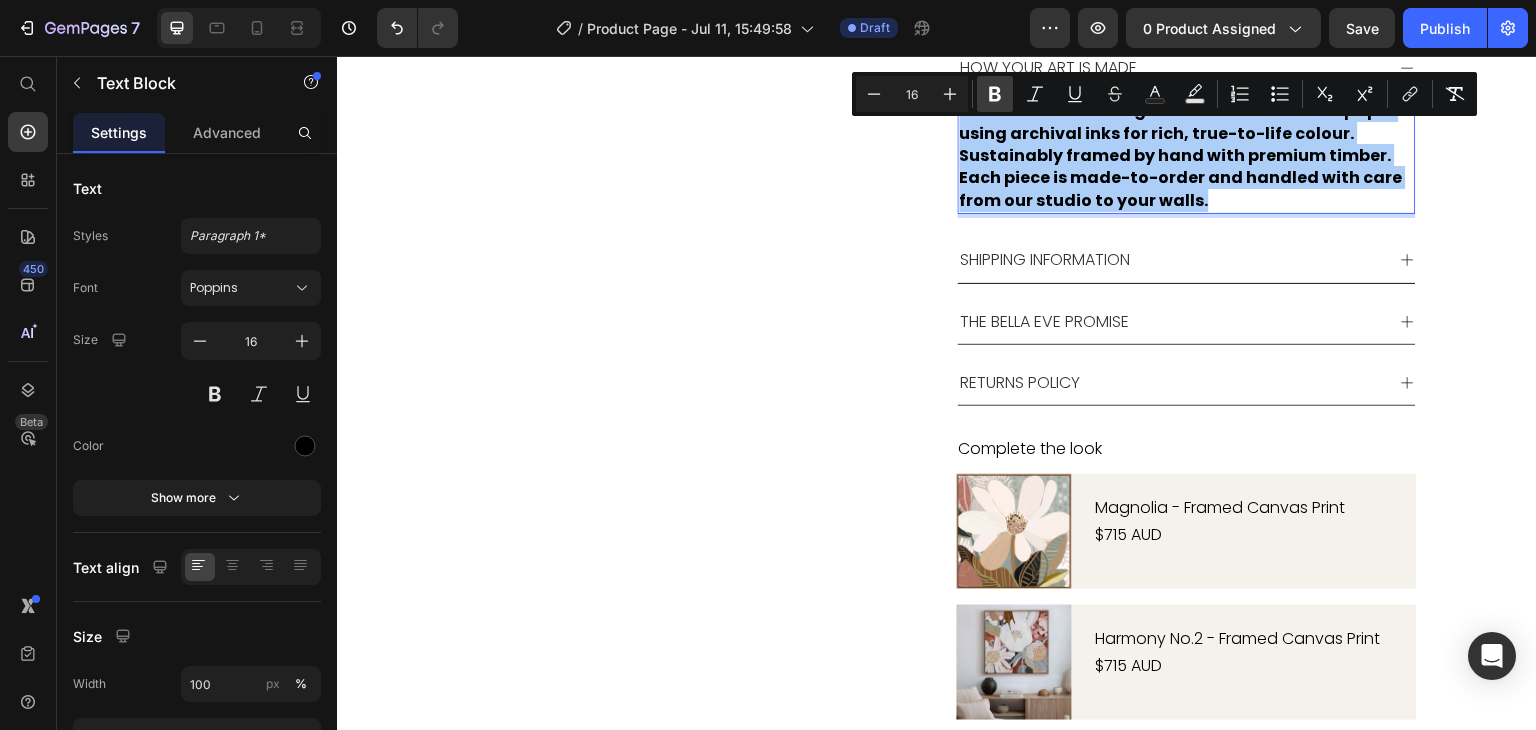click on "Bold" at bounding box center (995, 94) 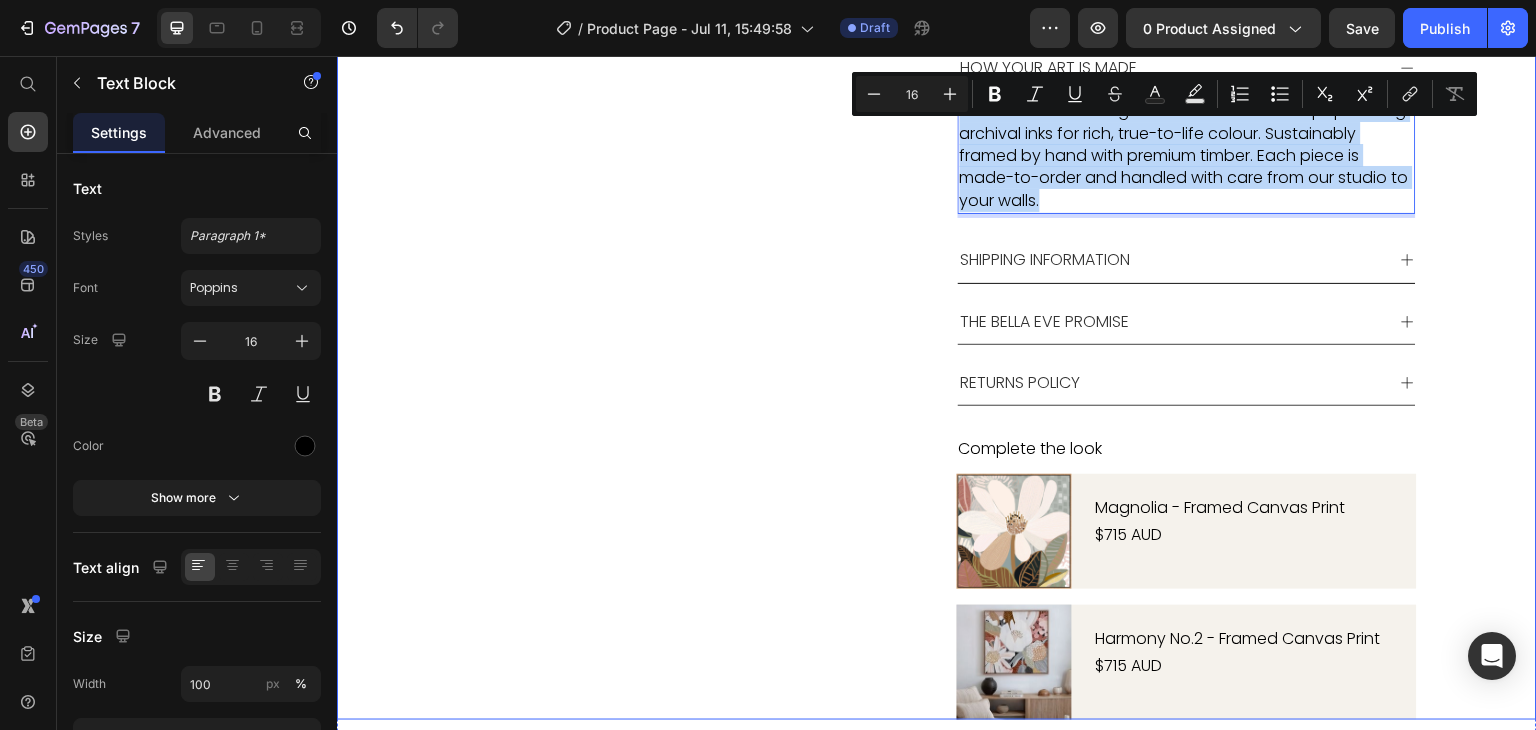 click on "Product Images Aiyana Product Title Icon Icon Icon Icon Icon Icon List 1 review Text Block Row $0.00 Product Price Row Image Halcyon is a soft, radiant celebration of life in full bloom—a golden moment held in stillness. Text Block Row Size 16X16IN / 40X40CM 20X20IN / 50X50CM 26X26IN / 66X66CM 38X38IN / 96X96CM 48X48IN / 122X122CM Frame: Unframed / Rolled Canvas Unframed / Rolled Canvas Unframed / Rolled Canvas Unframed / Rolled Canvas Framed - White Framed - White Framed - White Framed - Oak Framed - Oak Framed - Oak Framed - Black Framed - Black Framed - Black Framed - Chestnut Framed - Chestnut Framed - Chestnut Stretched & Ready to Hang Canvas Stretched & Ready to Hang Canvas Stretched & Ready to Hang Canvas Product Variants & Swatches MAKE IT YOURS  TODAY Add to Cart Shop Pay Buy with Button Row See It in Your Space – Free Mockup Text Block Unsure if this artwork suits your home? Upload a photo of your wall and we'll show you how it will look. Text Block FREE MOCKUP Button" at bounding box center [937, -133] 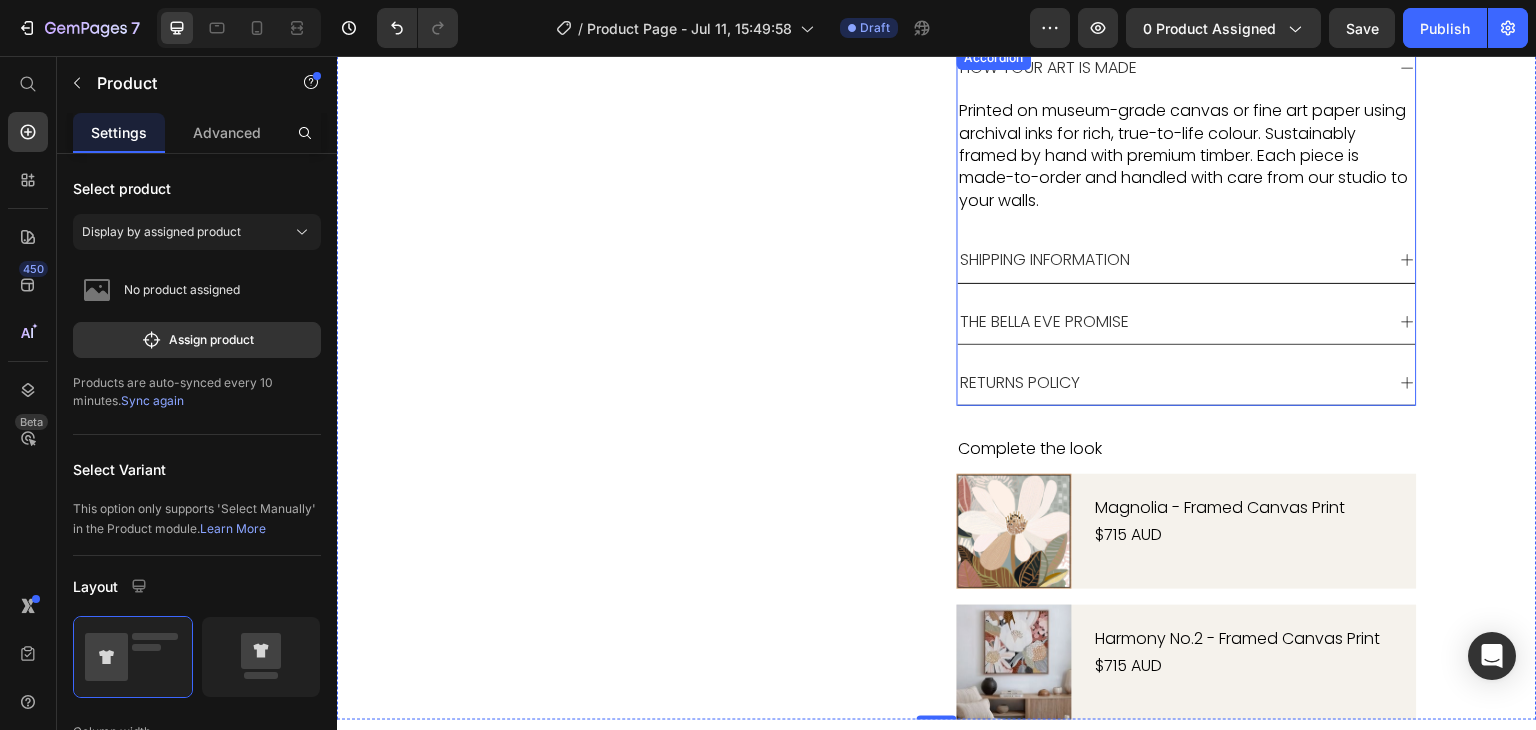 click on "How Your Art Is Made" at bounding box center (1187, 68) 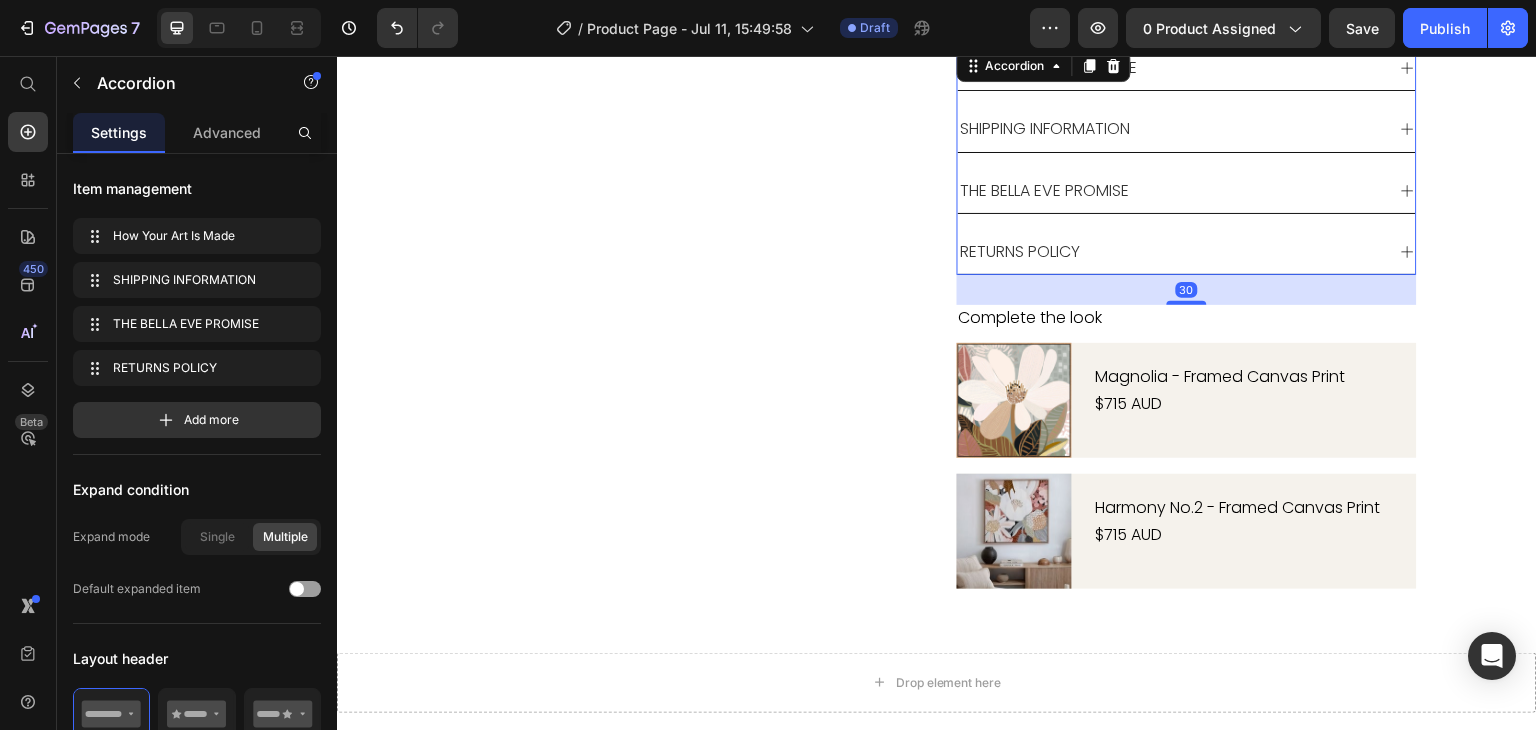 scroll, scrollTop: 974, scrollLeft: 0, axis: vertical 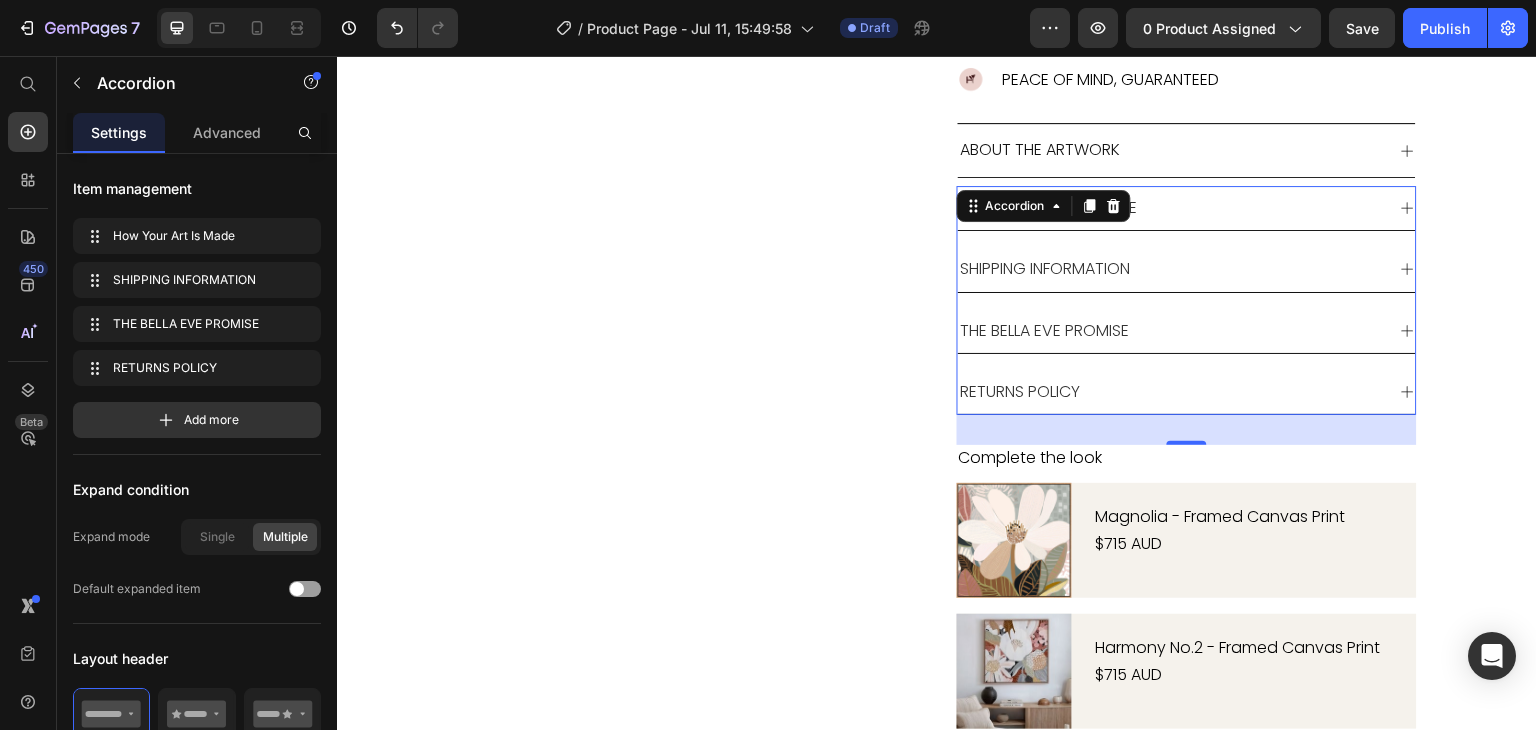 click on "SHIPPING INFORMATION" at bounding box center (1171, 269) 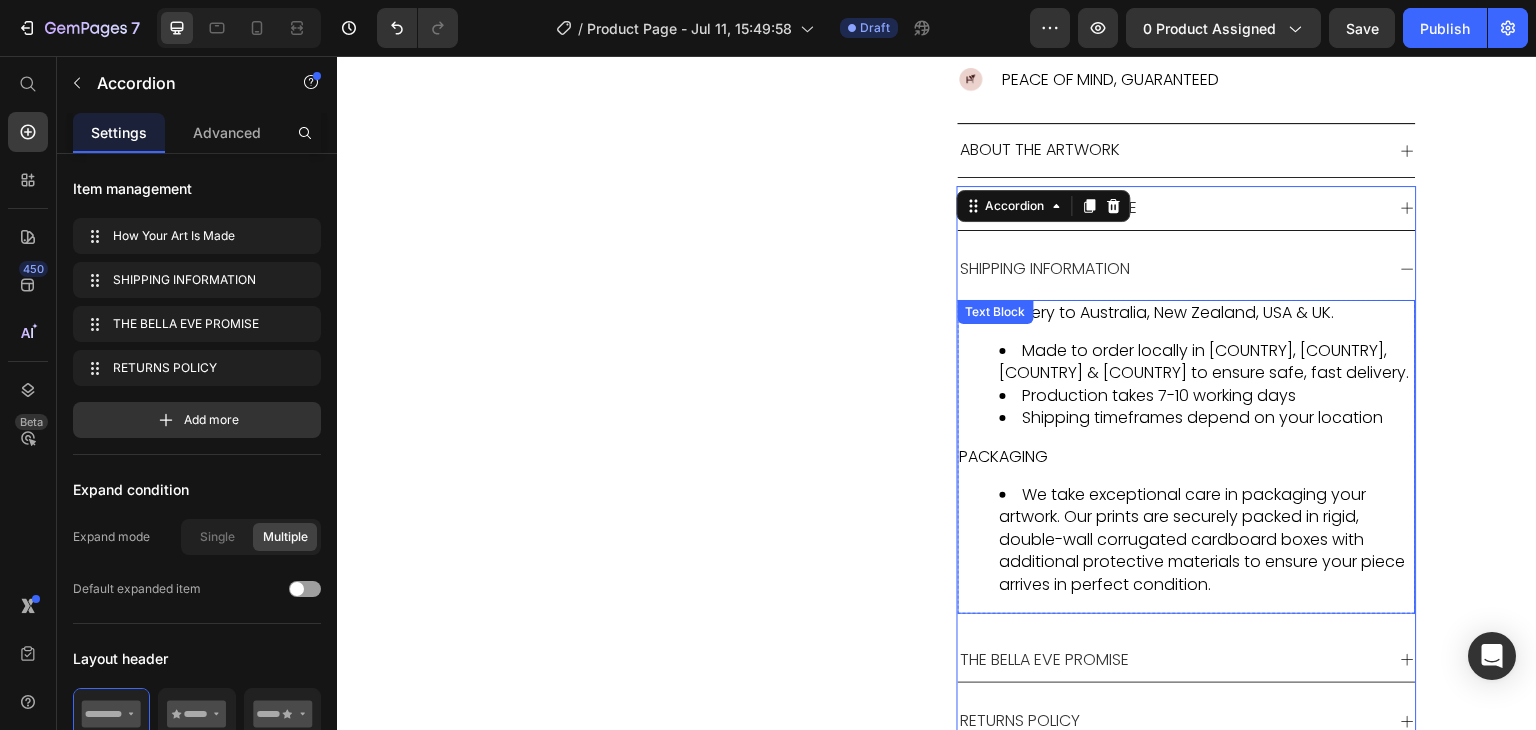 click on "We take exceptional care in packaging your artwork. Our prints are securely packed in rigid, double-wall corrugated cardboard boxes with additional protective materials to ensure your piece arrives in perfect condition." at bounding box center [1207, 540] 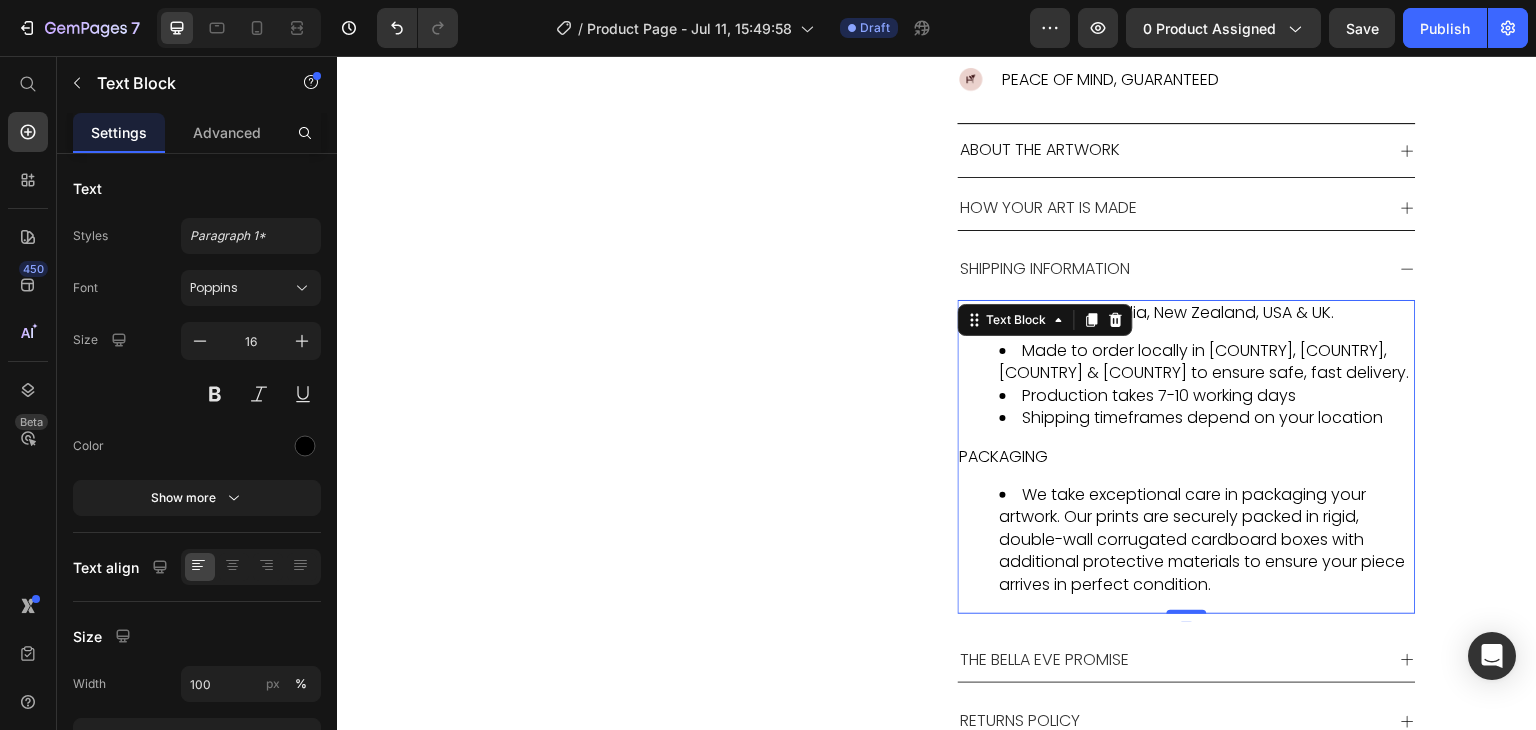 click on "We take exceptional care in packaging your artwork. Our prints are securely packed in rigid, double-wall corrugated cardboard boxes with additional protective materials to ensure your piece arrives in perfect condition." at bounding box center [1207, 540] 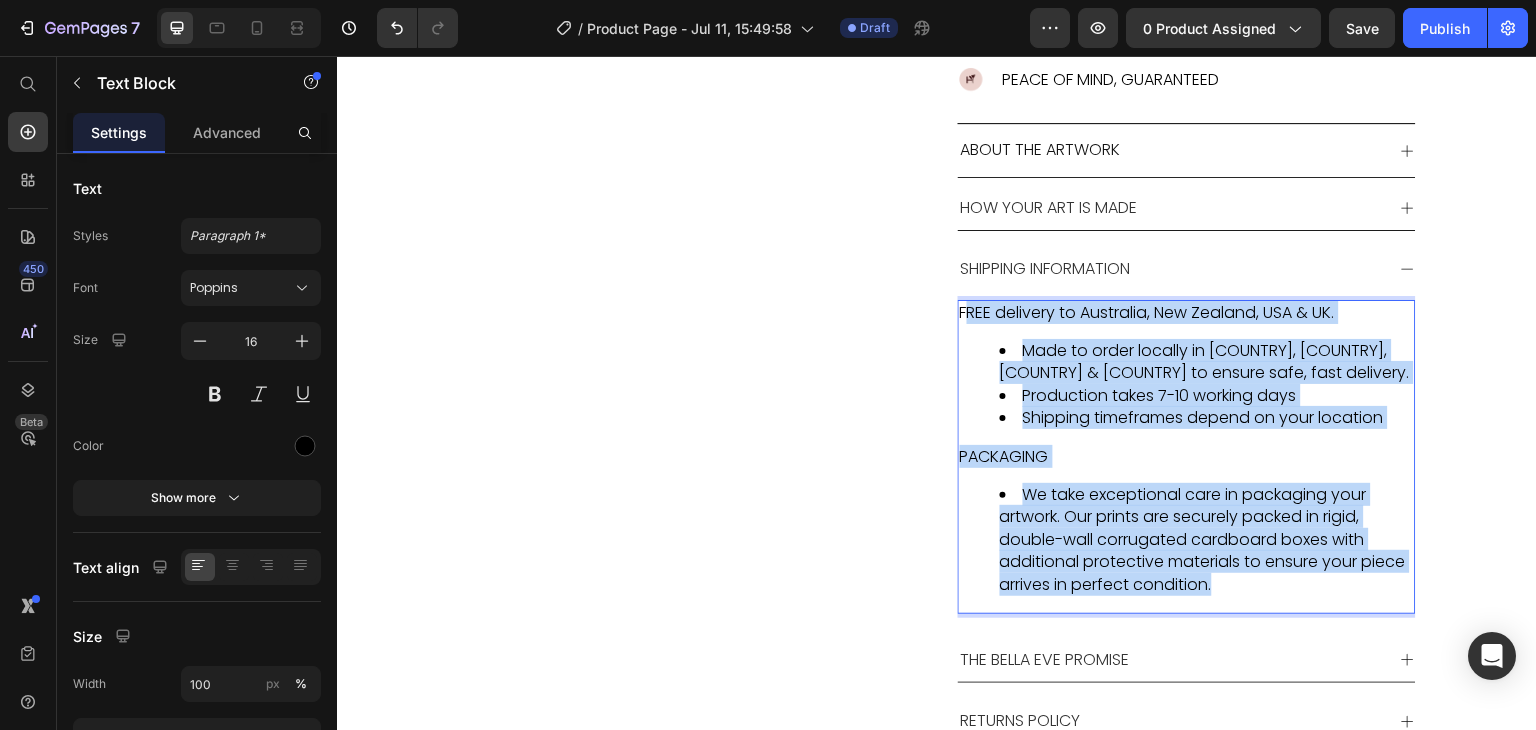 drag, startPoint x: 1267, startPoint y: 616, endPoint x: 958, endPoint y: 341, distance: 413.6496 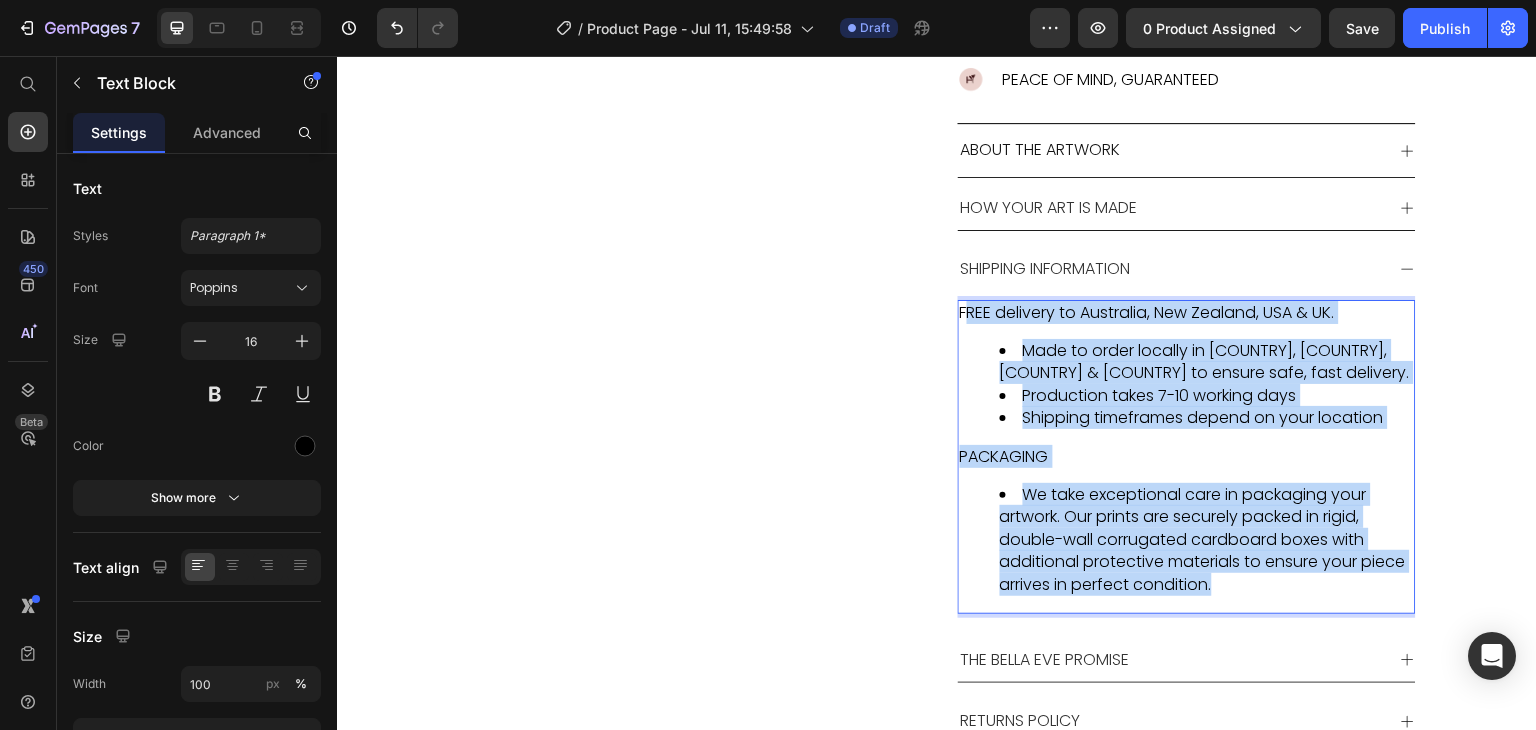 click on "FREE delivery to [COUNTRY], [COUNTRY], [COUNTRY] & [COUNTRY]. Made to order locally in [COUNTRY], [COUNTRY], [COUNTRY] & [COUNTRY] to ensure safe, fast delivery. Production takes 7-10 working days Shipping timeframes depend on your location PACKAGING We take exceptional care in packaging your artwork. Our prints are securely packed in rigid, double-wall corrugated cardboard boxes with additional protective materials to ensure your piece arrives in perfect condition." at bounding box center (1187, 457) 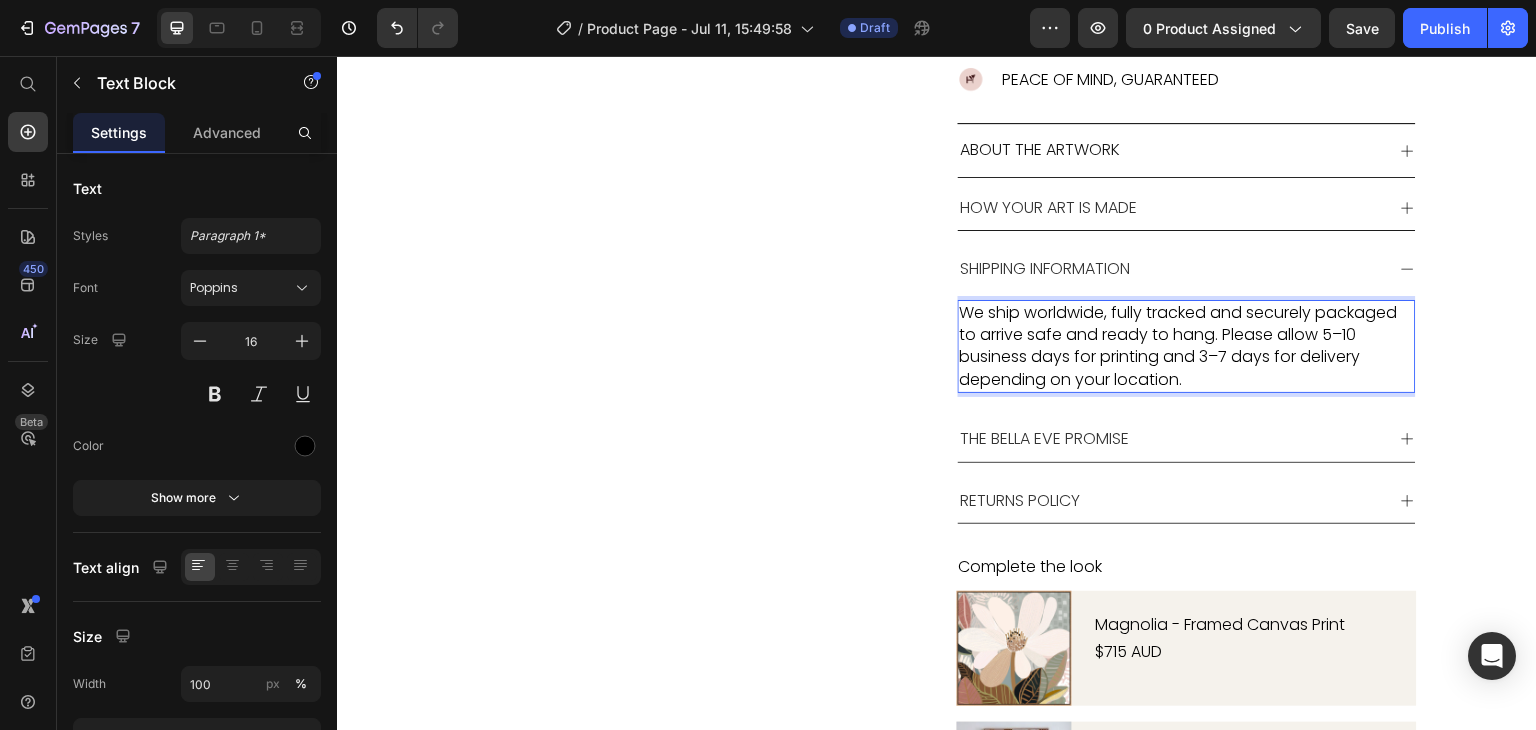 click on "We ship worldwide, fully tracked and securely packaged to arrive safe and ready to hang. Please allow 5–10 business days for printing and 3–7 days for delivery depending on your location." at bounding box center [1187, 347] 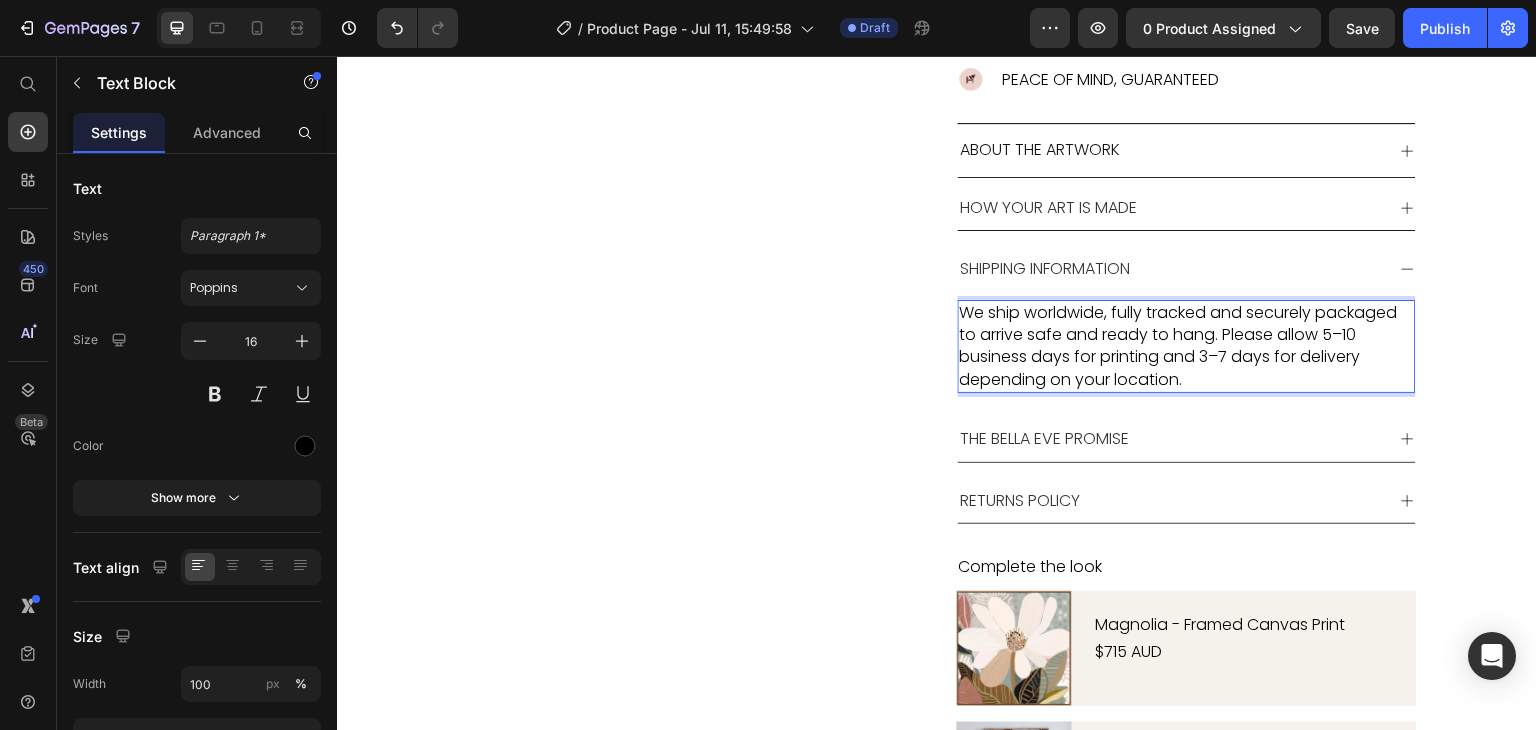 click on "We ship worldwide, fully tracked and securely packaged to arrive safe and ready to hang. Please allow 5–10 business days for printing and 3–7 days for delivery depending on your location." at bounding box center [1187, 347] 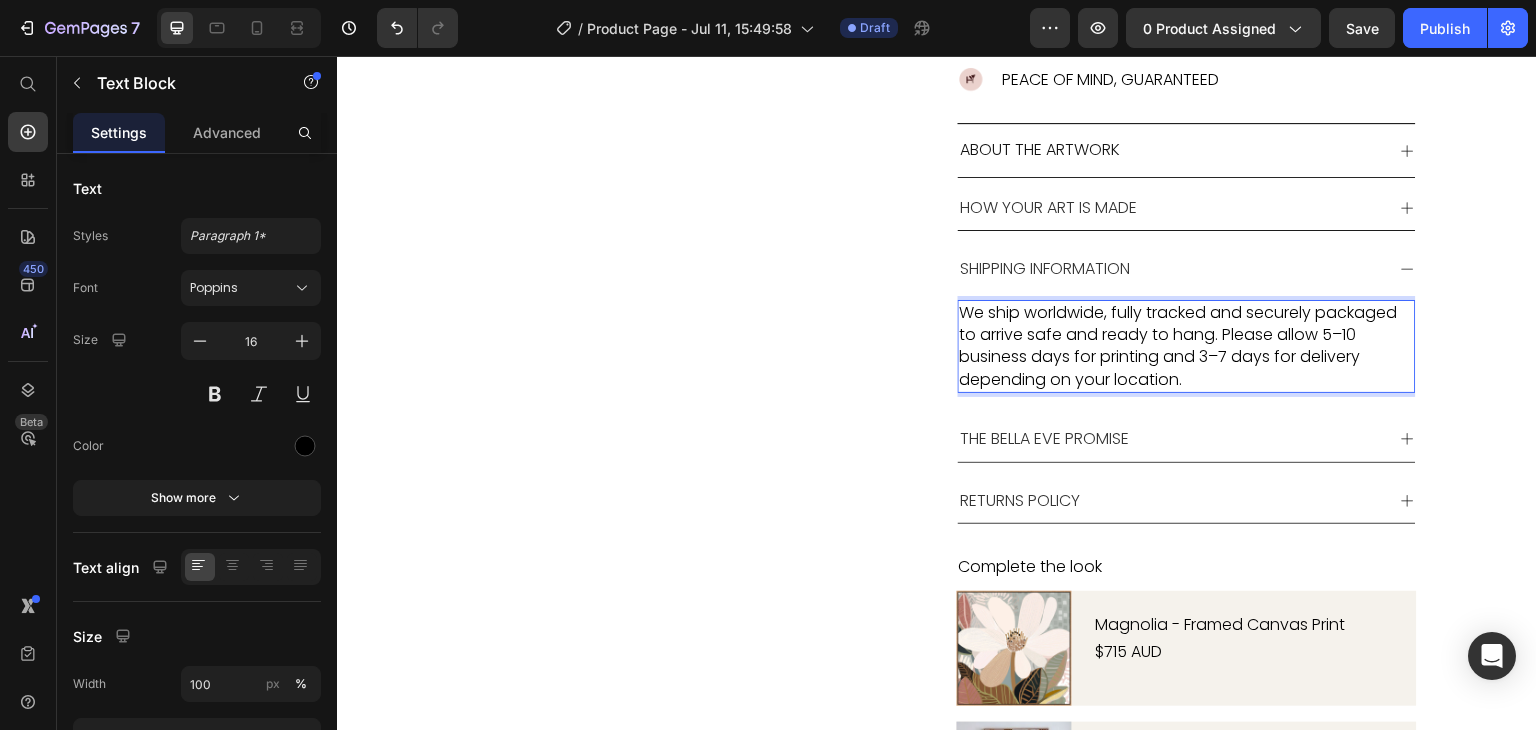 click on "We ship worldwide, fully tracked and securely packaged to arrive safe and ready to hang. Please allow 5–10 business days for printing and 3–7 days for delivery depending on your location." at bounding box center [1187, 347] 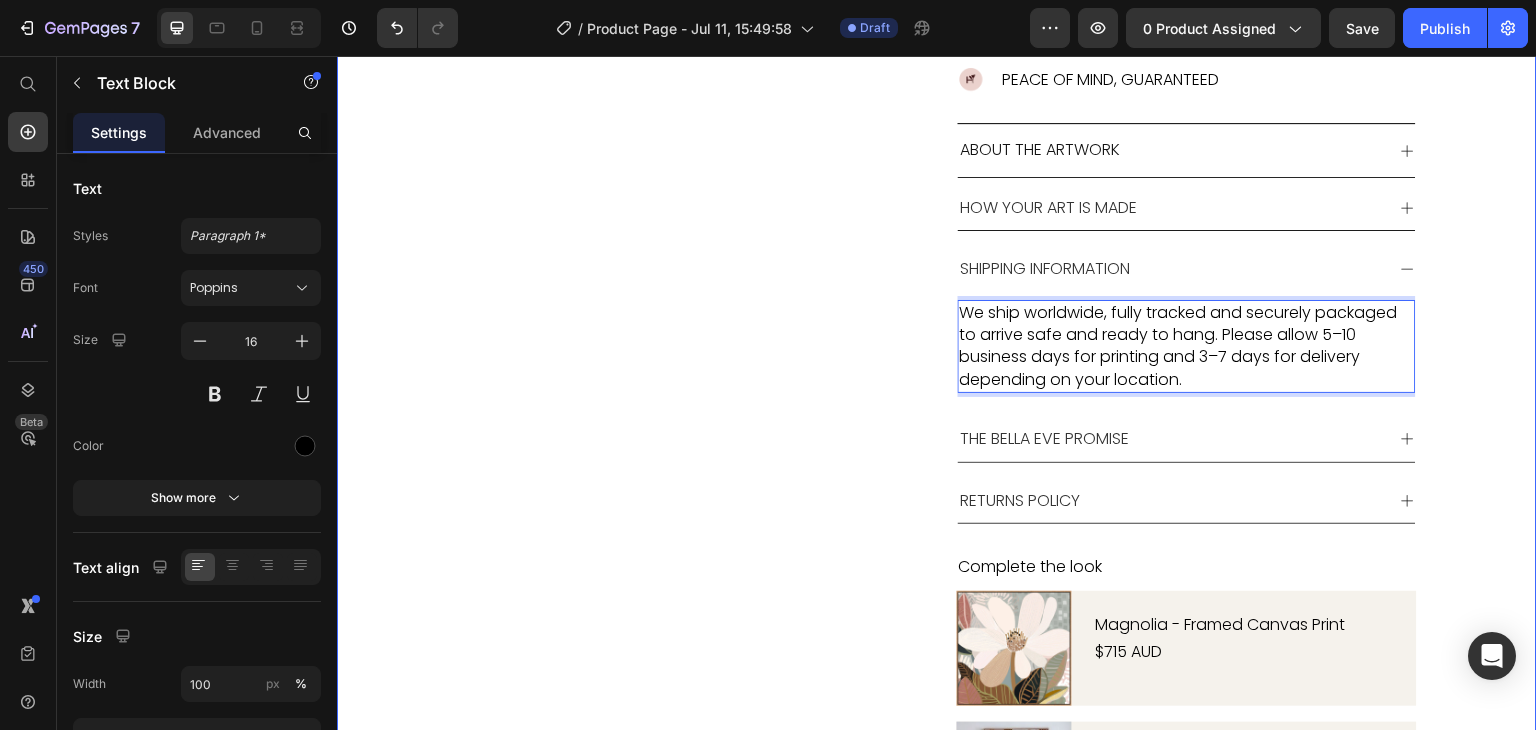 click on "Product Images Aiyana Product Title Icon Icon Icon Icon Icon Icon List 1 review Text Block Row $0.00 Product Price Row Image Halcyon is a soft, radiant celebration of life in full bloom—a golden moment held in stillness. Text Block Row Size 16X16IN / 40X40CM 20X20IN / 50X50CM 26X26IN / 66X66CM 38X38IN / 96X96CM 48X48IN / 122X122CM Frame: Unframed / Rolled Canvas Unframed / Rolled Canvas Unframed / Rolled Canvas Unframed / Rolled Canvas Framed - White Framed - White Framed - White Framed - Oak Framed - Oak Framed - Oak Framed - Black Framed - Black Framed - Black Framed - Chestnut Framed - Chestnut Framed - Chestnut Stretched & Ready to Hang Canvas Stretched & Ready to Hang Canvas Stretched & Ready to Hang Canvas Product Variants & Swatches MAKE IT YOURS  TODAY Add to Cart Shop Pay Buy with Button Row See It in Your Space – Free Mockup Text Block Unsure if this artwork suits your home? Upload a photo of your wall and we'll show you how it will look. Text Block FREE MOCKUP Button" at bounding box center (937, -4) 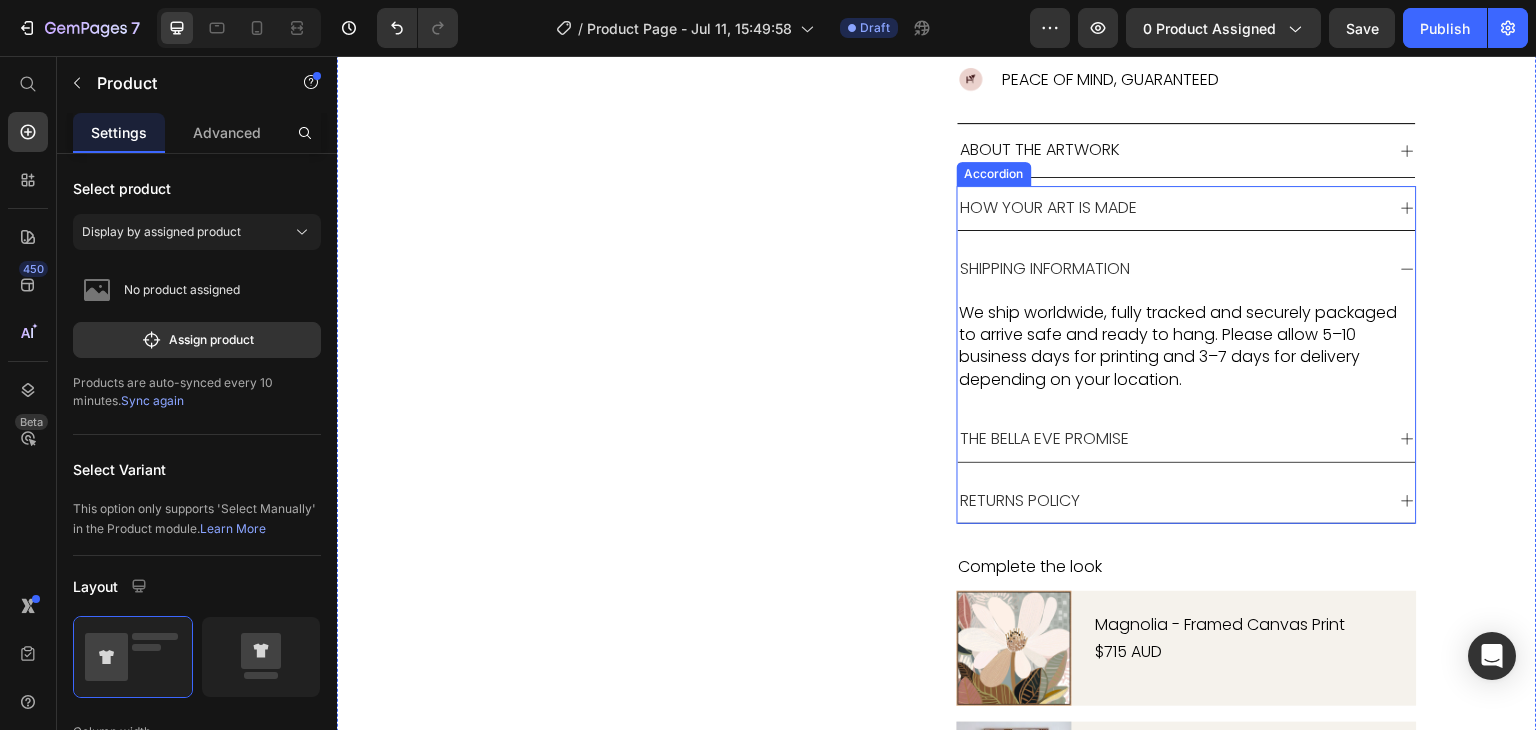 click on "SHIPPING INFORMATION" at bounding box center (1171, 269) 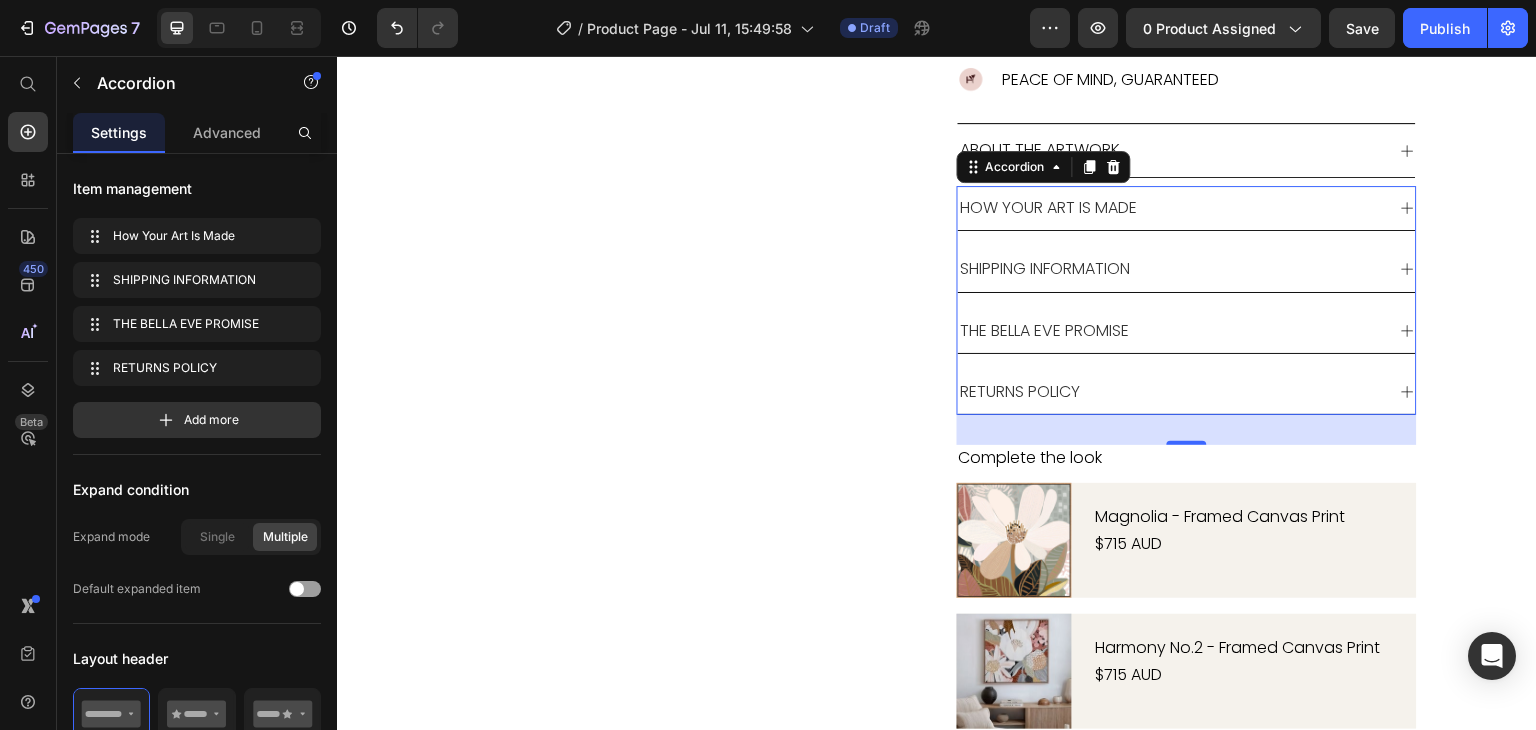 click on "THE BELLA EVE PROMISE" at bounding box center (1171, 331) 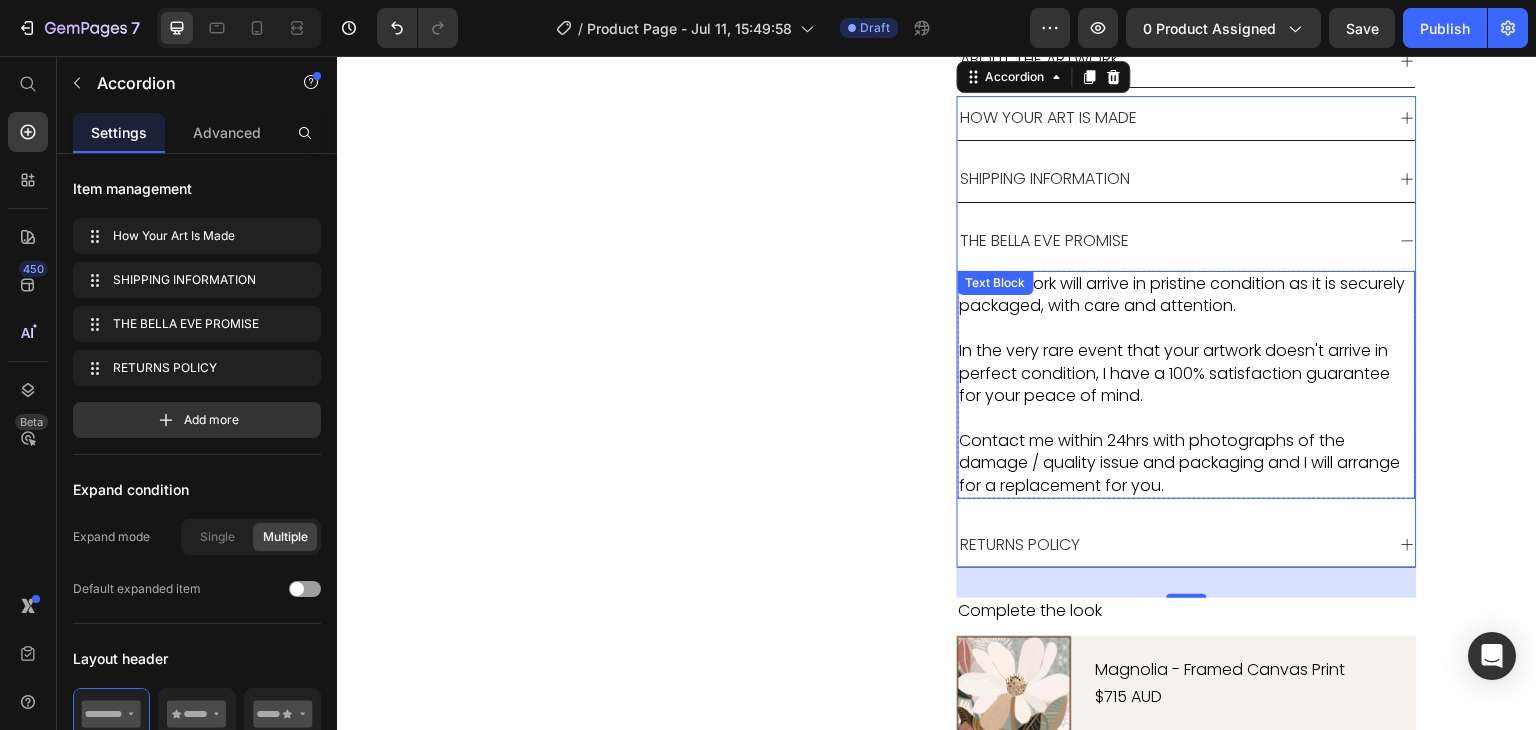 scroll, scrollTop: 1044, scrollLeft: 0, axis: vertical 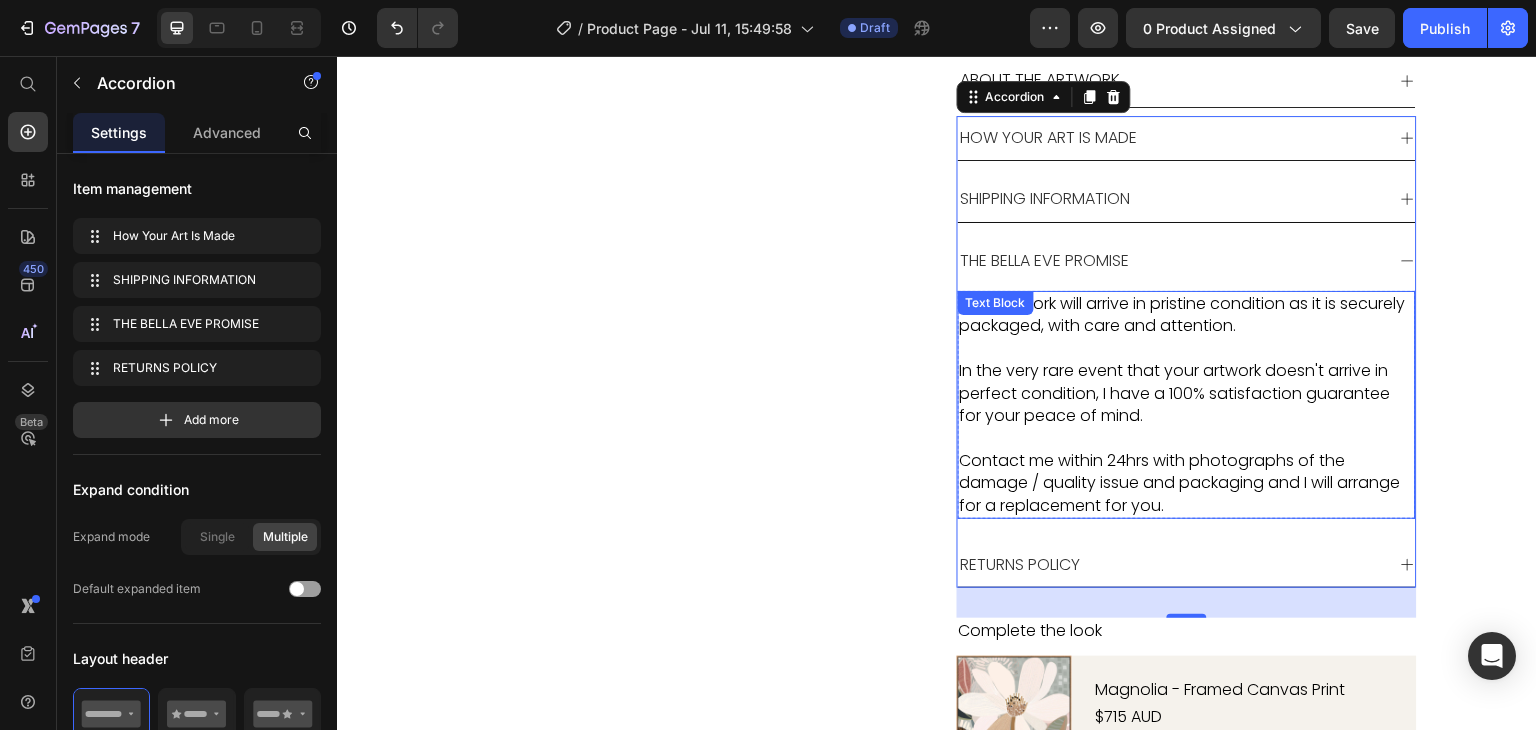 click on "Contact me within 24hrs with photographs of the damage / quality issue and packaging and I will arrange for a replacement for you." at bounding box center [1187, 483] 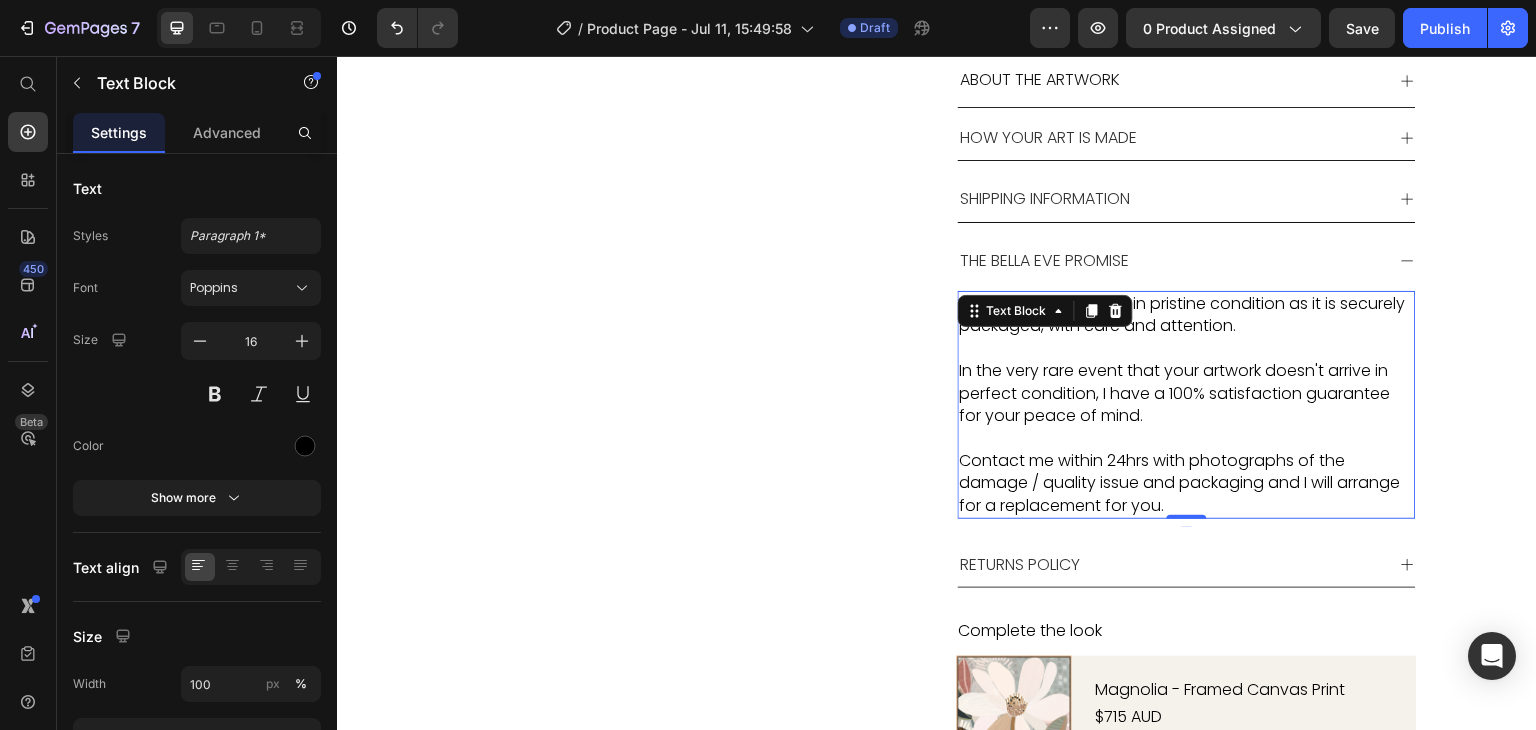click on "Contact me within 24hrs with photographs of the damage / quality issue and packaging and I will arrange for a replacement for you." at bounding box center (1187, 483) 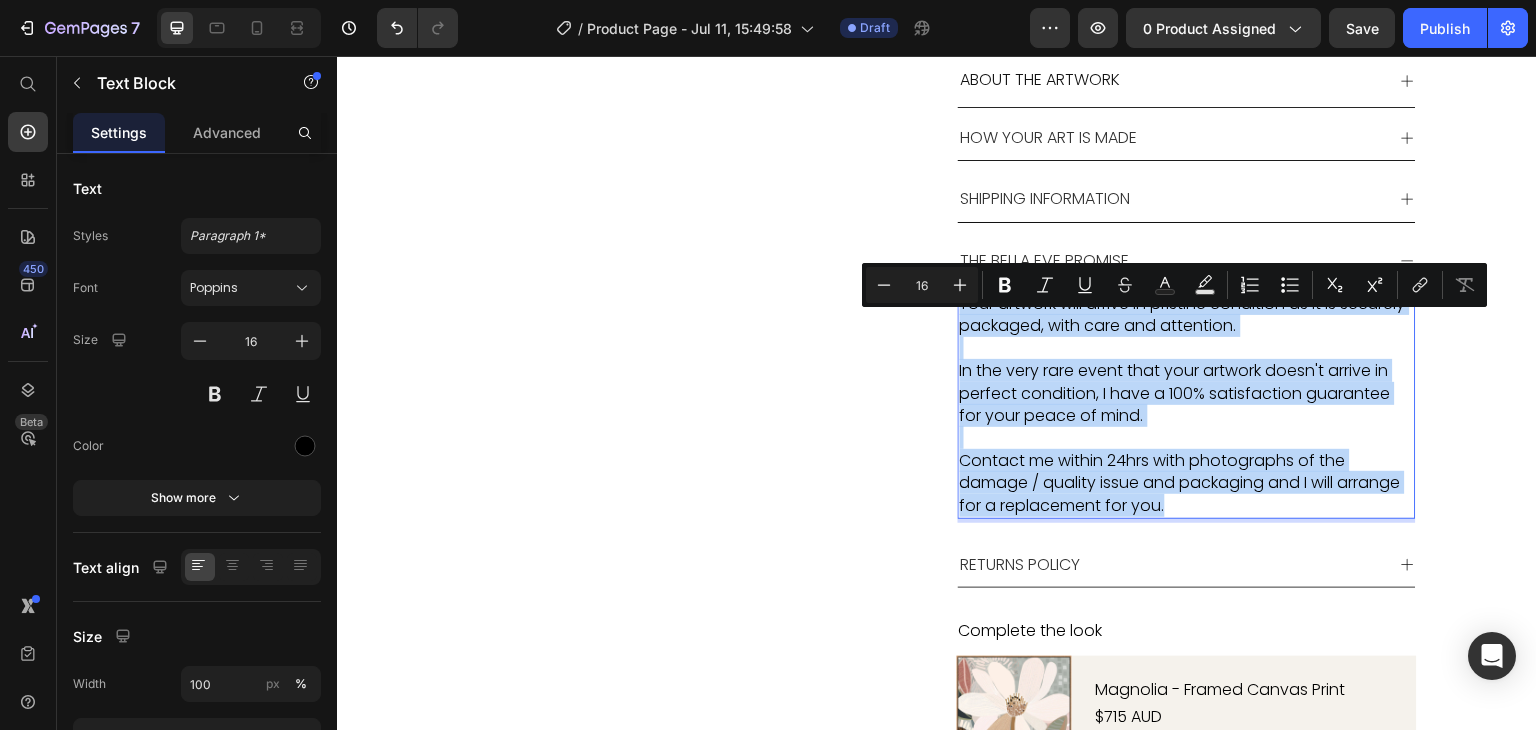 drag, startPoint x: 1241, startPoint y: 529, endPoint x: 956, endPoint y: 333, distance: 345.8916 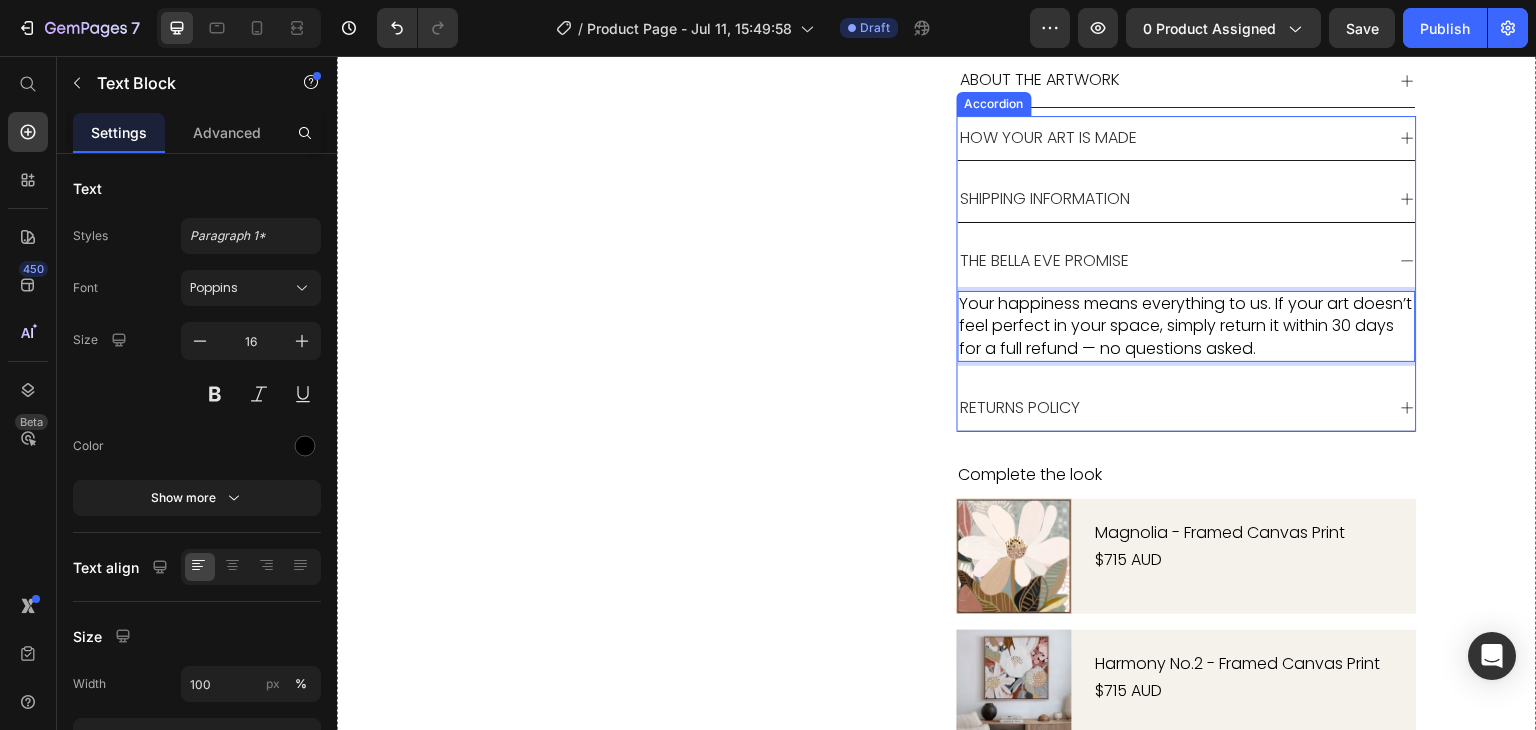 click on "THE BELLA EVE PROMISE" at bounding box center (1187, 261) 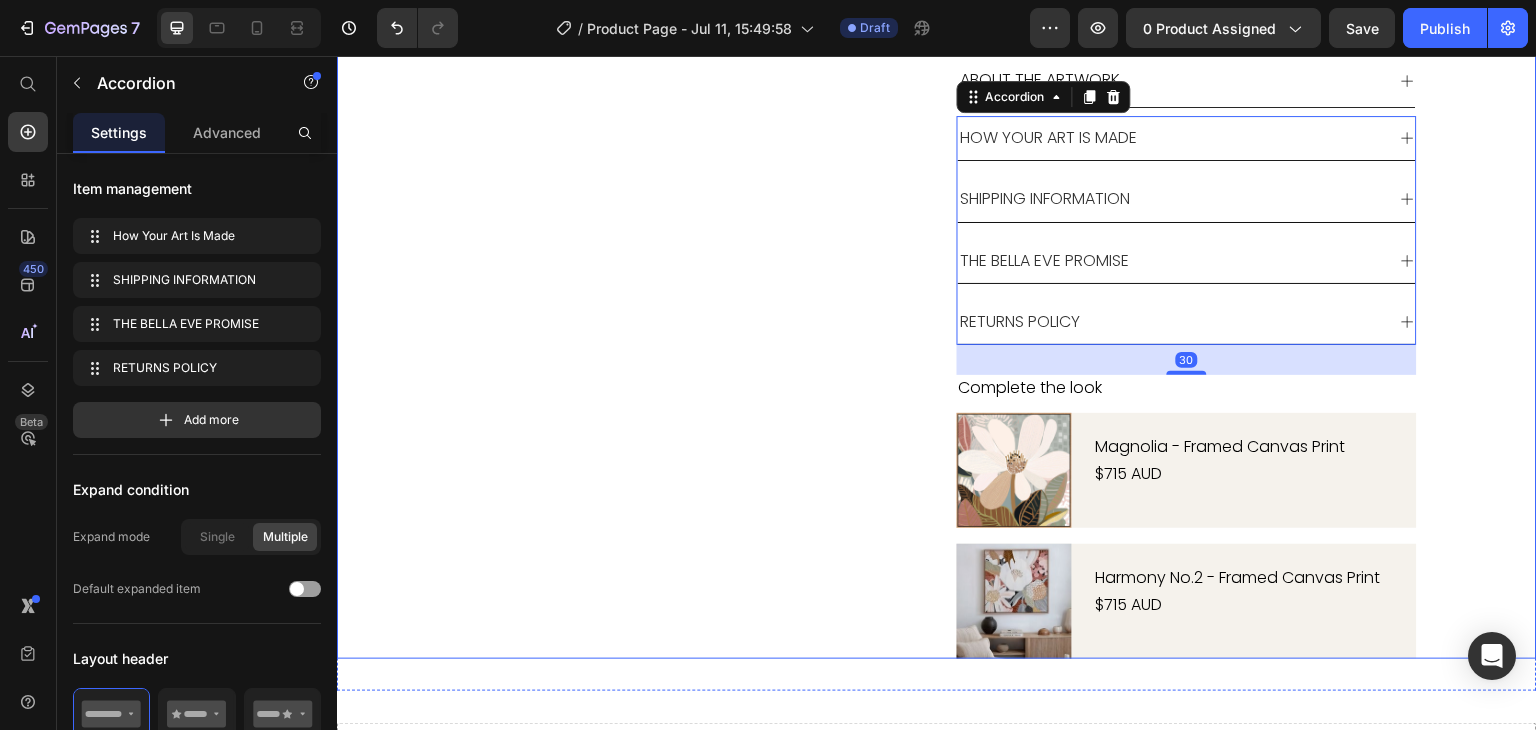 click on "Product Images Aiyana Product Title Icon Icon Icon Icon Icon Icon List 1 review Text Block Row $0.00 Product Price Row Image Halcyon is a soft, radiant celebration of life in full bloom—a golden moment held in stillness. Text Block Row Size 16X16IN / 40X40CM 20X20IN / 50X50CM 26X26IN / 66X66CM 38X38IN / 96X96CM 48X48IN / 122X122CM Frame: Unframed / Rolled Canvas Unframed / Rolled Canvas Unframed / Rolled Canvas Unframed / Rolled Canvas Framed - White Framed - White Framed - White Framed - Oak Framed - Oak Framed - Oak Framed - Black Framed - Black Framed - Black Framed - Chestnut Framed - Chestnut Framed - Chestnut Stretched & Ready to Hang Canvas Stretched & Ready to Hang Canvas Stretched & Ready to Hang Canvas Product Variants & Swatches MAKE IT YOURS  TODAY Add to Cart Shop Pay Buy with Button Row See It in Your Space – Free Mockup Text Block Unsure if this artwork suits your home? Upload a photo of your wall and we'll show you how it will look. Text Block FREE MOCKUP Button" at bounding box center (937, -128) 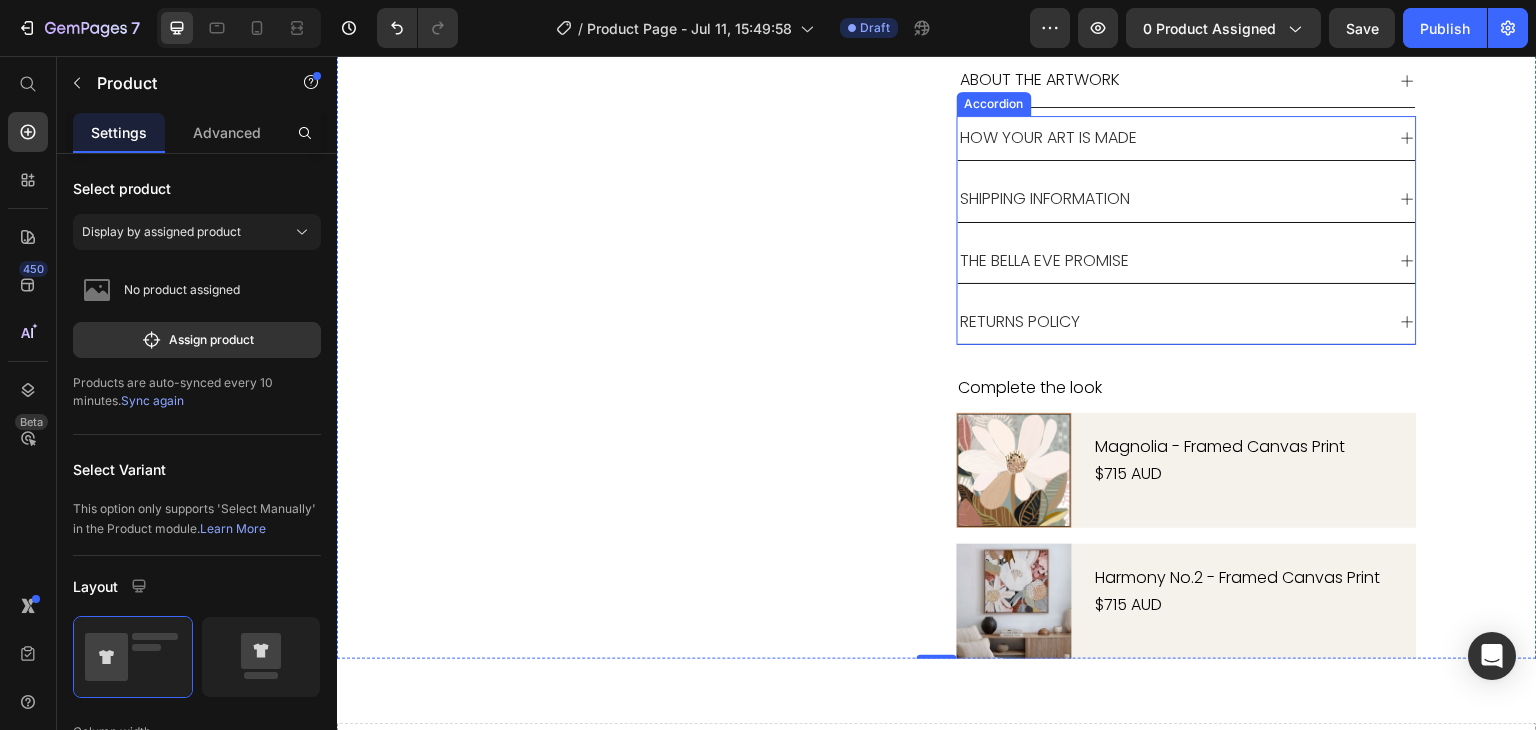 click on "RETURNS POLICY" at bounding box center [1171, 322] 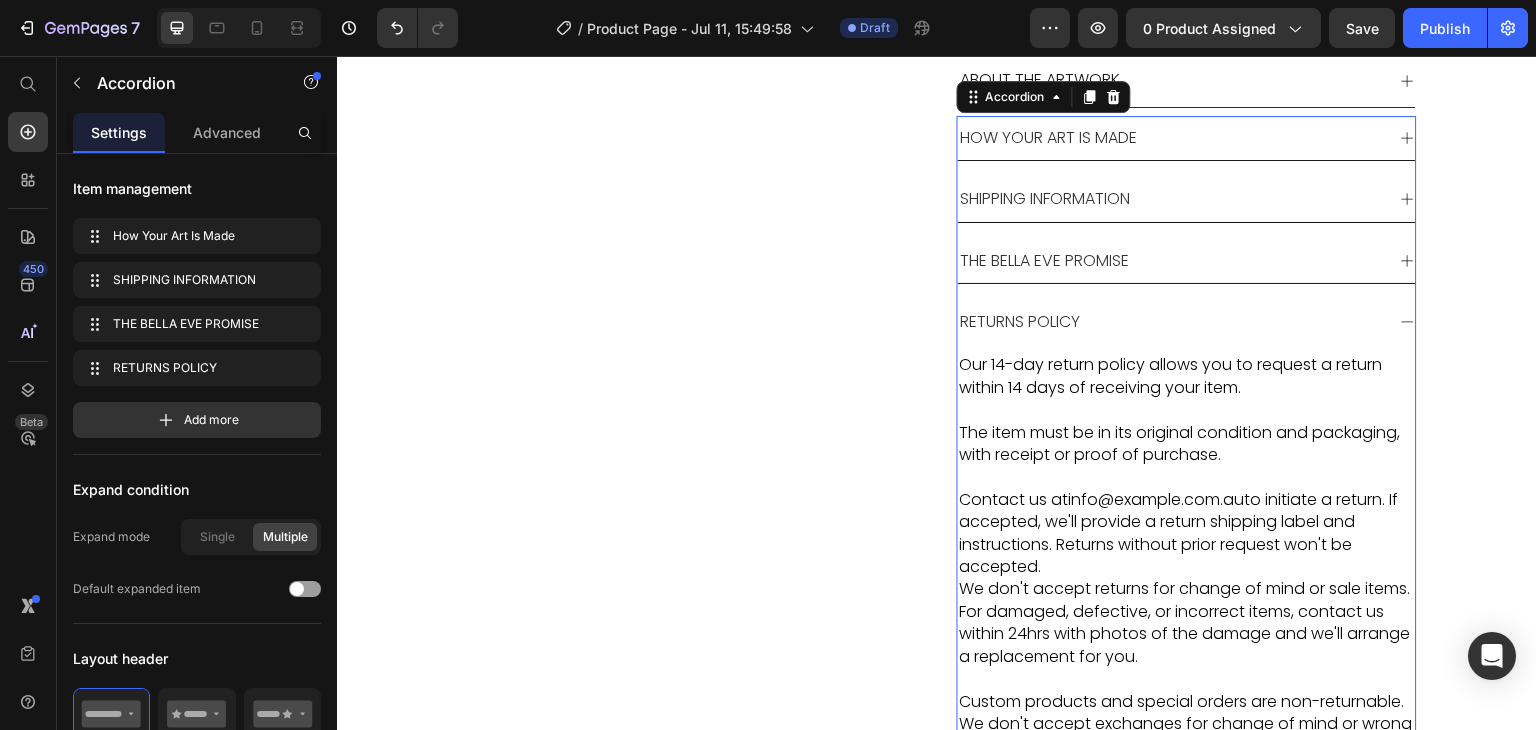click on "RETURNS POLICY" at bounding box center [1171, 322] 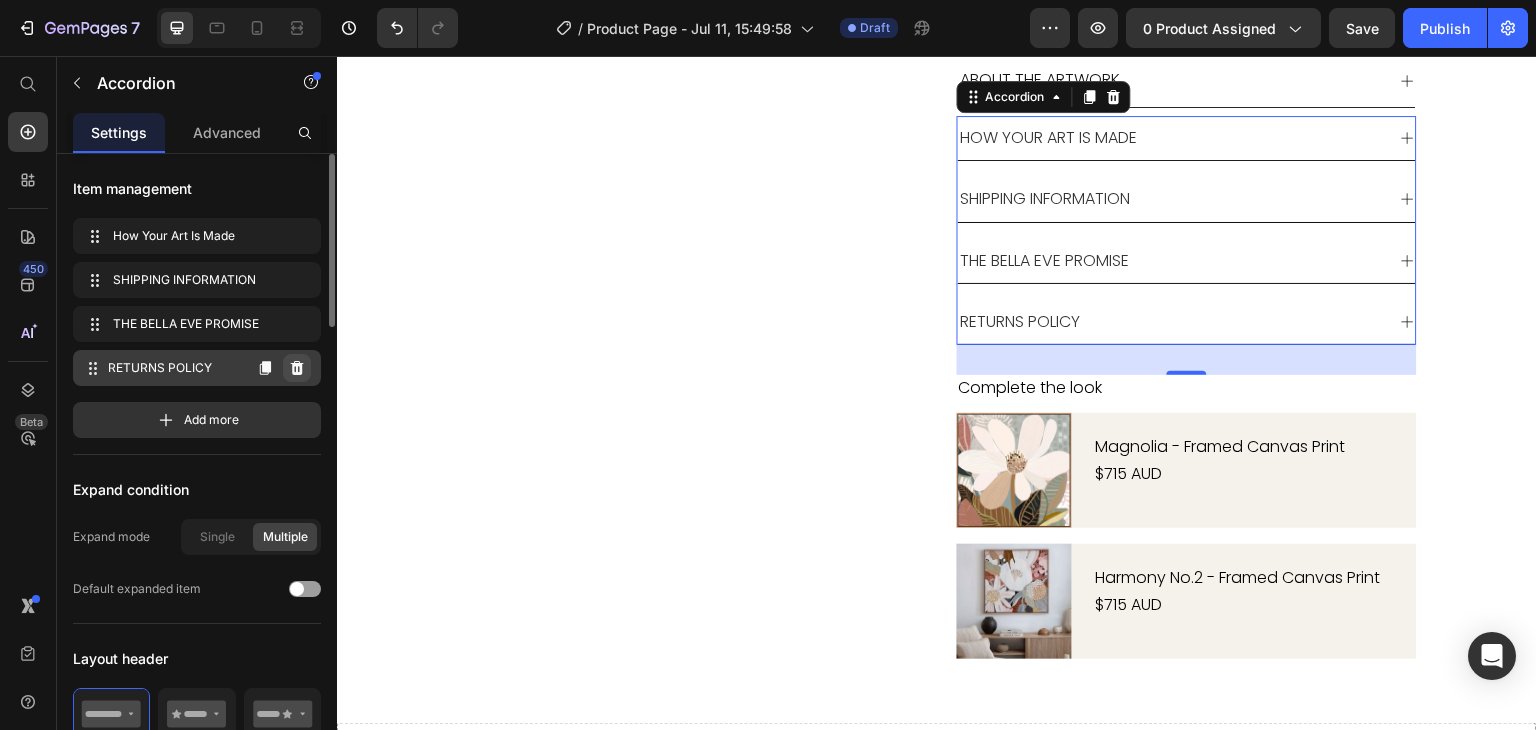 click 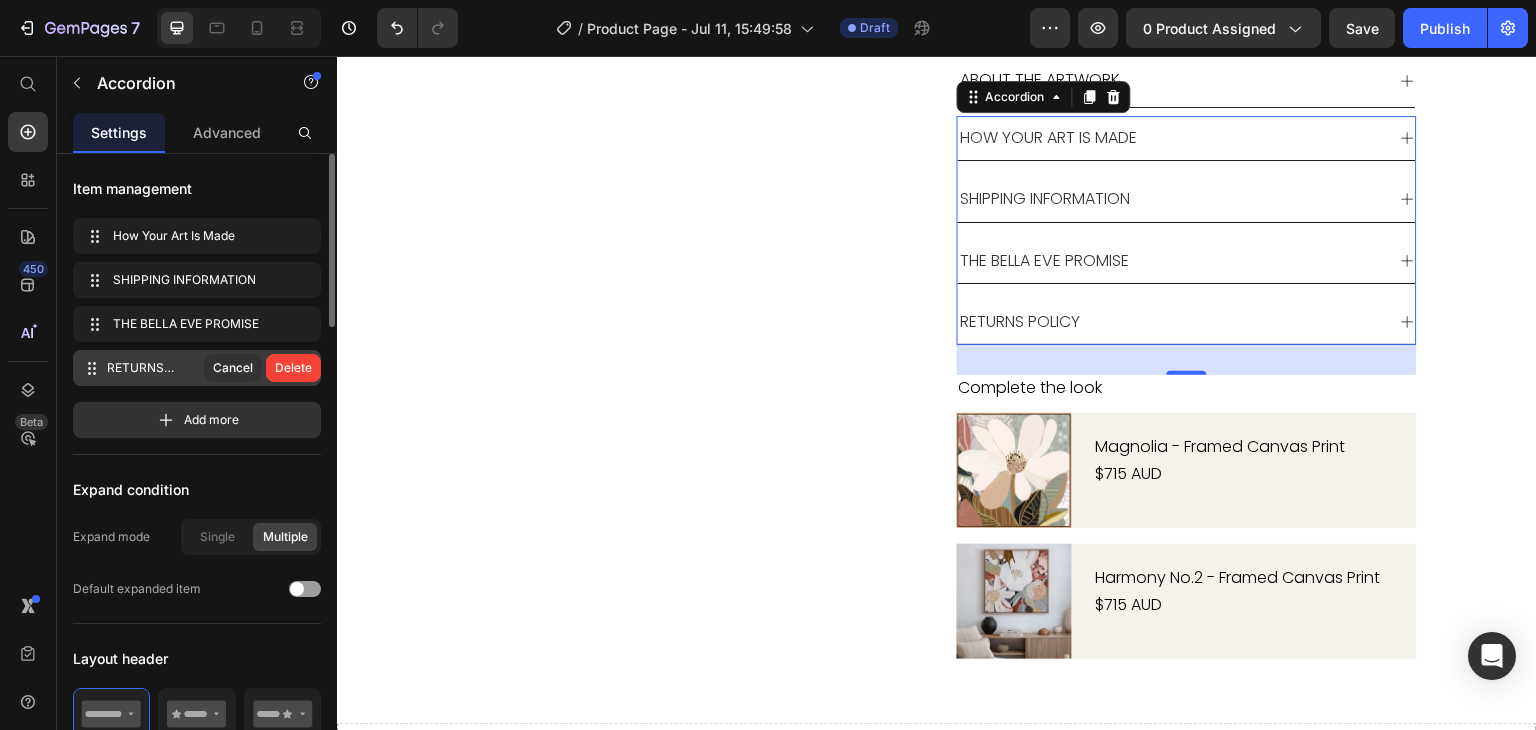 click on "Delete" at bounding box center (293, 368) 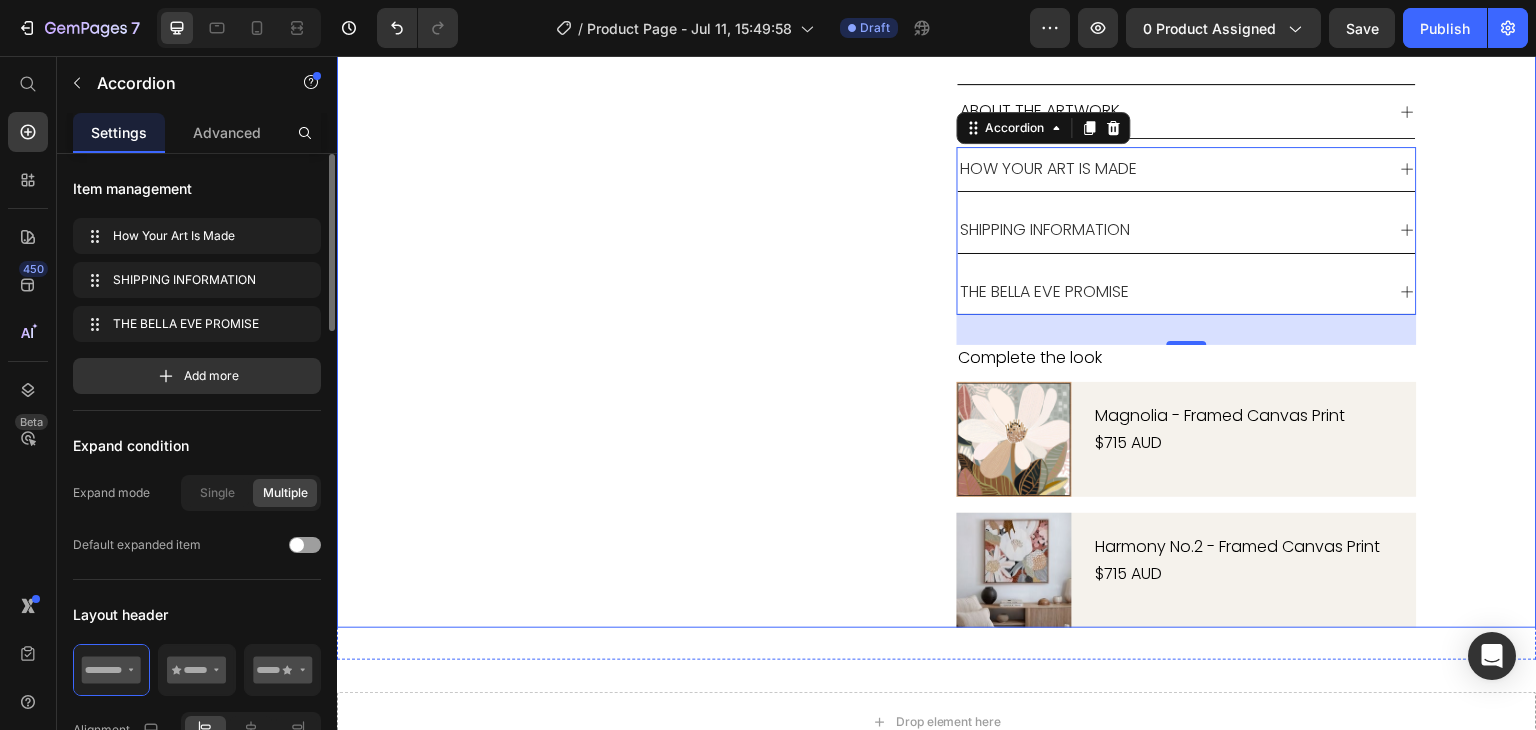 scroll, scrollTop: 974, scrollLeft: 0, axis: vertical 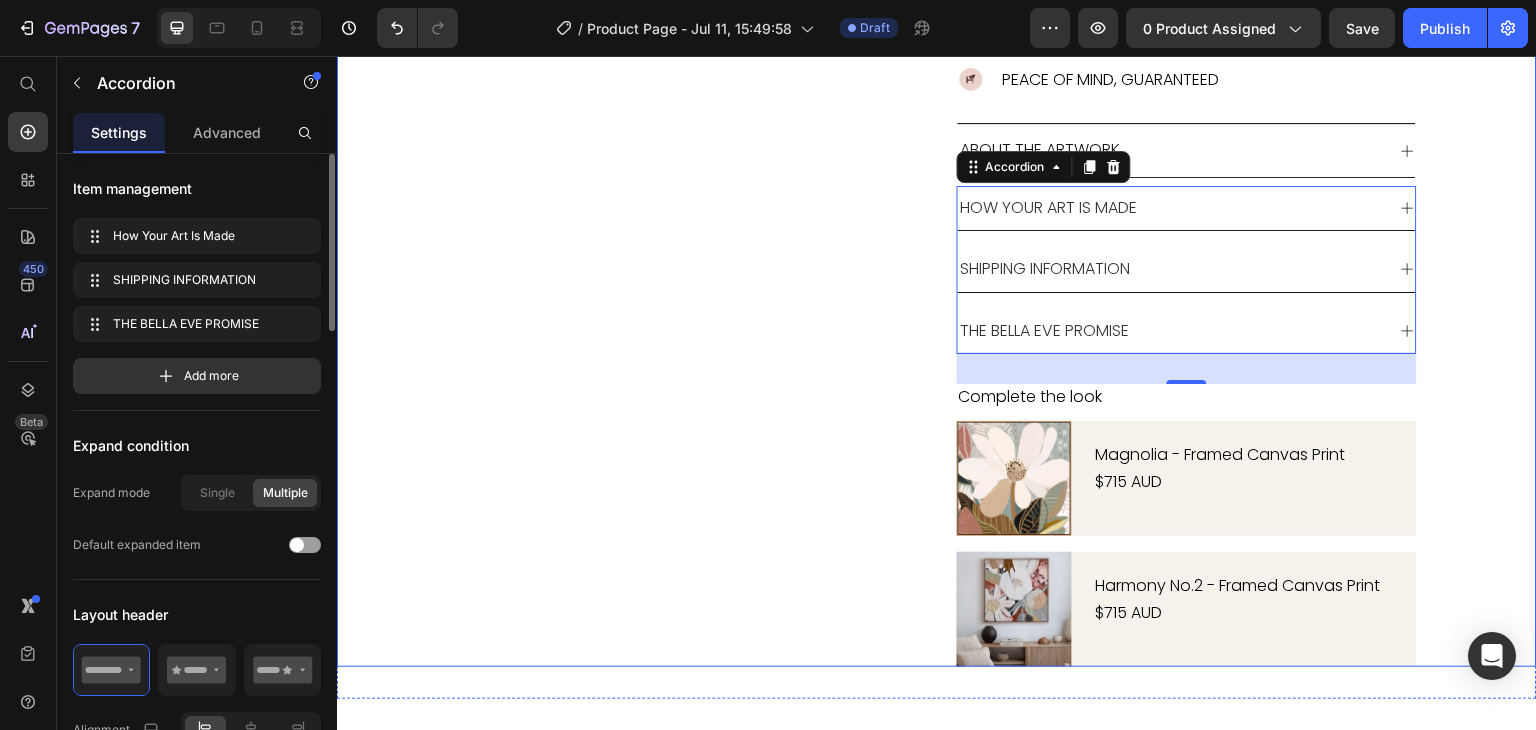 click on "Product Images" at bounding box center [627, -89] 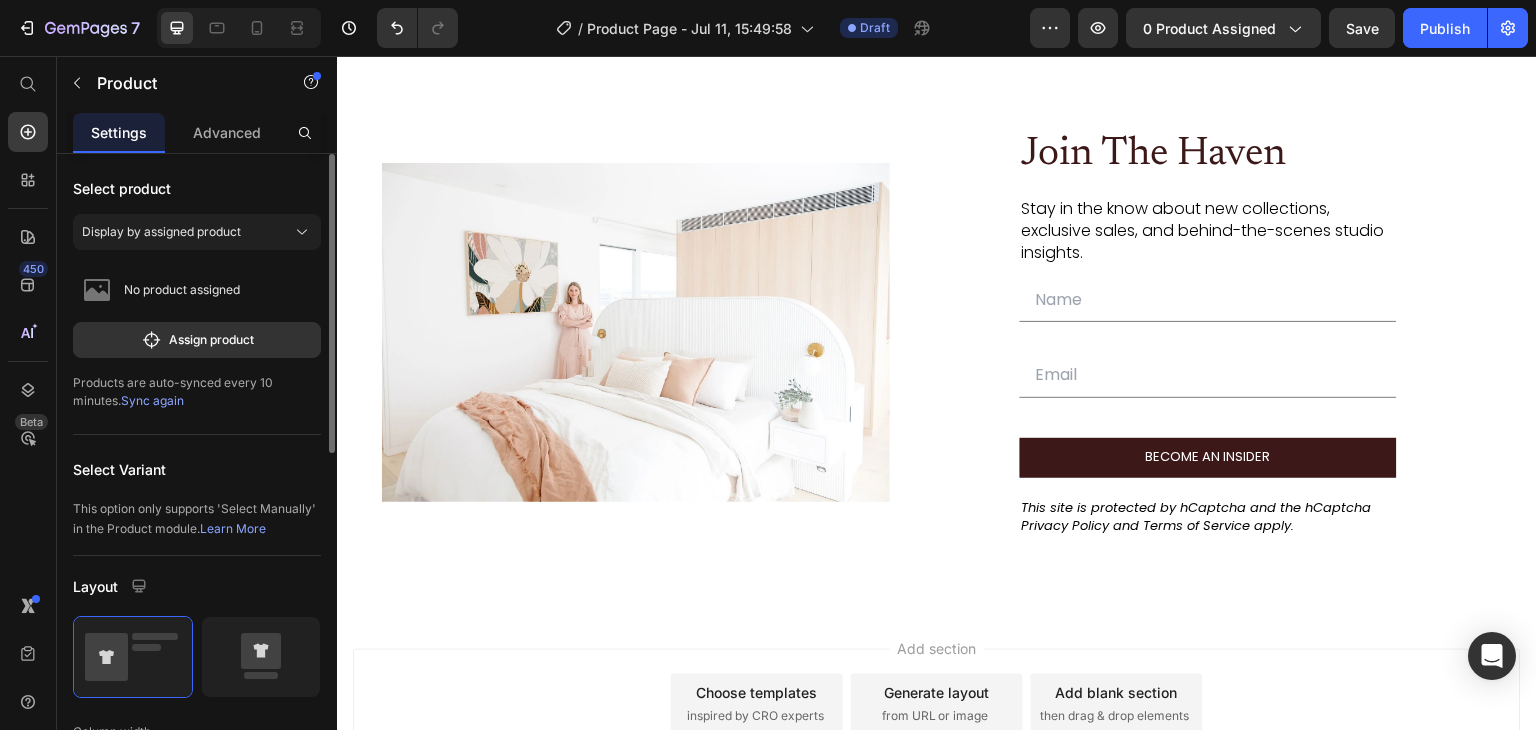 scroll, scrollTop: 4446, scrollLeft: 0, axis: vertical 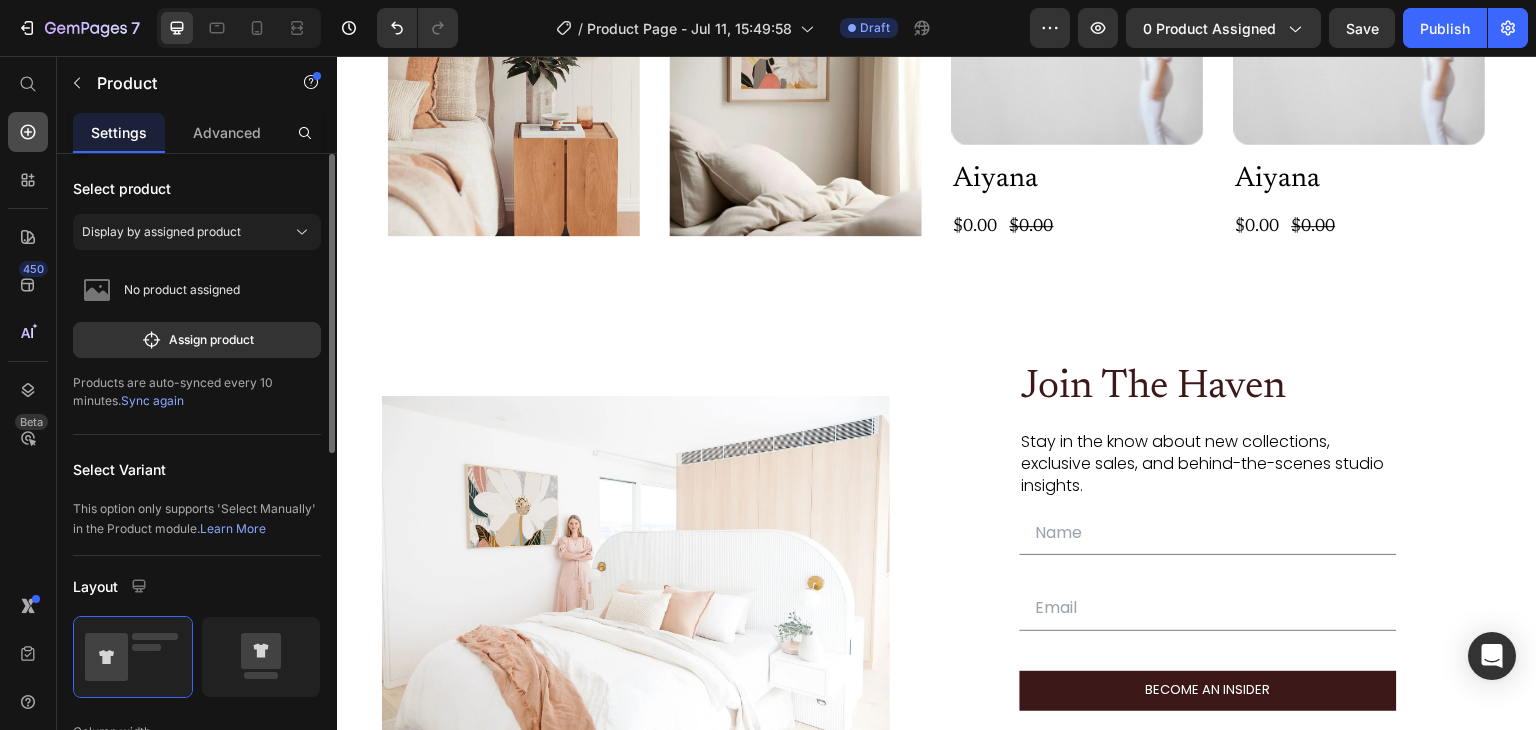 click 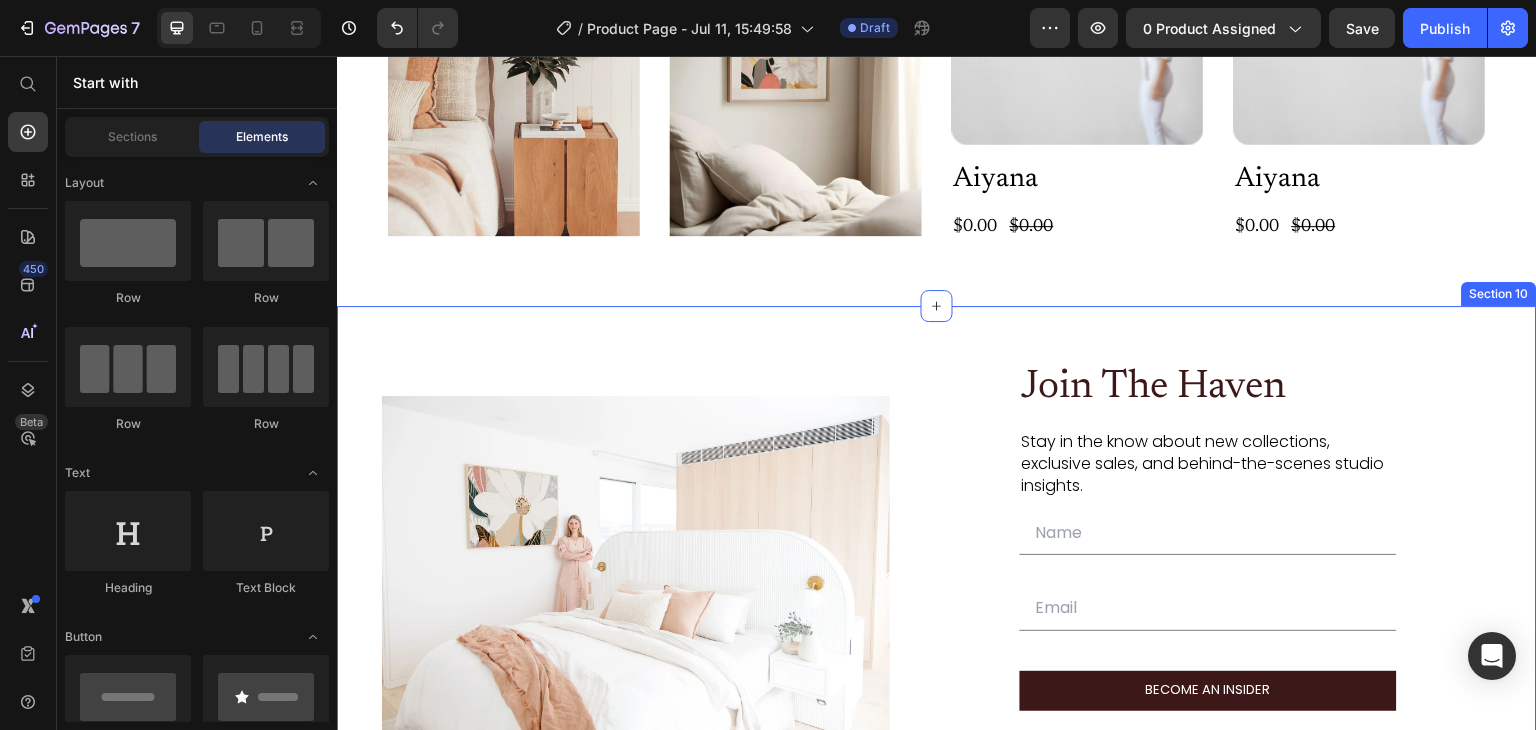 scroll, scrollTop: 4843, scrollLeft: 0, axis: vertical 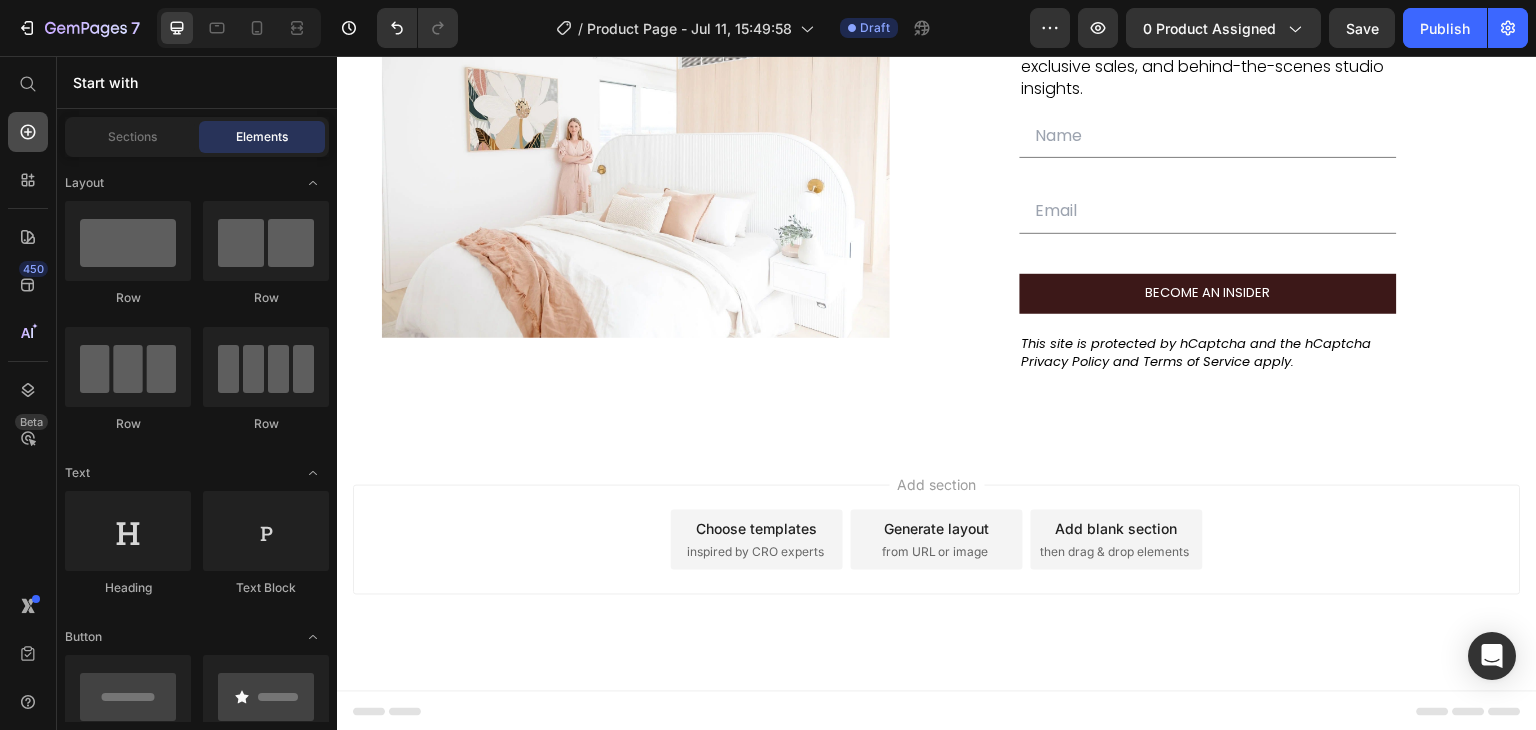 click 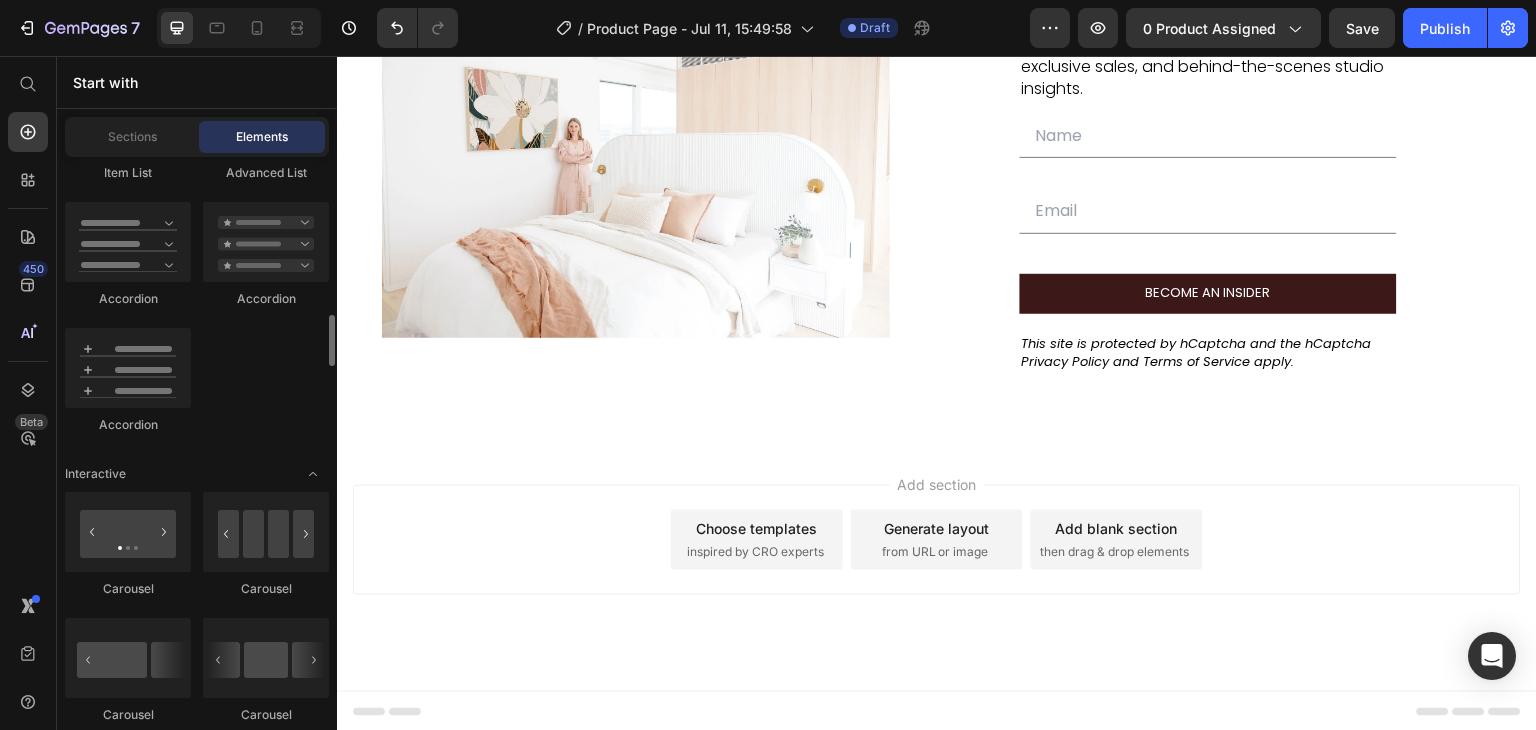 scroll, scrollTop: 1817, scrollLeft: 0, axis: vertical 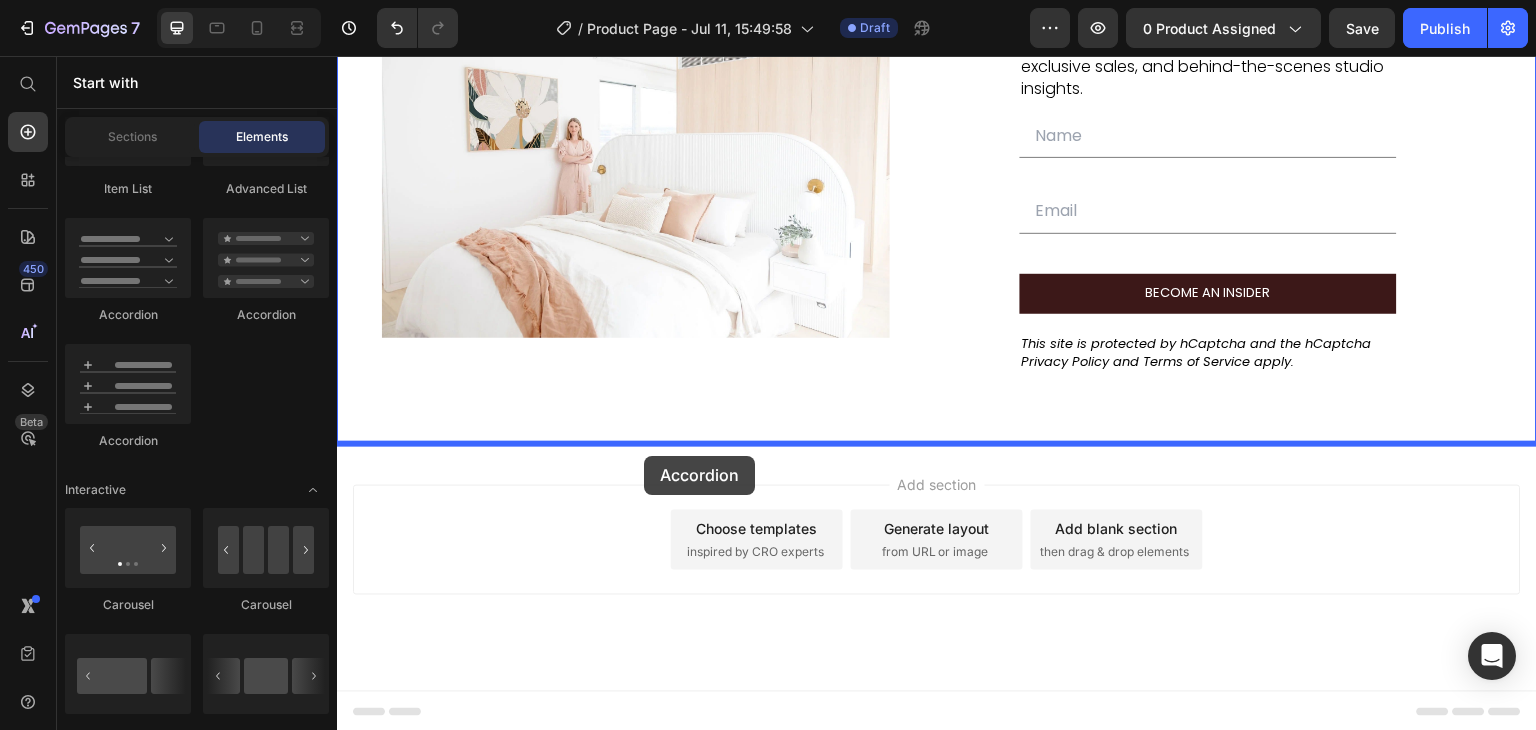 drag, startPoint x: 469, startPoint y: 312, endPoint x: 644, endPoint y: 456, distance: 226.62965 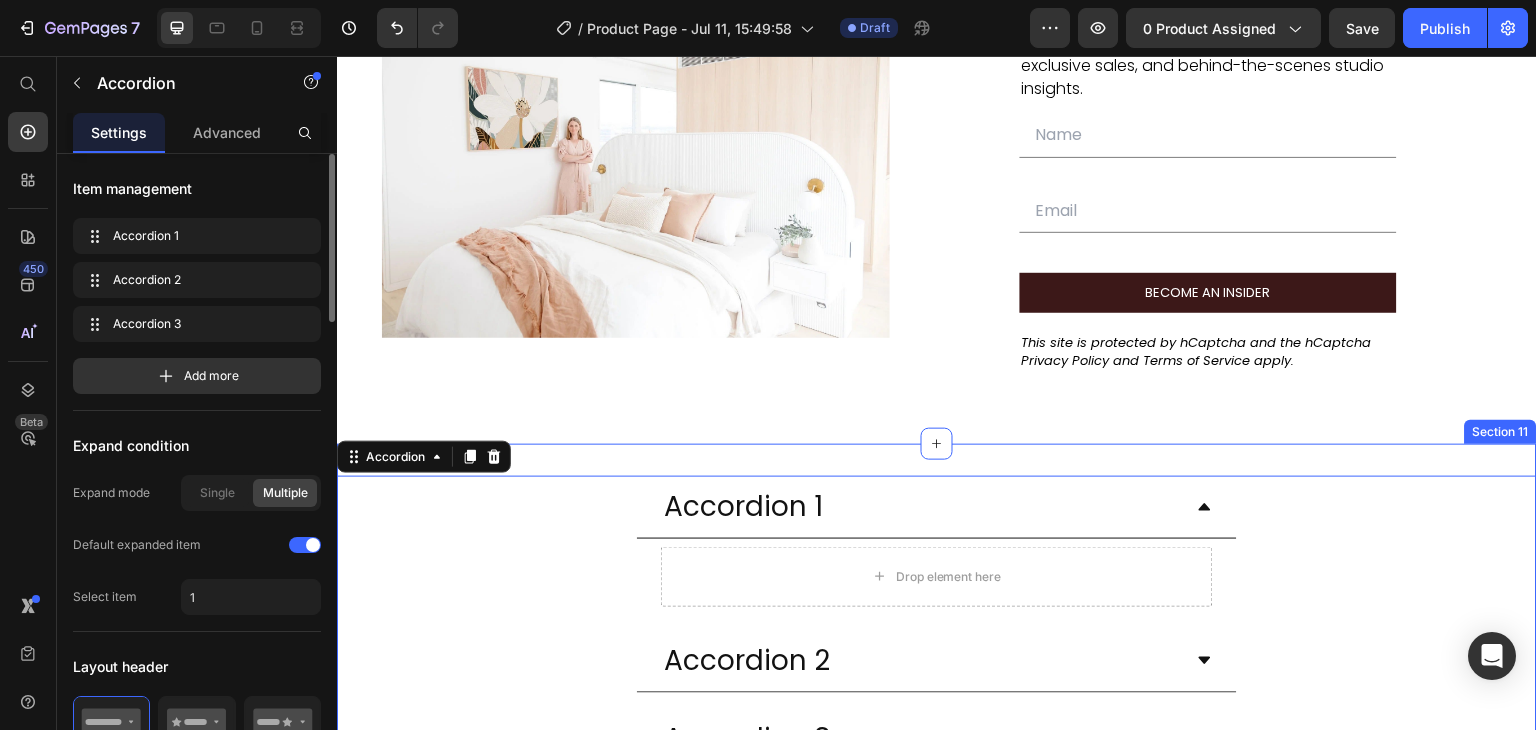 scroll, scrollTop: 5200, scrollLeft: 0, axis: vertical 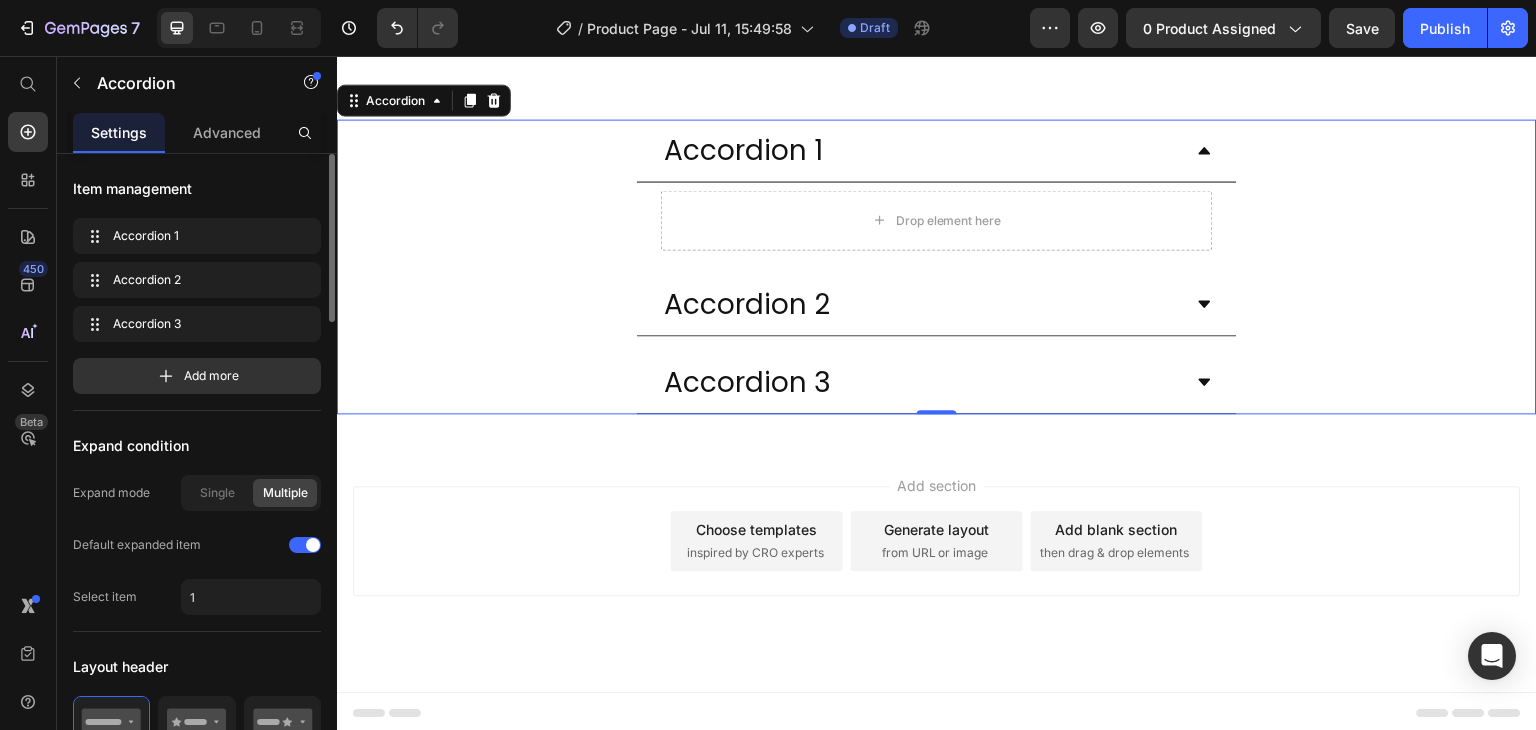 drag, startPoint x: 521, startPoint y: 378, endPoint x: 525, endPoint y: 353, distance: 25.317978 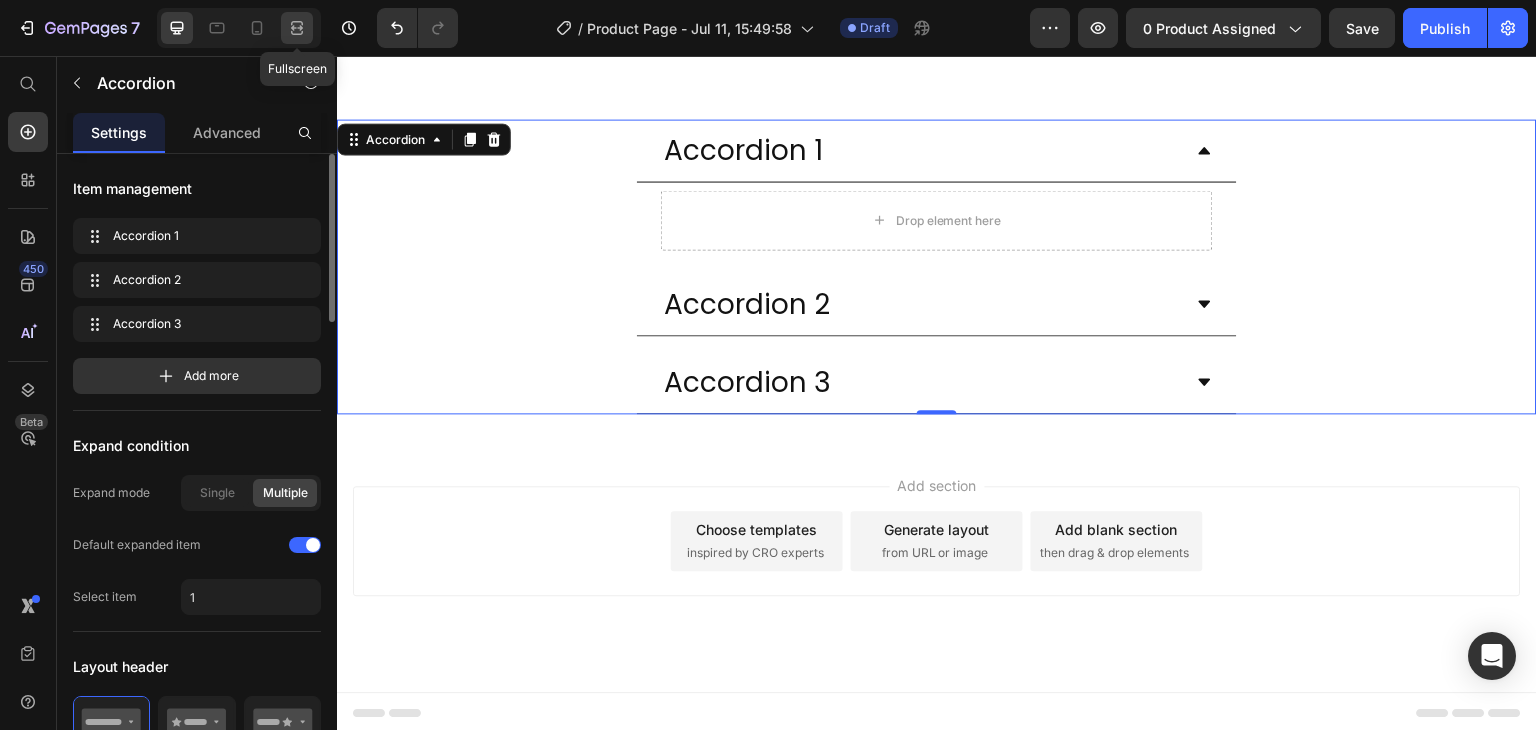 click 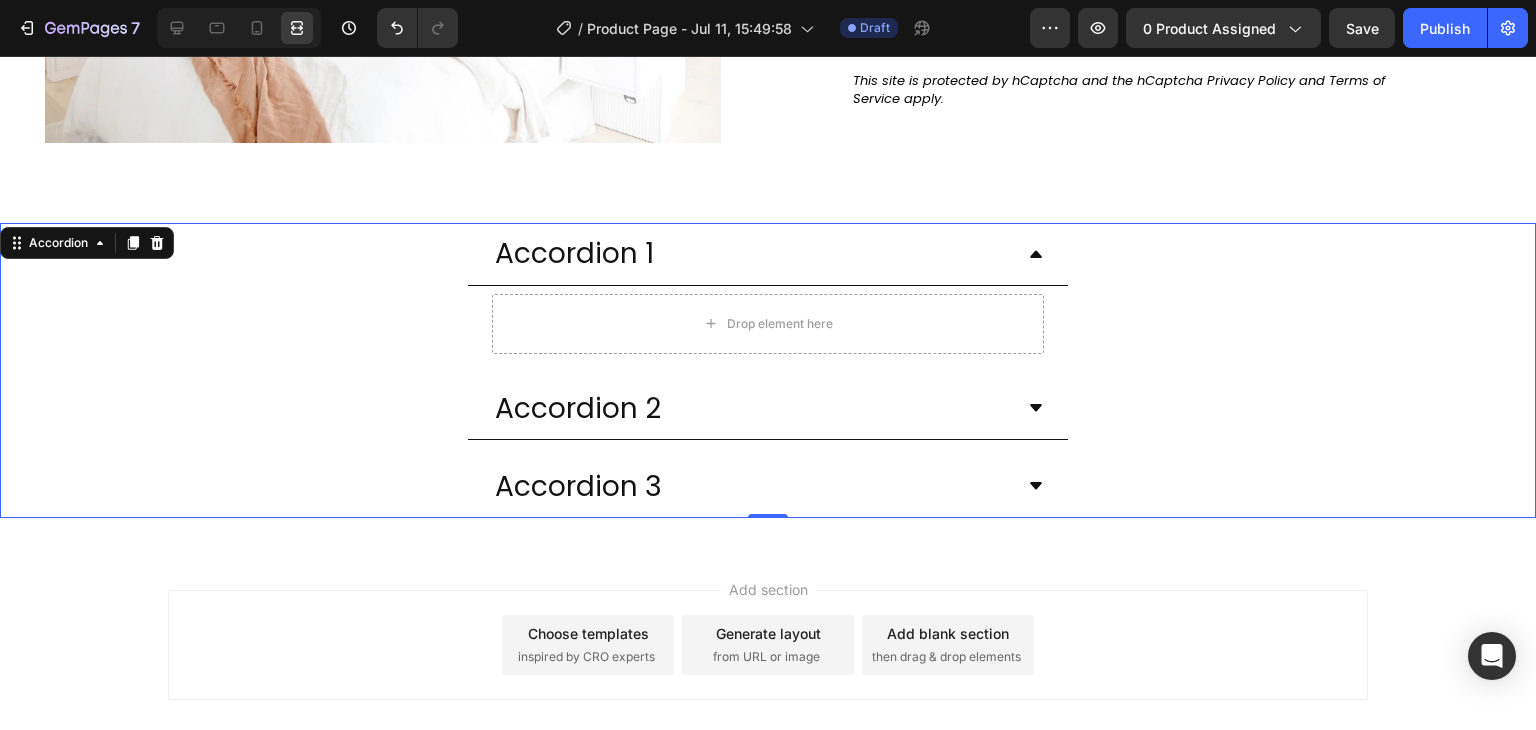 scroll, scrollTop: 5288, scrollLeft: 0, axis: vertical 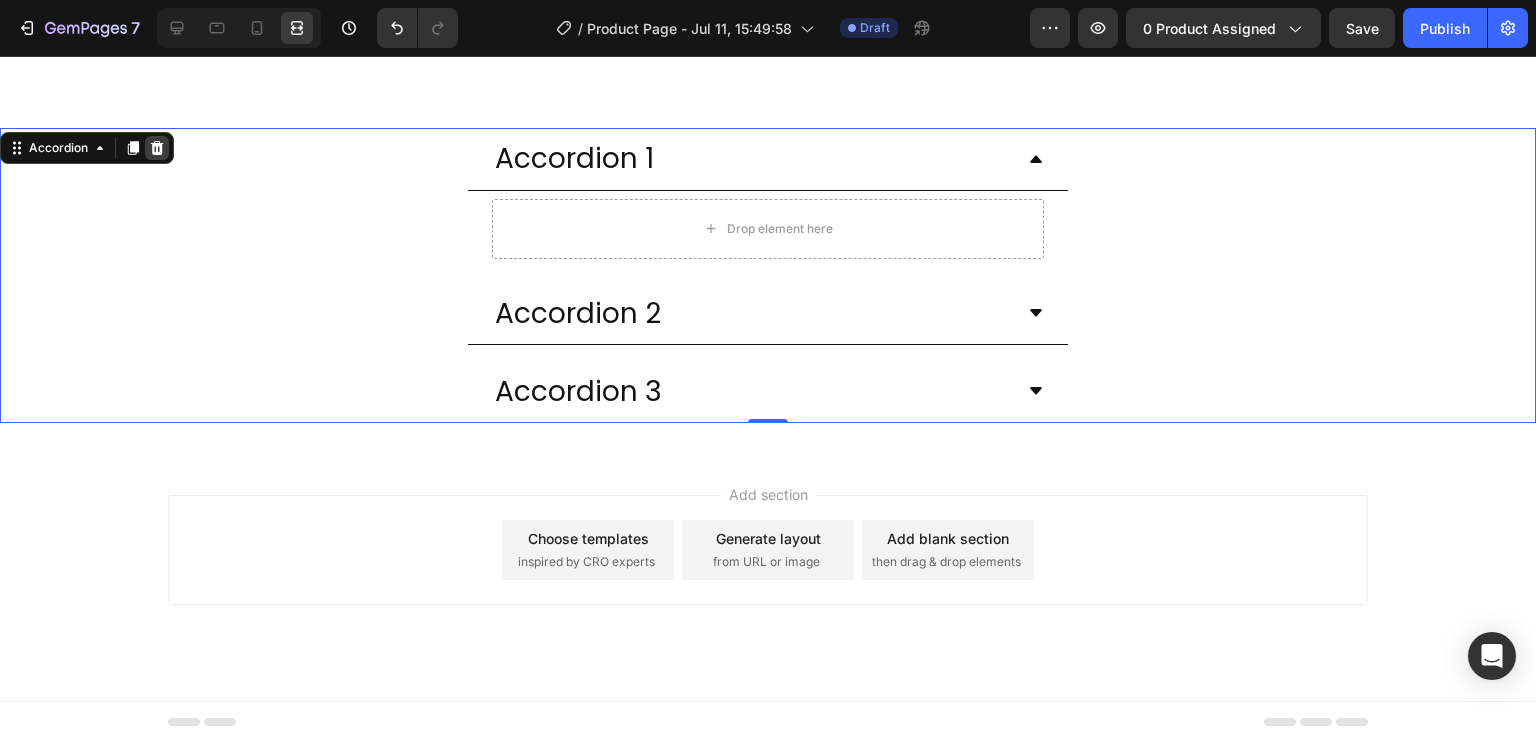 click 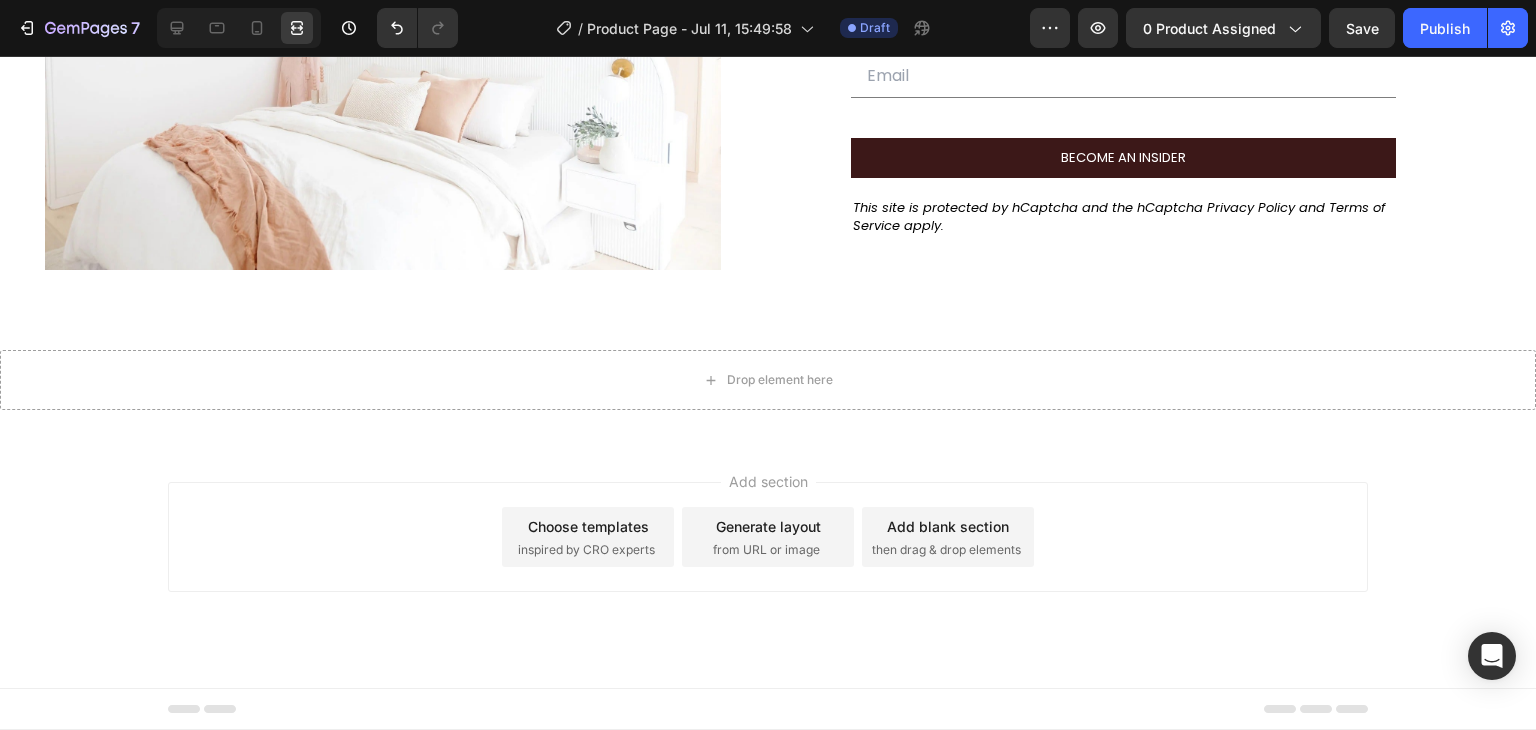 scroll, scrollTop: 5055, scrollLeft: 0, axis: vertical 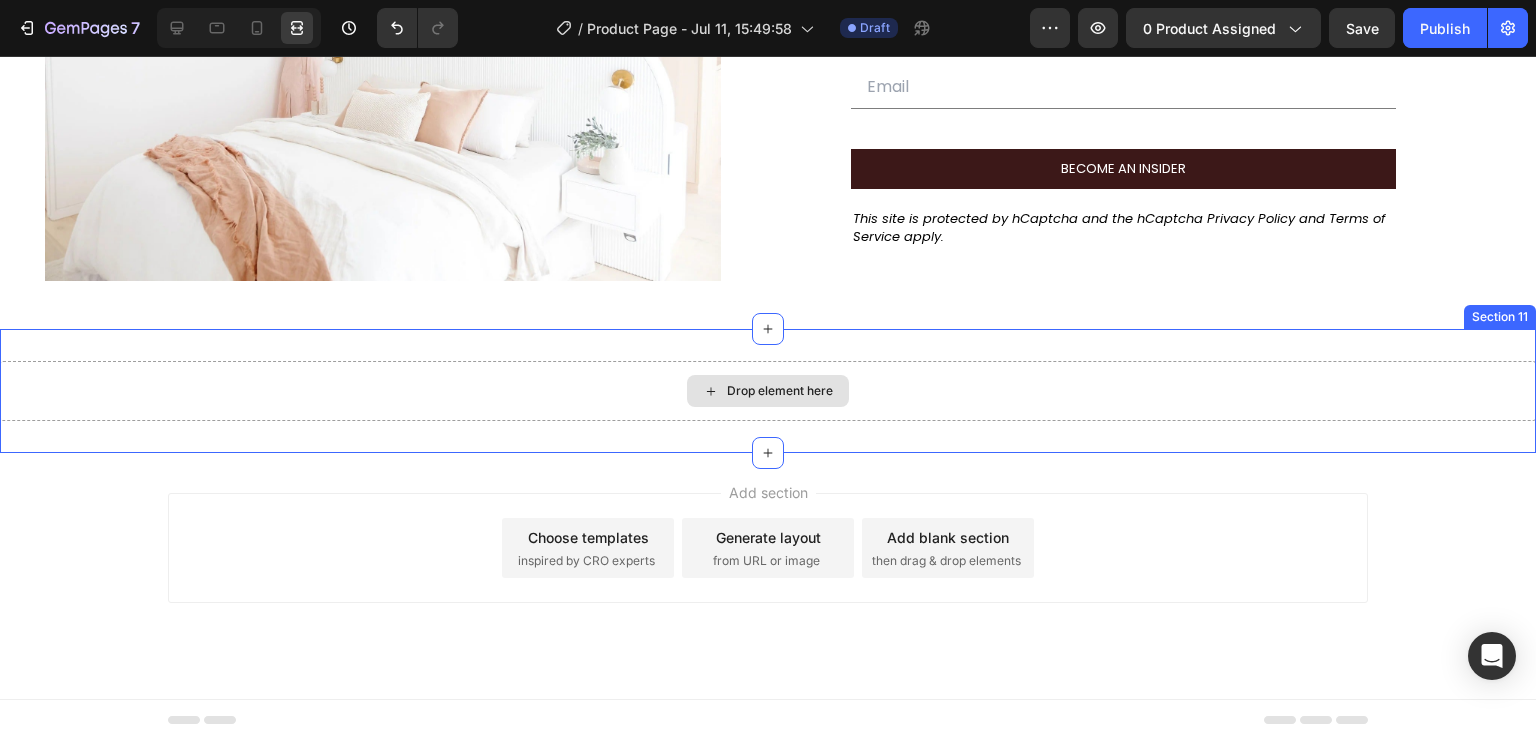 click on "Drop element here" at bounding box center (768, 391) 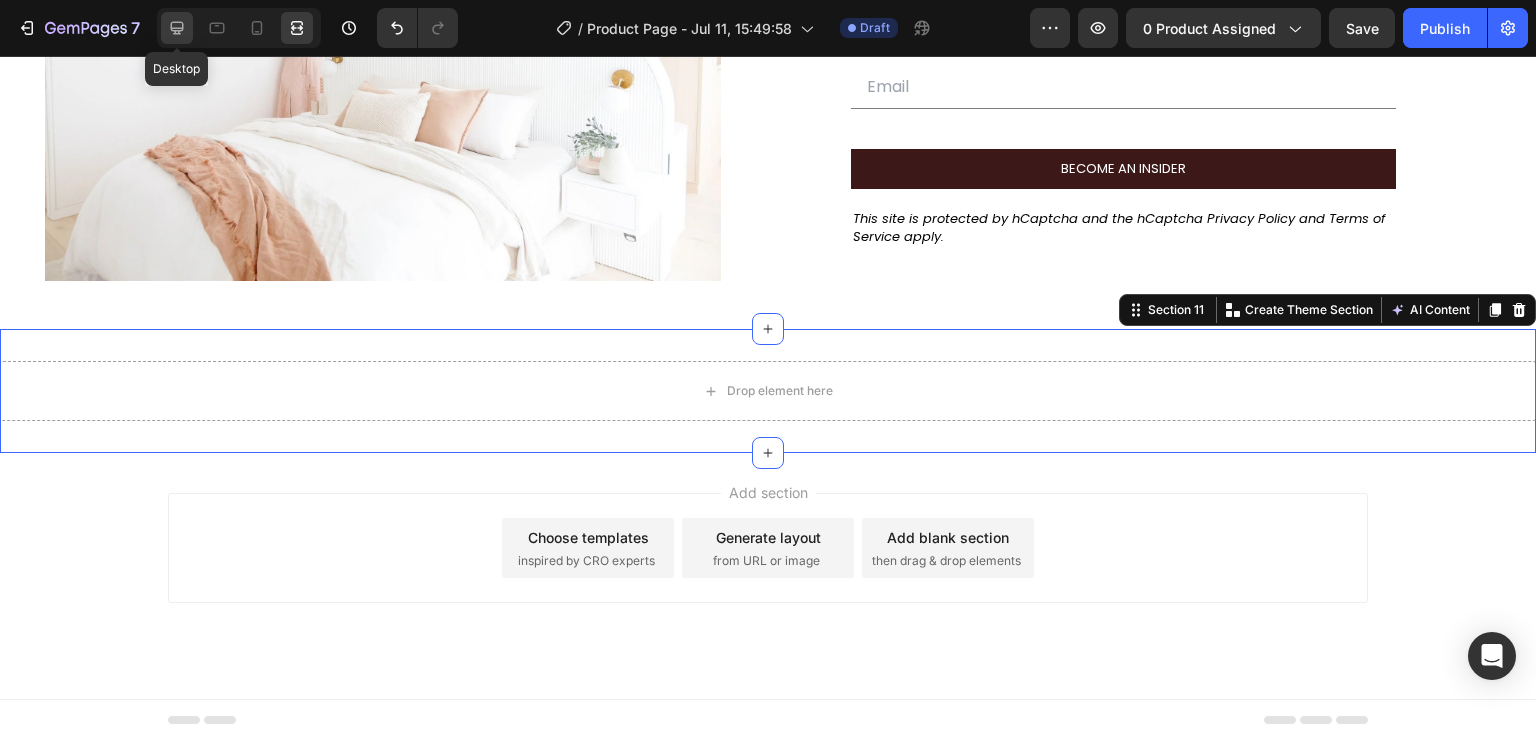 click 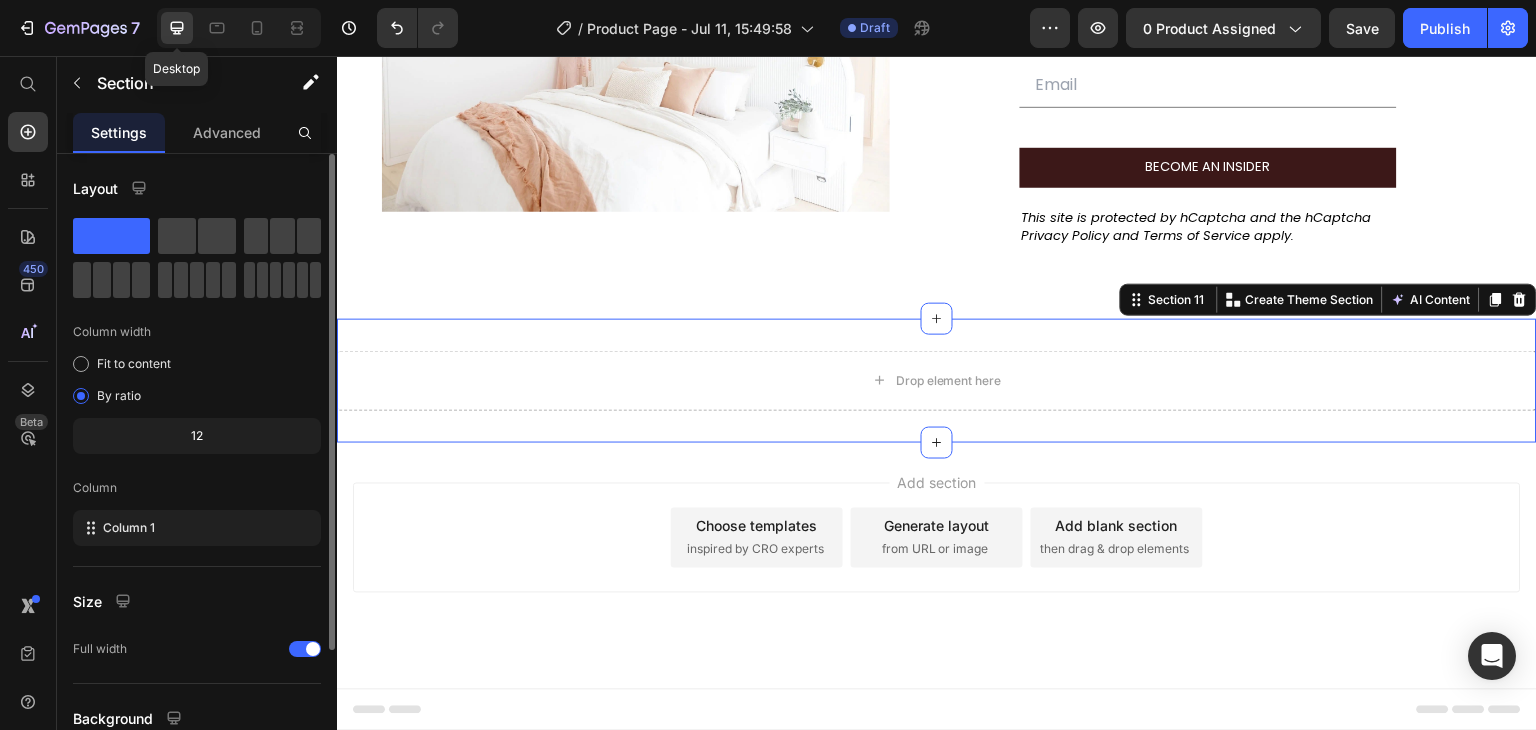 scroll, scrollTop: 4967, scrollLeft: 0, axis: vertical 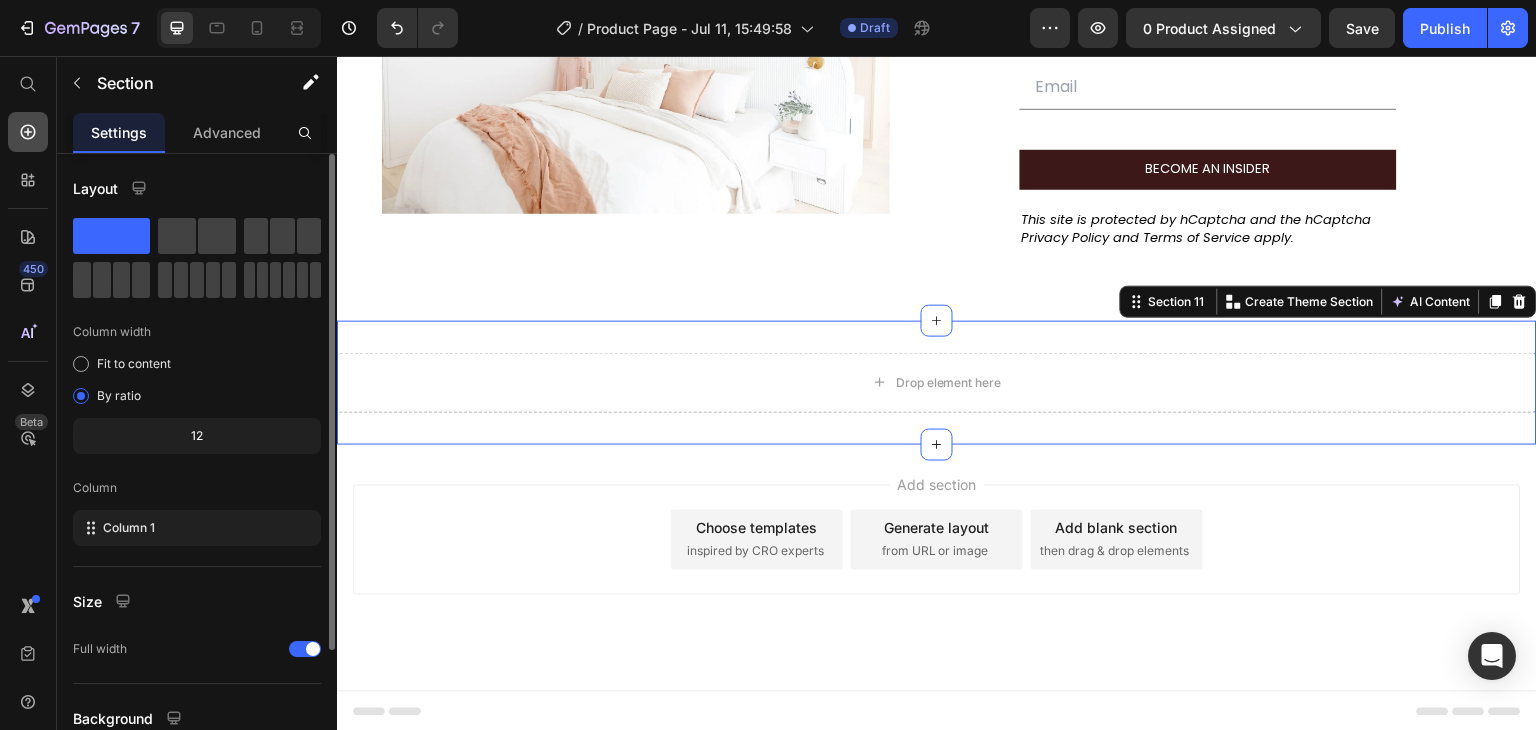 click 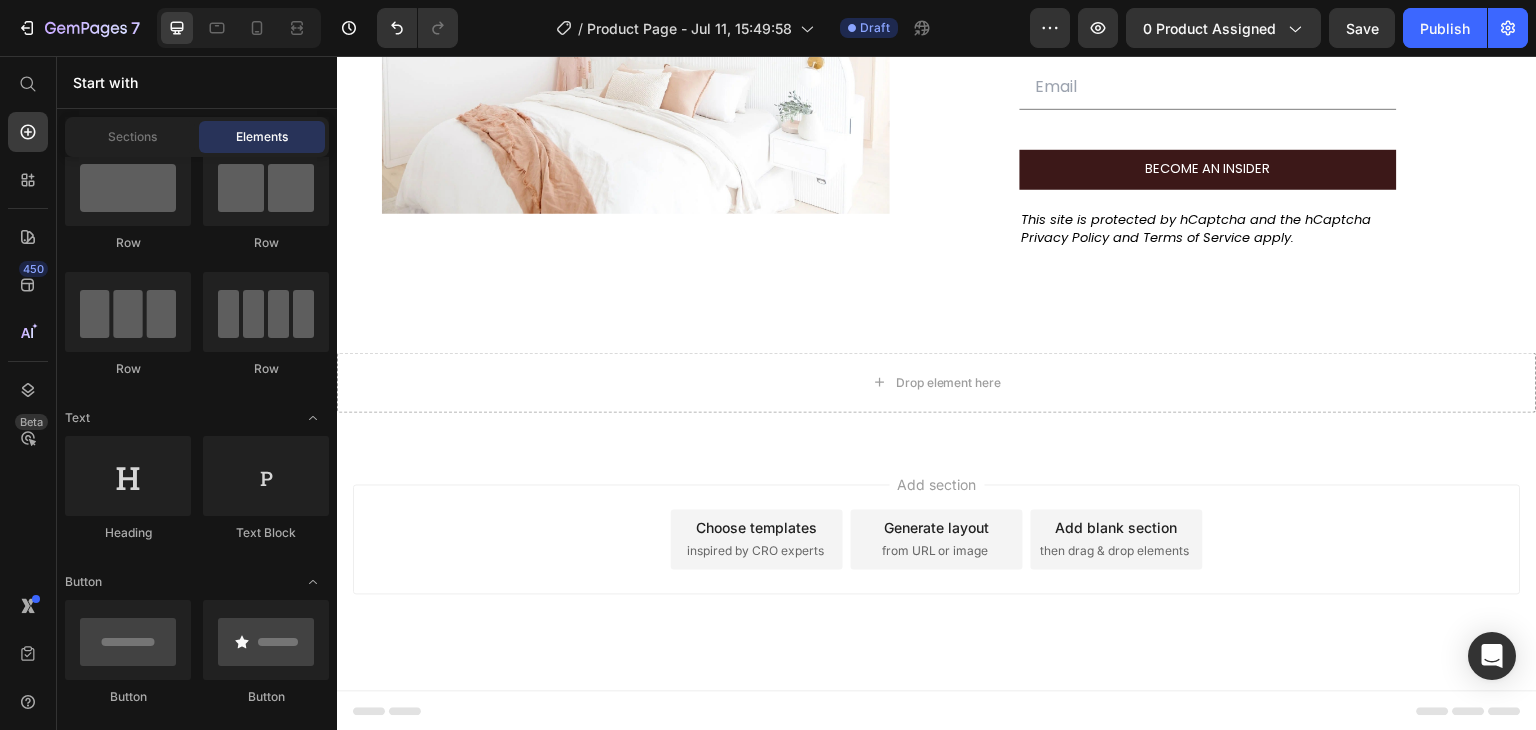 scroll, scrollTop: 0, scrollLeft: 0, axis: both 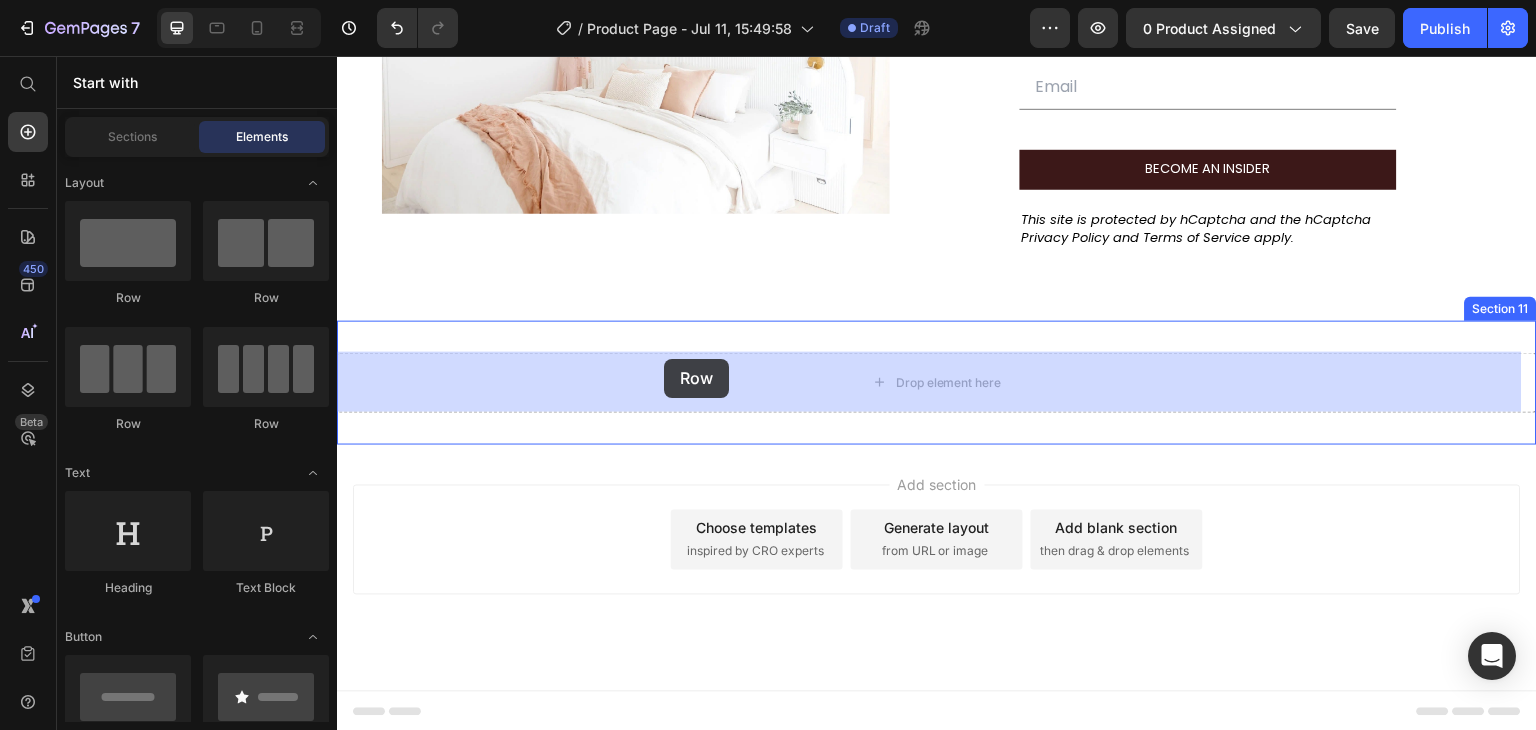 drag, startPoint x: 457, startPoint y: 309, endPoint x: 664, endPoint y: 359, distance: 212.95305 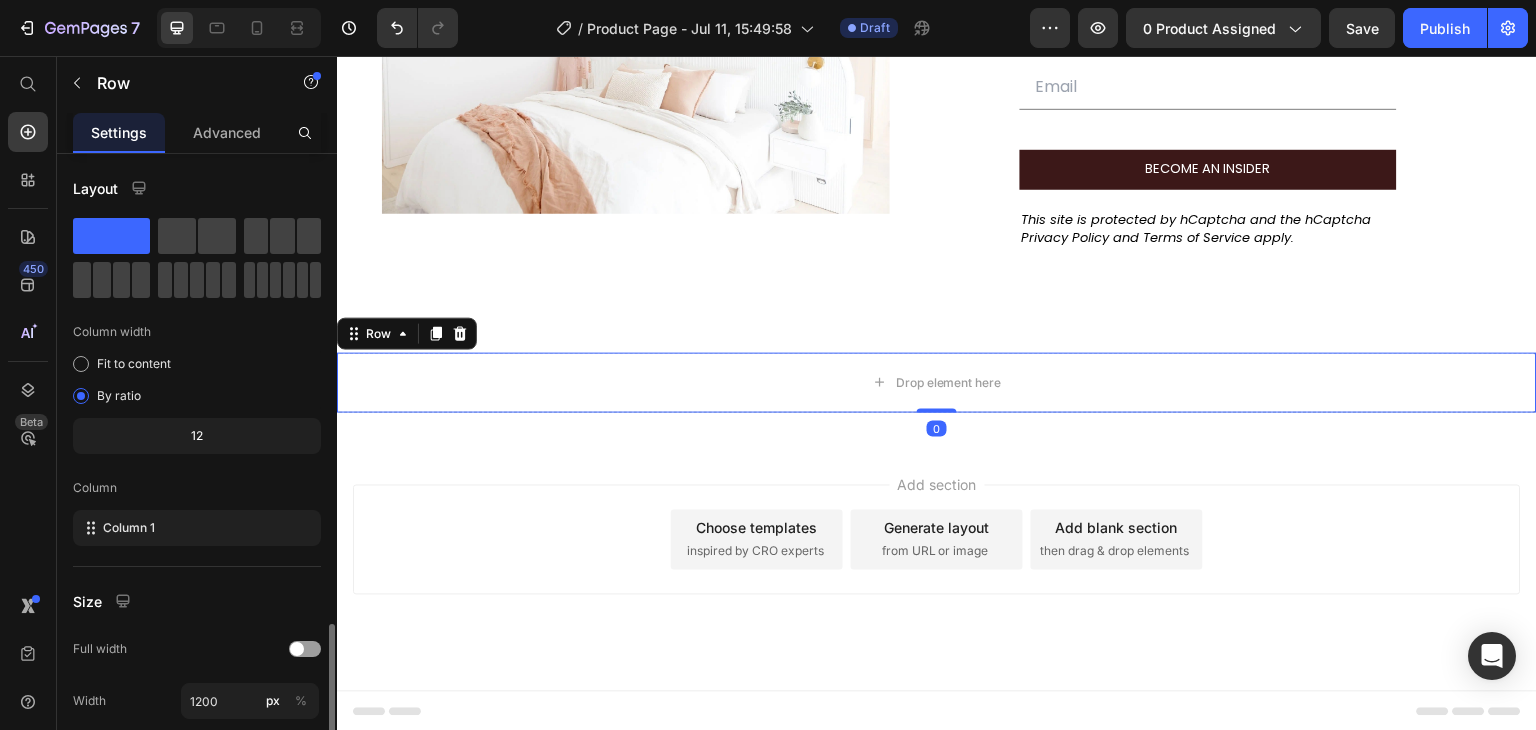 scroll, scrollTop: 277, scrollLeft: 0, axis: vertical 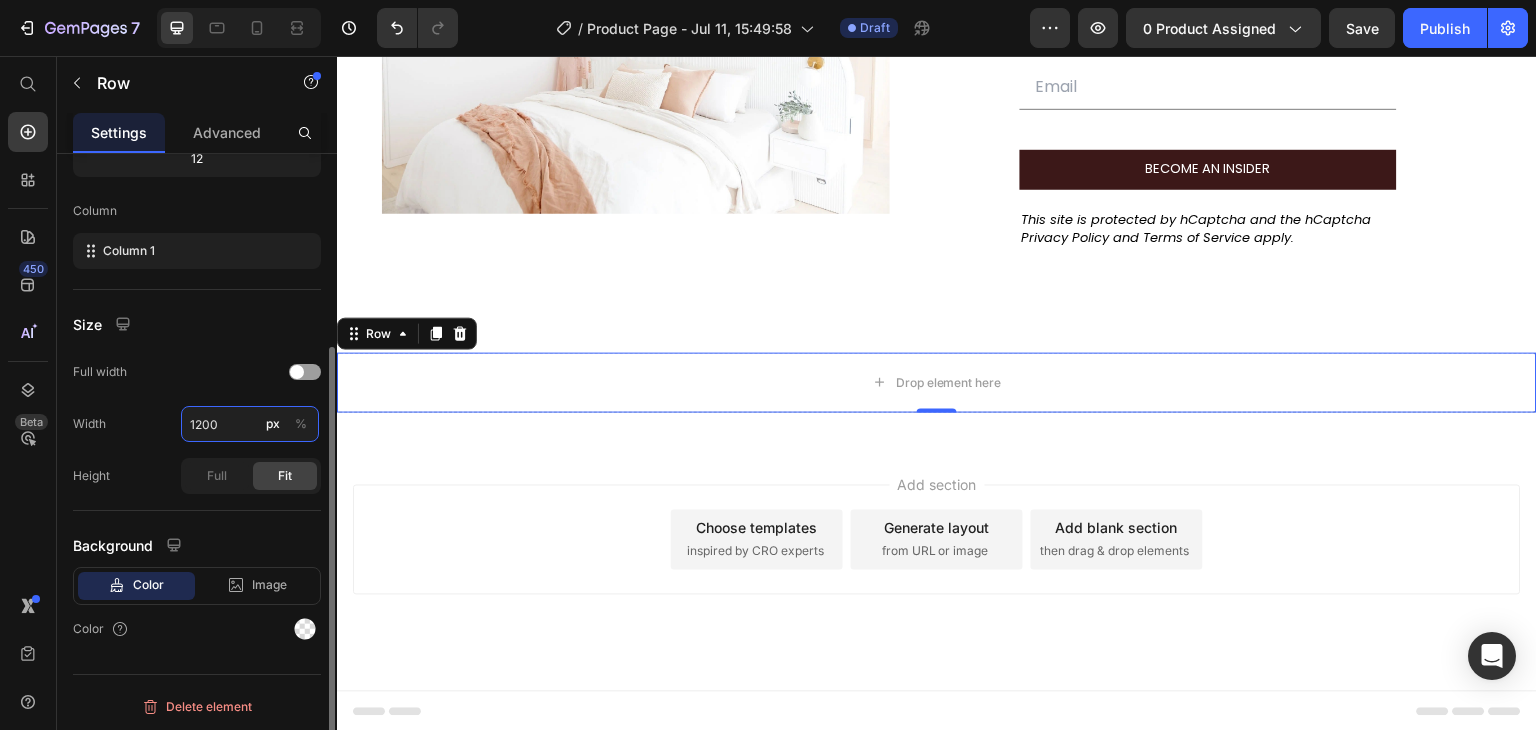 click on "1200" at bounding box center [250, 424] 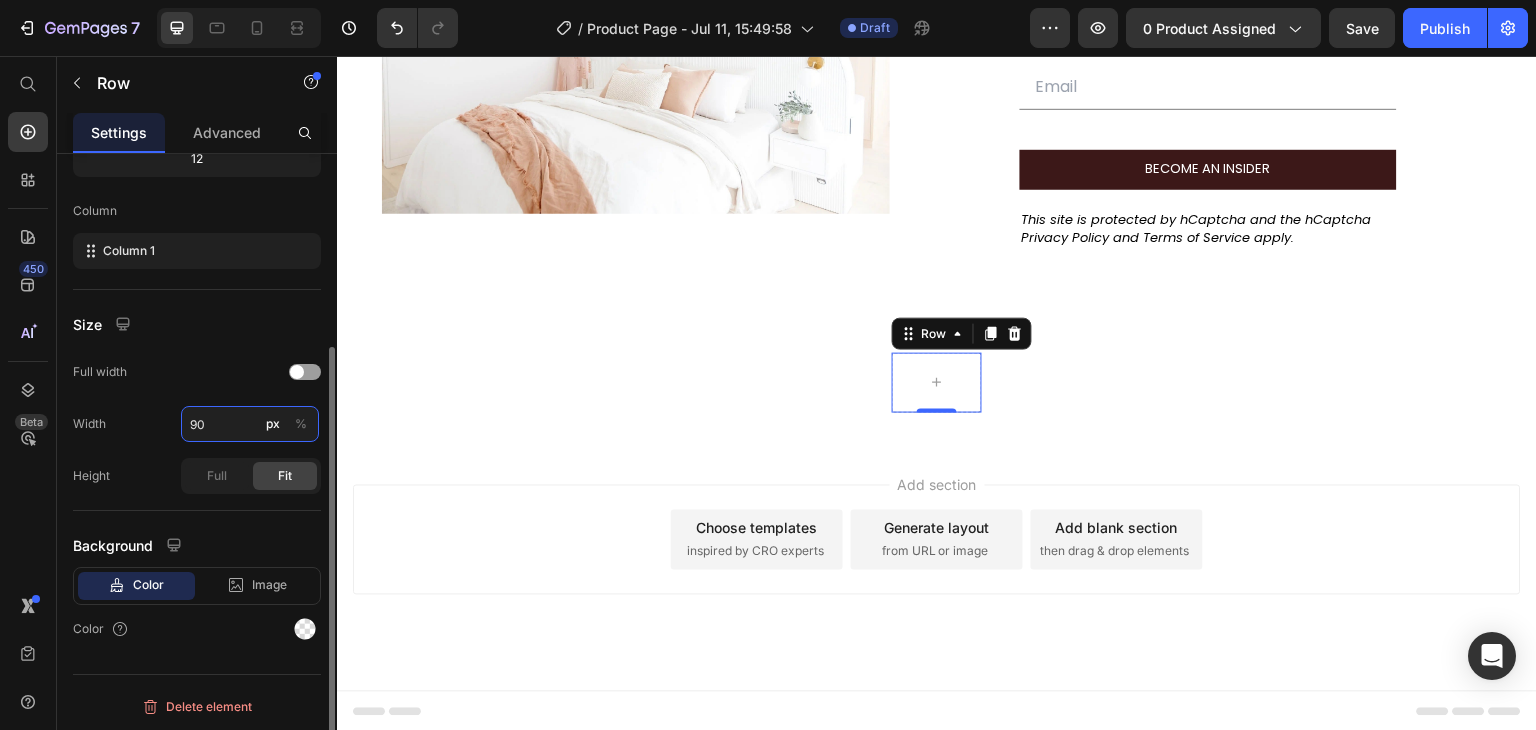 type on "900" 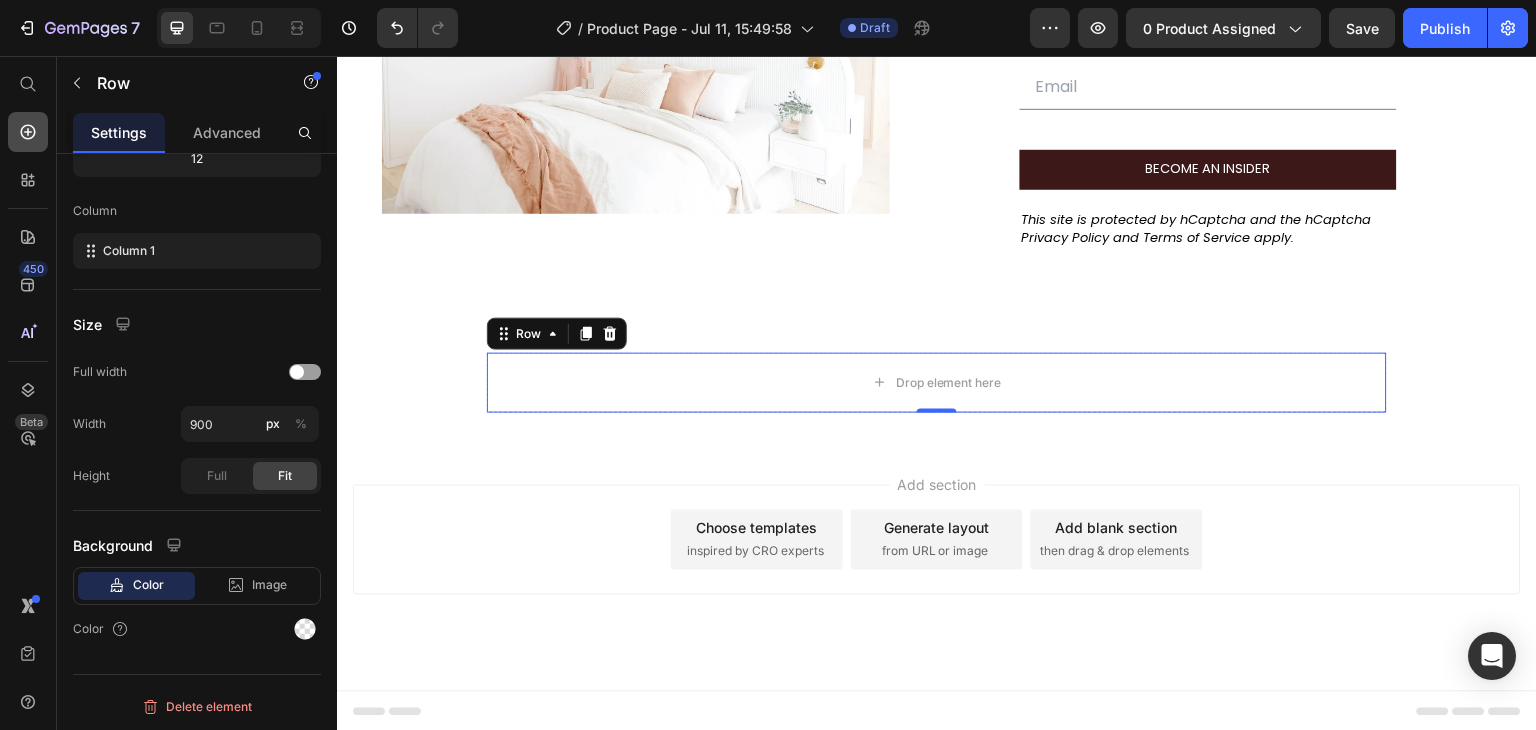 click 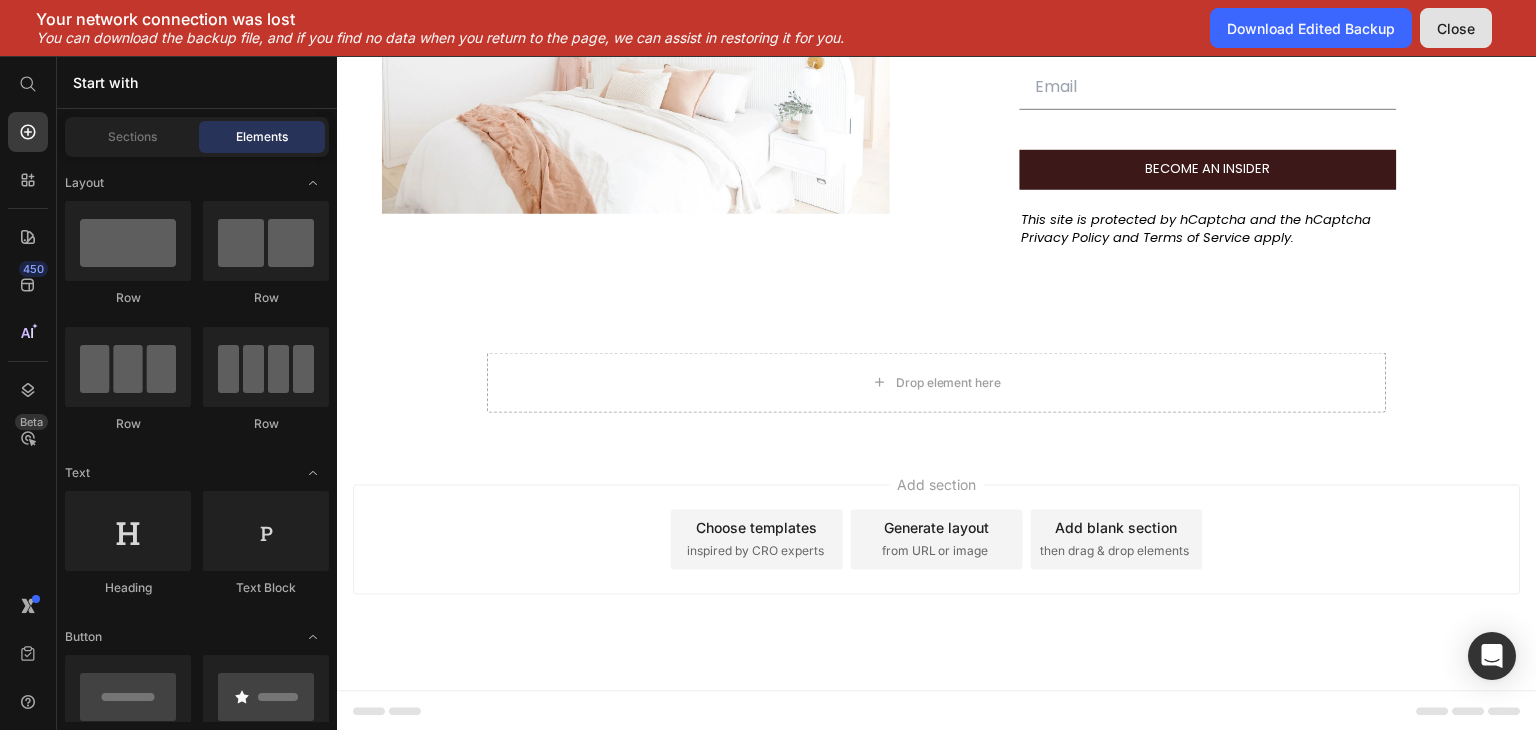 click on "Close" at bounding box center [1456, 28] 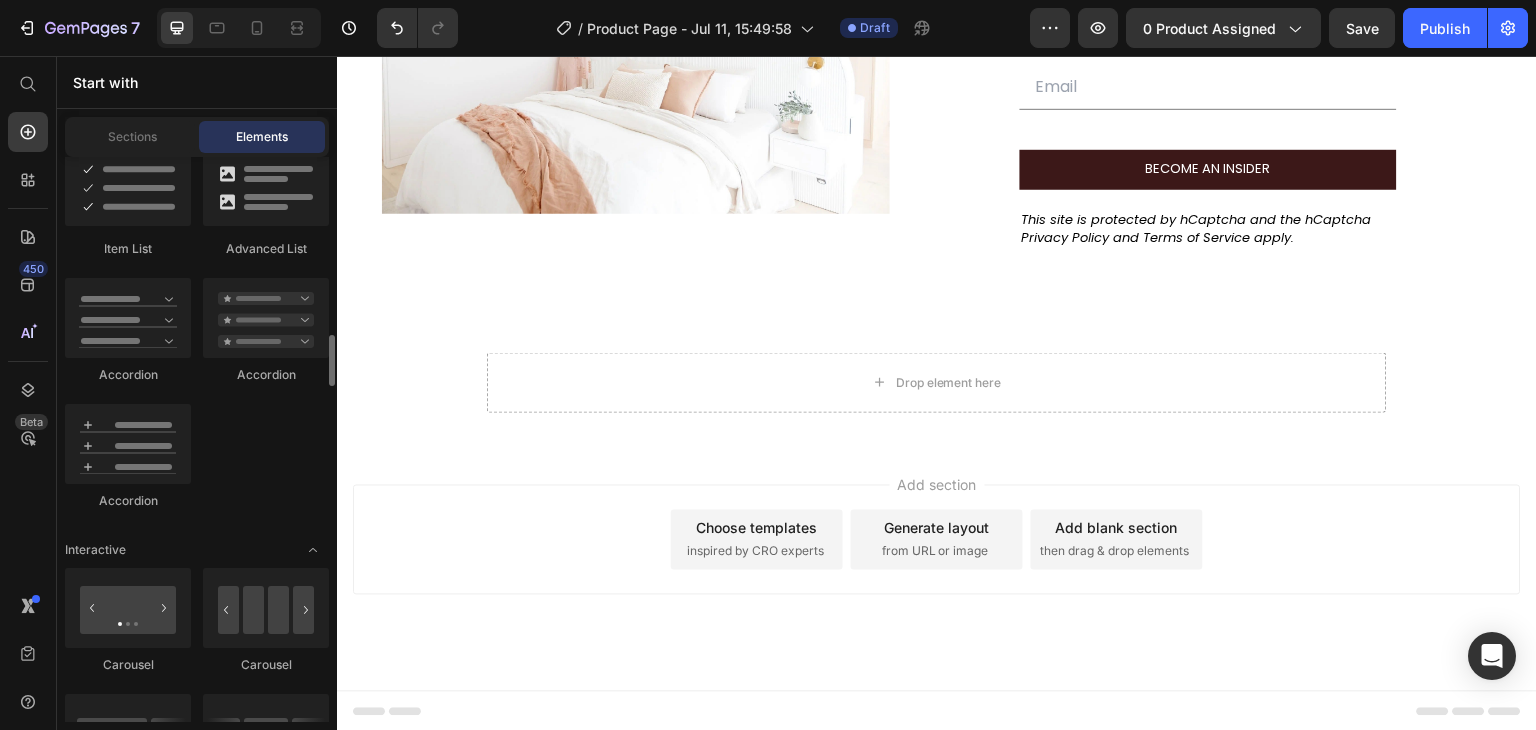 scroll, scrollTop: 1741, scrollLeft: 0, axis: vertical 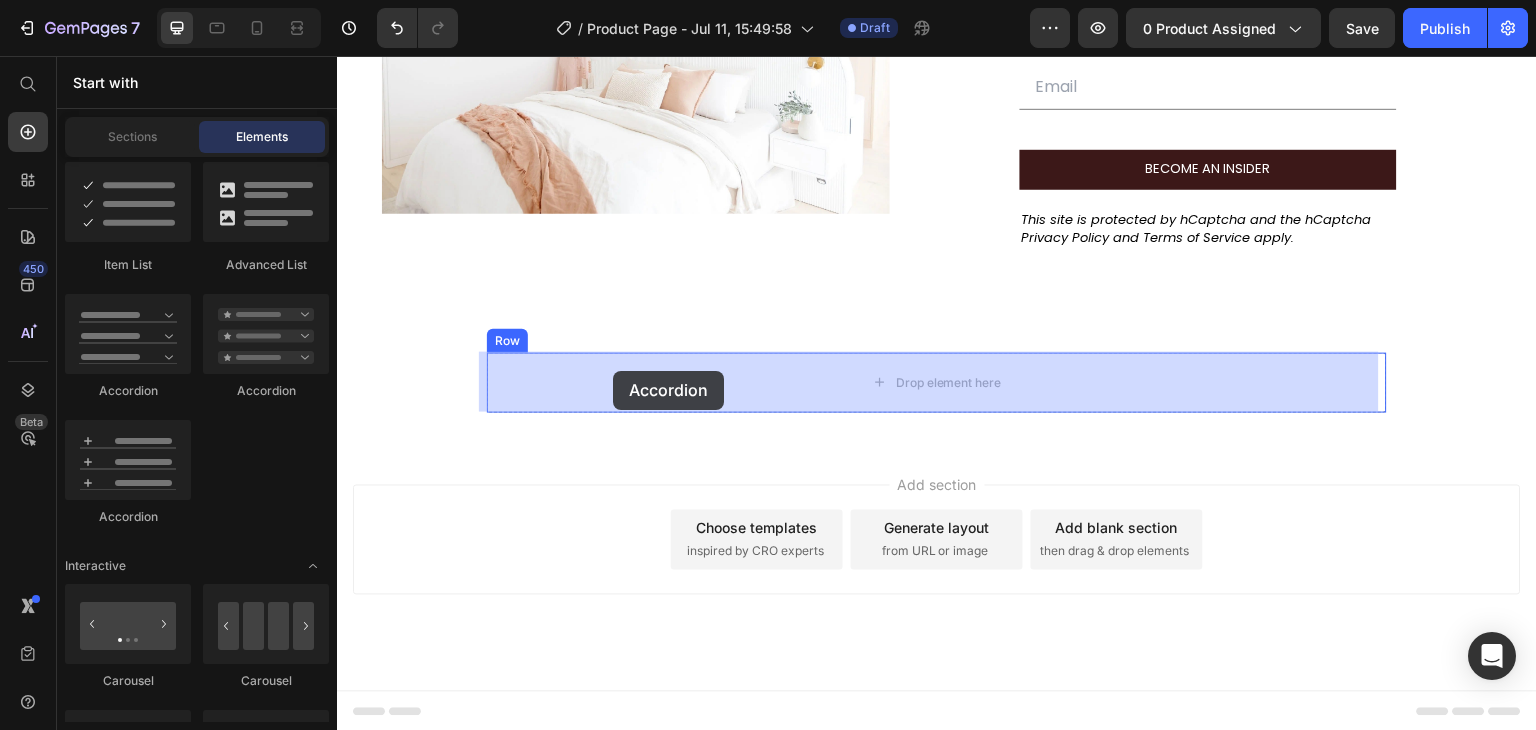 drag, startPoint x: 469, startPoint y: 391, endPoint x: 613, endPoint y: 371, distance: 145.38225 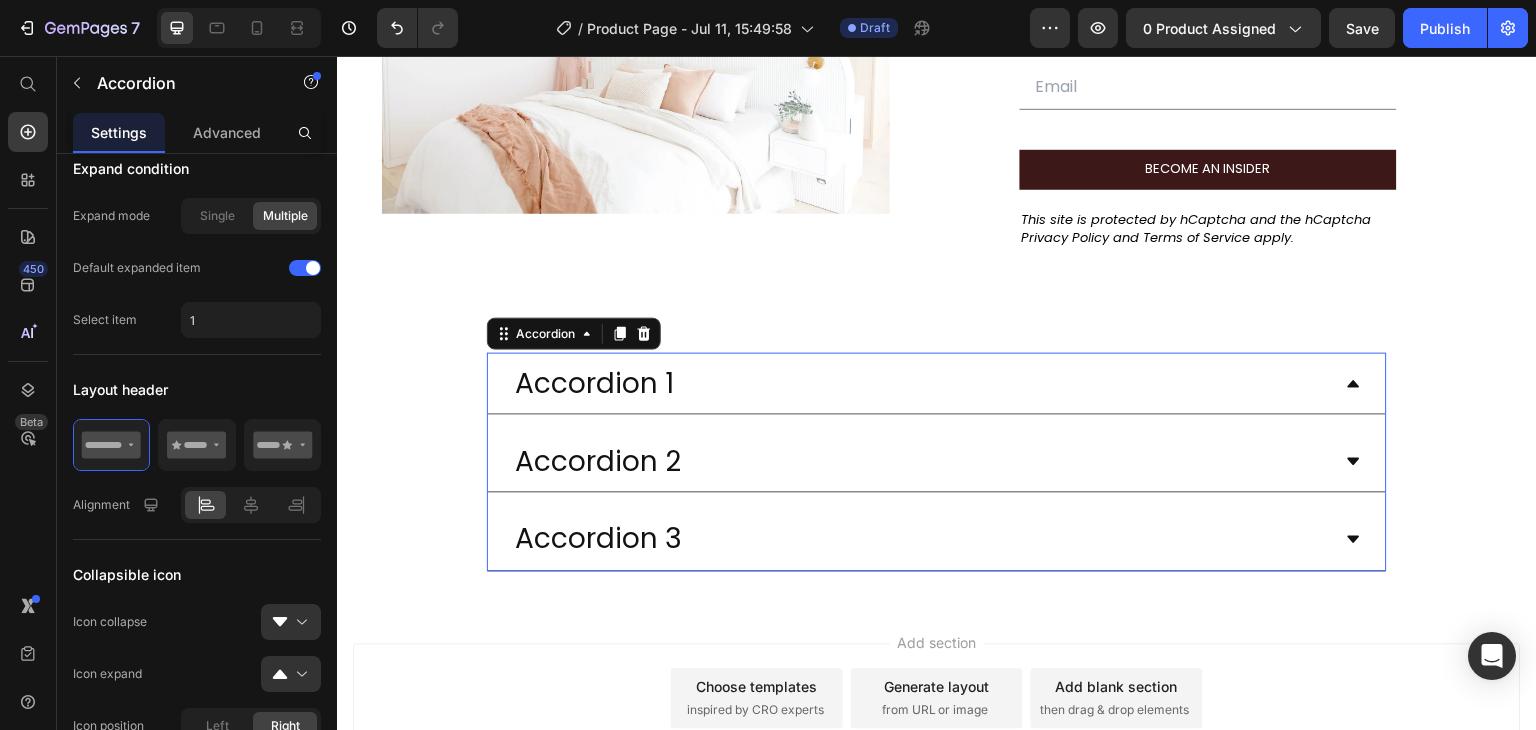 scroll, scrollTop: 5019, scrollLeft: 0, axis: vertical 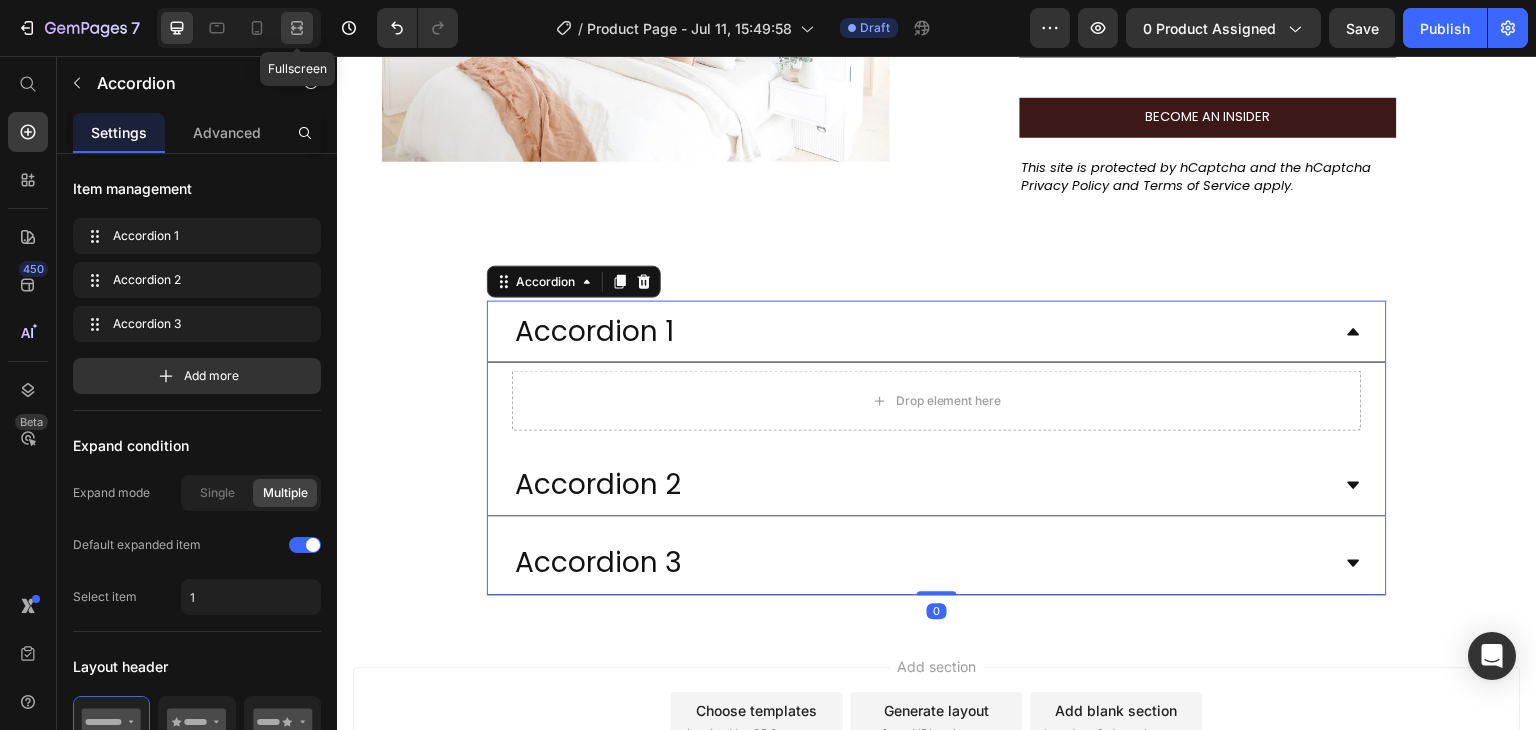 click 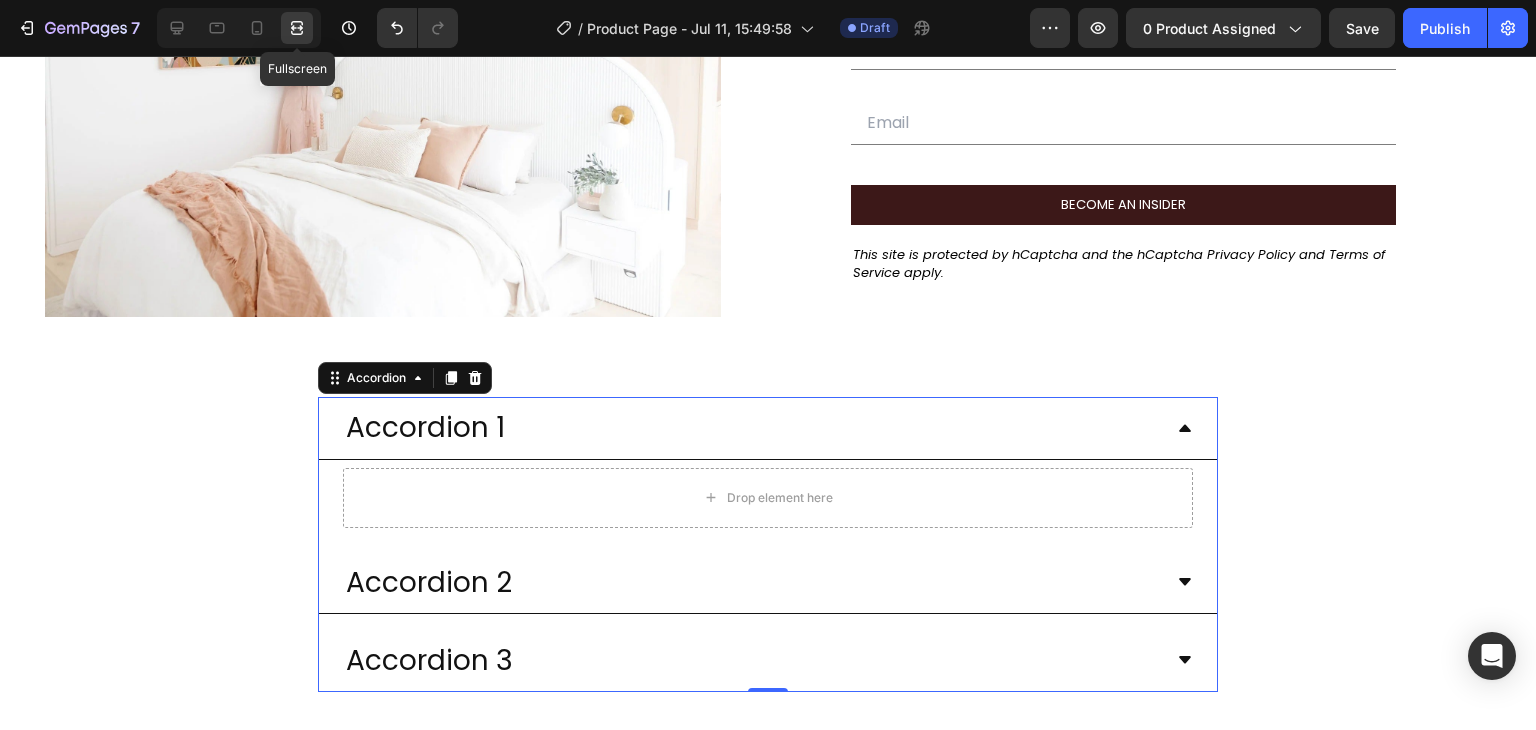 scroll, scrollTop: 5054, scrollLeft: 0, axis: vertical 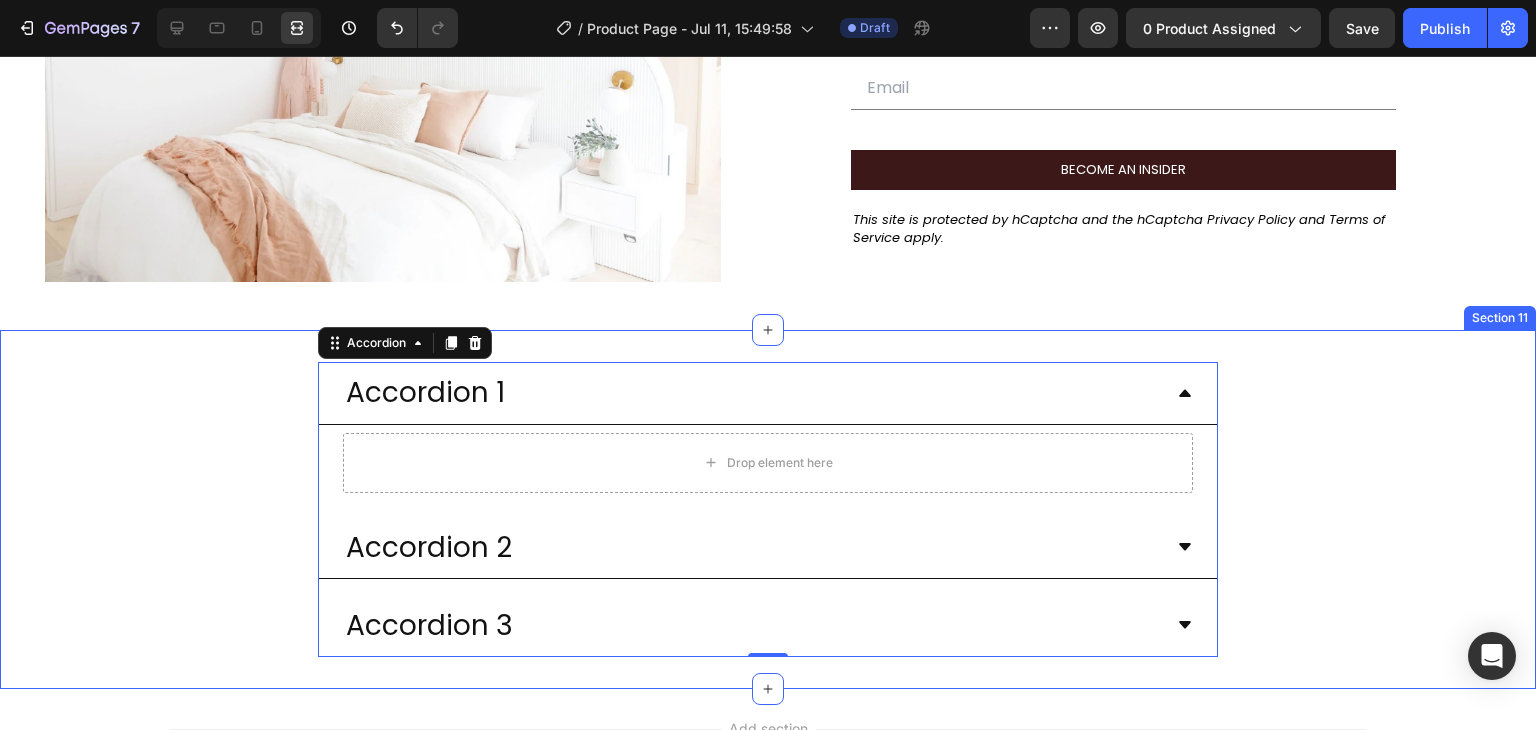 click on "Accordion 1
Drop element here
Accordion 2
Accordion 3 Accordion   0 Row" at bounding box center (768, 509) 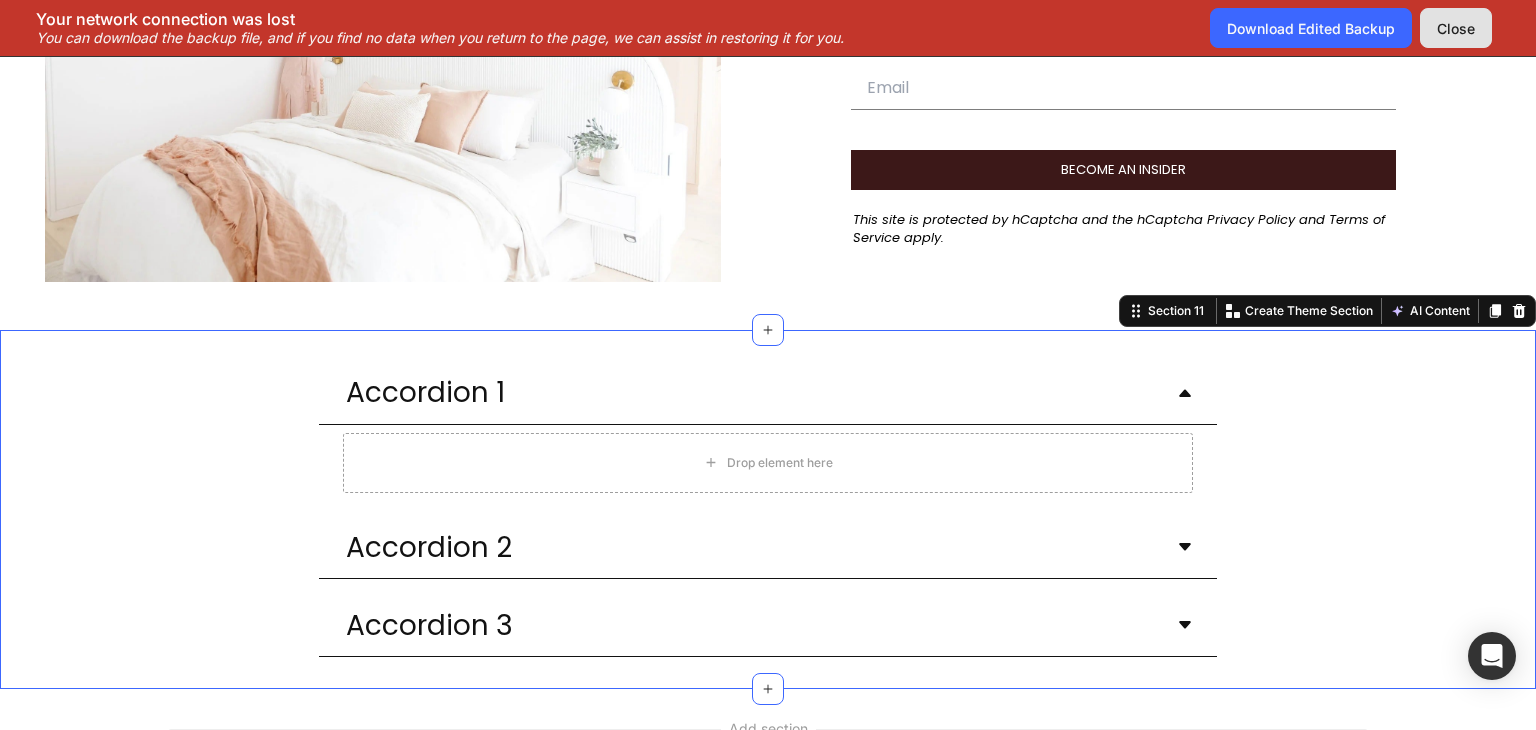 click on "Close" at bounding box center [1456, 28] 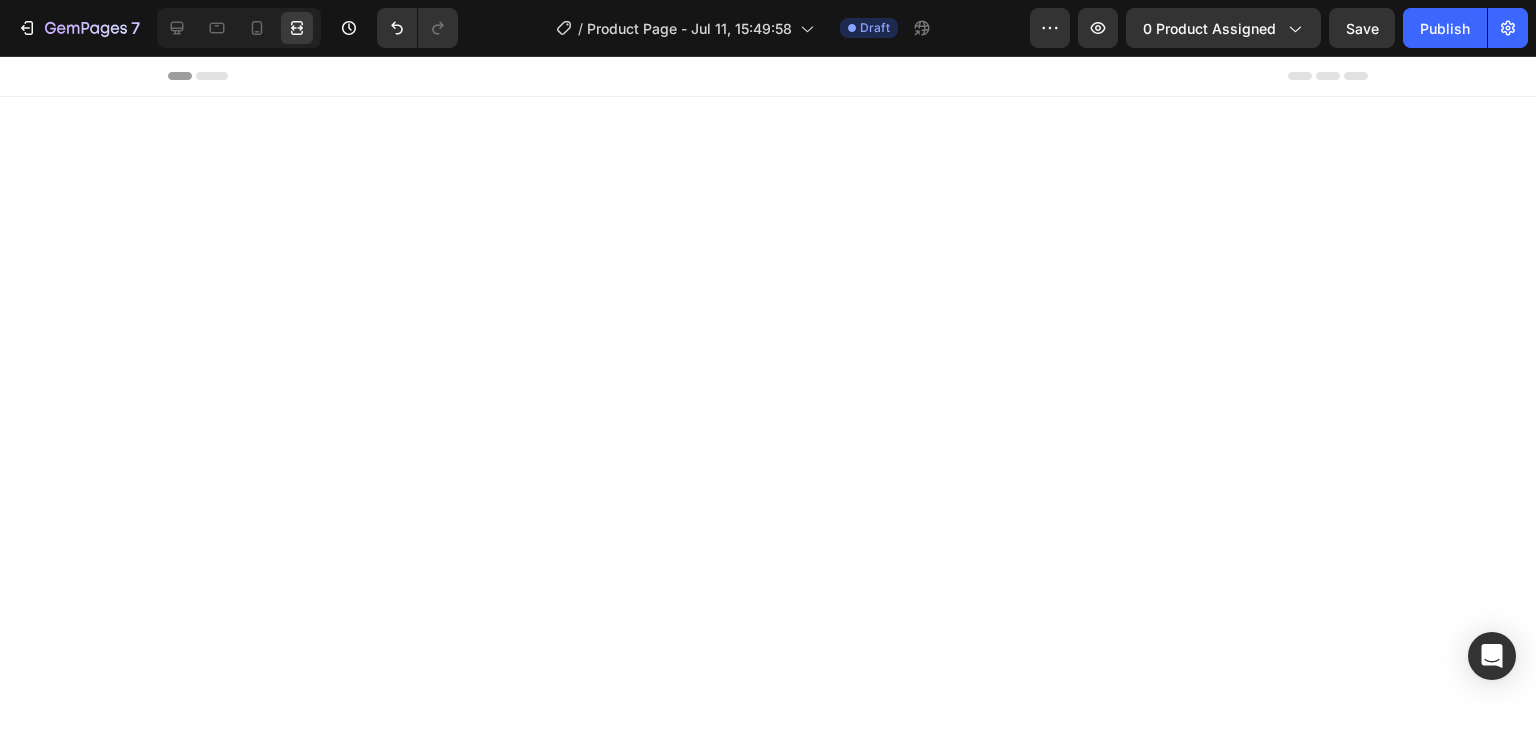 scroll, scrollTop: 0, scrollLeft: 0, axis: both 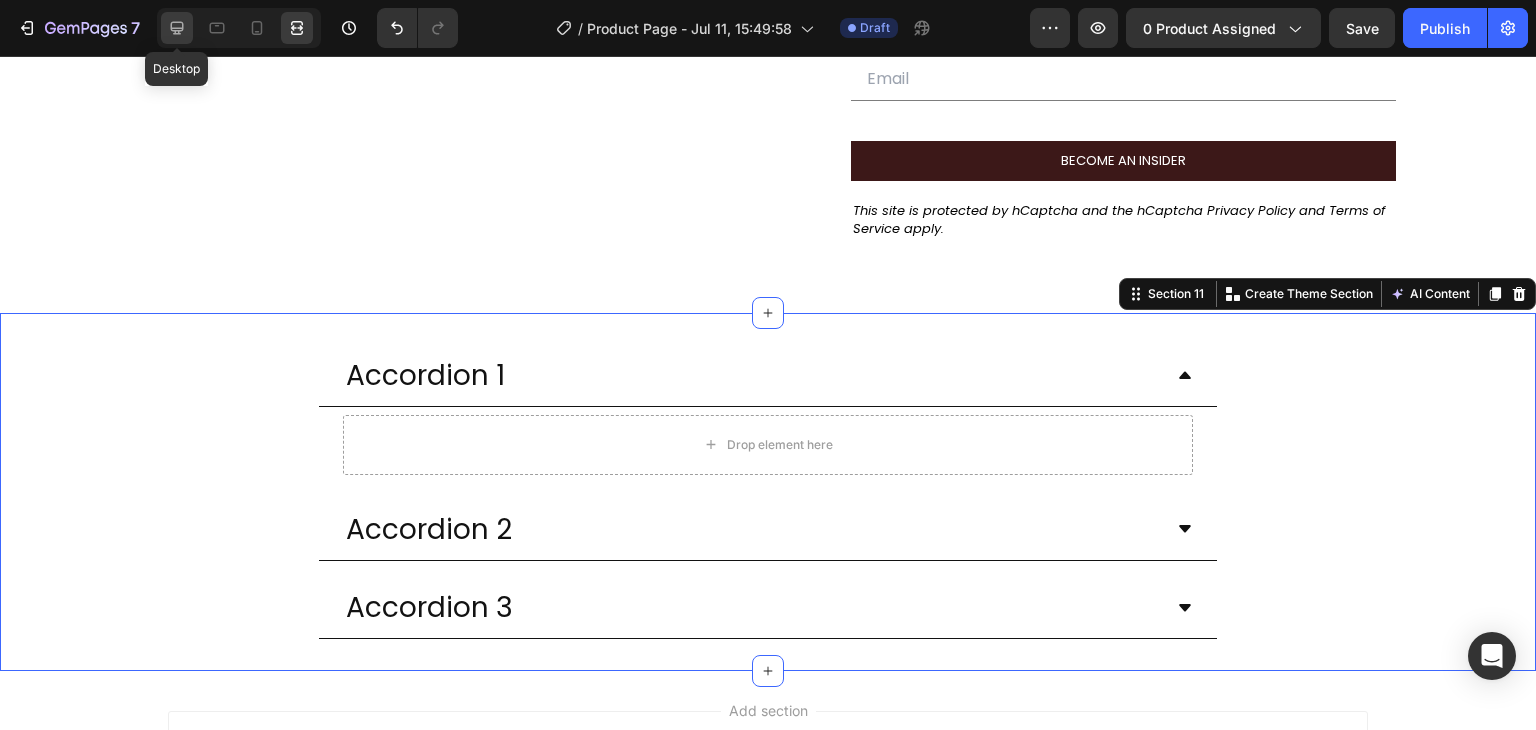 click 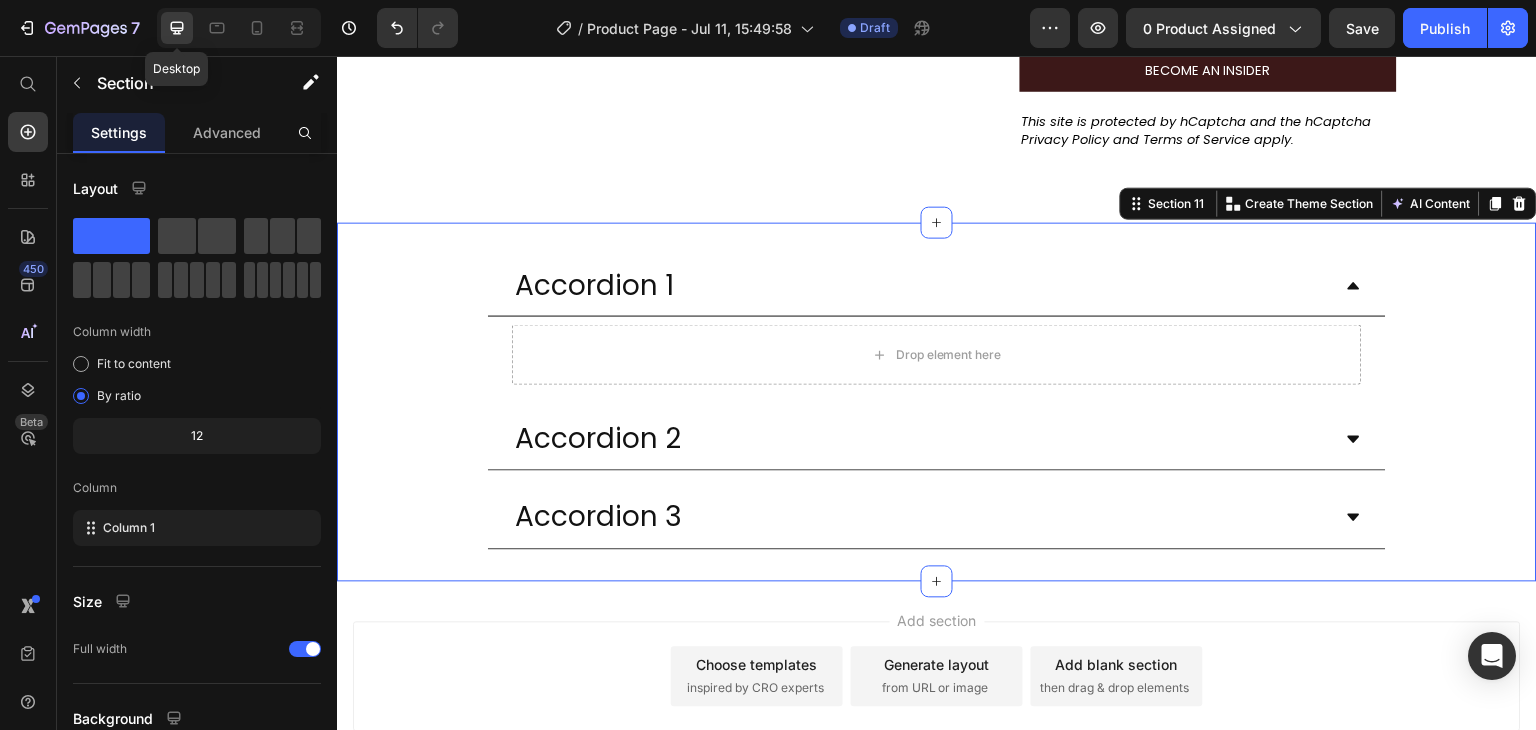 scroll, scrollTop: 5003, scrollLeft: 0, axis: vertical 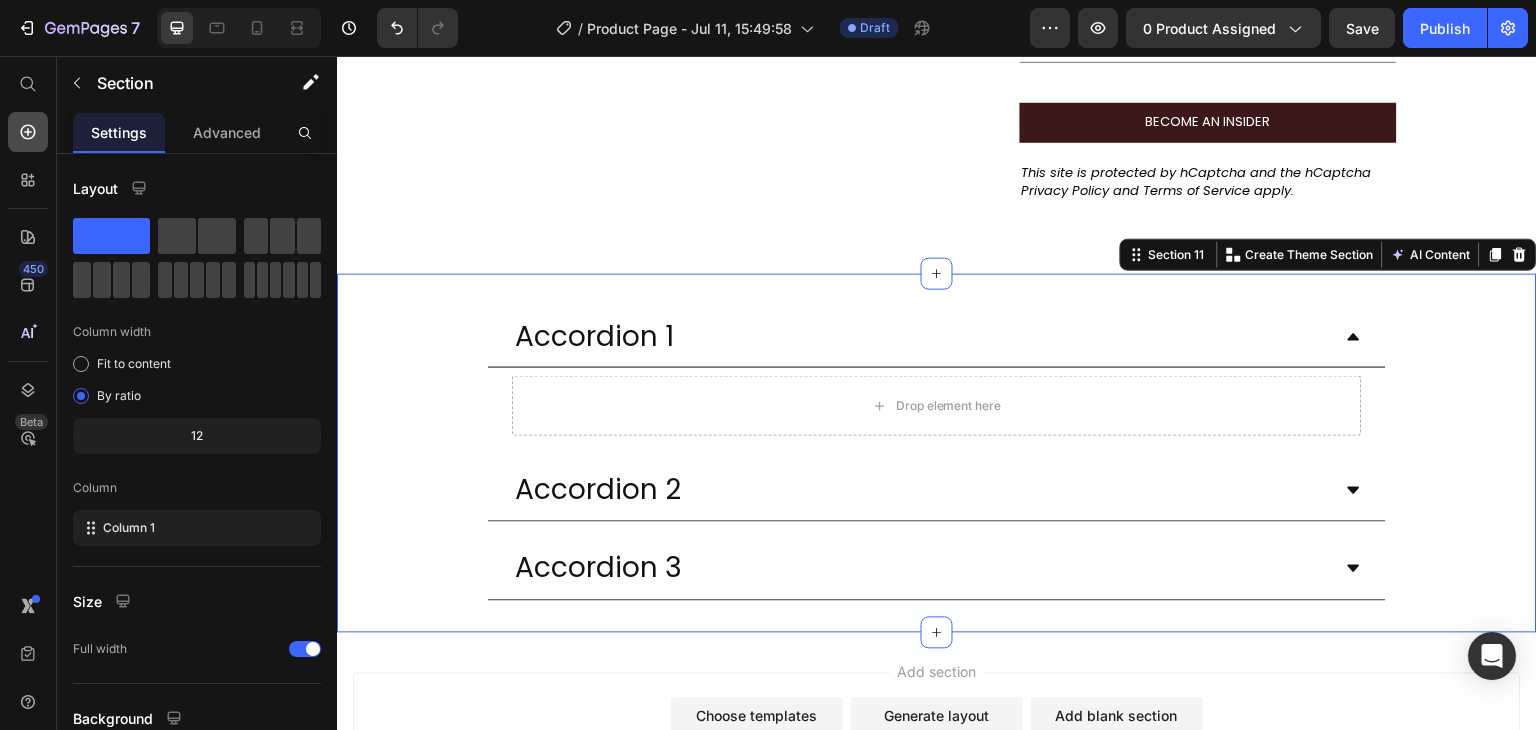 click 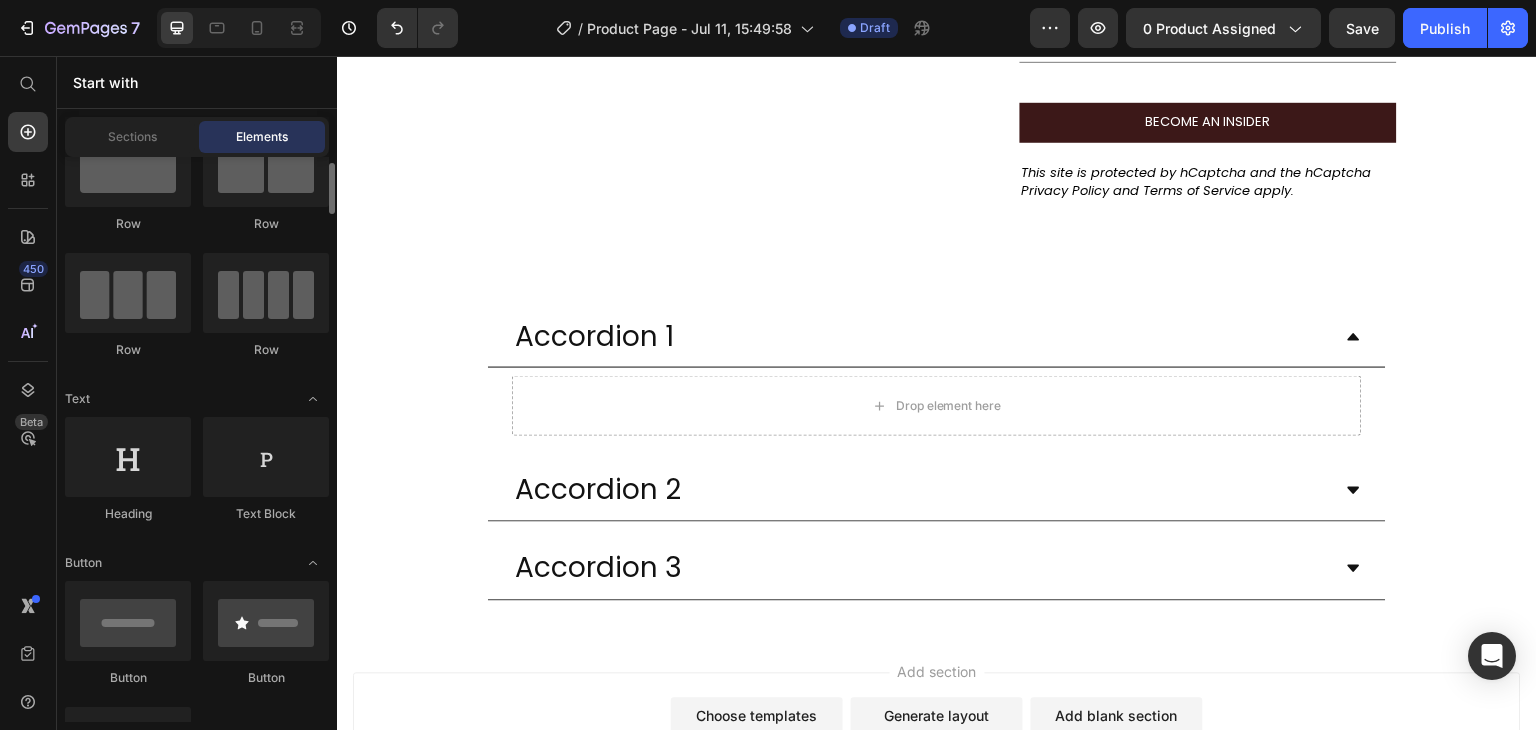 scroll, scrollTop: 0, scrollLeft: 0, axis: both 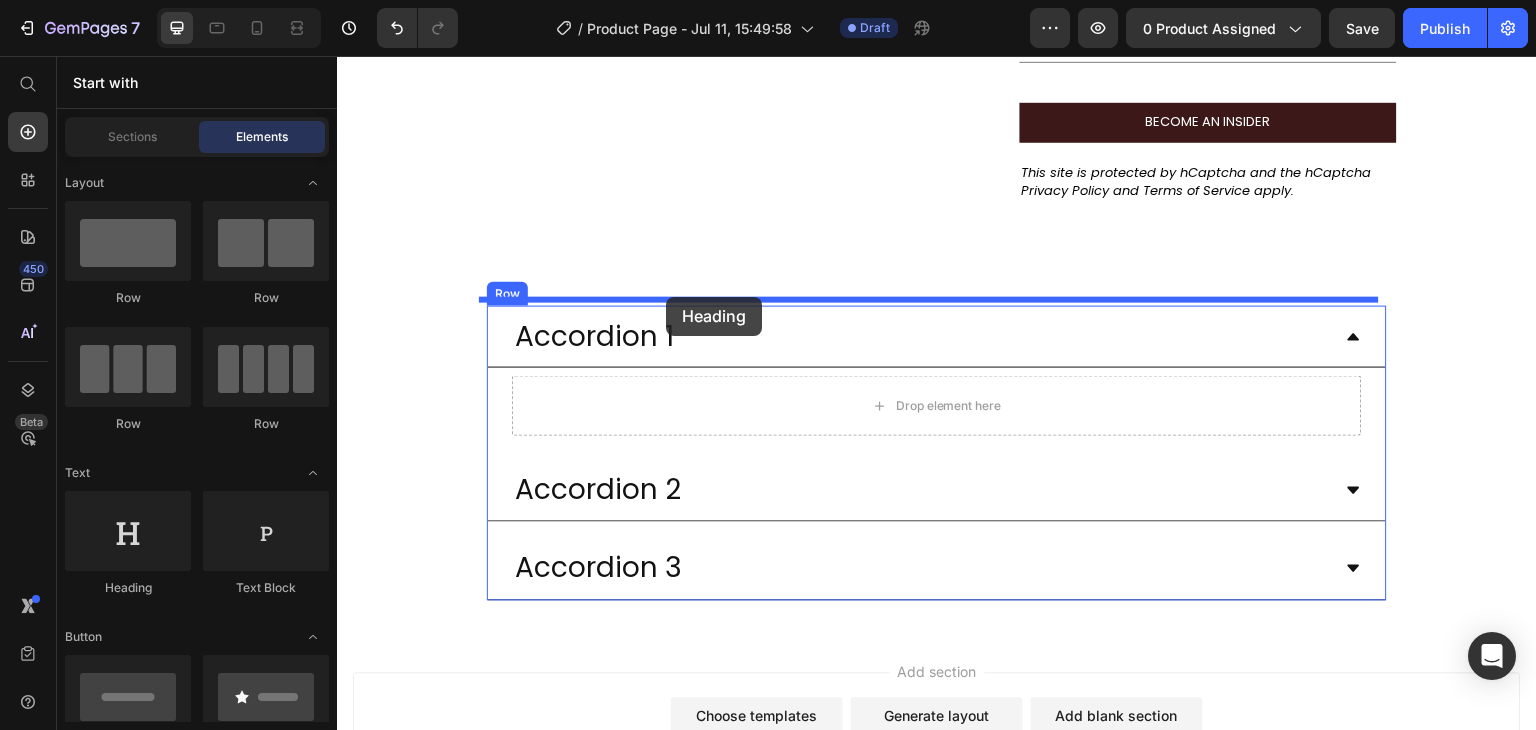 drag, startPoint x: 482, startPoint y: 609, endPoint x: 666, endPoint y: 297, distance: 362.2154 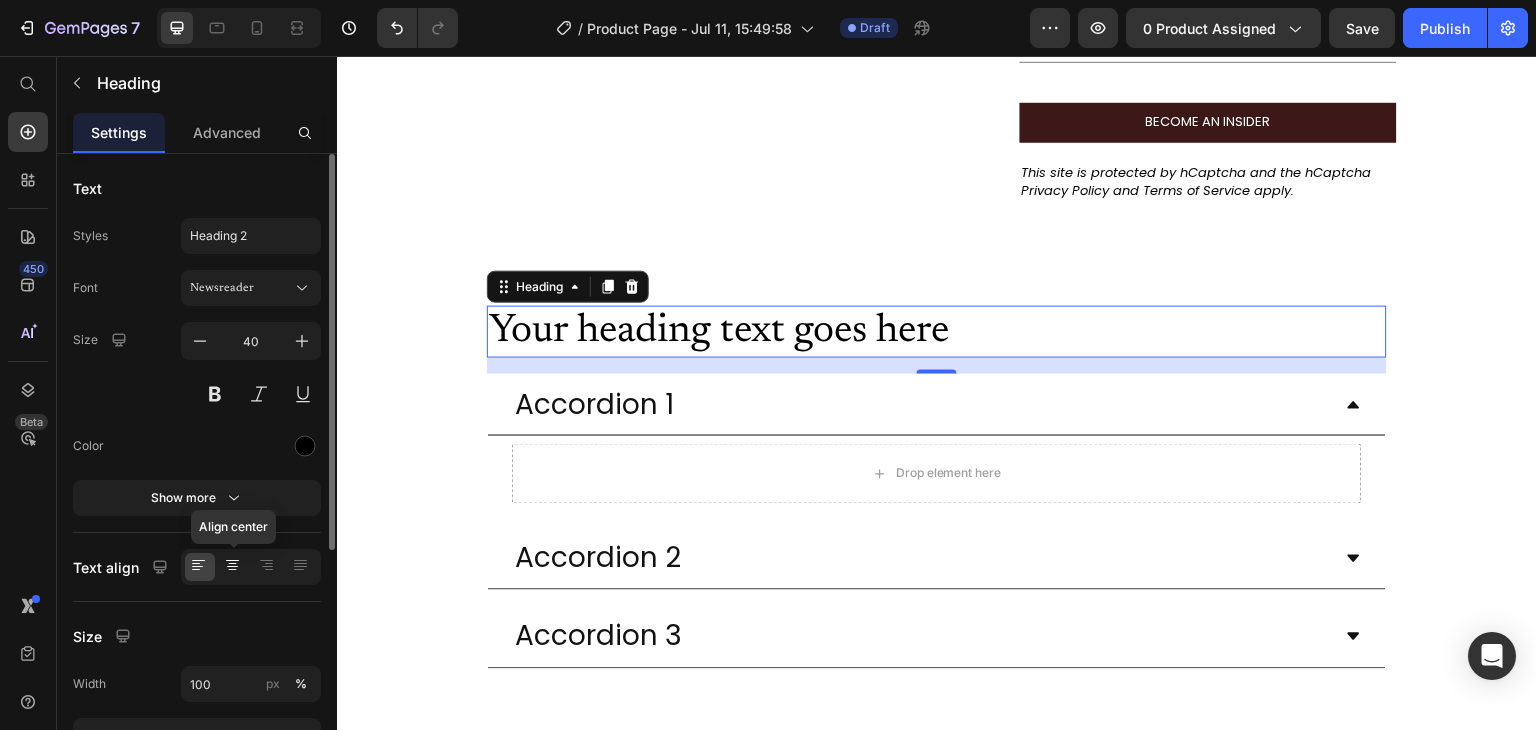 click 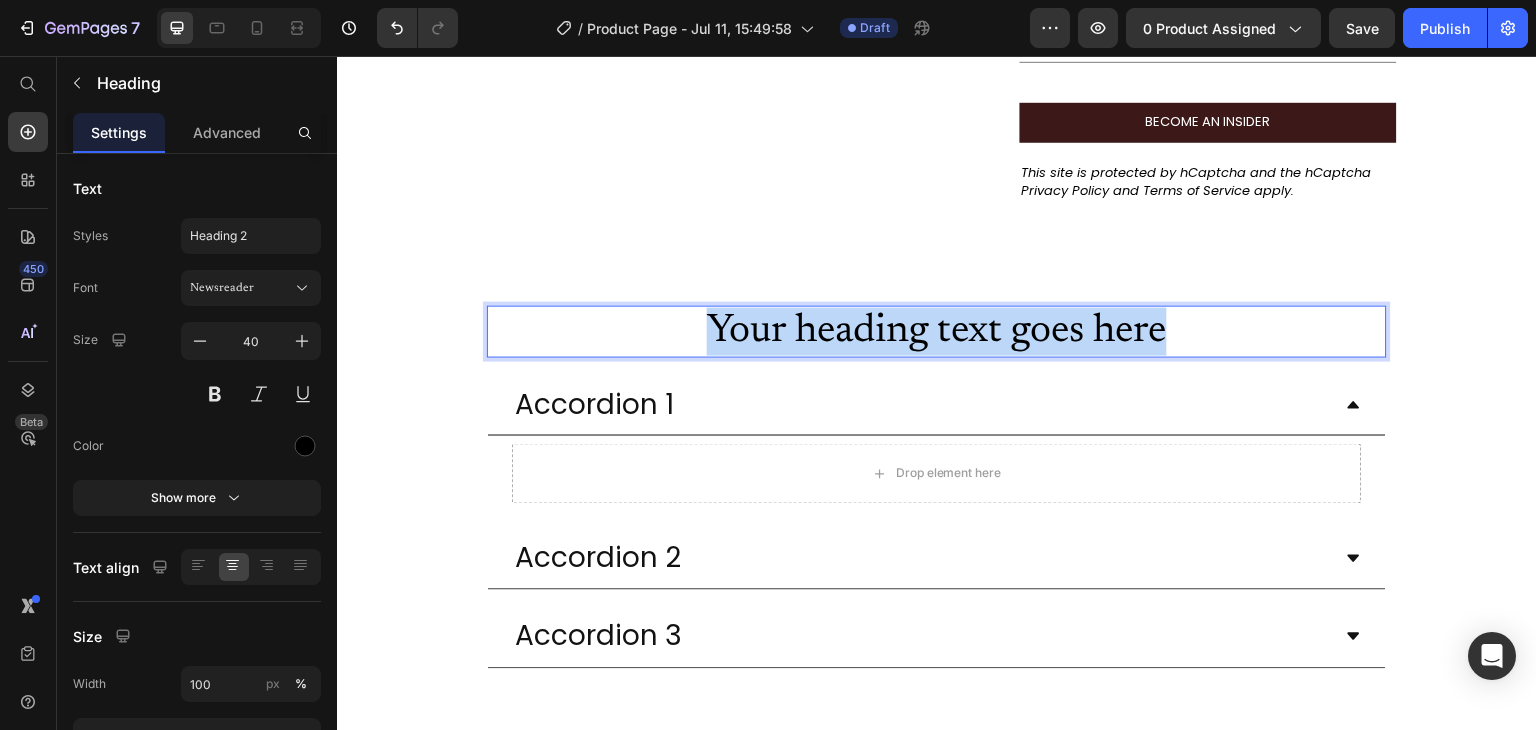 click on "Your heading text goes here" at bounding box center [937, 332] 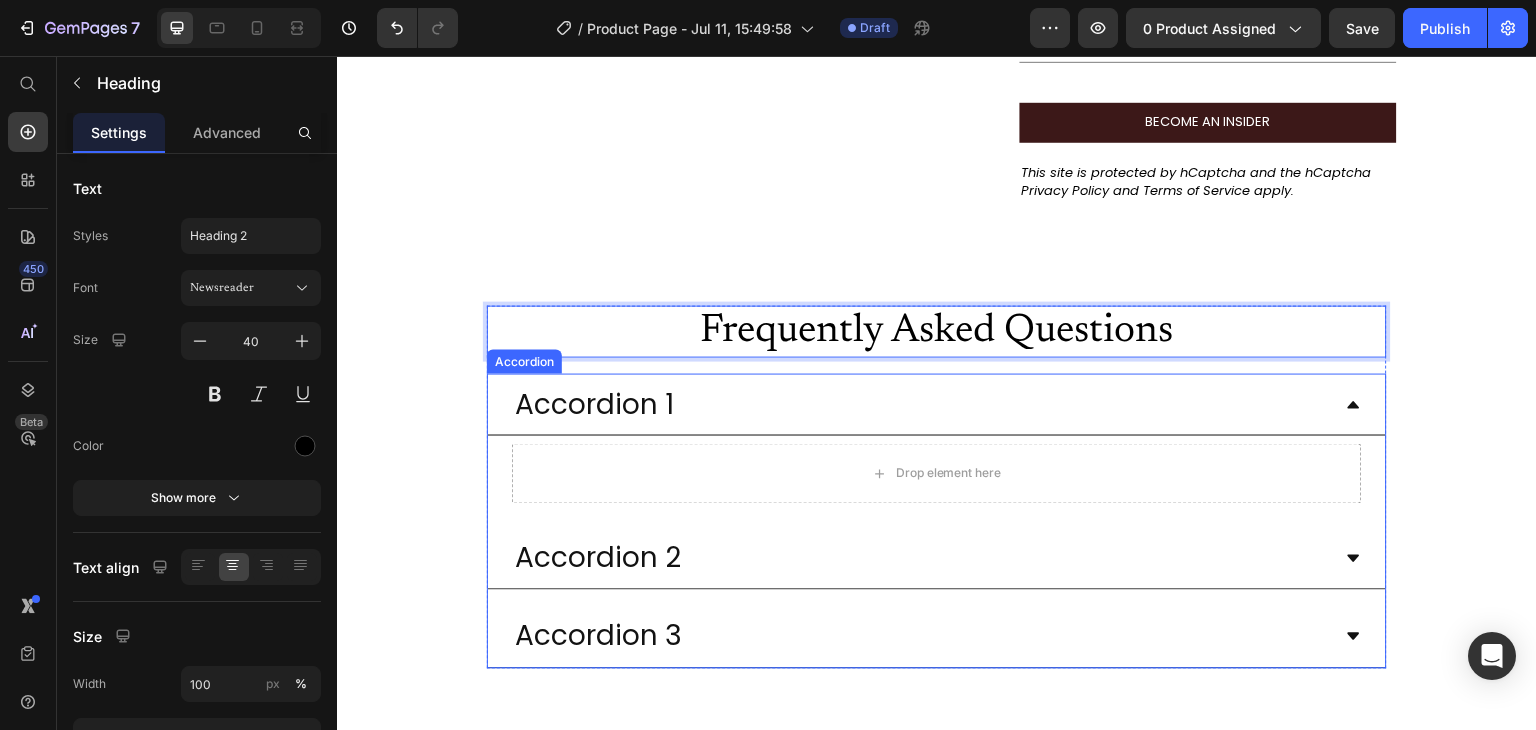 click on "Accordion 1" at bounding box center (594, 404) 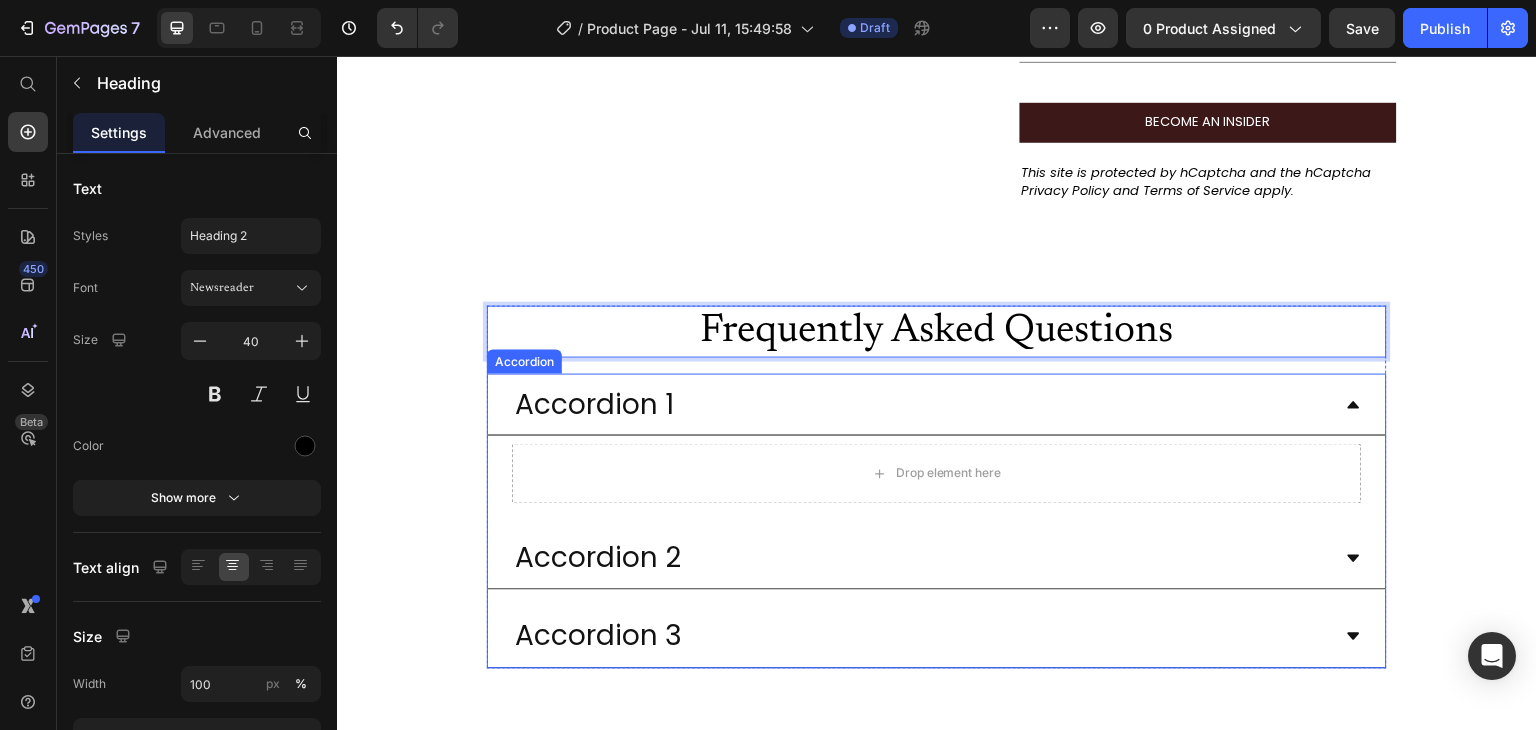 click on "Accordion 1" at bounding box center [594, 404] 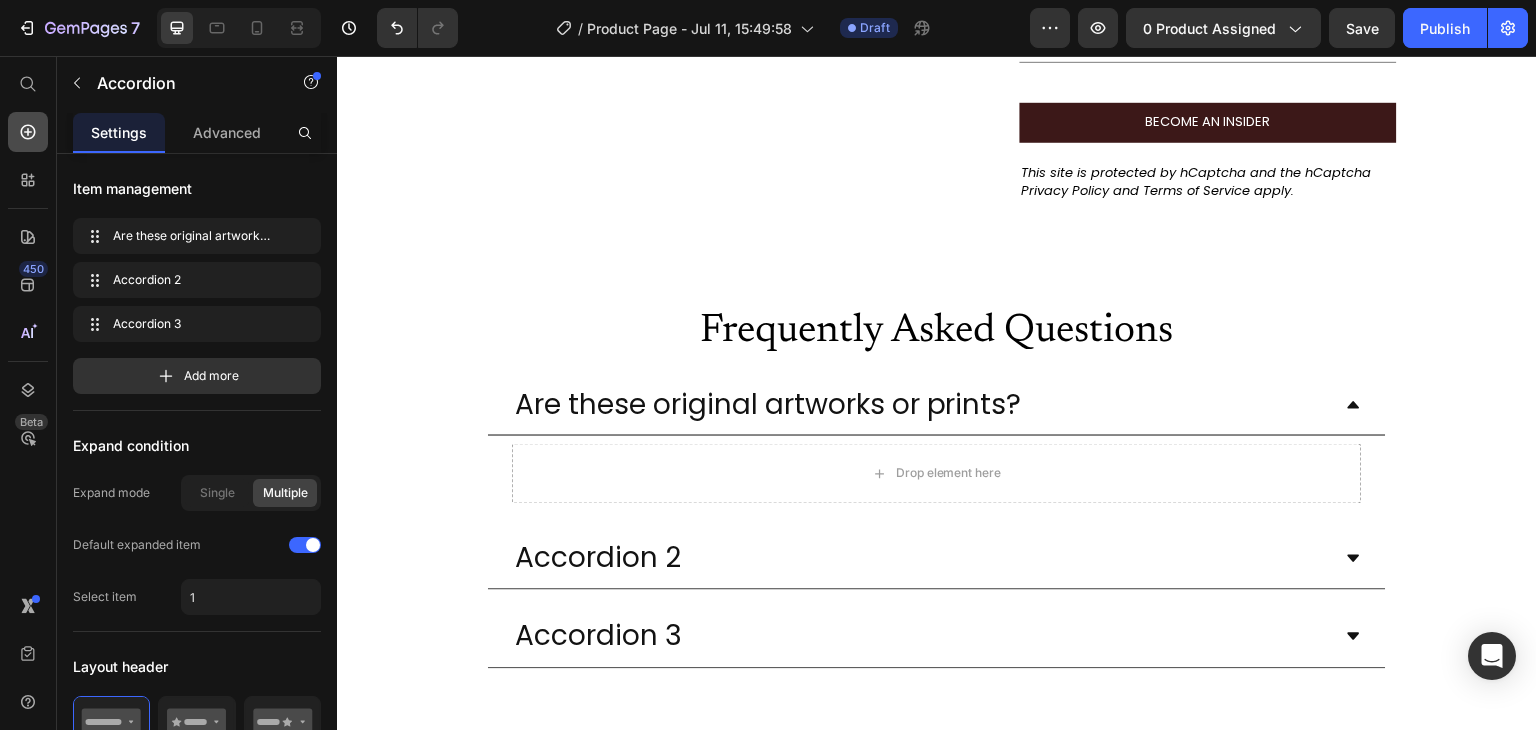 click 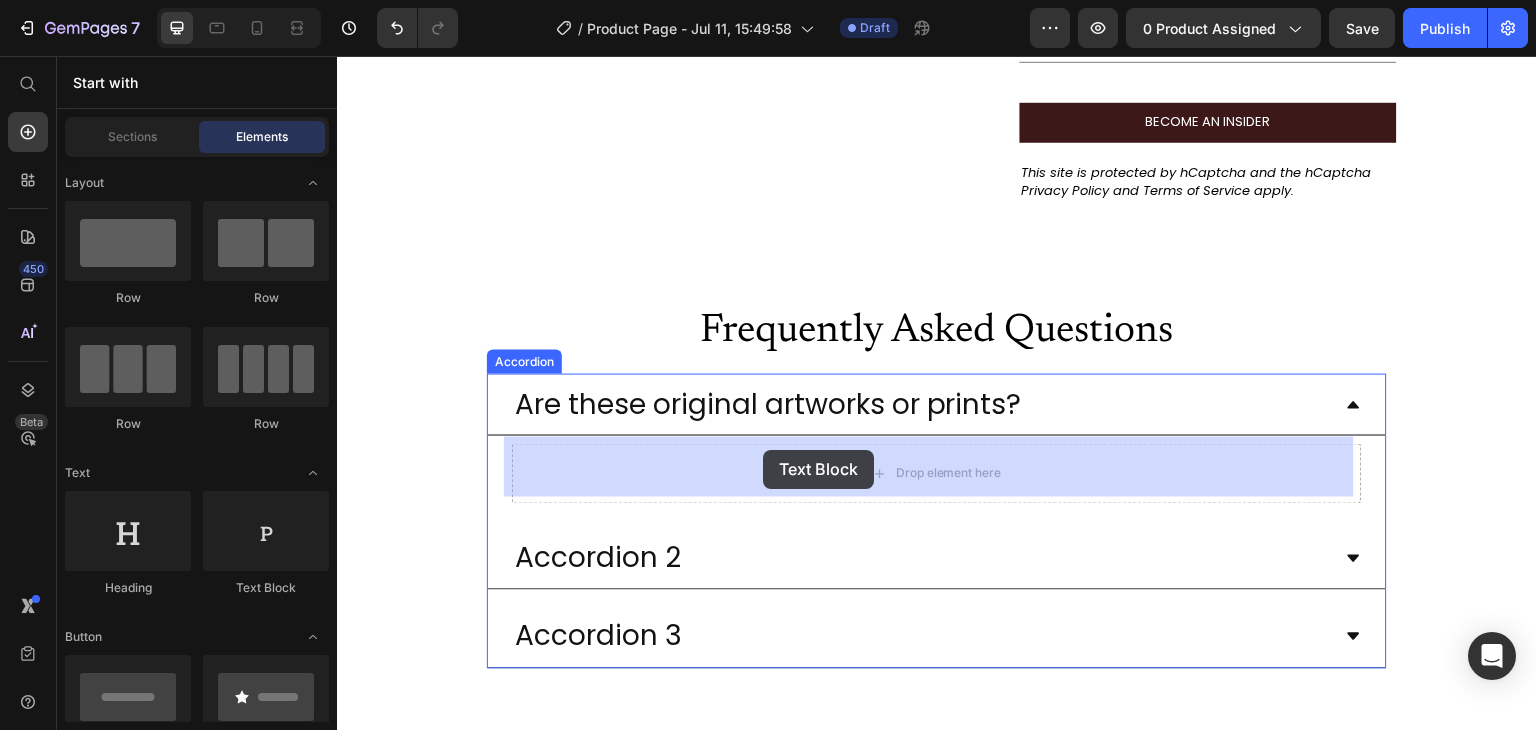 drag, startPoint x: 587, startPoint y: 593, endPoint x: 763, endPoint y: 450, distance: 226.77081 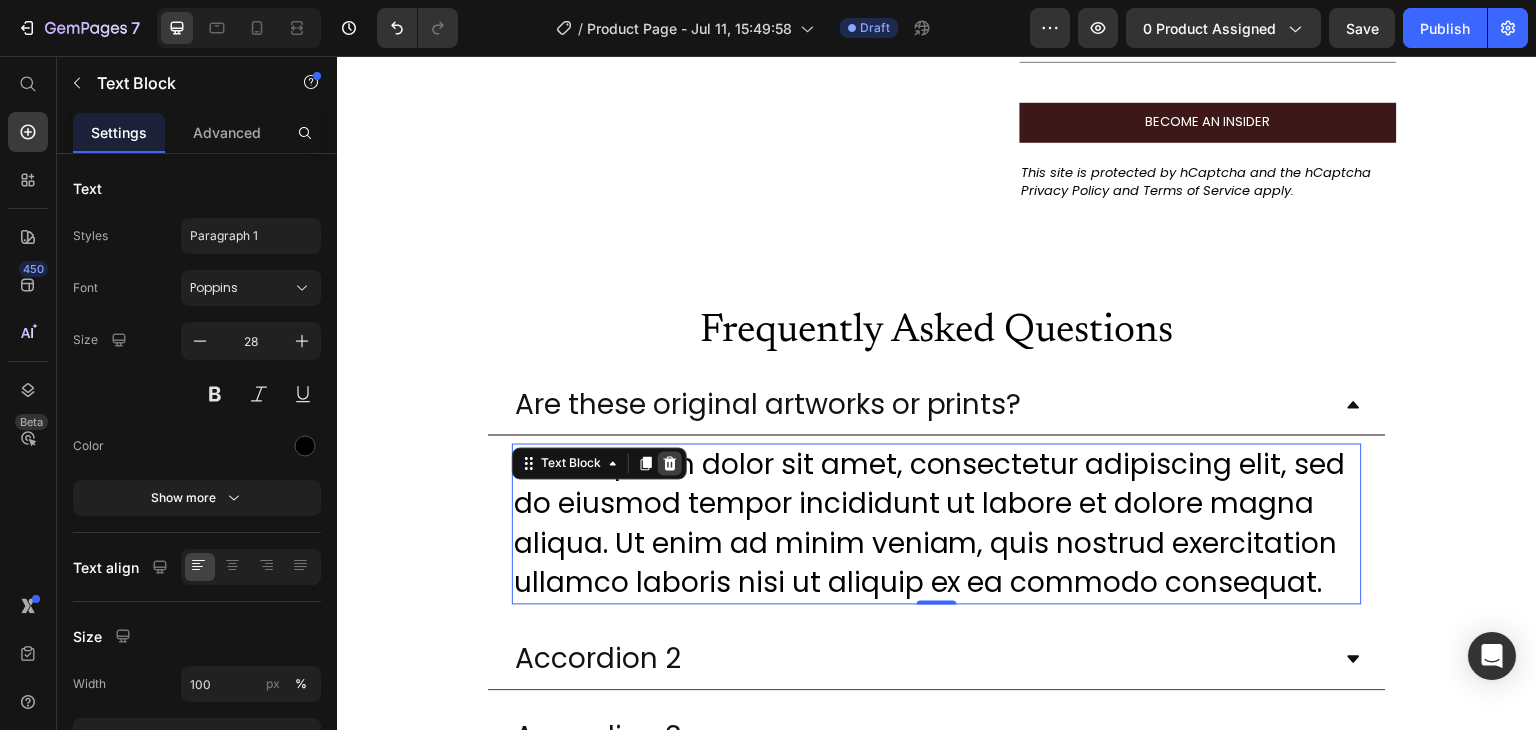 click at bounding box center (670, 464) 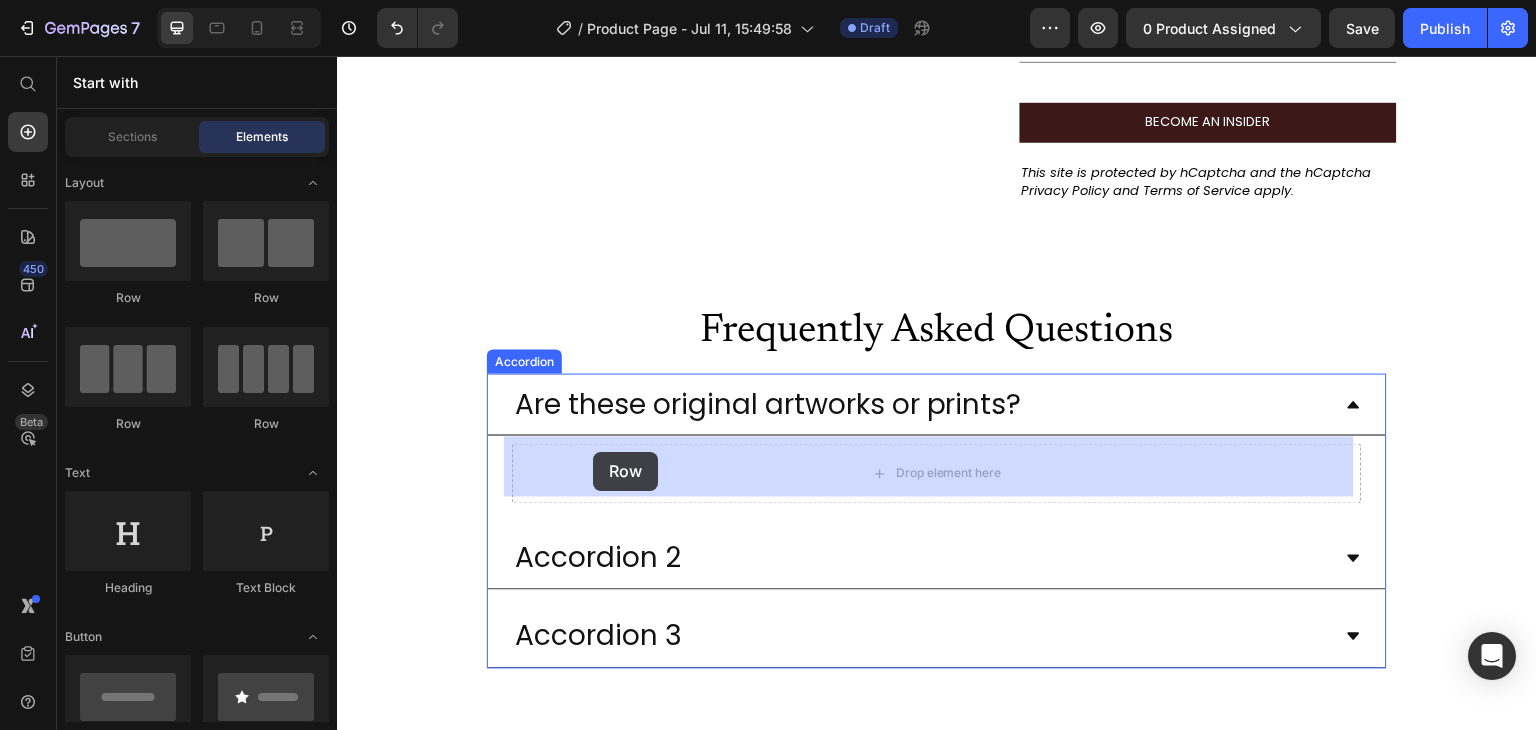 drag, startPoint x: 457, startPoint y: 313, endPoint x: 593, endPoint y: 452, distance: 194.46594 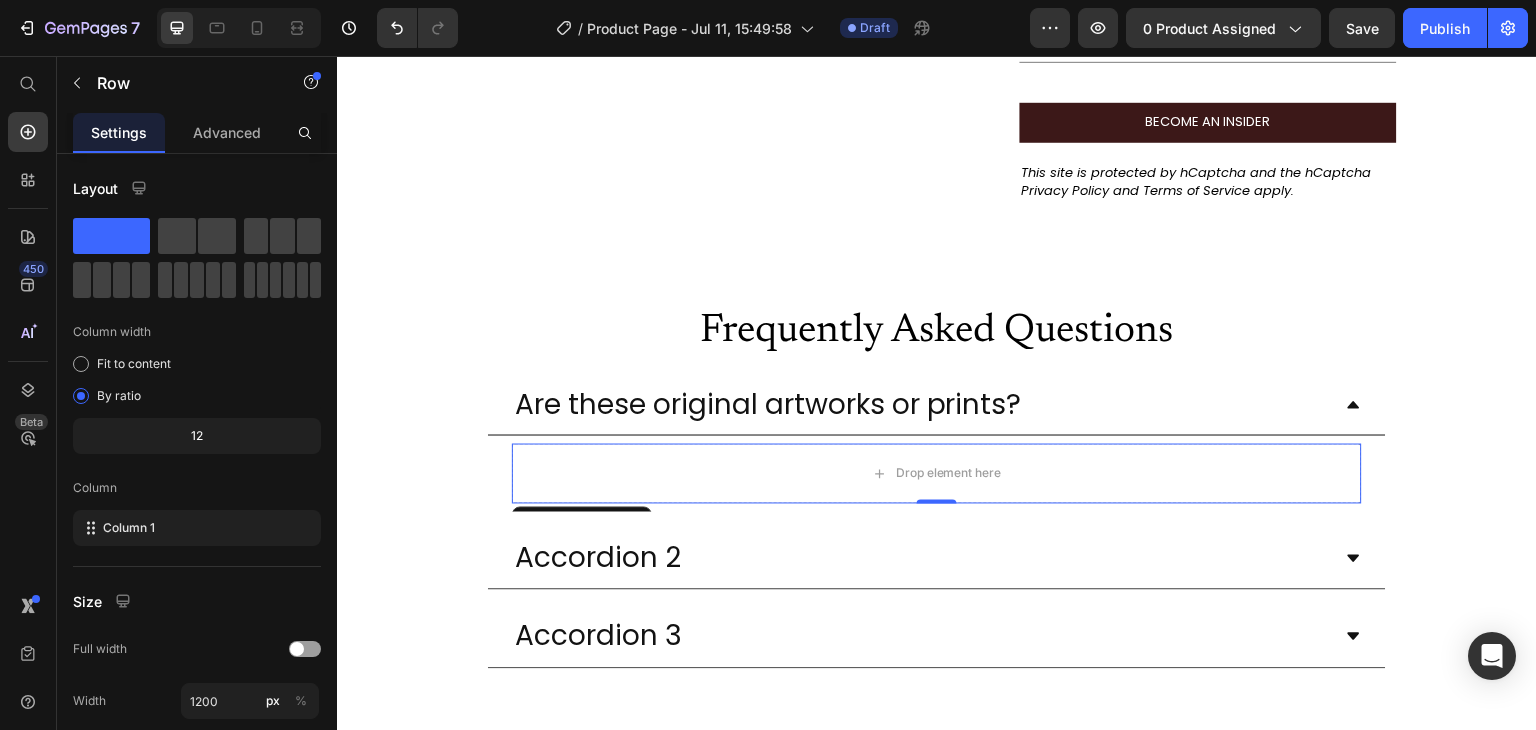 click on "450 Beta" at bounding box center [28, 325] 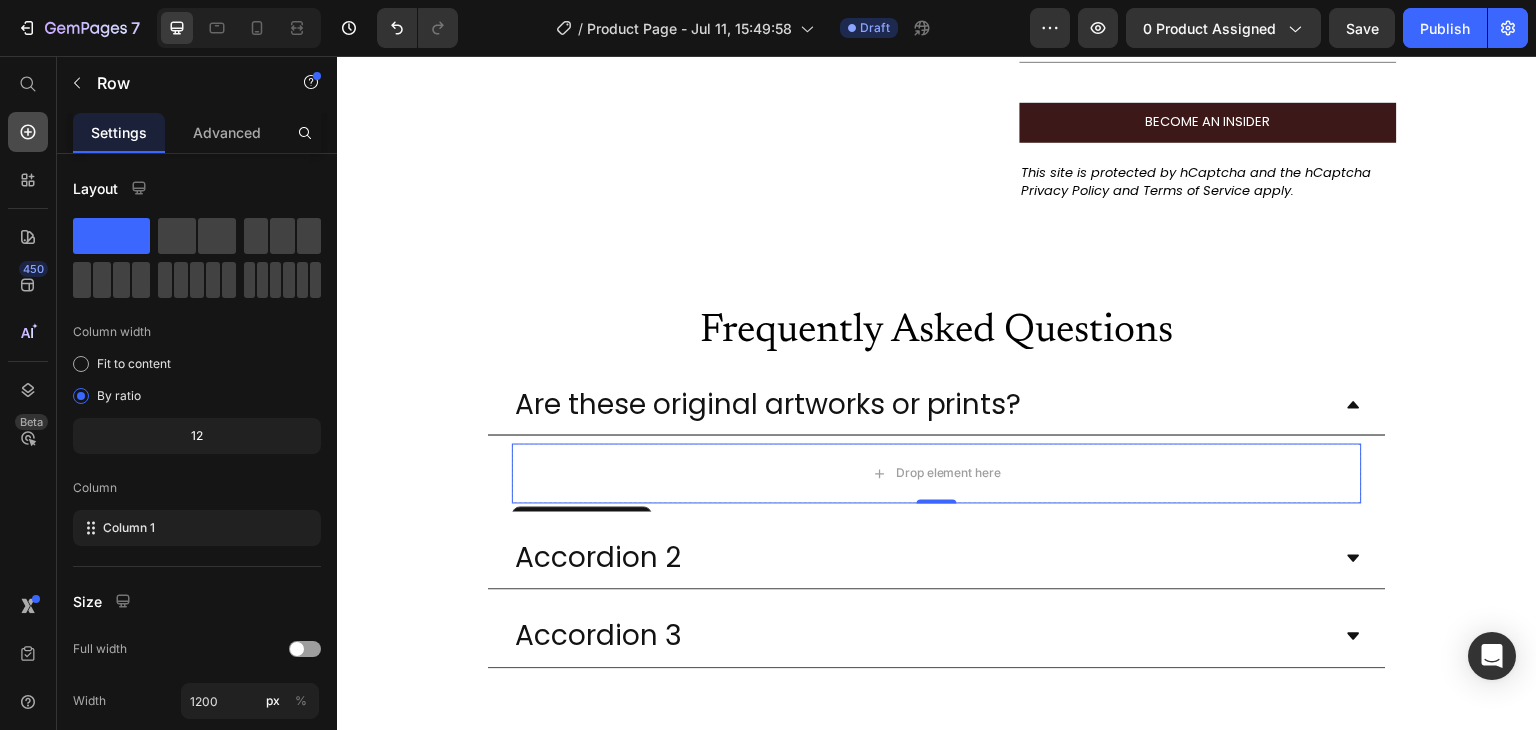 click 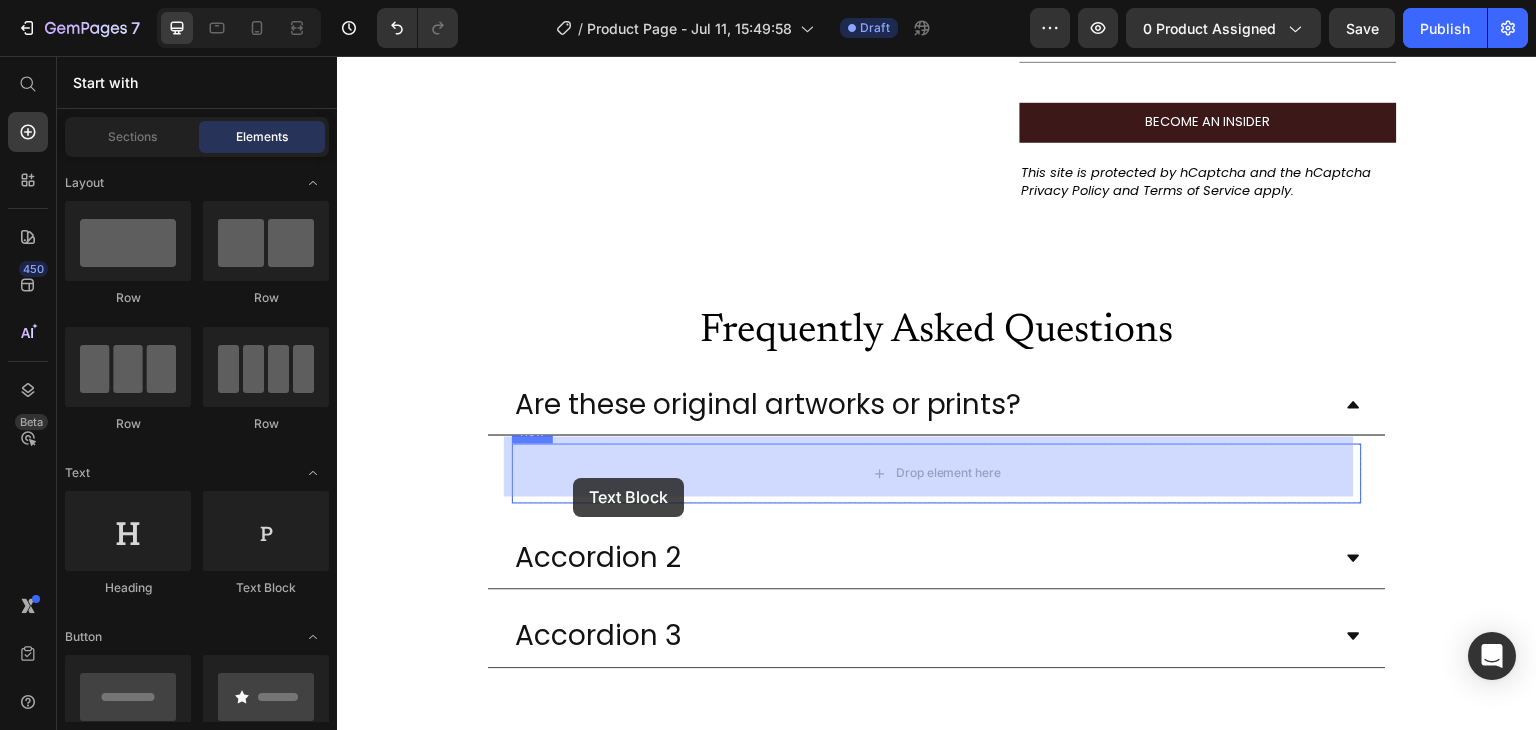 drag, startPoint x: 597, startPoint y: 597, endPoint x: 573, endPoint y: 478, distance: 121.39605 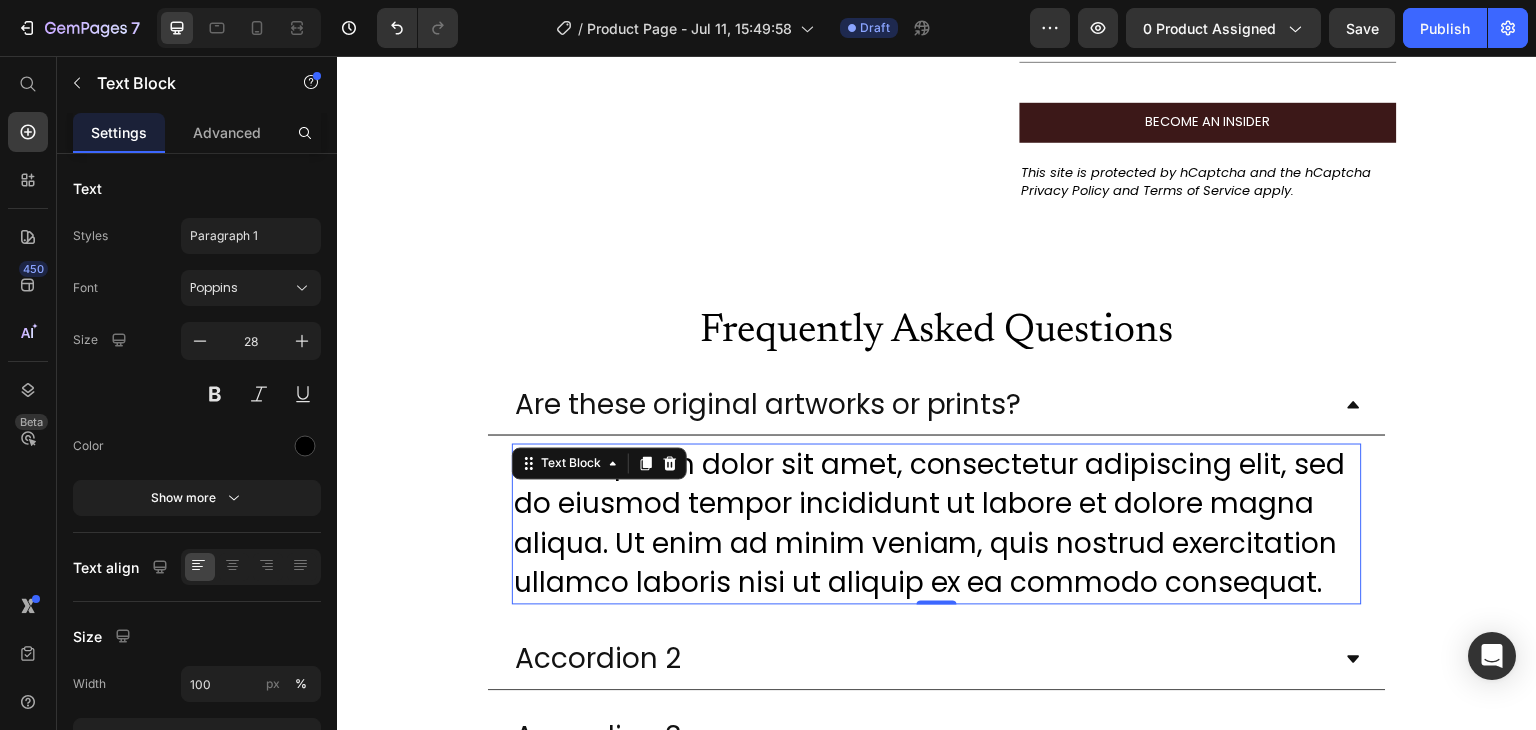 click on "Lorem ipsum dolor sit amet, consectetur adipiscing elit, sed do eiusmod tempor incididunt ut labore et dolore magna aliqua. Ut enim ad minim veniam, quis nostrud exercitation ullamco laboris nisi ut aliquip ex ea commodo consequat." at bounding box center [937, 524] 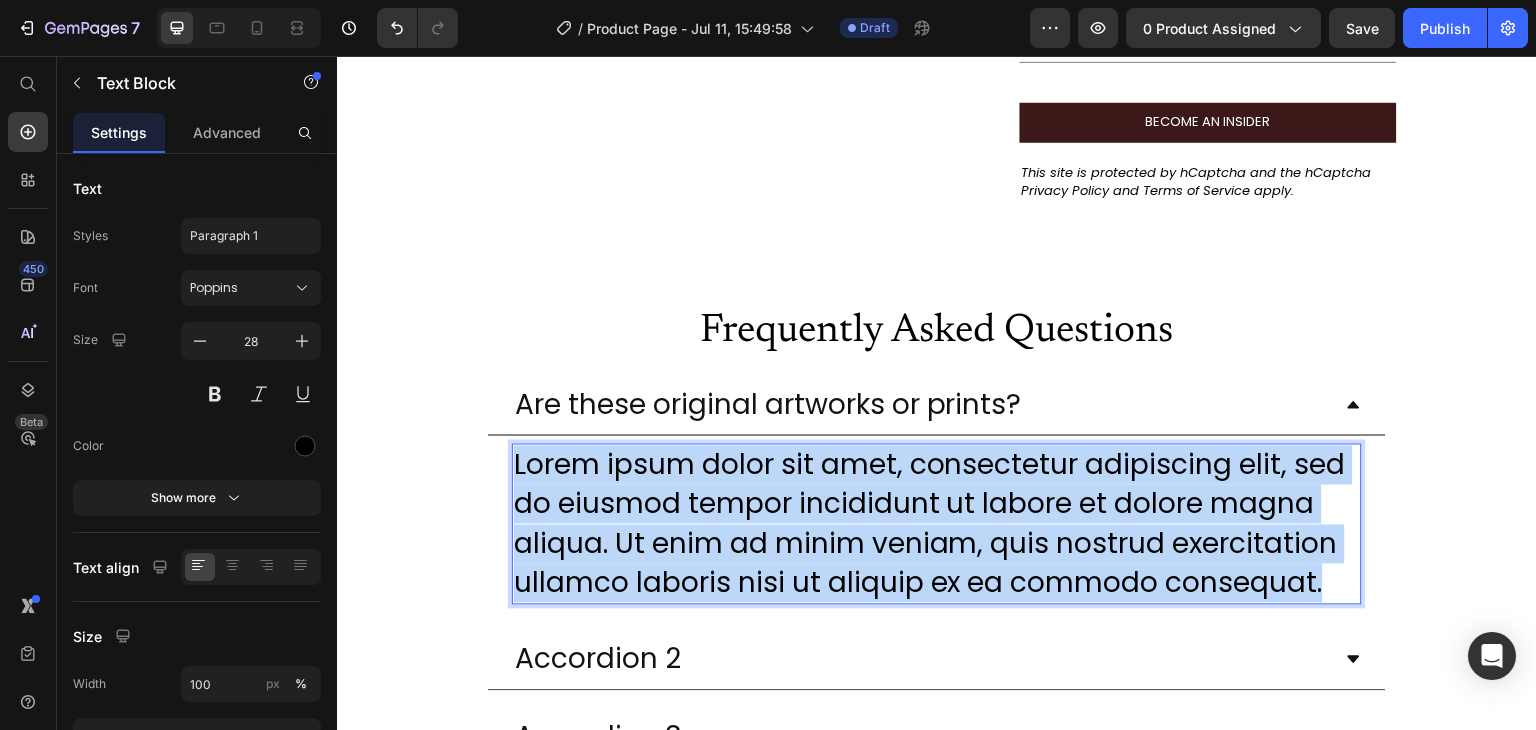 click on "Lorem ipsum dolor sit amet, consectetur adipiscing elit, sed do eiusmod tempor incididunt ut labore et dolore magna aliqua. Ut enim ad minim veniam, quis nostrud exercitation ullamco laboris nisi ut aliquip ex ea commodo consequat." at bounding box center [937, 524] 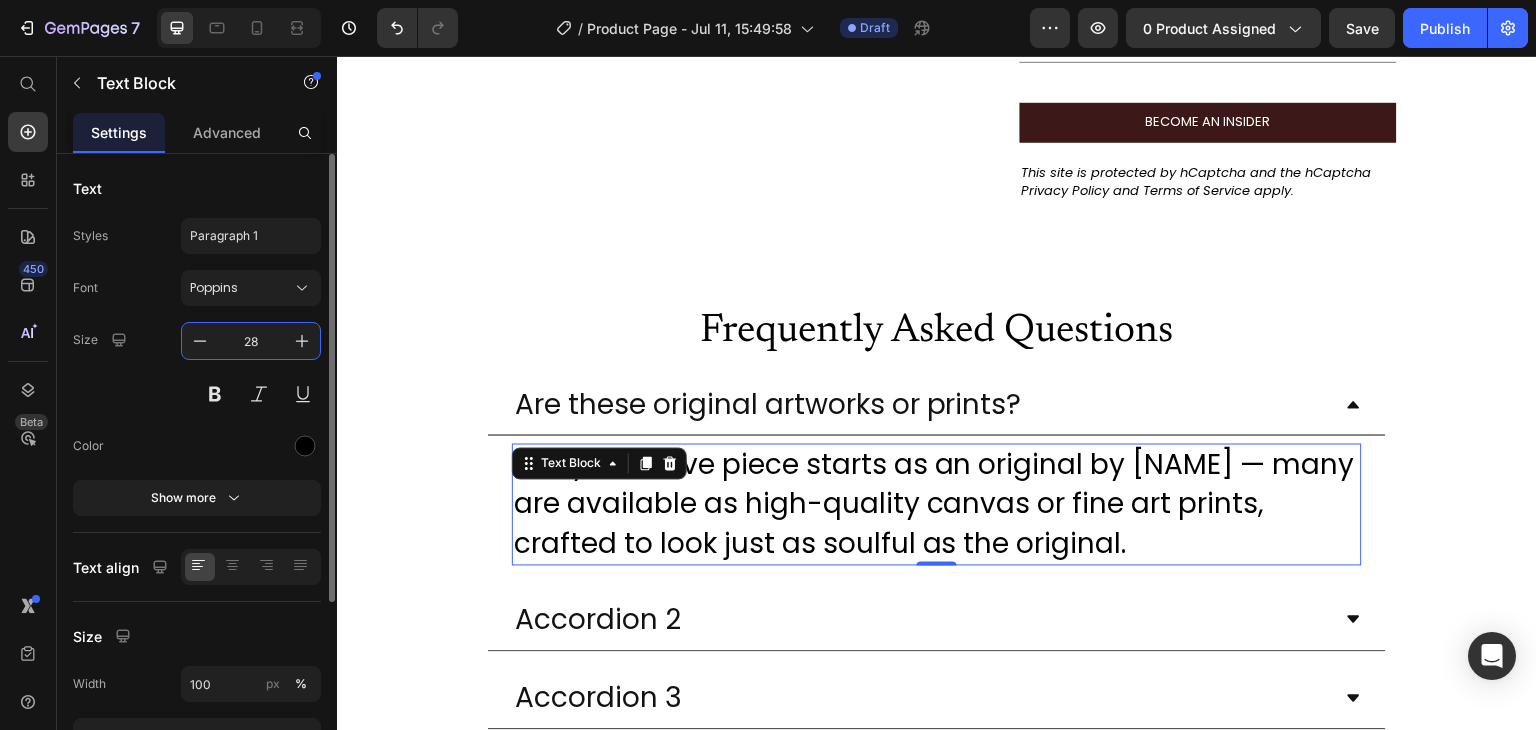 click on "28" at bounding box center (251, 341) 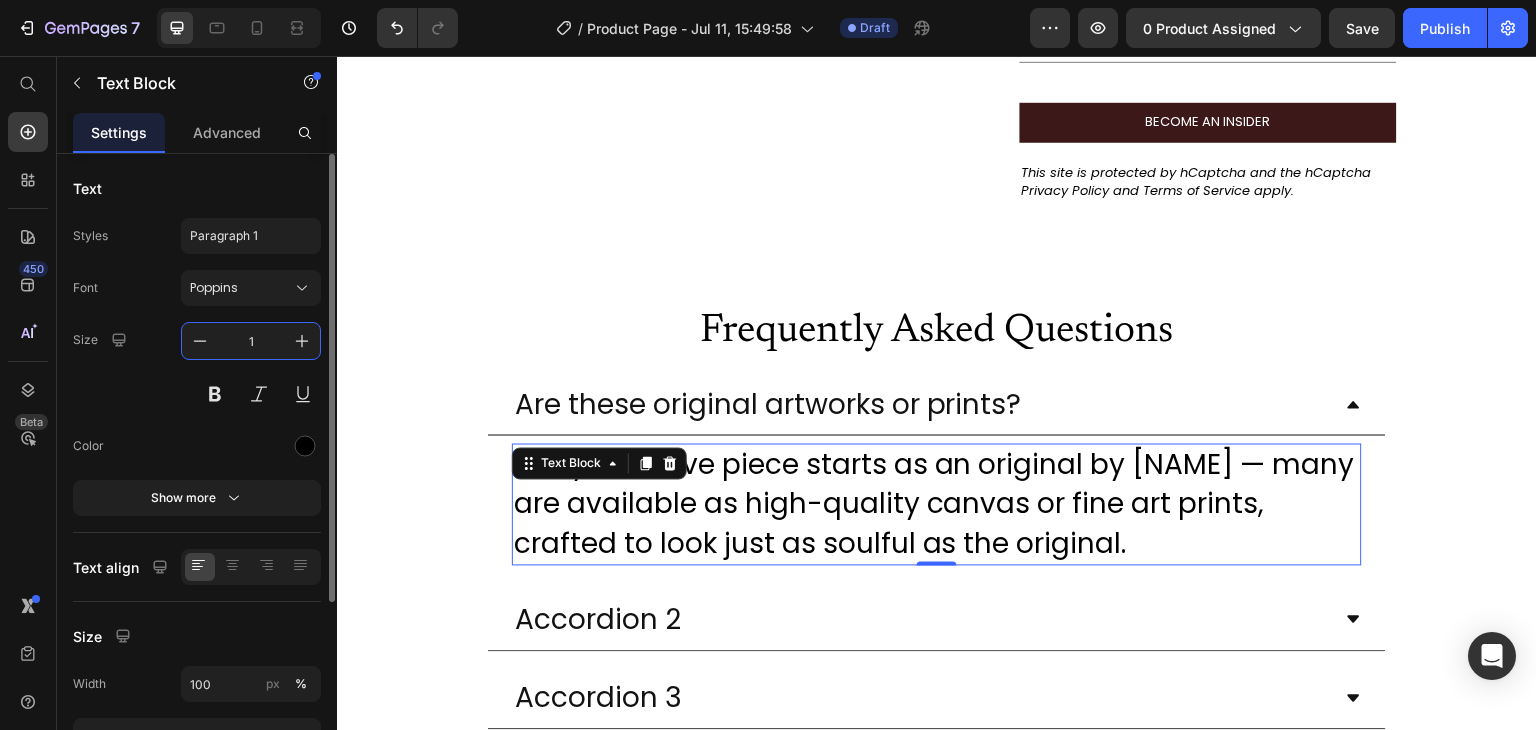 type on "16" 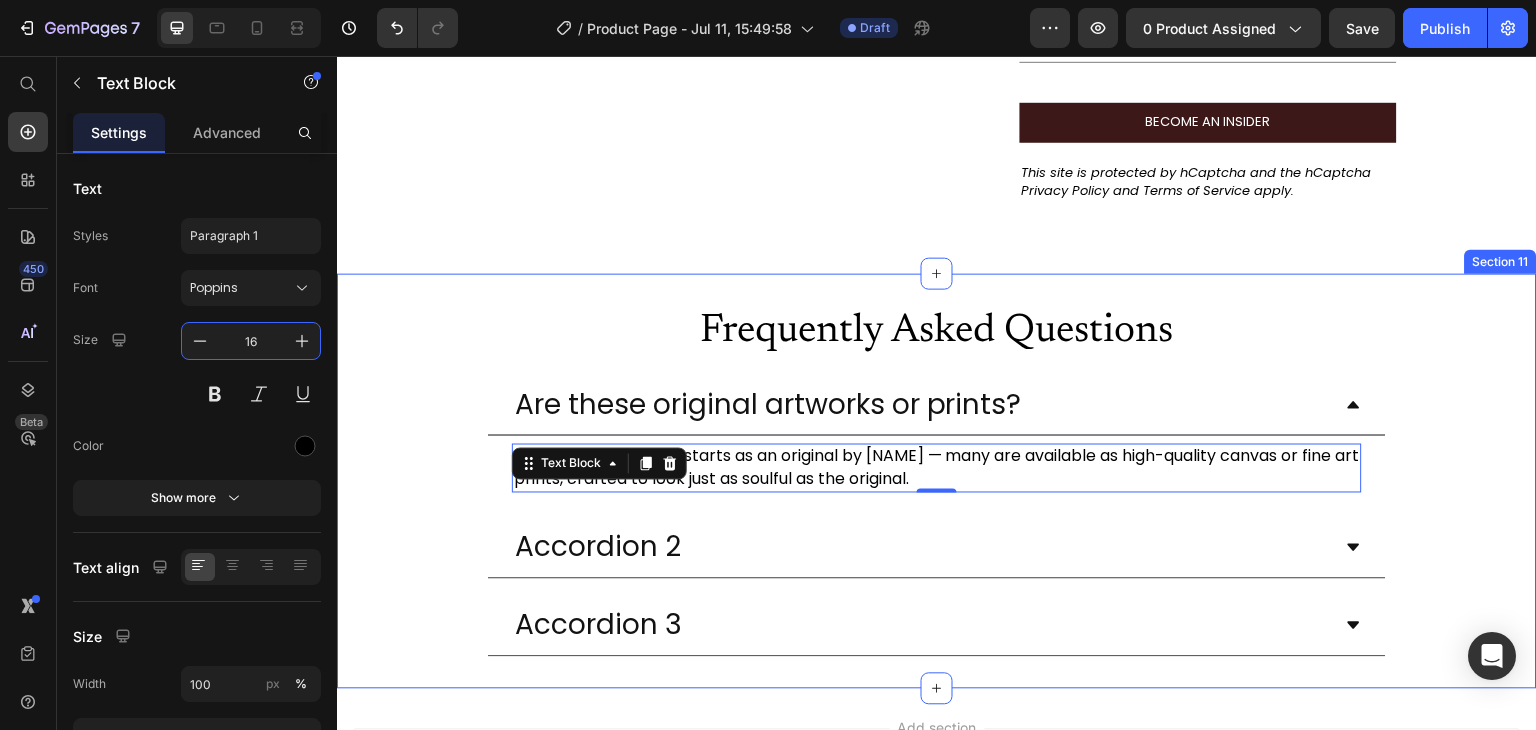 click on "Frequently Asked Questions Heading
Are these original artworks or prints? Every Bella Eve piece starts as an original by Isabella Karolewicz — many are available as high-quality canvas or fine art prints, crafted to look just as soulful as the original. Text Block   0 Row
Accordion 2
Accordion 3 Accordion Row" at bounding box center [937, 481] 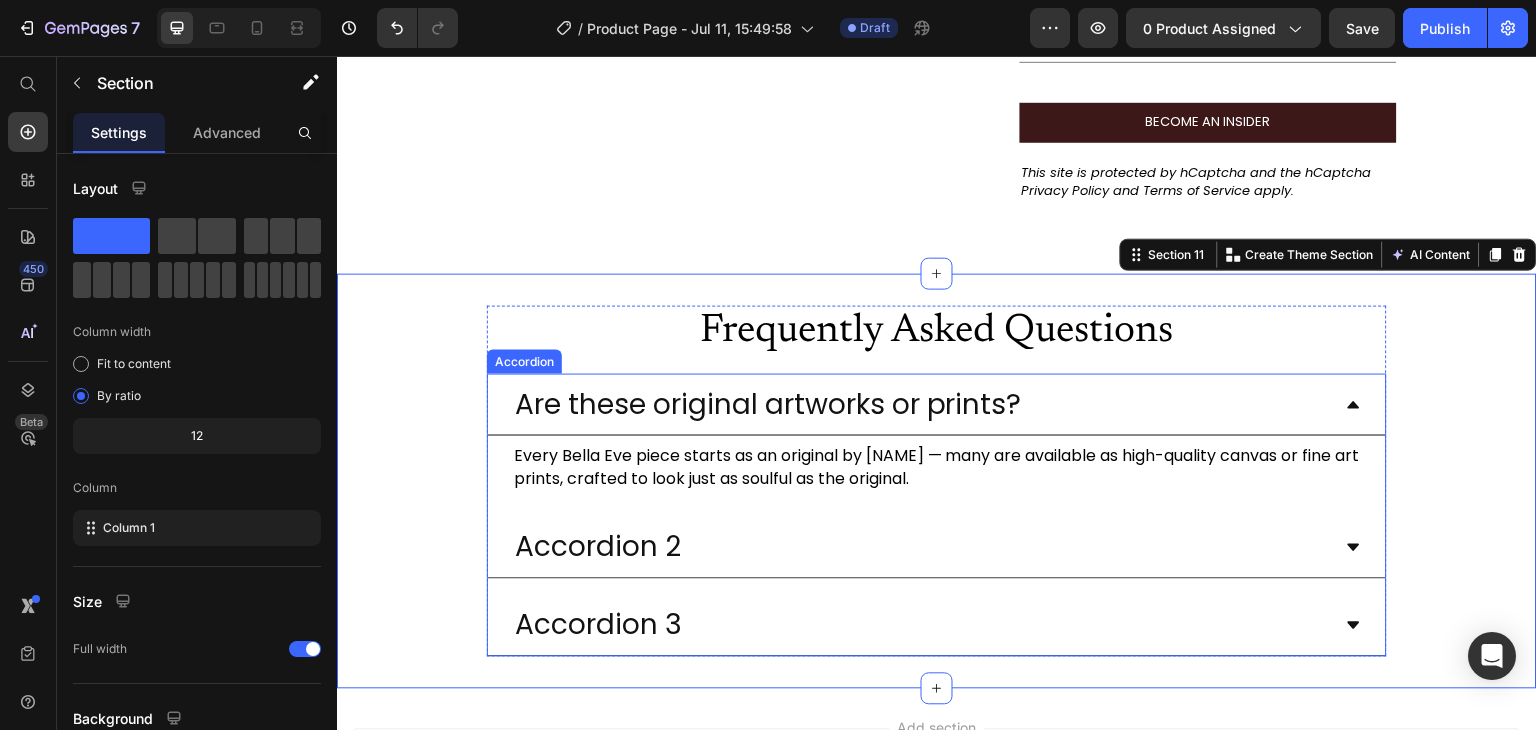 click on "Are these original artworks or prints?" at bounding box center (937, 405) 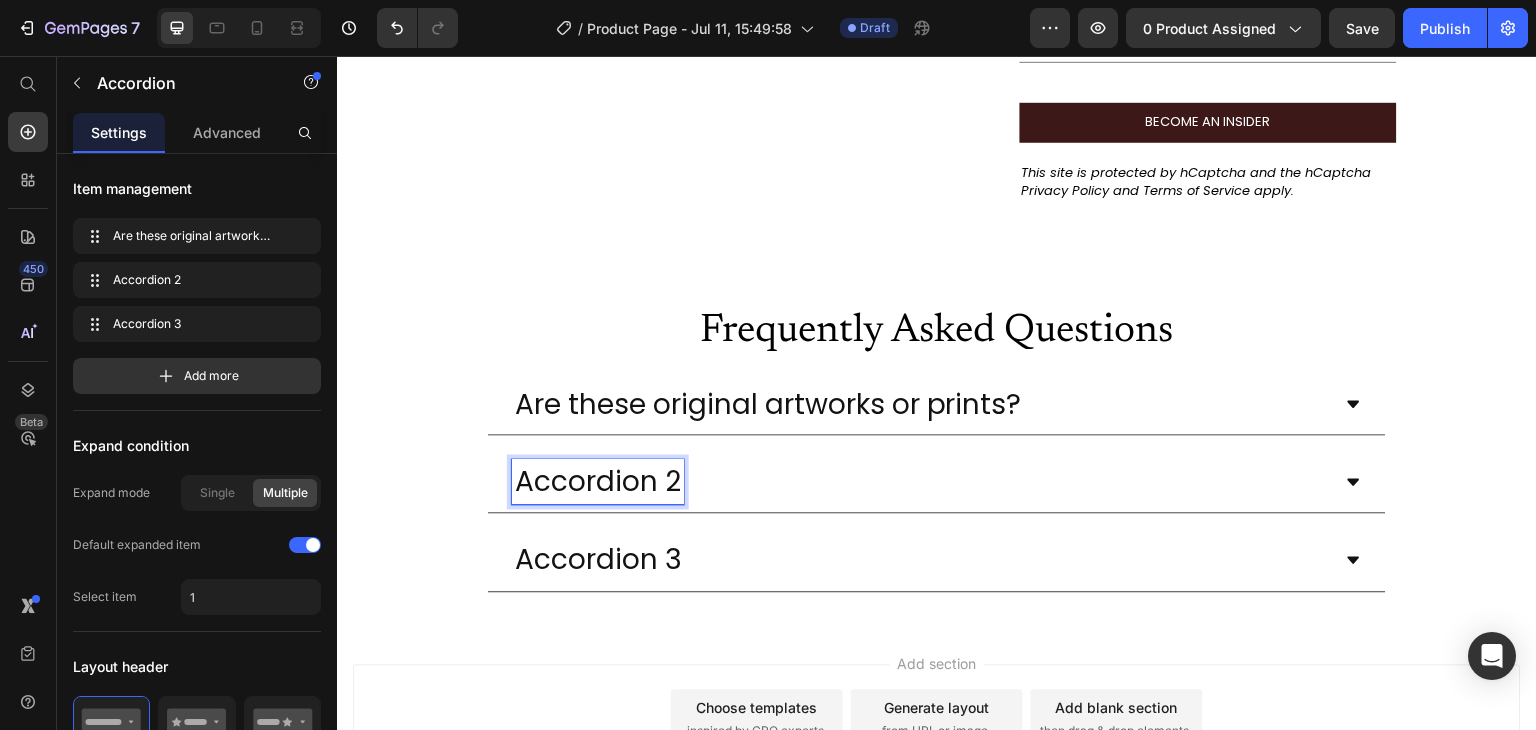 click on "Are these original artworks or prints?" at bounding box center (921, 404) 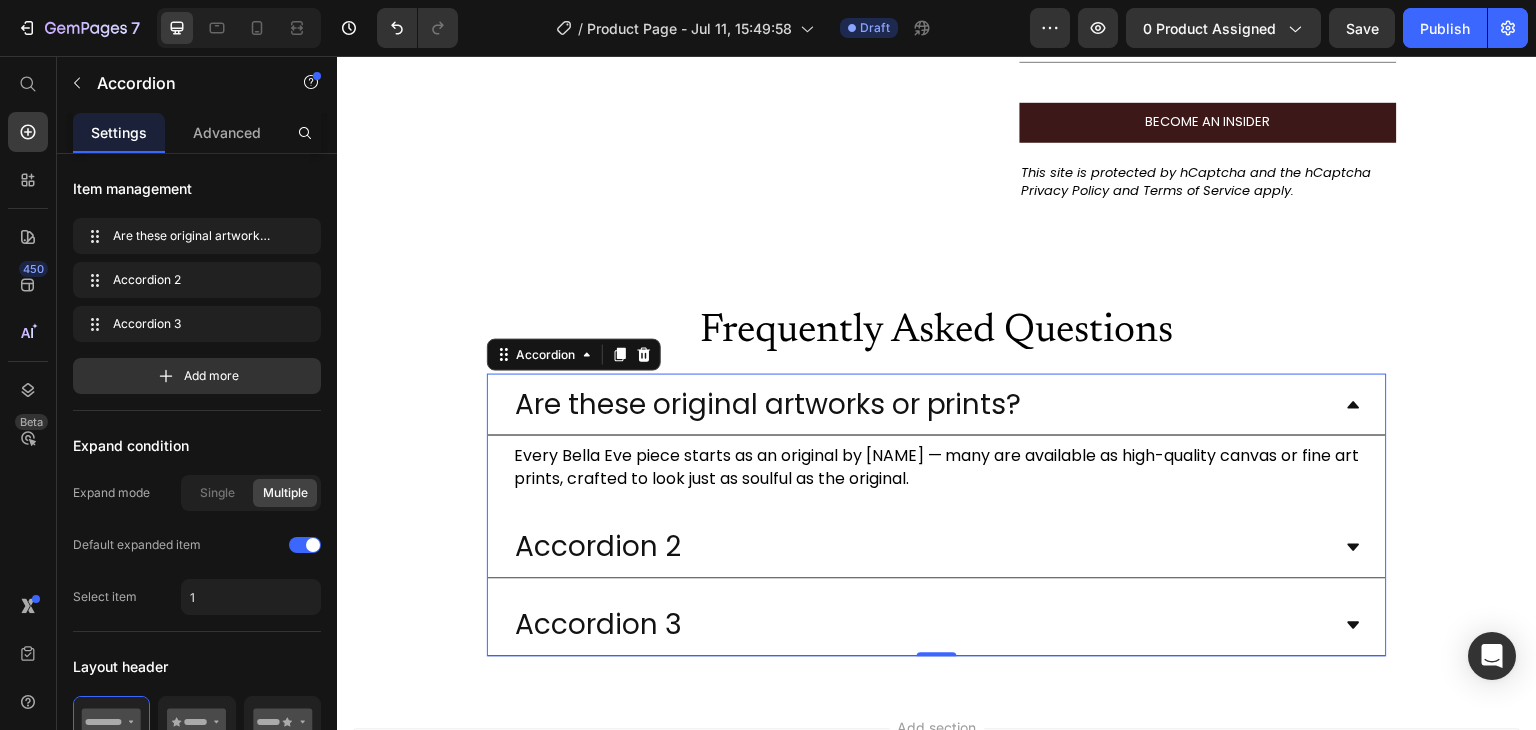 click on "Accordion 2" at bounding box center (921, 547) 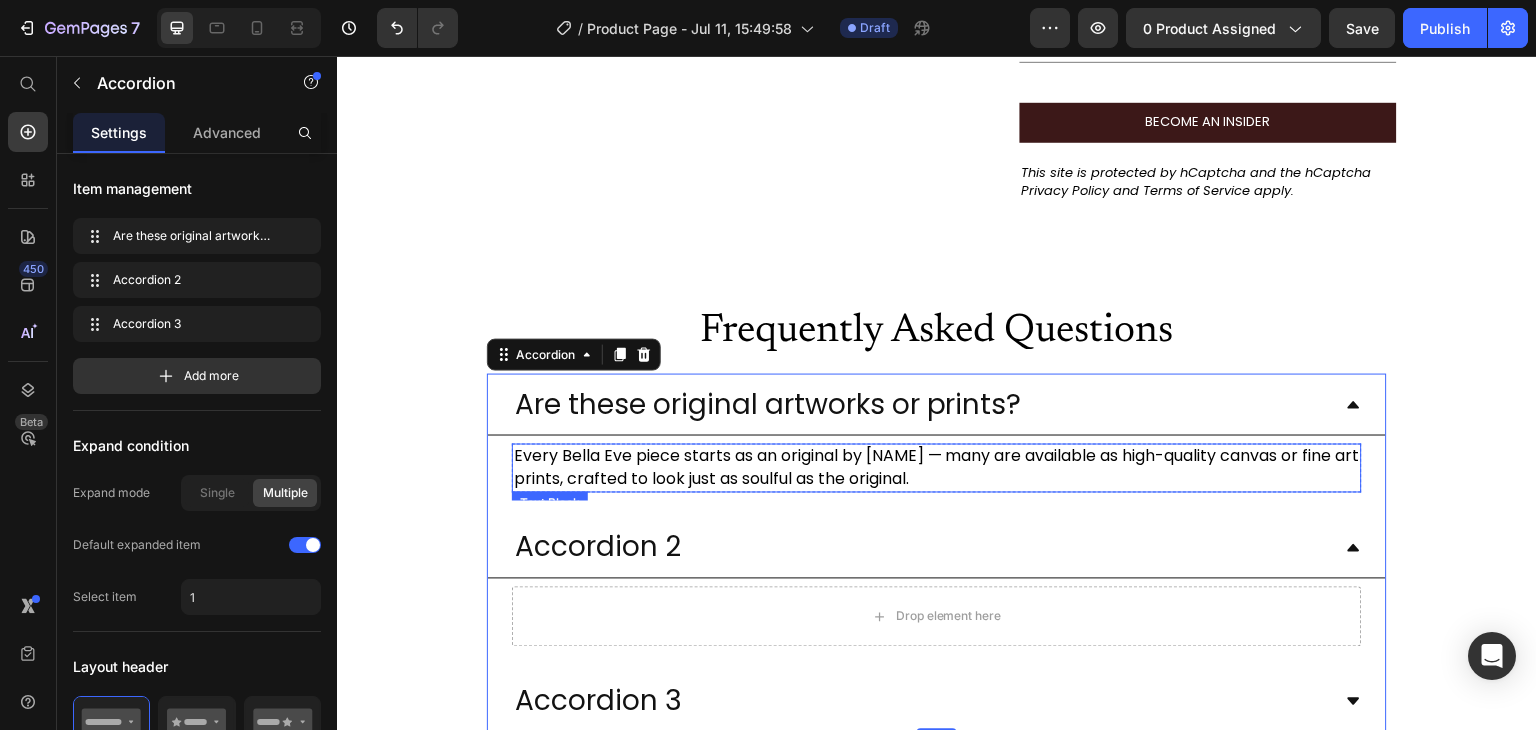 click on "Every Bella Eve piece starts as an original by Isabella Karolewicz — many are available as high-quality canvas or fine art prints, crafted to look just as soulful as the original." at bounding box center (937, 468) 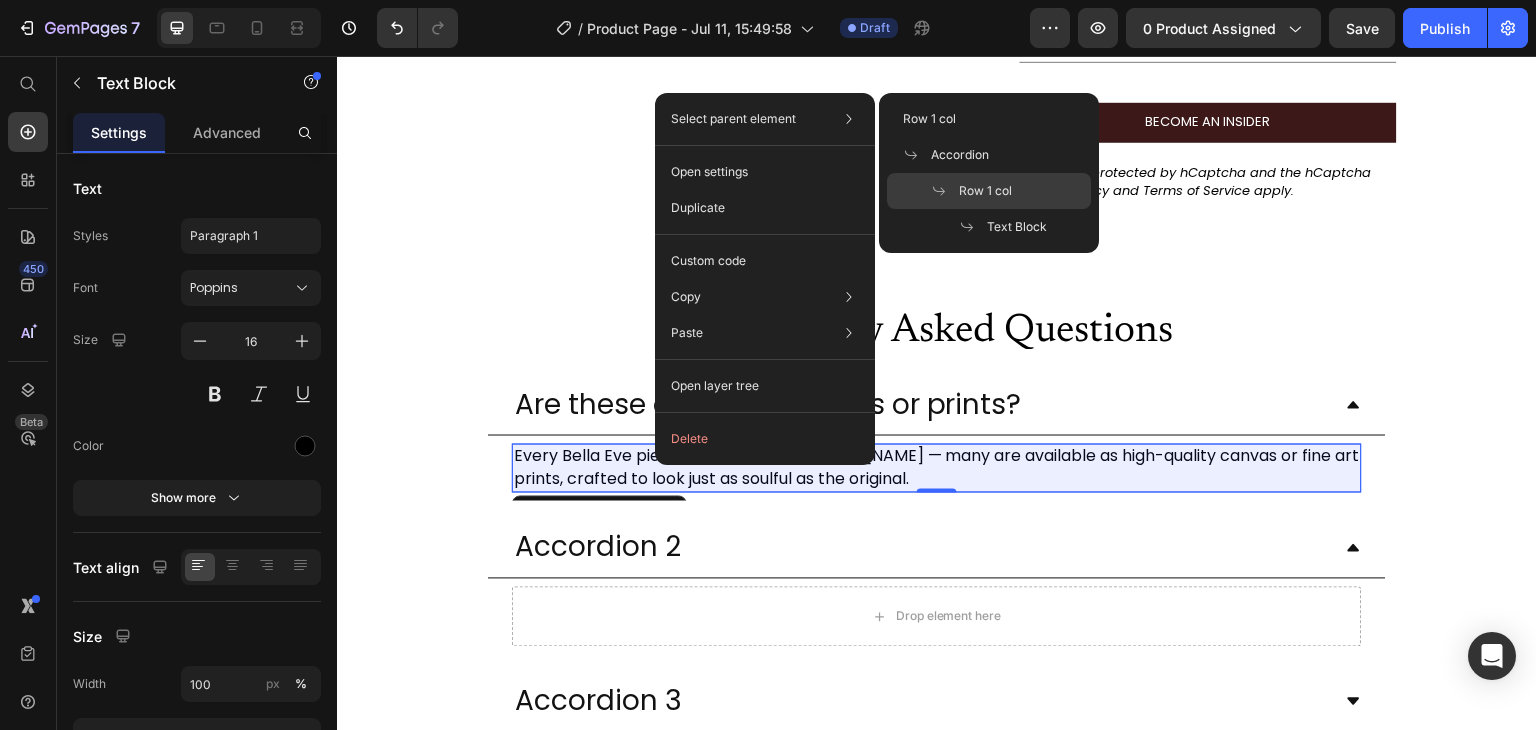 click at bounding box center [945, 191] 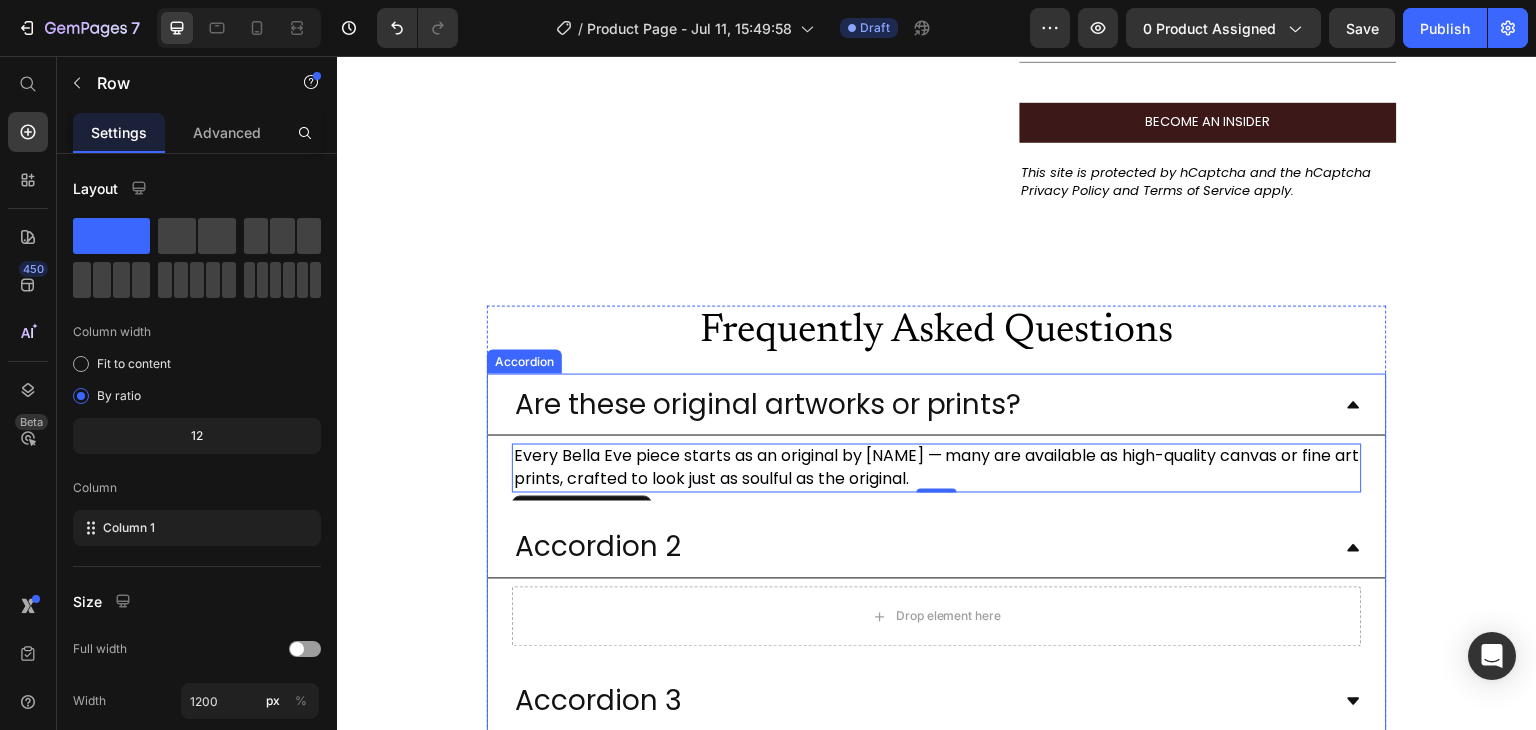 click on "Accordion 2" at bounding box center (921, 547) 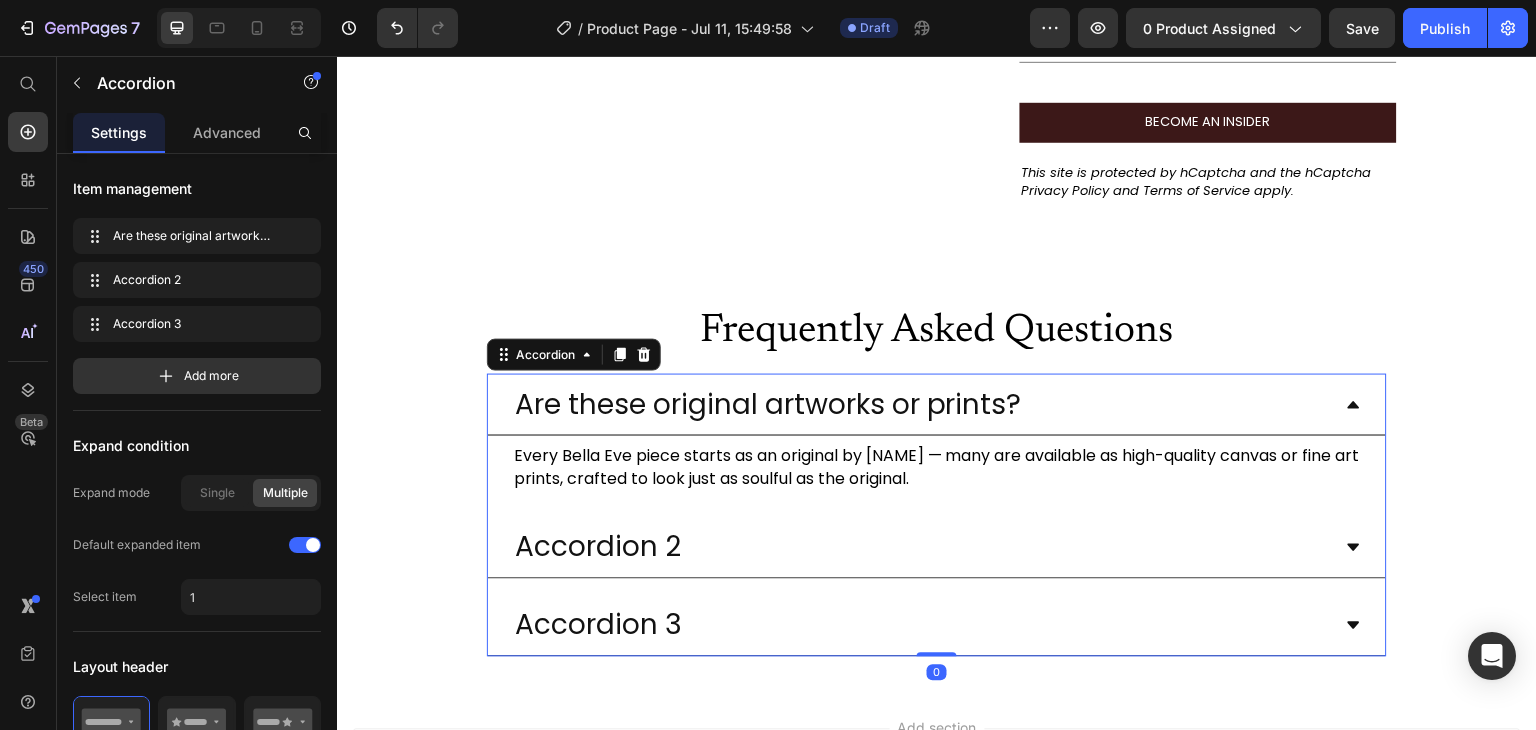 click on "Are these original artworks or prints?" at bounding box center (921, 404) 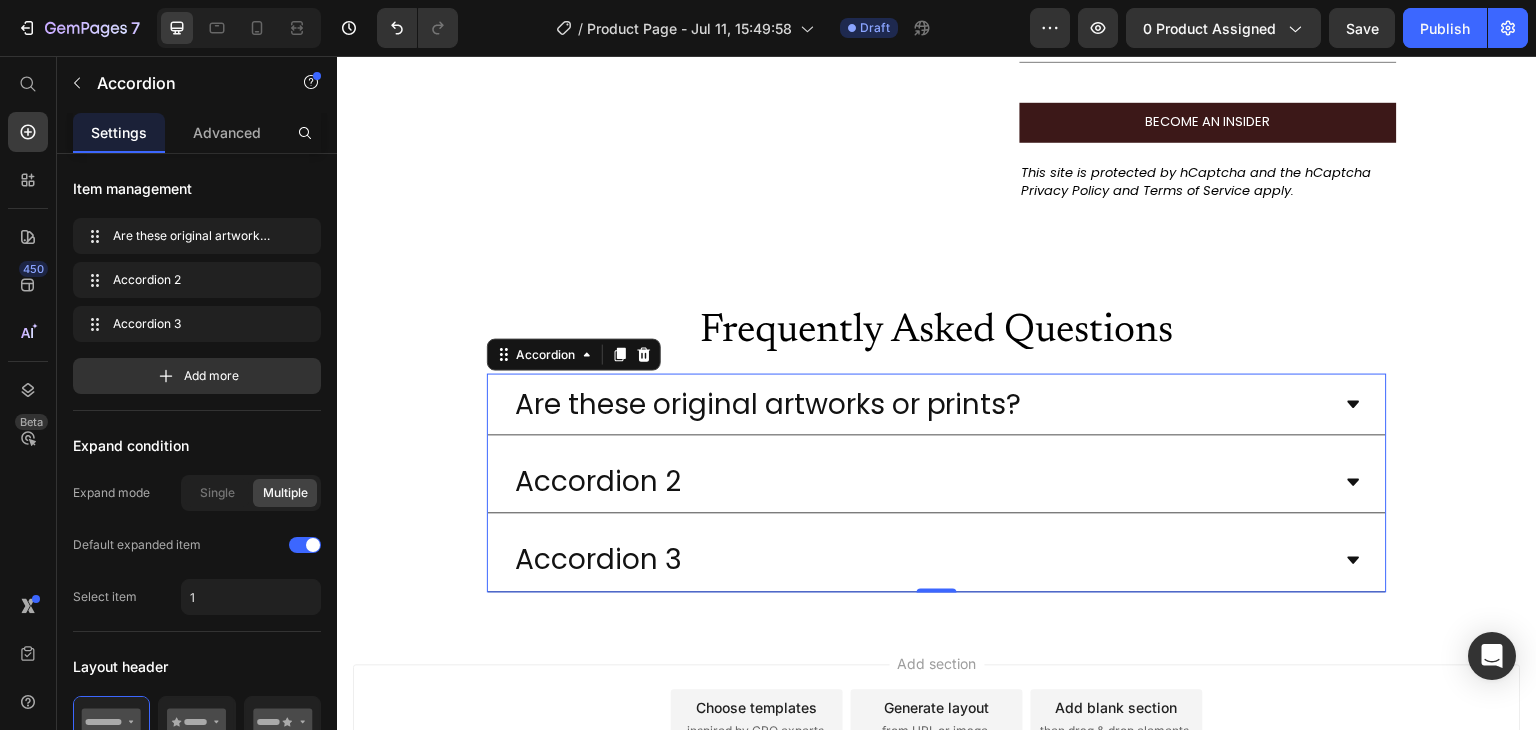 click on "Accordion 2" at bounding box center [921, 482] 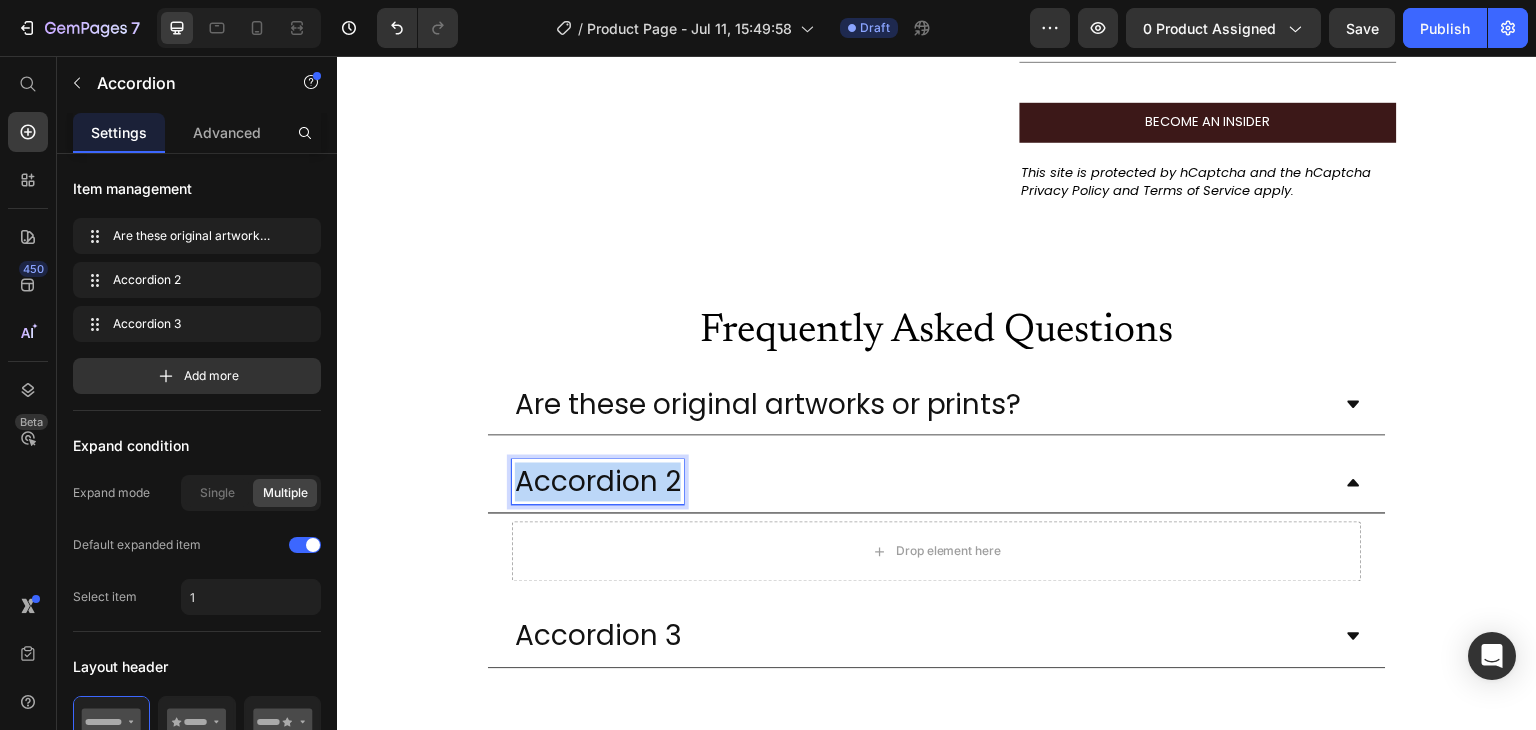 click on "Accordion 2" at bounding box center (598, 482) 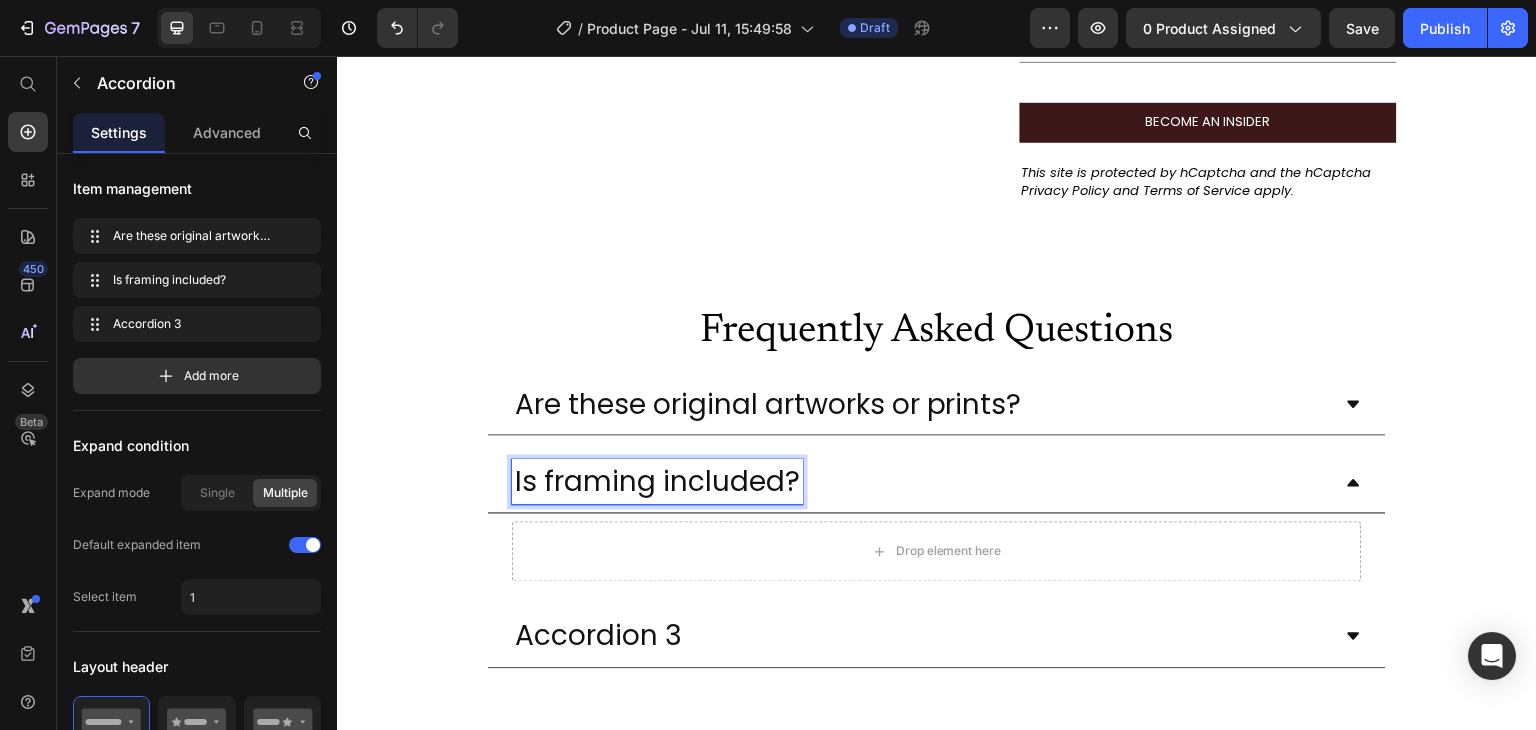 click on "Is framing included?" at bounding box center (921, 482) 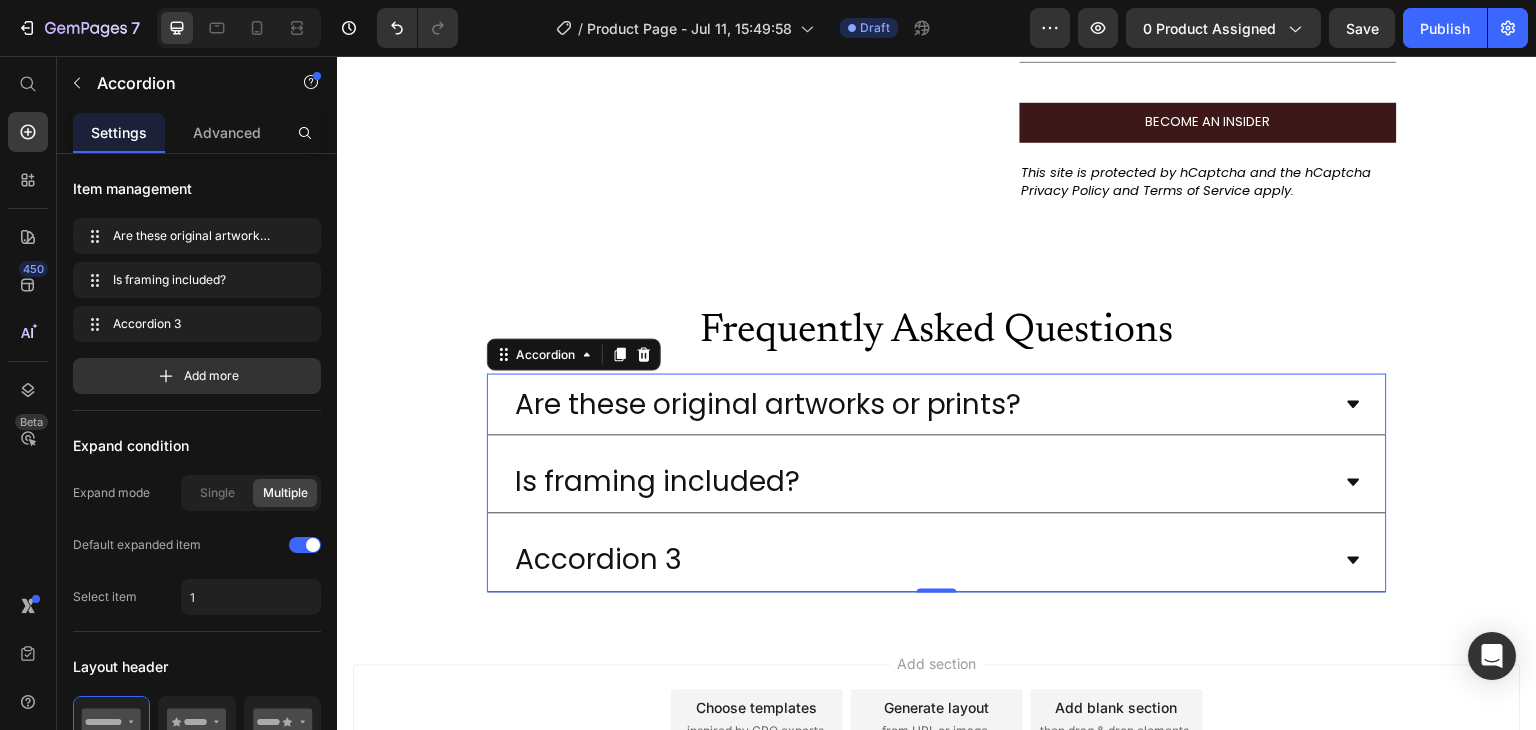 click on "Is framing included?" at bounding box center [921, 482] 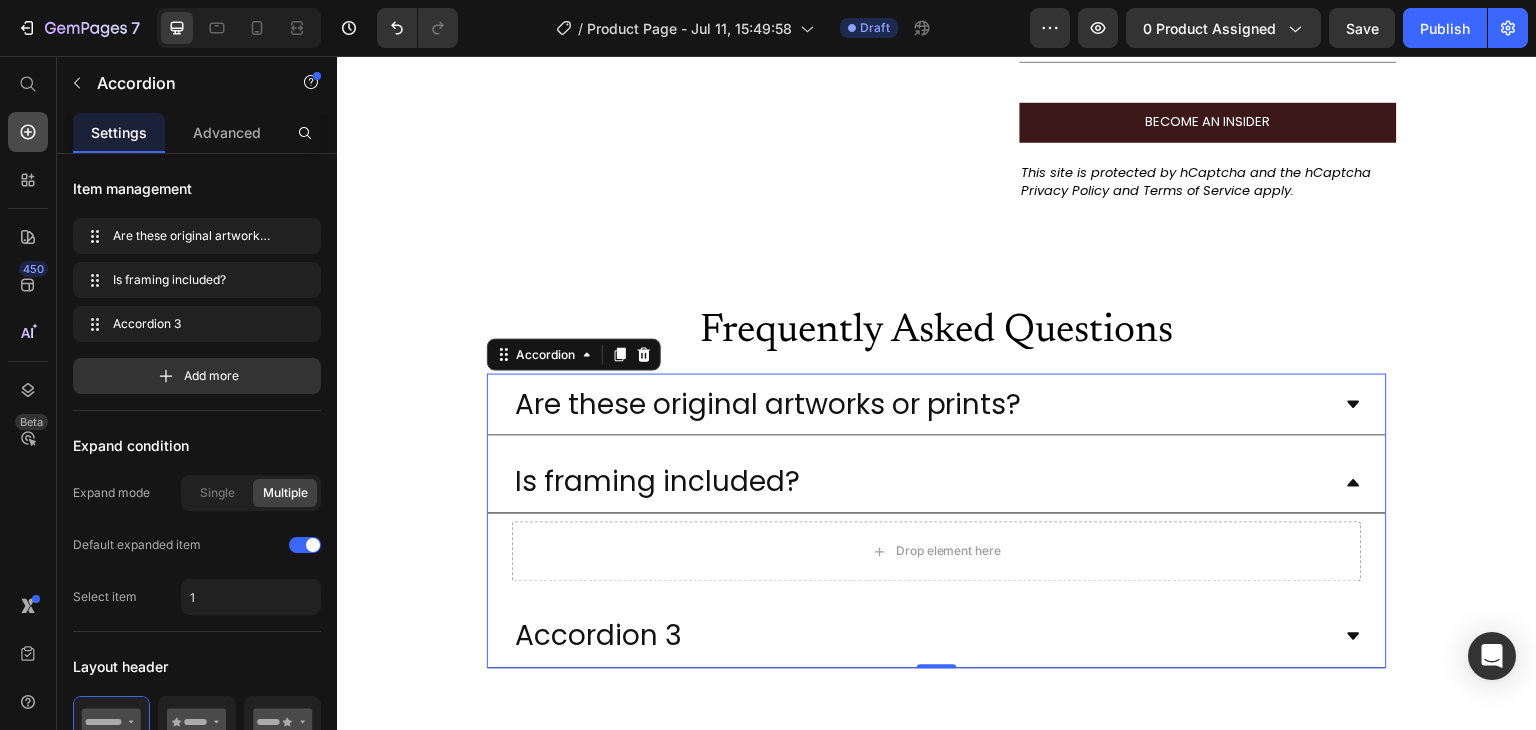 click 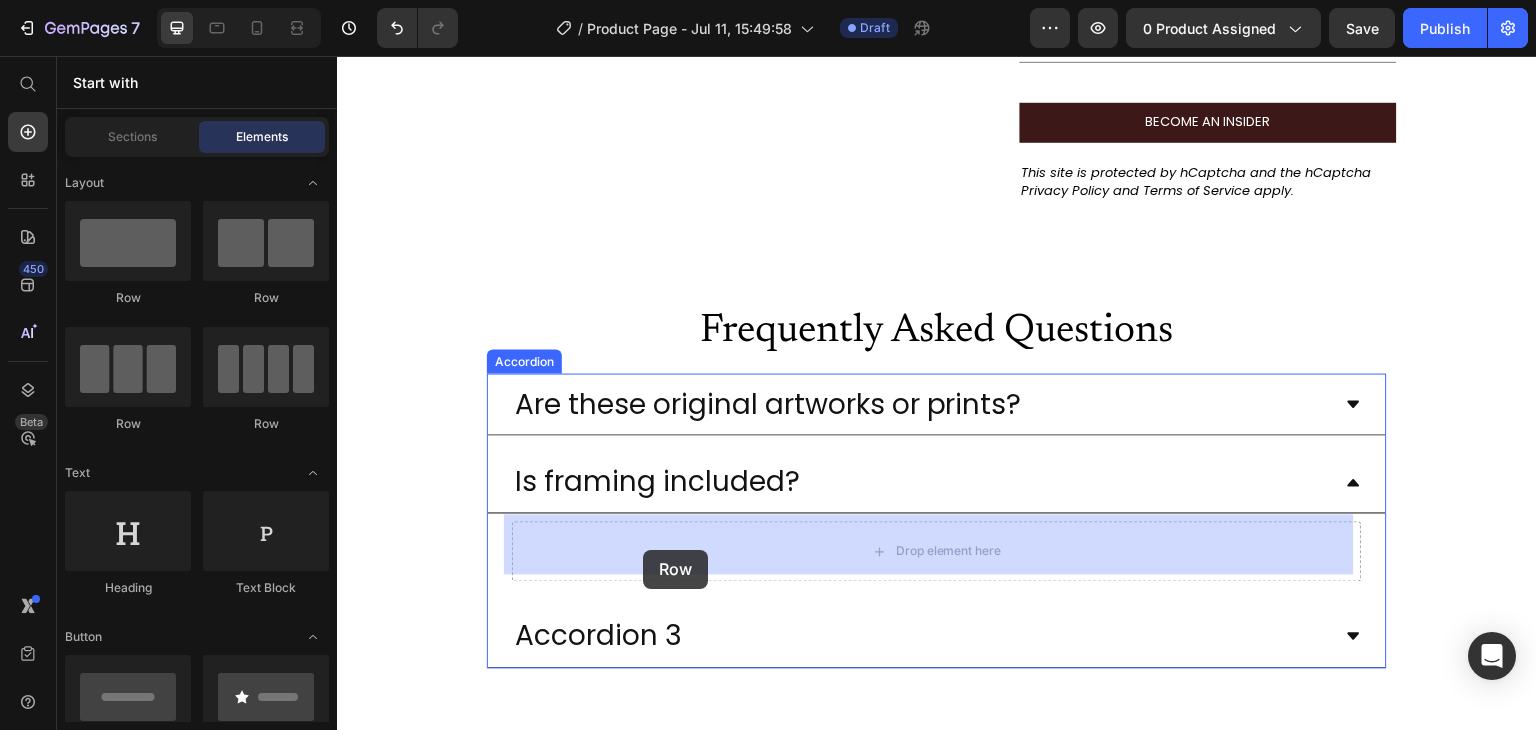 drag, startPoint x: 497, startPoint y: 293, endPoint x: 643, endPoint y: 550, distance: 295.5757 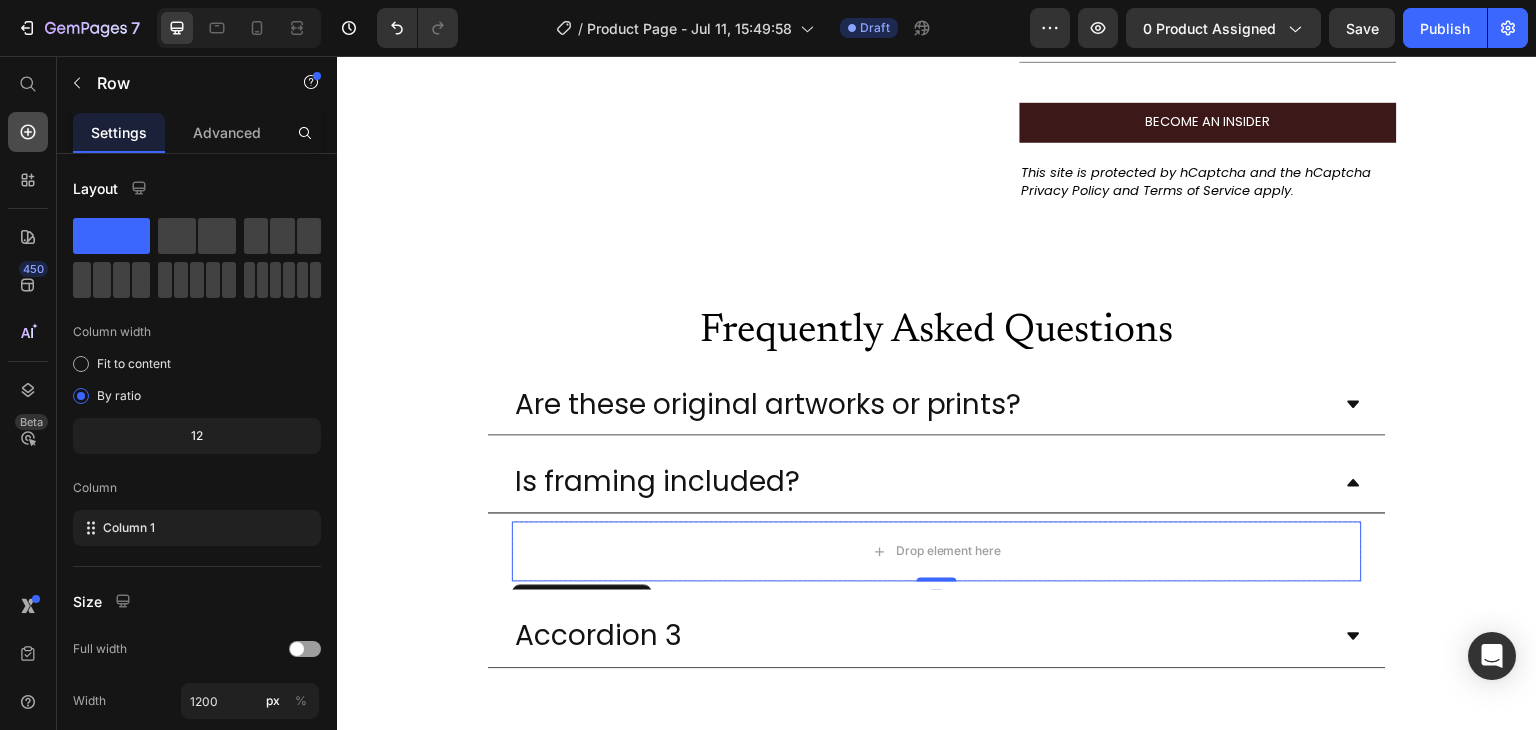 click 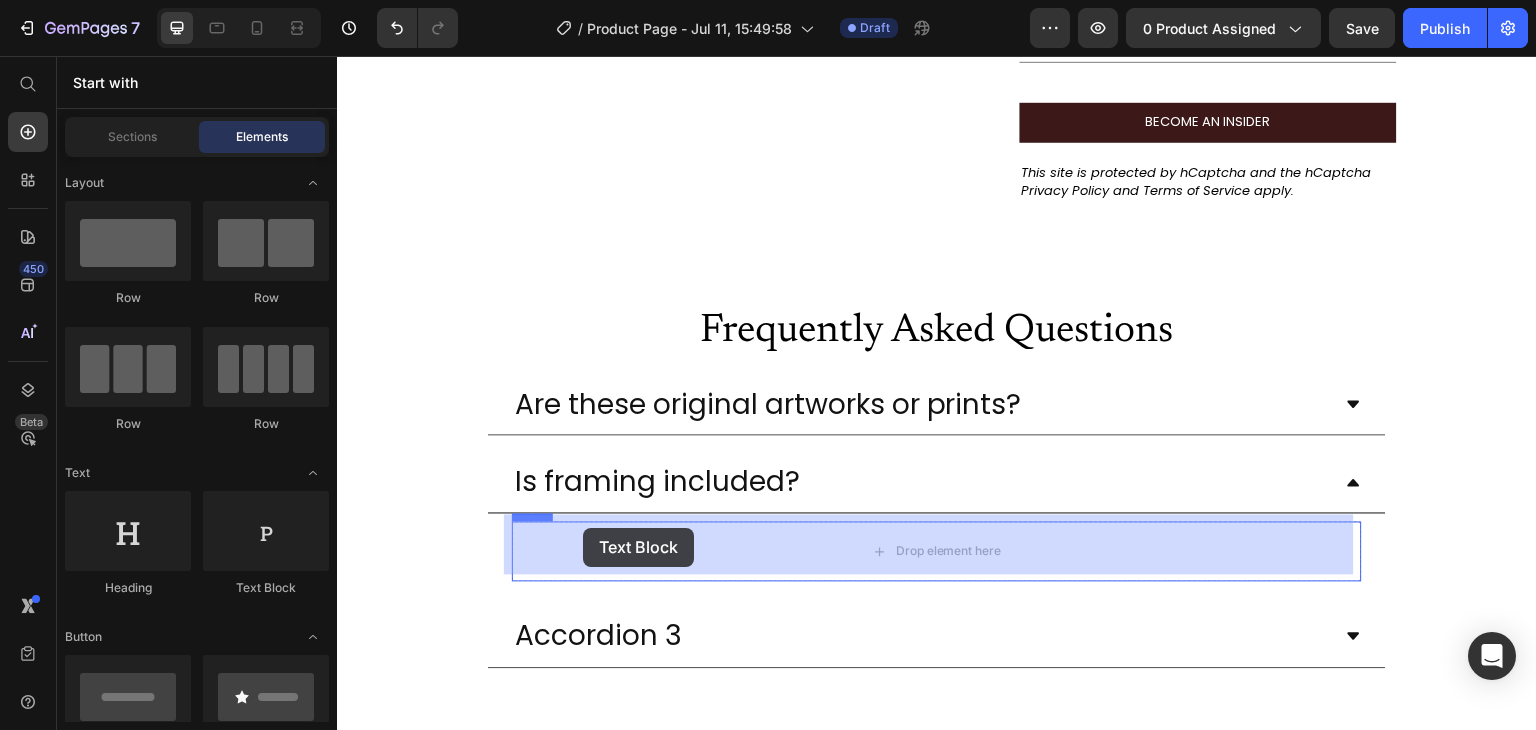 drag, startPoint x: 591, startPoint y: 603, endPoint x: 583, endPoint y: 528, distance: 75.42546 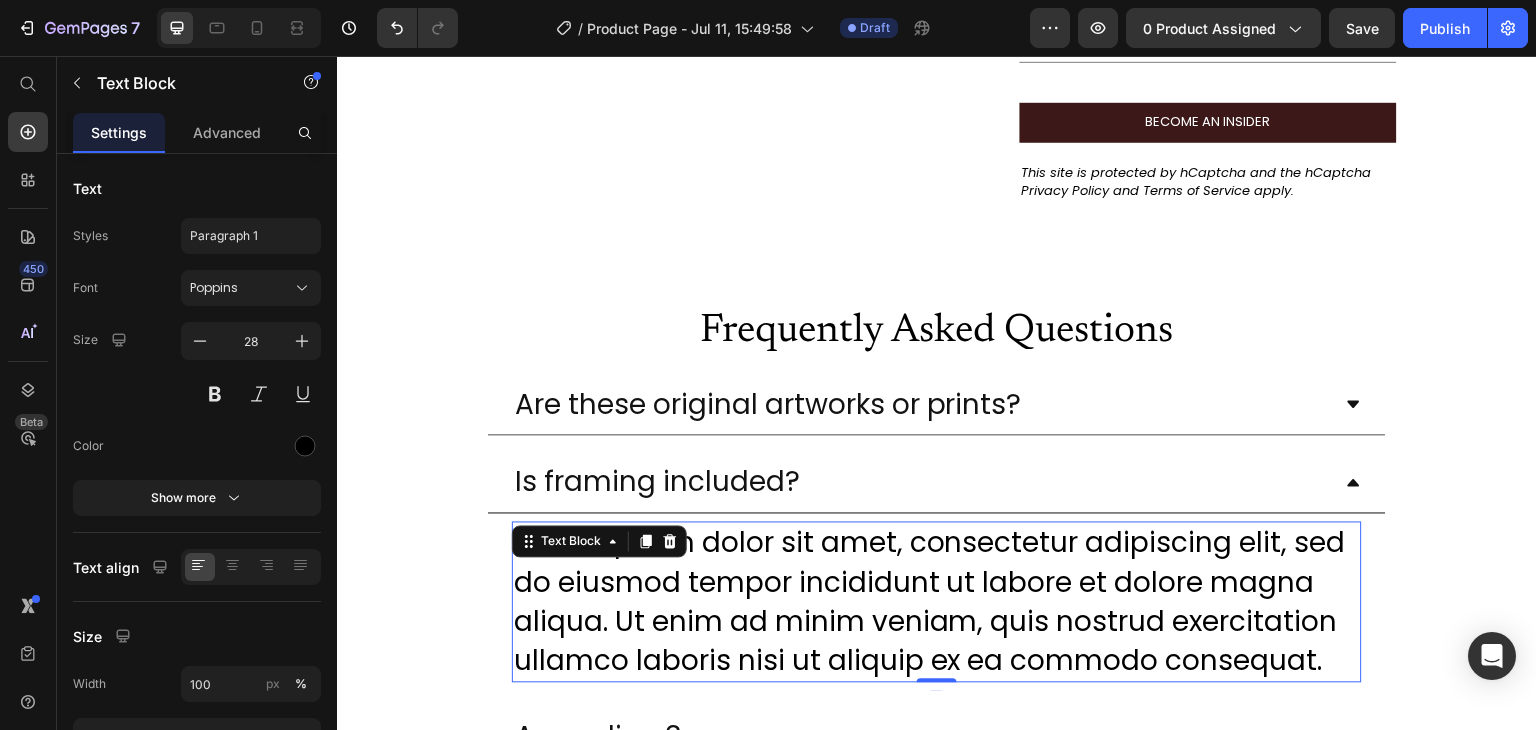 click on "Lorem ipsum dolor sit amet, consectetur adipiscing elit, sed do eiusmod tempor incididunt ut labore et dolore magna aliqua. Ut enim ad minim veniam, quis nostrud exercitation ullamco laboris nisi ut aliquip ex ea commodo consequat." at bounding box center [937, 602] 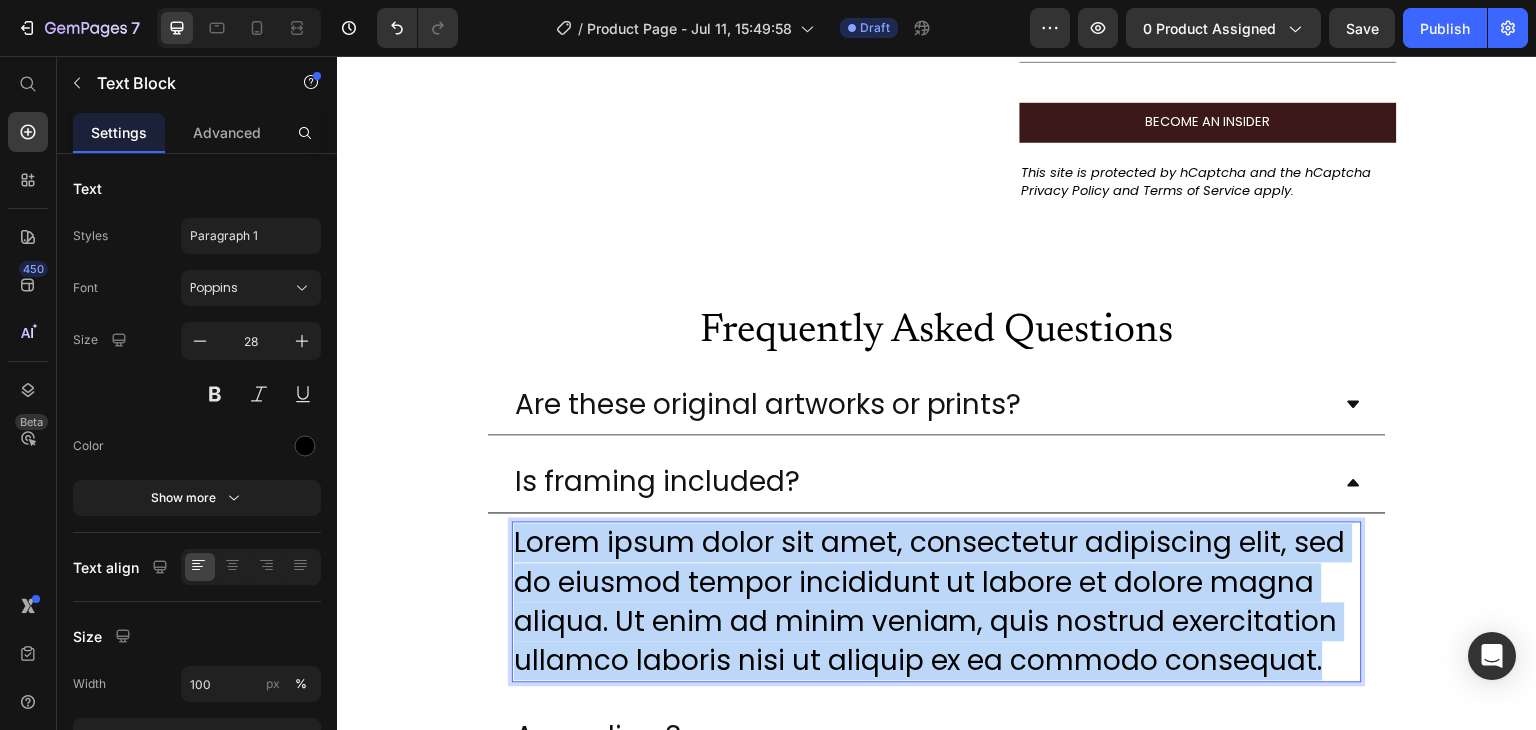 click on "Lorem ipsum dolor sit amet, consectetur adipiscing elit, sed do eiusmod tempor incididunt ut labore et dolore magna aliqua. Ut enim ad minim veniam, quis nostrud exercitation ullamco laboris nisi ut aliquip ex ea commodo consequat." at bounding box center (937, 602) 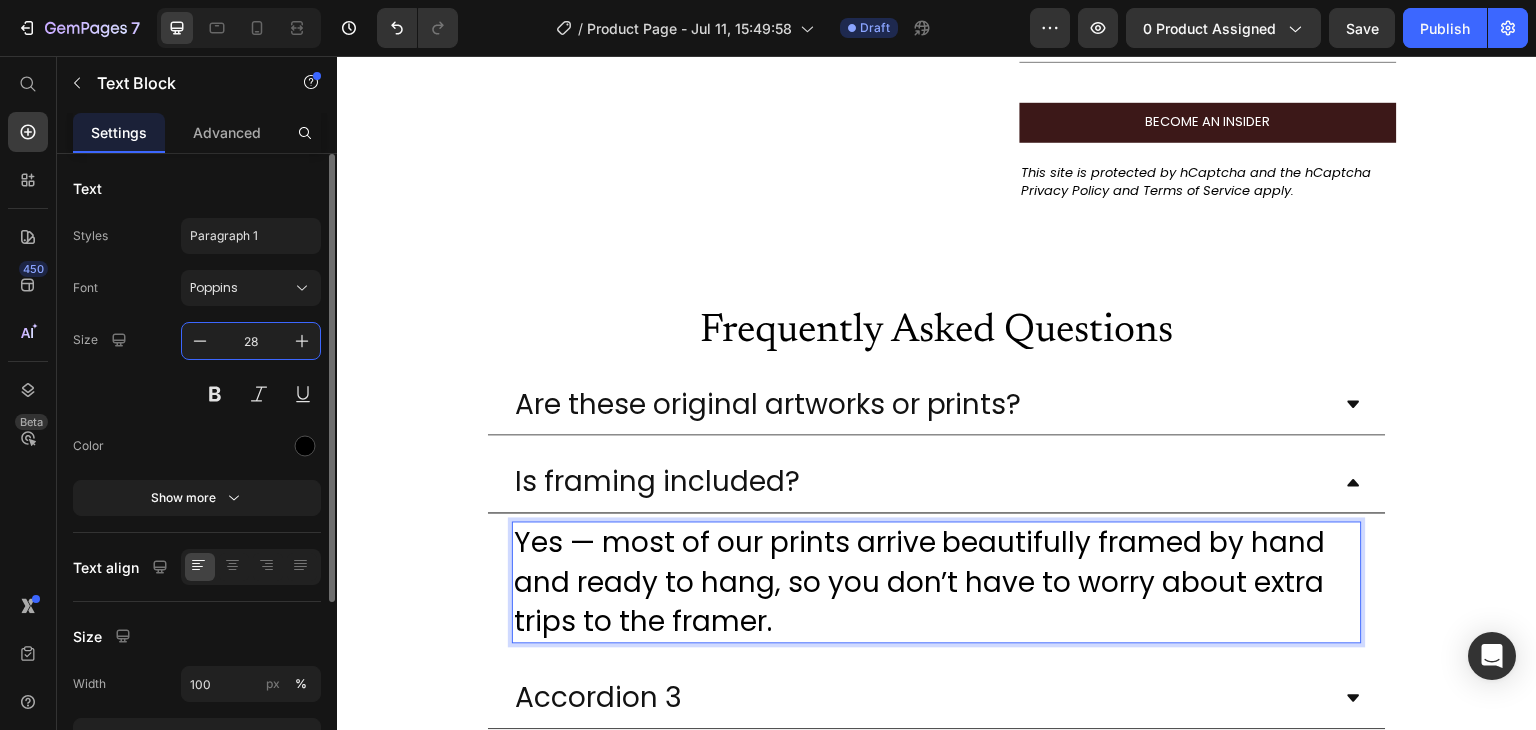 click on "28" at bounding box center (251, 341) 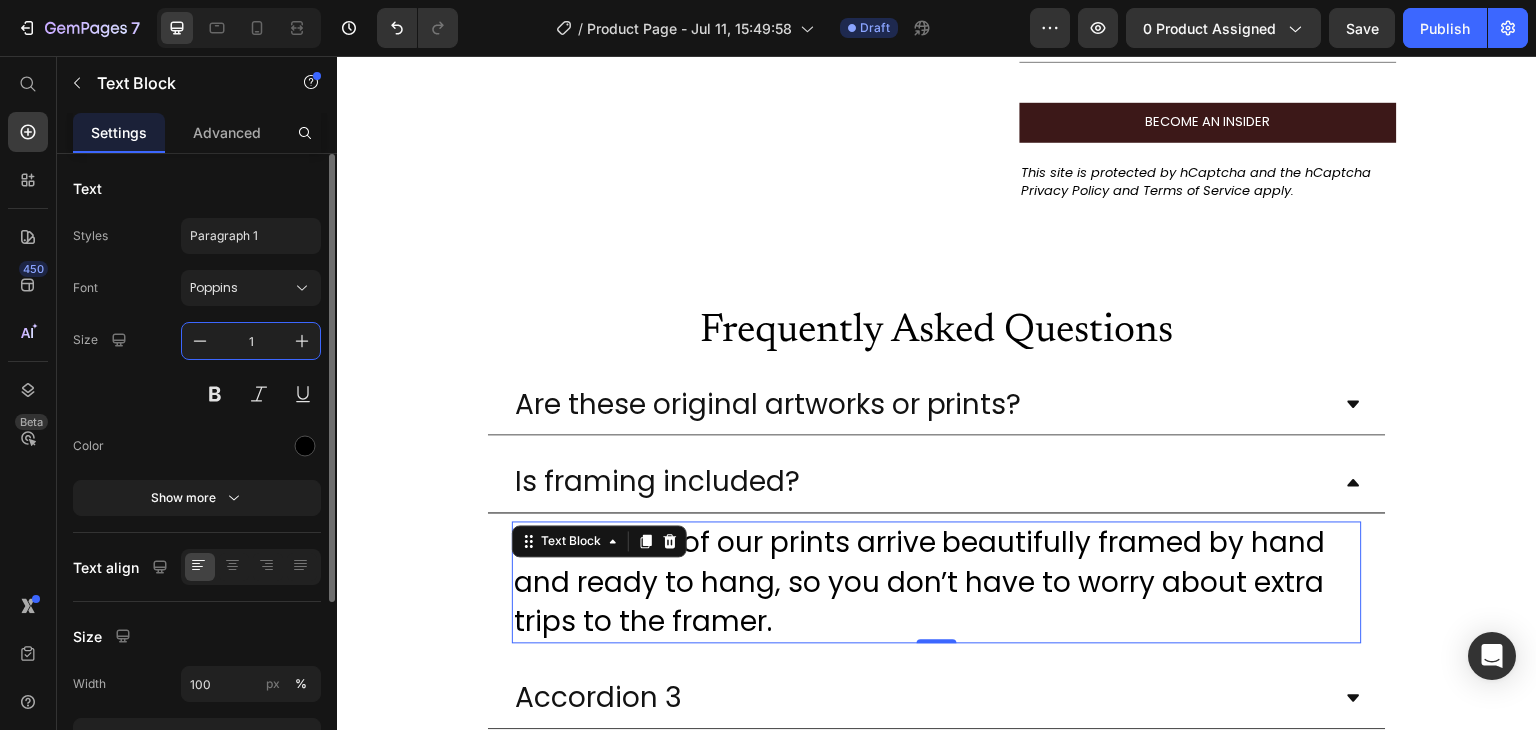 type on "16" 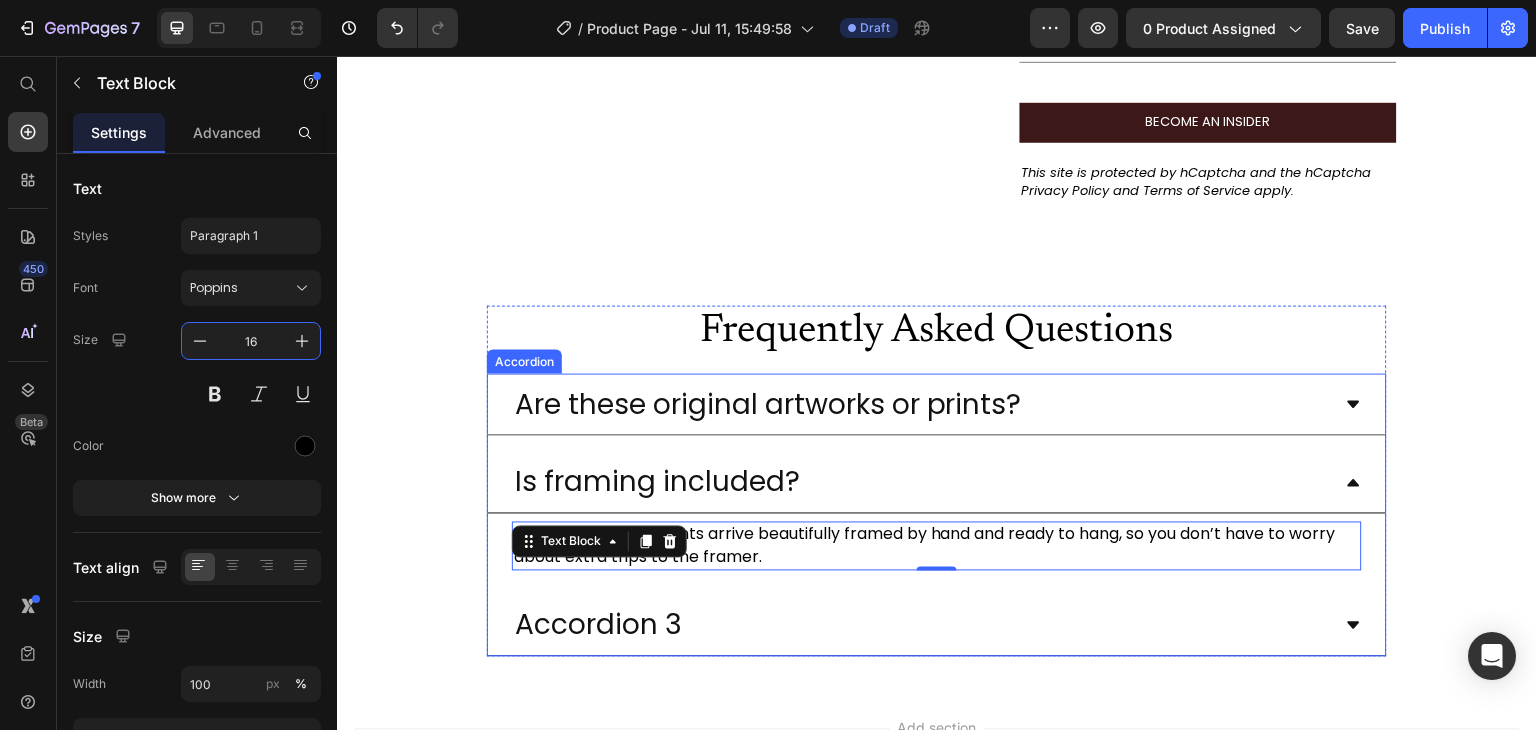 click on "Is framing included?" at bounding box center (921, 482) 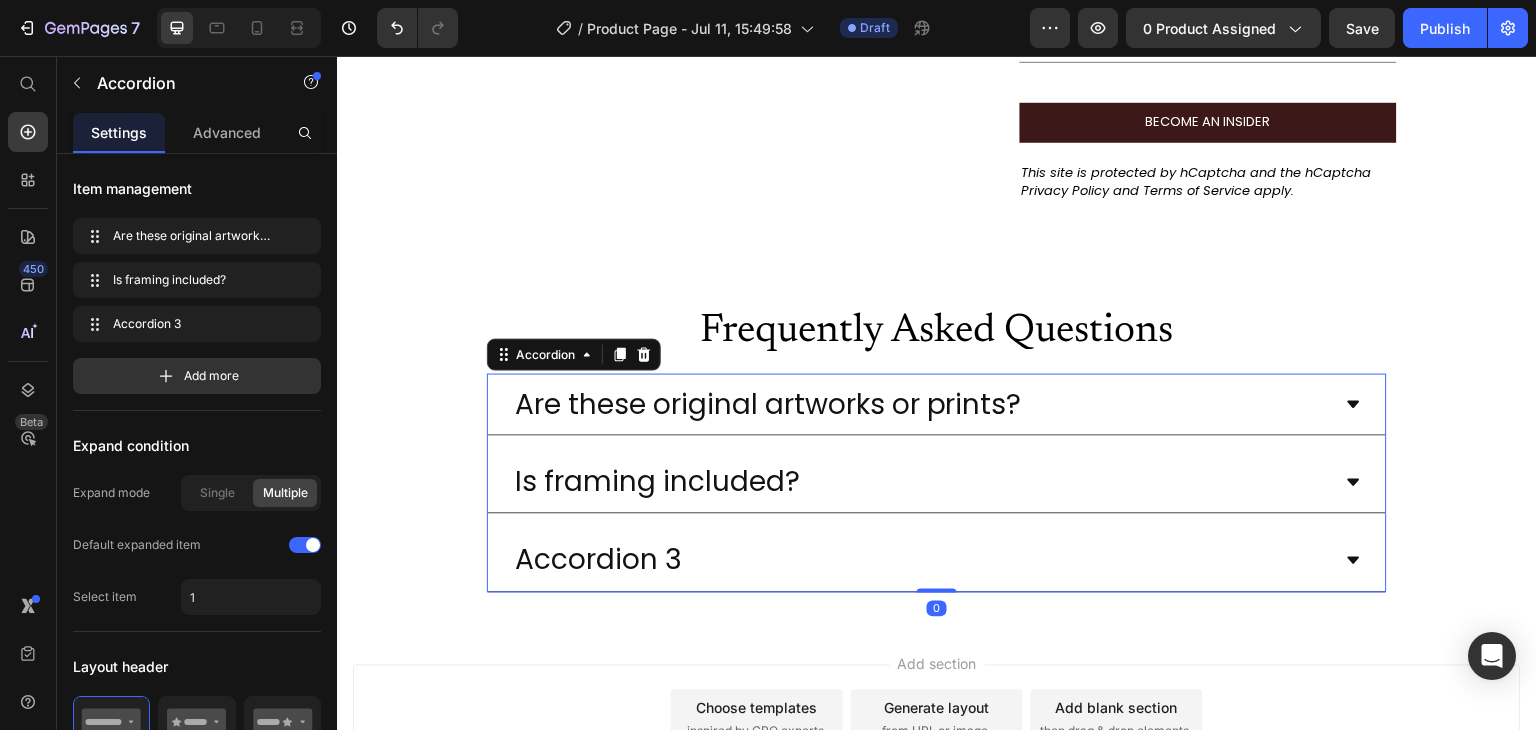click on "Accordion 3" at bounding box center (921, 560) 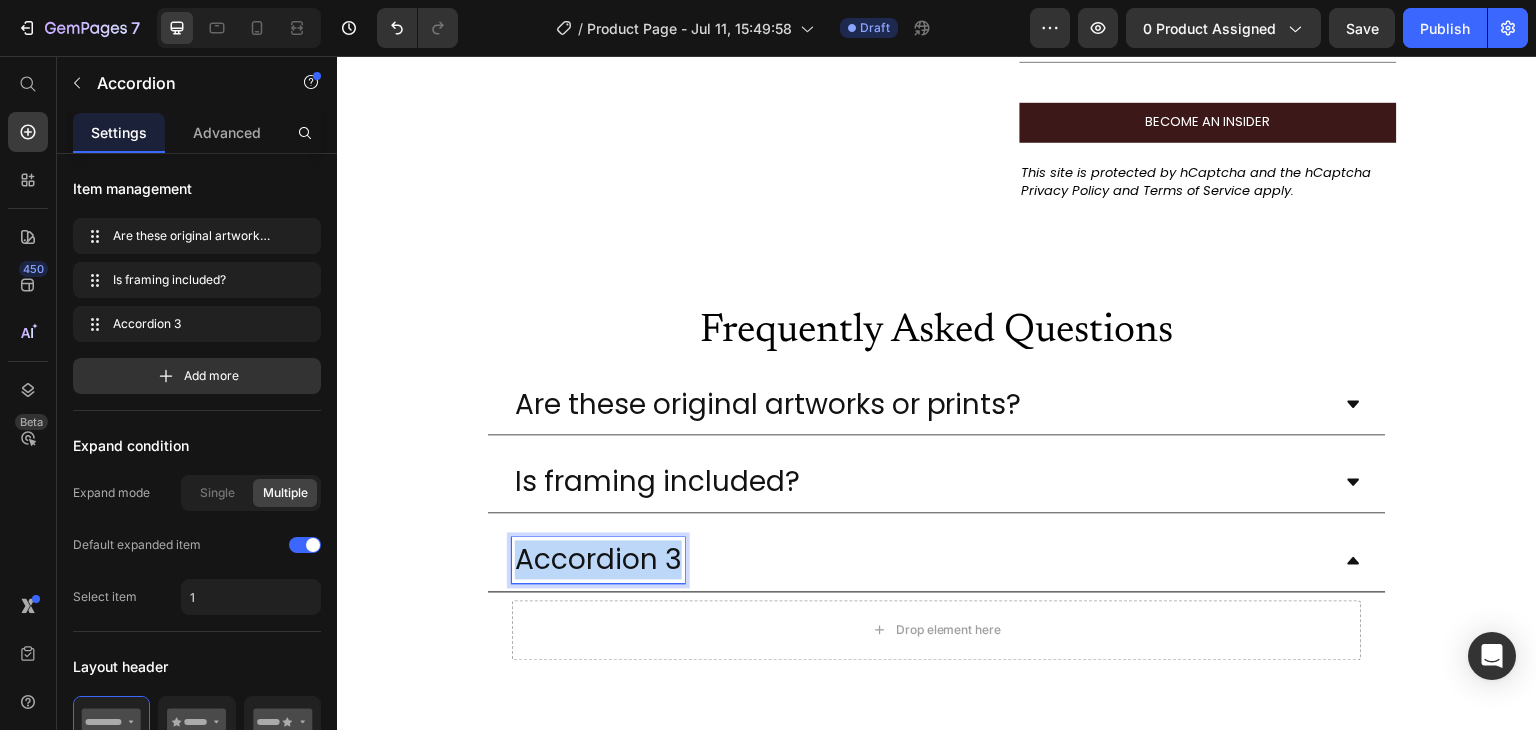 click on "Accordion 3" at bounding box center [598, 560] 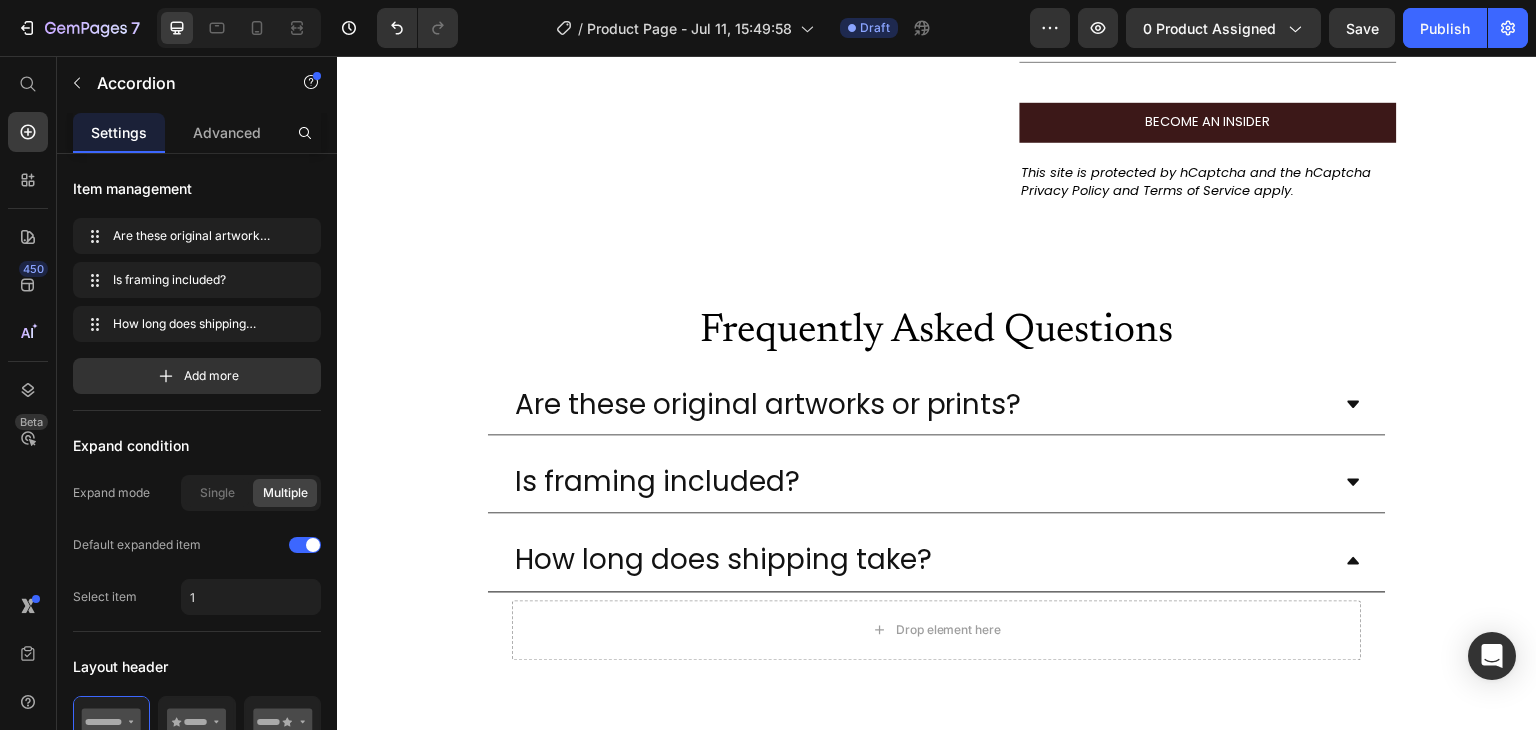 click on "How long does shipping take?" at bounding box center (921, 560) 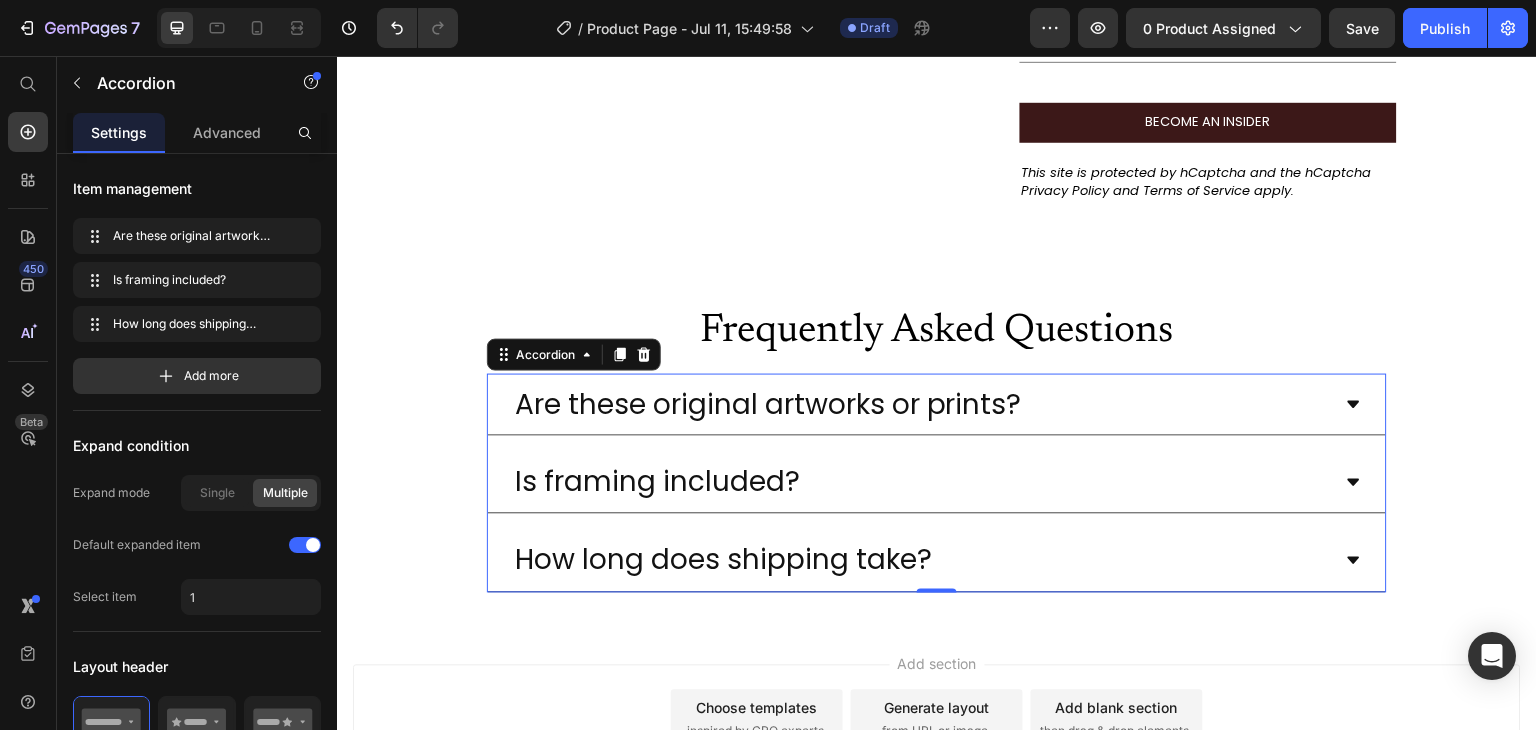 click on "How long does shipping take?" at bounding box center (921, 560) 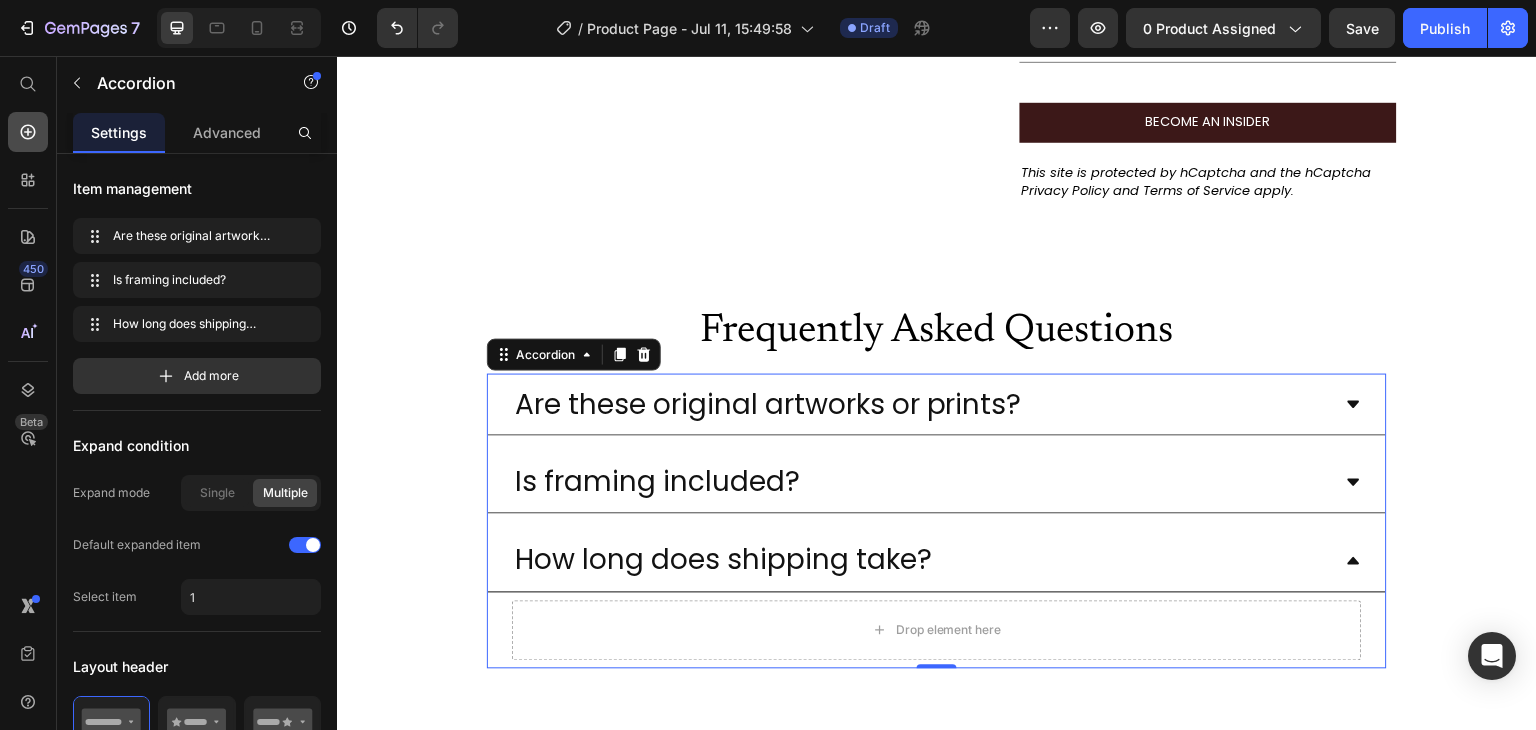 click 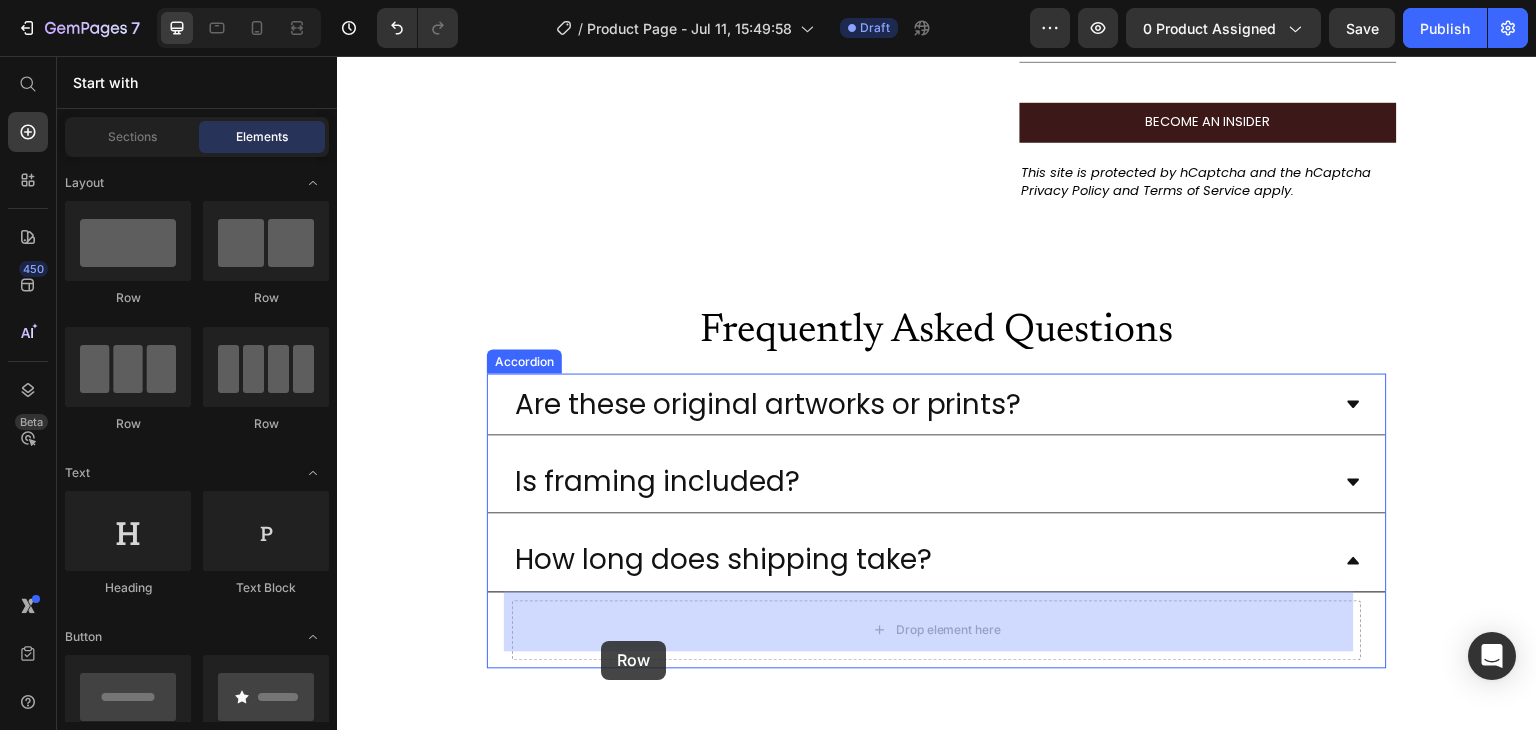 drag, startPoint x: 457, startPoint y: 325, endPoint x: 601, endPoint y: 641, distance: 347.26358 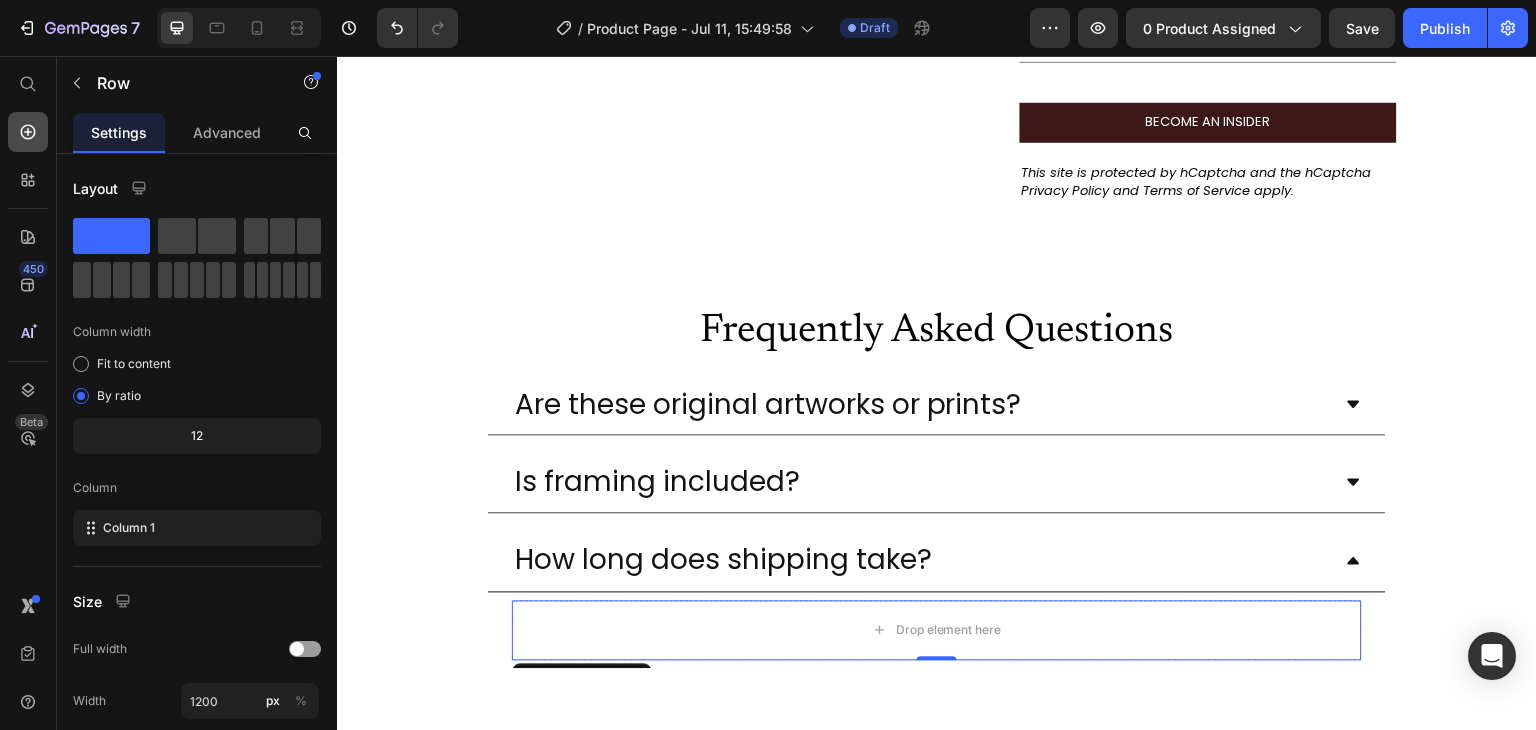 click 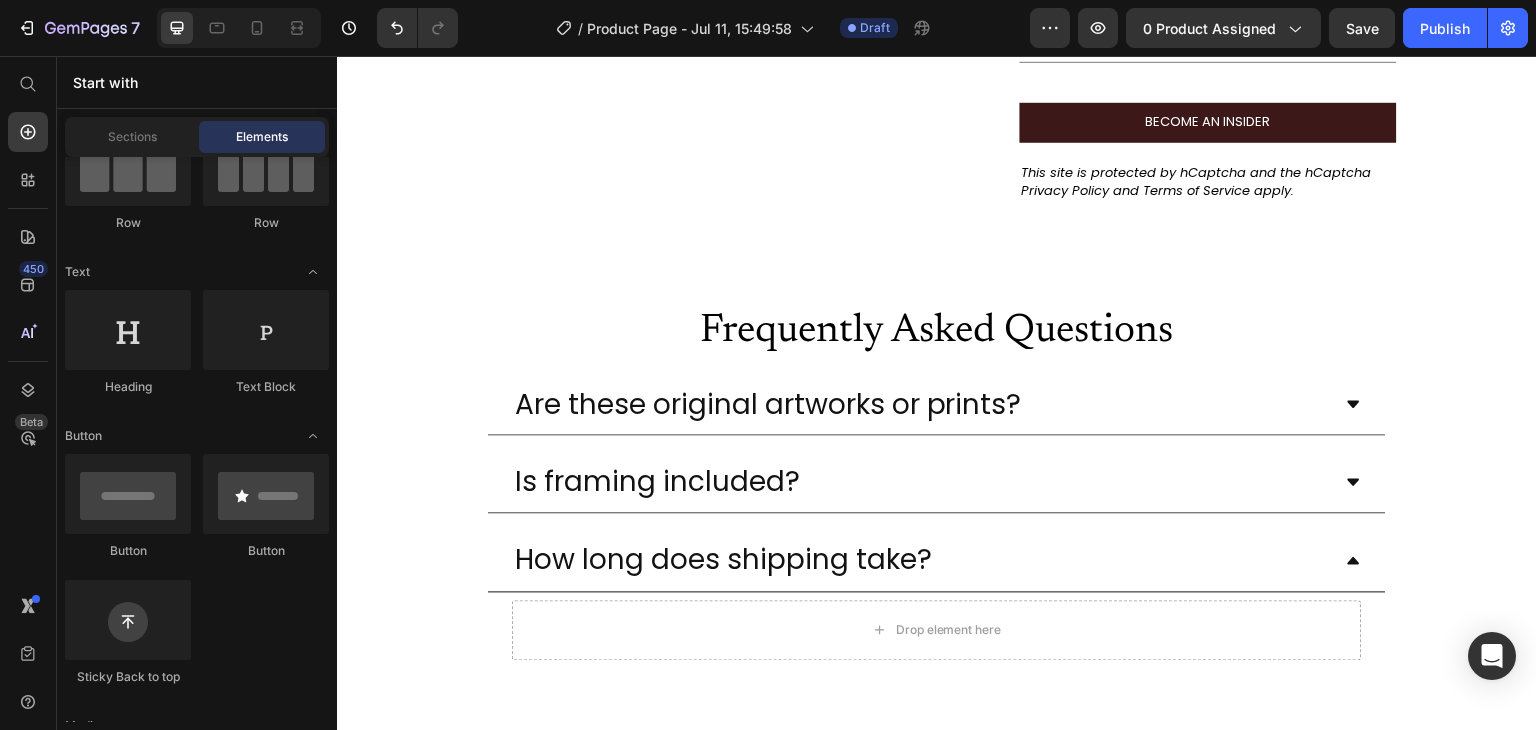 scroll, scrollTop: 0, scrollLeft: 0, axis: both 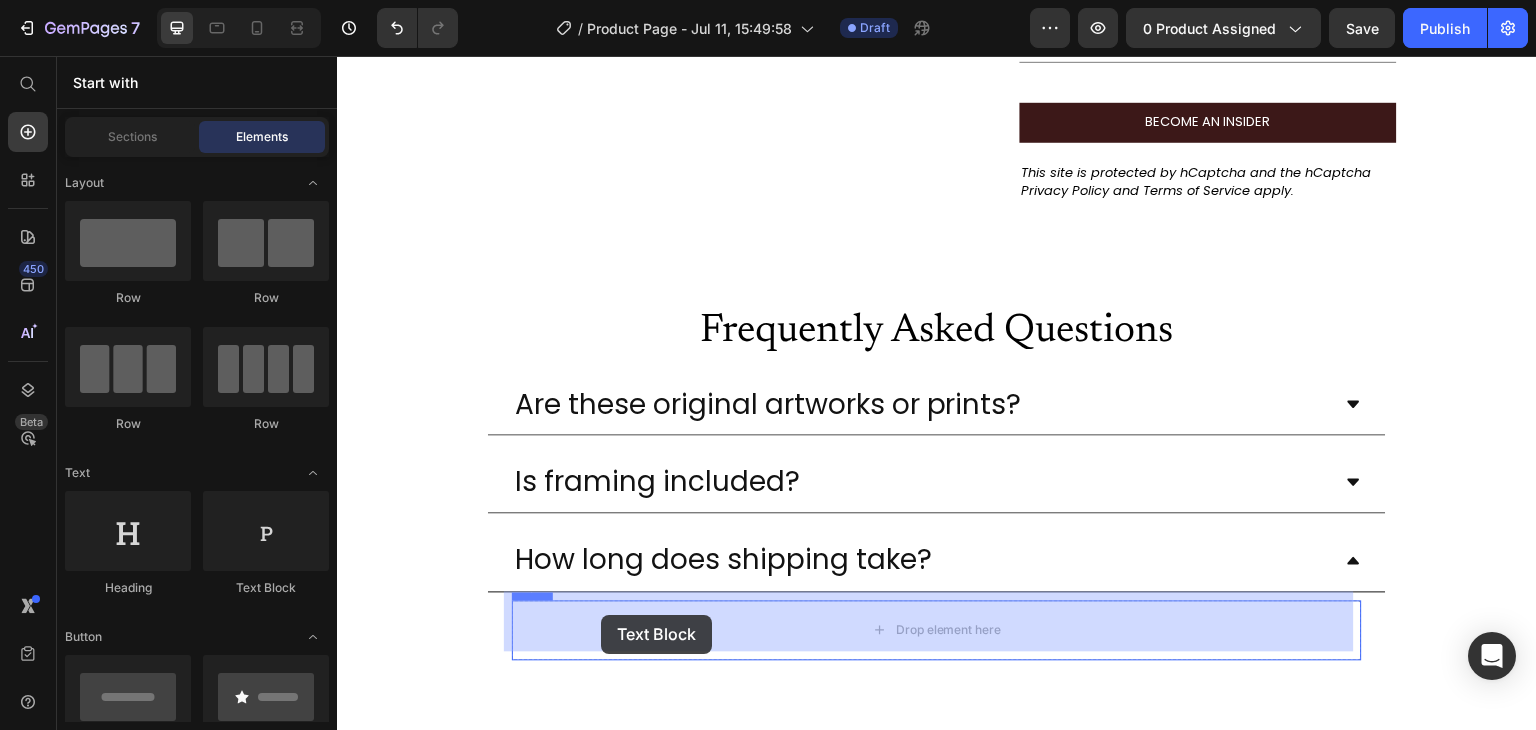 drag, startPoint x: 601, startPoint y: 589, endPoint x: 602, endPoint y: 615, distance: 26.019224 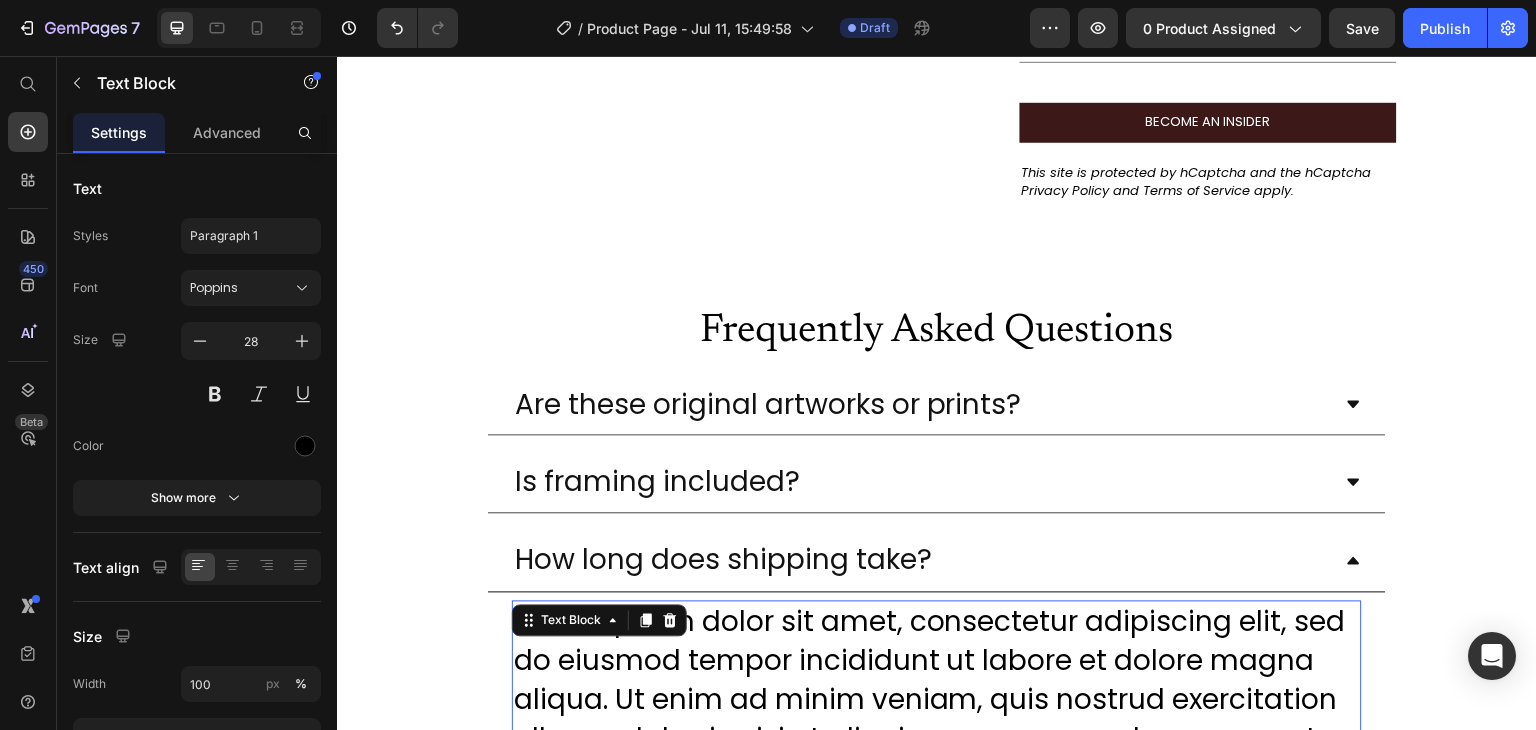 click on "Lorem ipsum dolor sit amet, consectetur adipiscing elit, sed do eiusmod tempor incididunt ut labore et dolore magna aliqua. Ut enim ad minim veniam, quis nostrud exercitation ullamco laboris nisi ut aliquip ex ea commodo consequat." at bounding box center [937, 681] 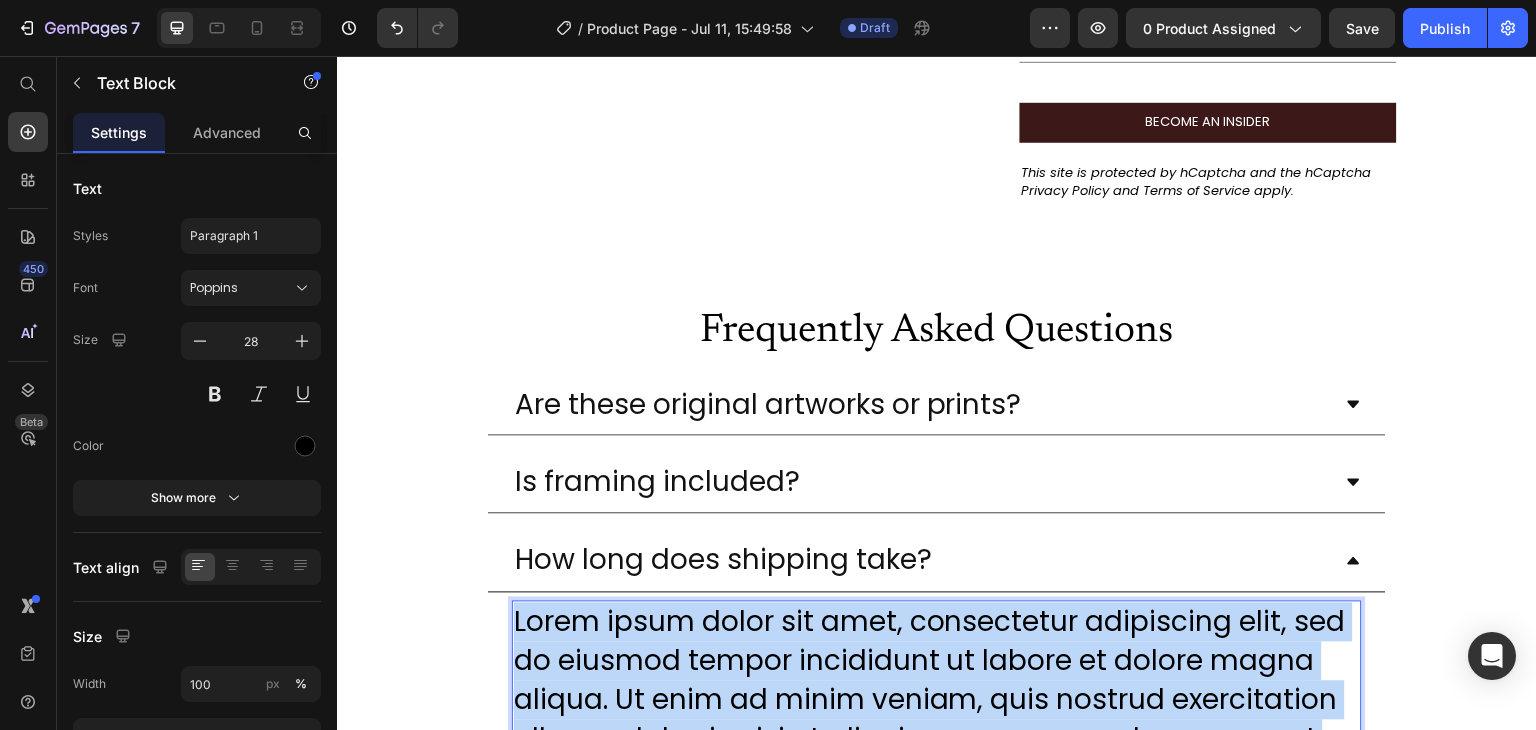click on "Lorem ipsum dolor sit amet, consectetur adipiscing elit, sed do eiusmod tempor incididunt ut labore et dolore magna aliqua. Ut enim ad minim veniam, quis nostrud exercitation ullamco laboris nisi ut aliquip ex ea commodo consequat." at bounding box center (937, 681) 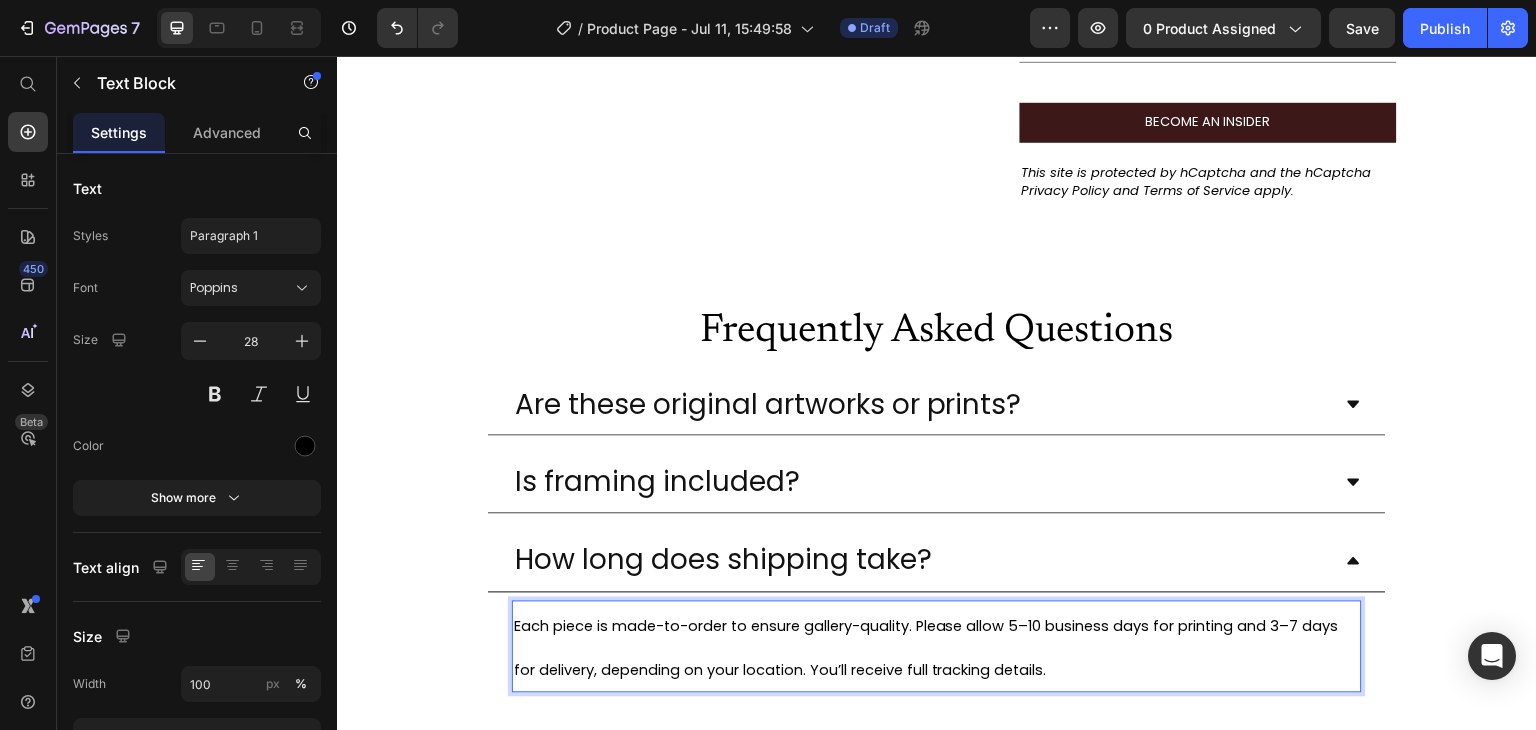 click on "Each piece is made-to-order to ensure gallery-quality. Please allow 5–10 business days for printing and 3–7 days for delivery, depending on your location. You’ll receive full tracking details." at bounding box center (926, 649) 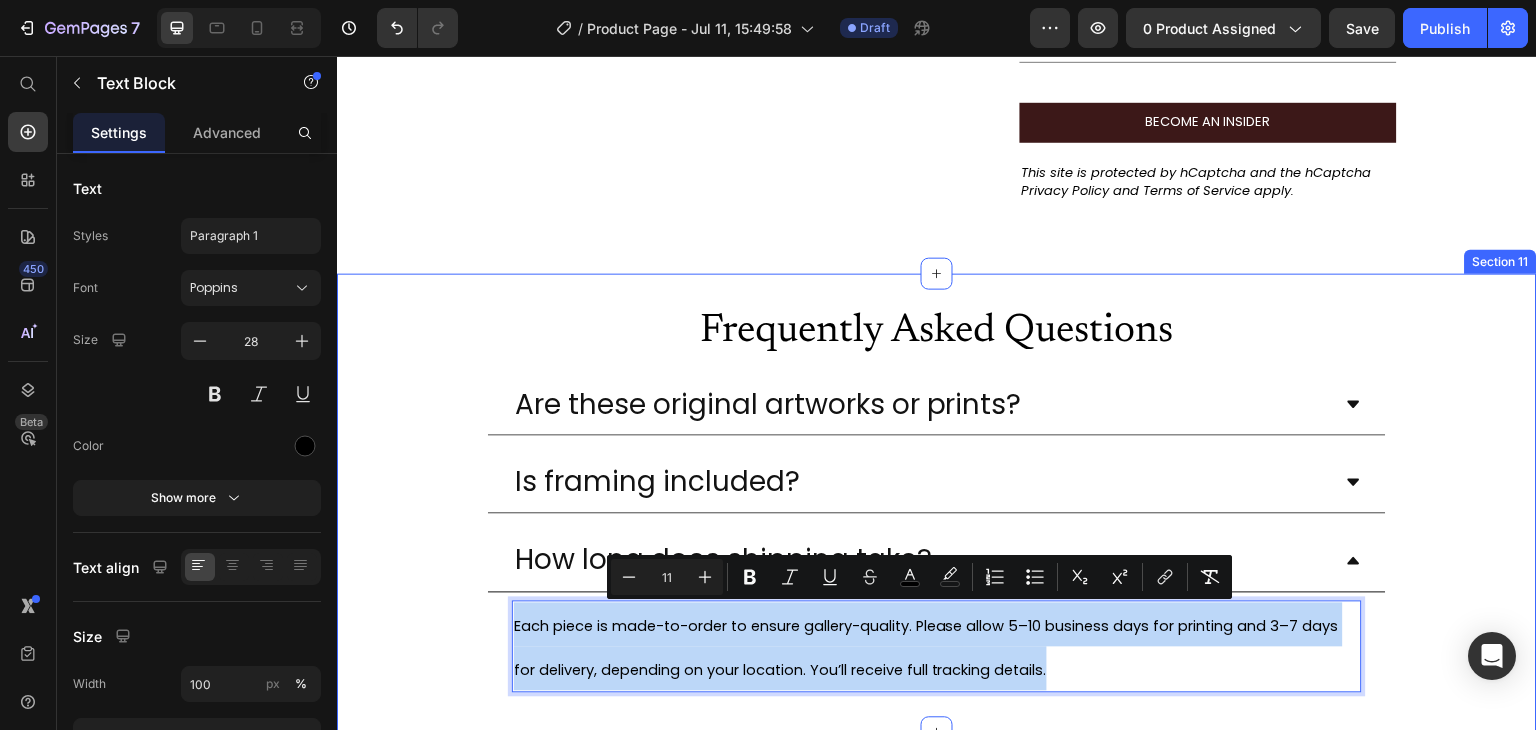 drag, startPoint x: 1065, startPoint y: 665, endPoint x: 473, endPoint y: 624, distance: 593.4181 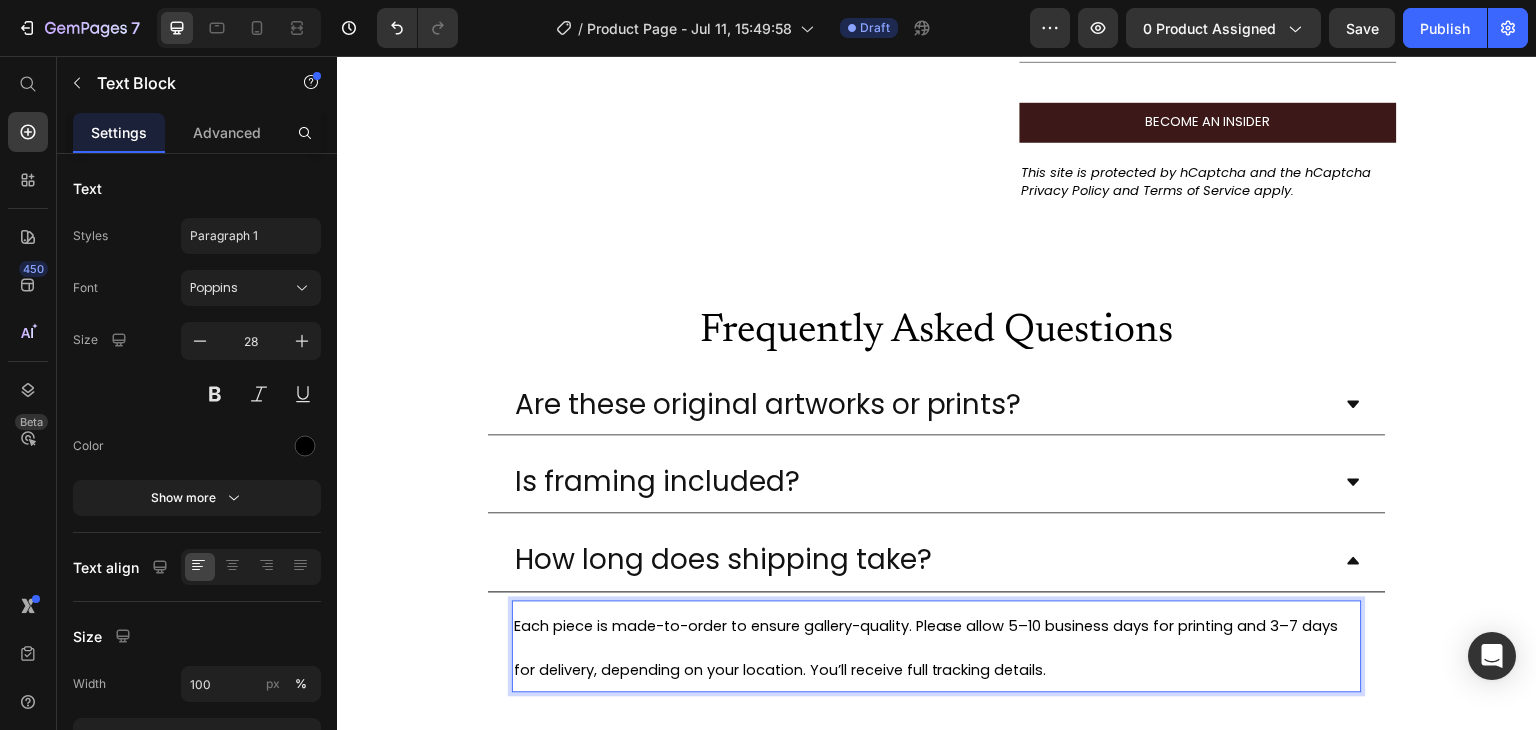 click on "Each piece is made-to-order to ensure gallery-quality. Please allow 5–10 business days for printing and 3–7 days for delivery, depending on your location. You’ll receive full tracking details." at bounding box center (926, 649) 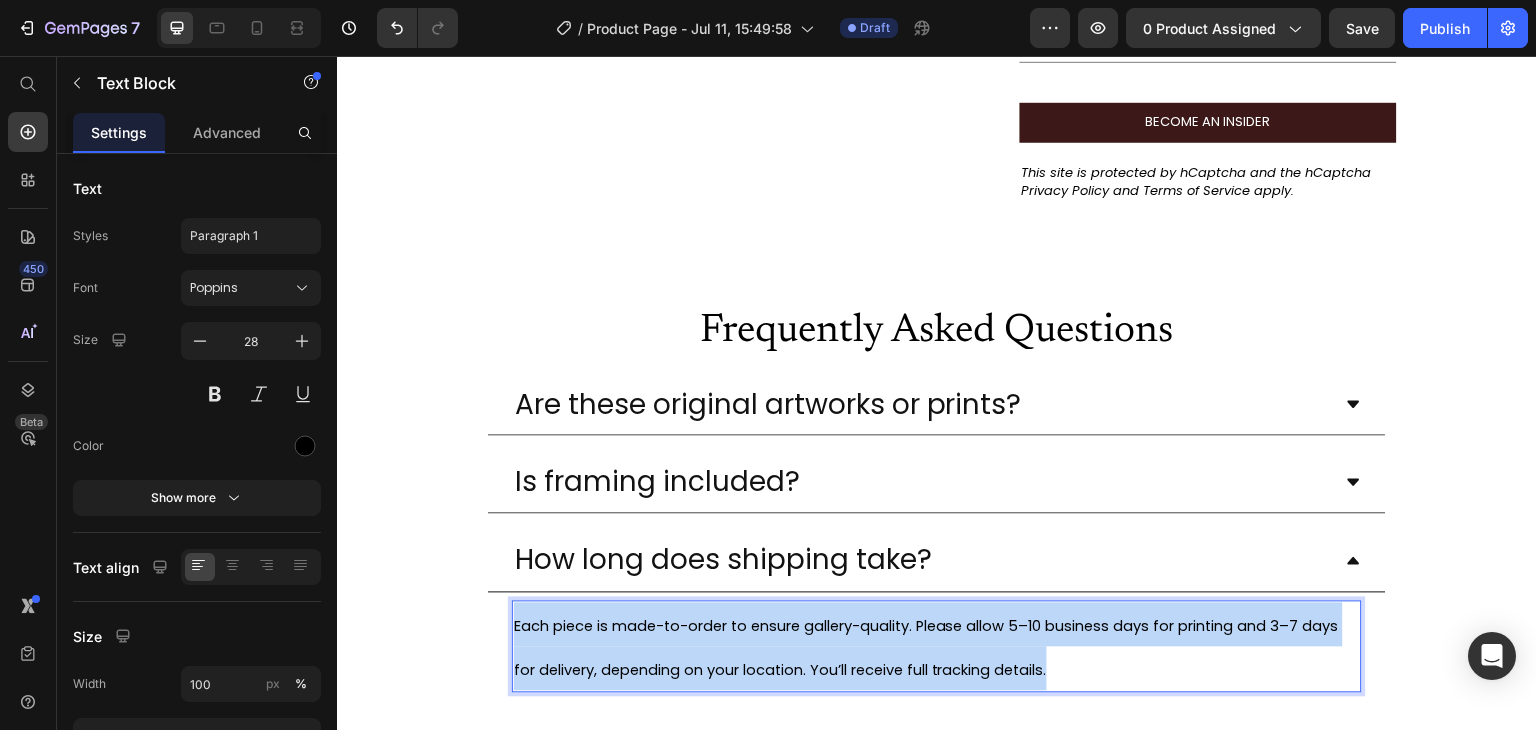 click on "Each piece is made-to-order to ensure gallery-quality. Please allow 5–10 business days for printing and 3–7 days for delivery, depending on your location. You’ll receive full tracking details." at bounding box center (926, 649) 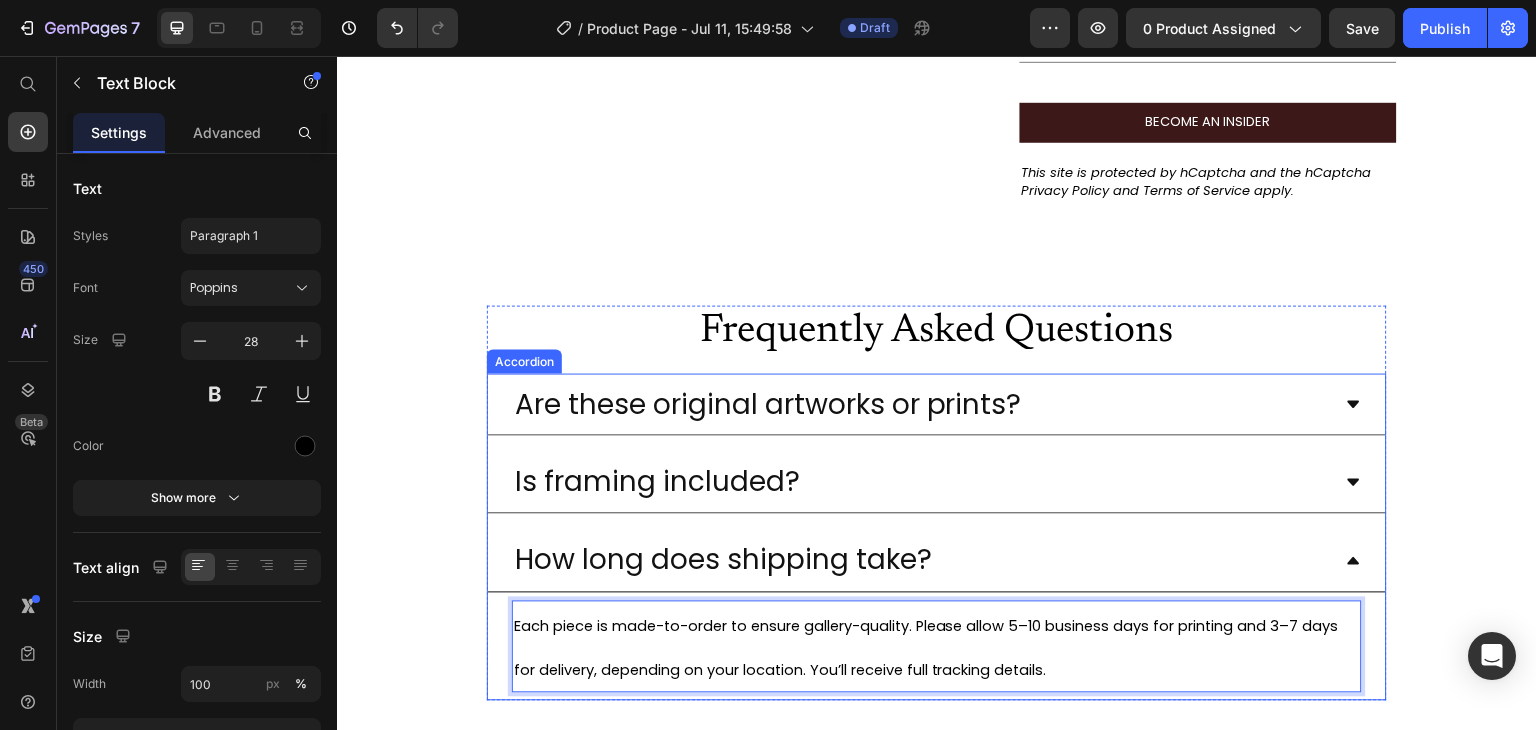 click on "How long does shipping take?" at bounding box center [921, 560] 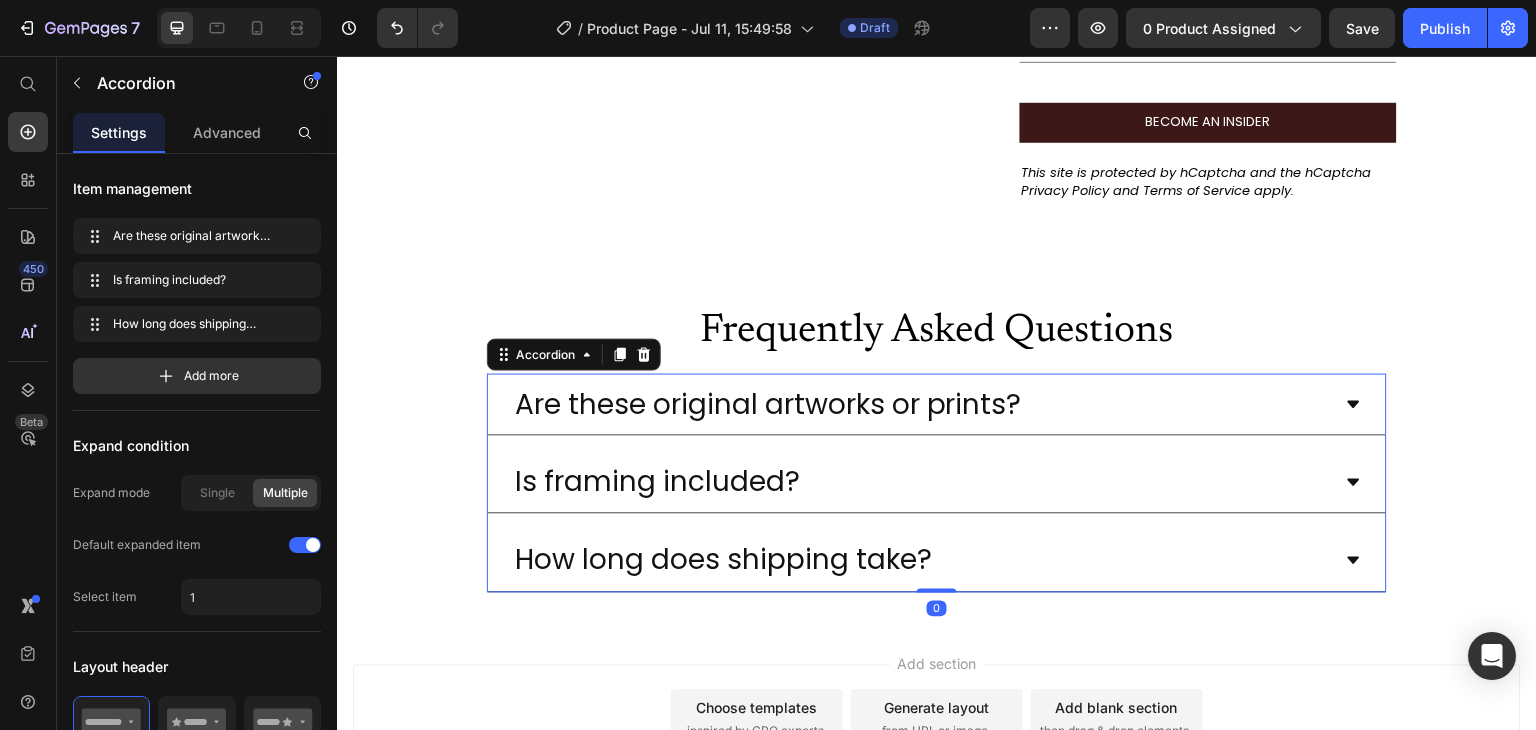 click on "How long does shipping take?" at bounding box center (921, 560) 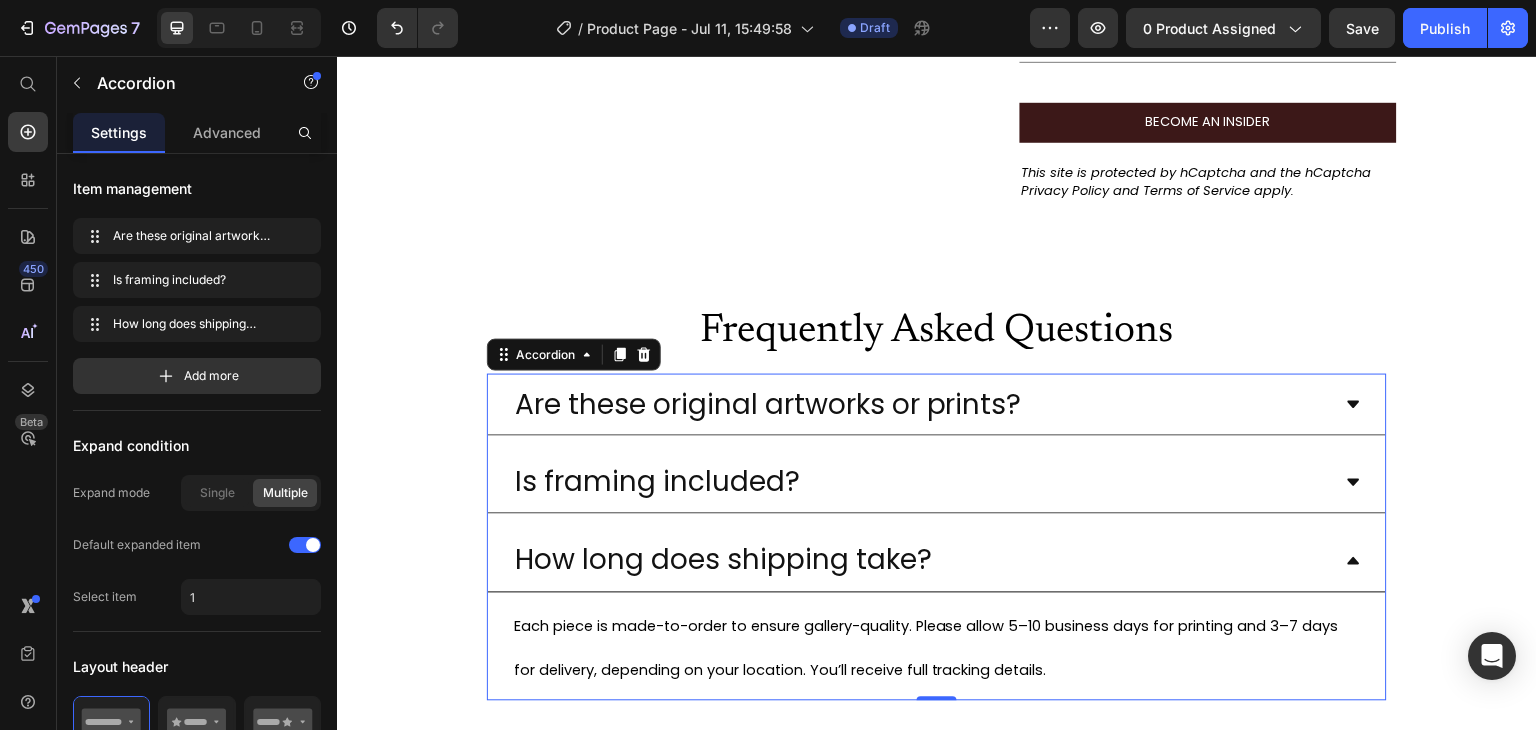 click on "Are these original artworks or prints?
Is framing included?
How long does shipping take? Each piece is made-to-order to ensure gallery-quality. Please allow 5–10 business days for printing and 3–7 days for delivery, depending on your location. You’ll receive full tracking details. Text Block Row" at bounding box center (937, 537) 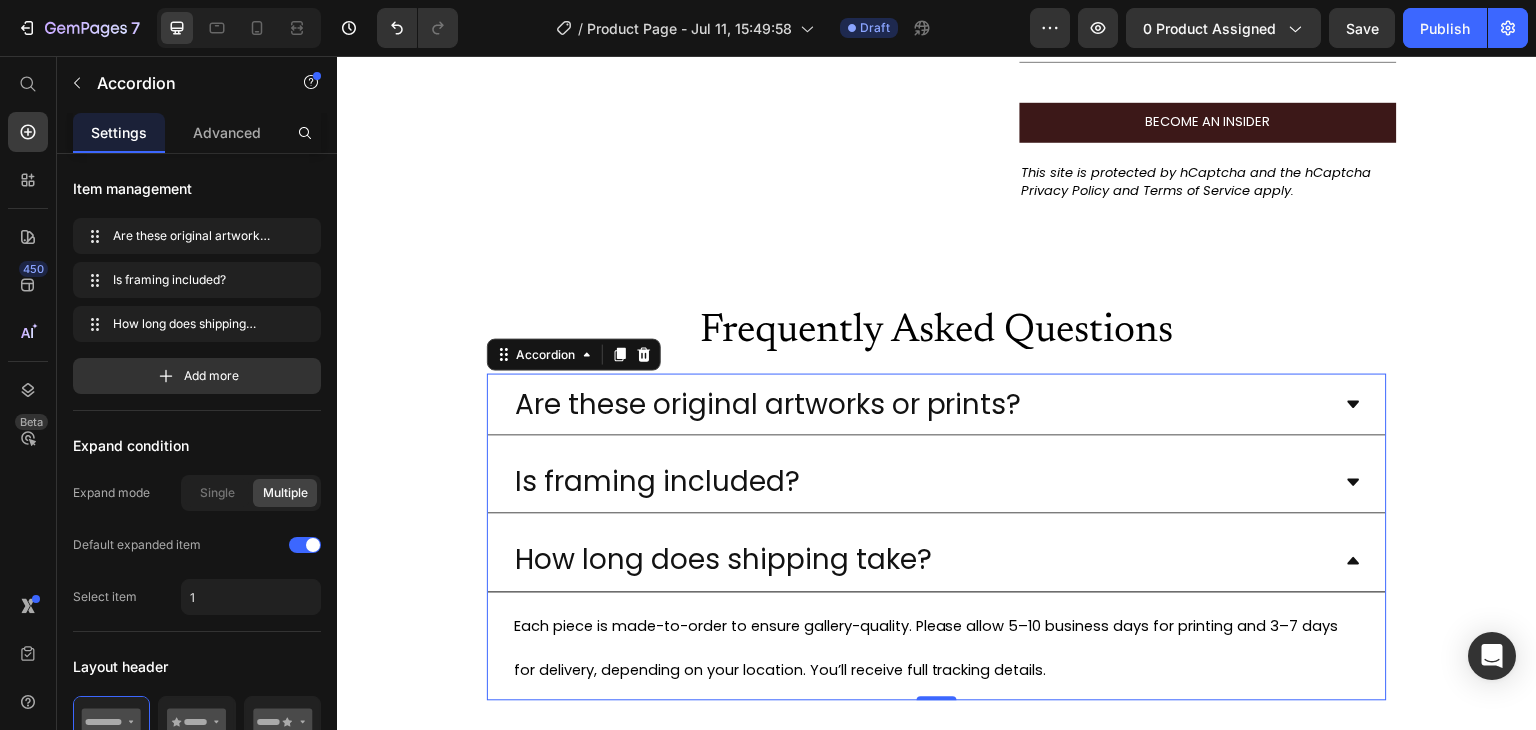 click on "Is framing included?" at bounding box center (921, 482) 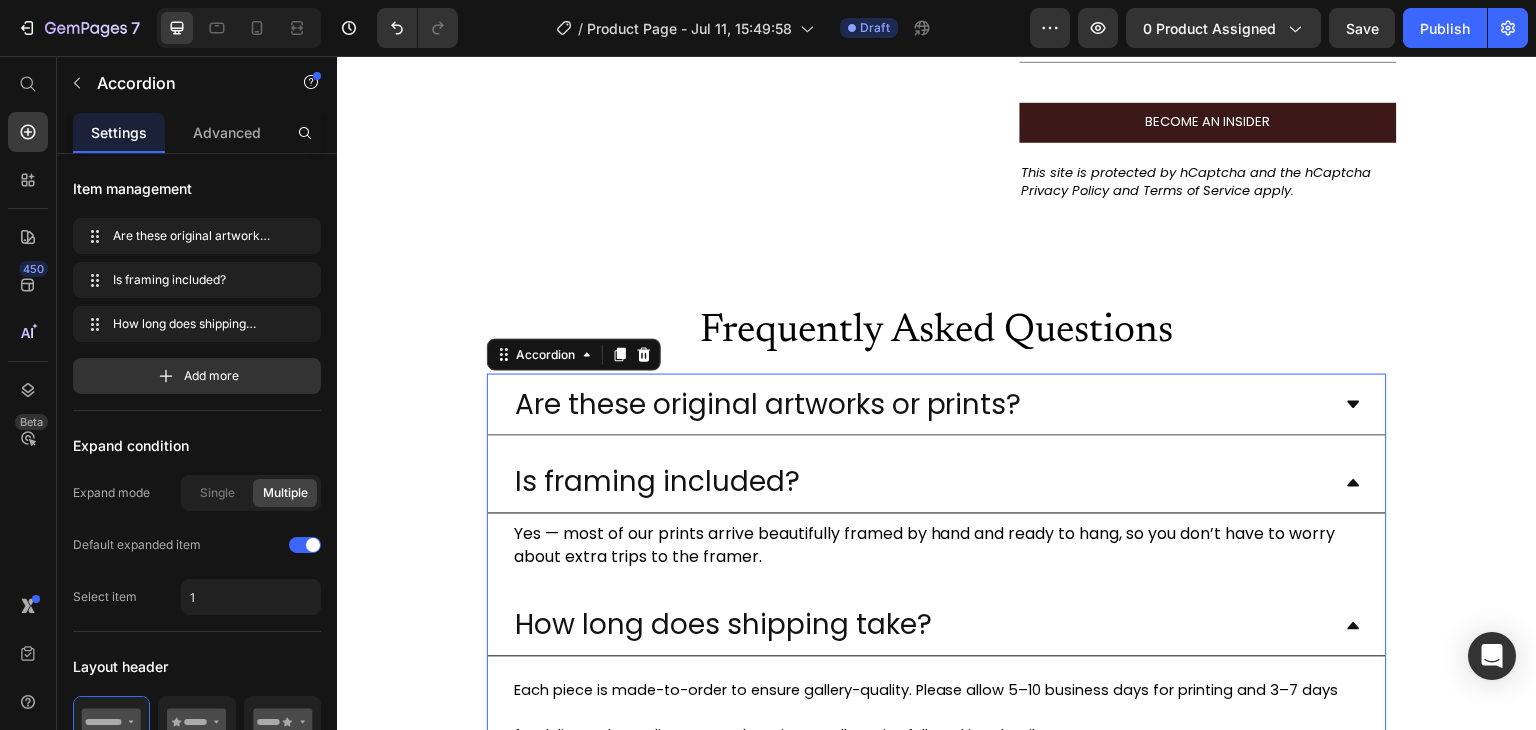 click on "Is framing included?" at bounding box center (921, 482) 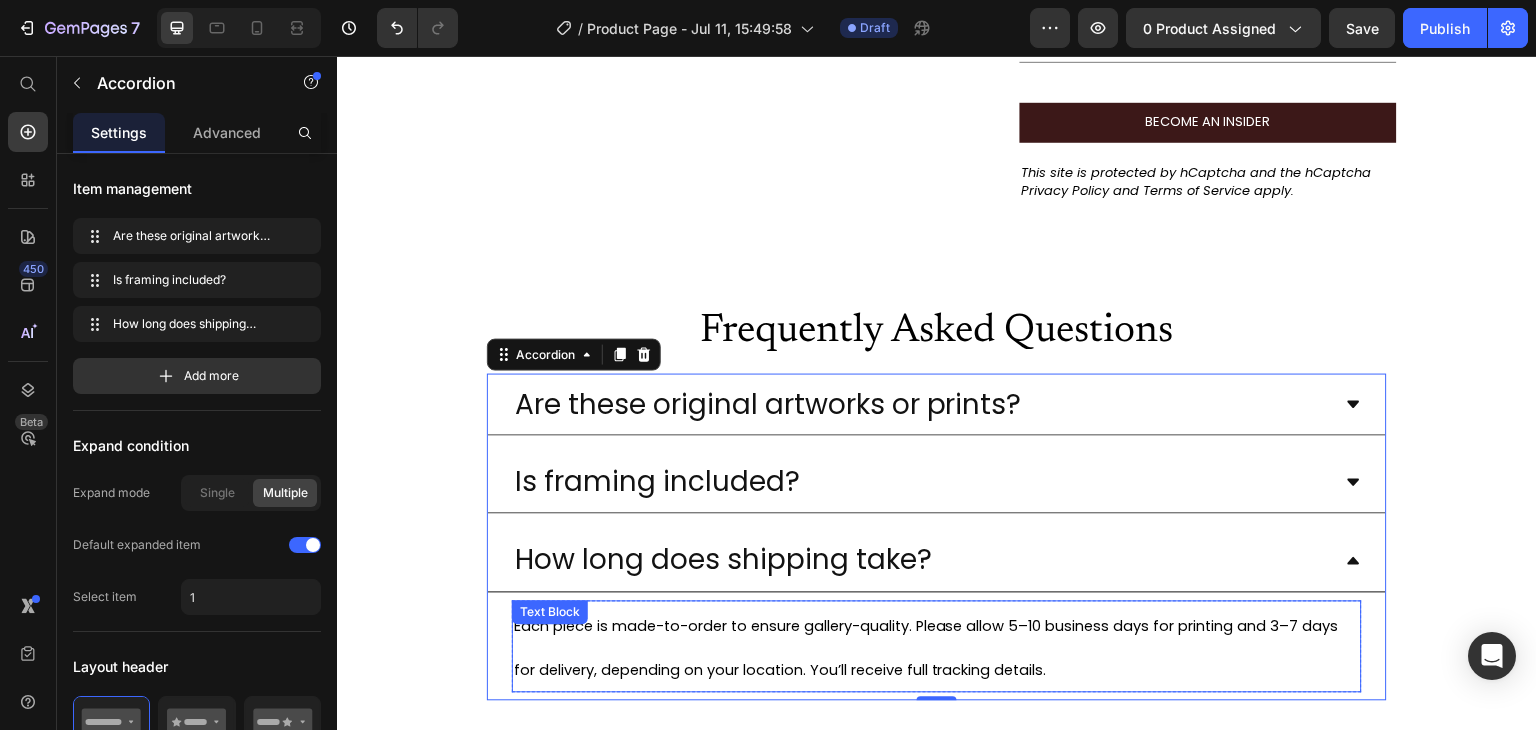 click on "Each piece is made-to-order to ensure gallery-quality. Please allow 5–10 business days for printing and 3–7 days for delivery, depending on your location. You’ll receive full tracking details." at bounding box center [937, 647] 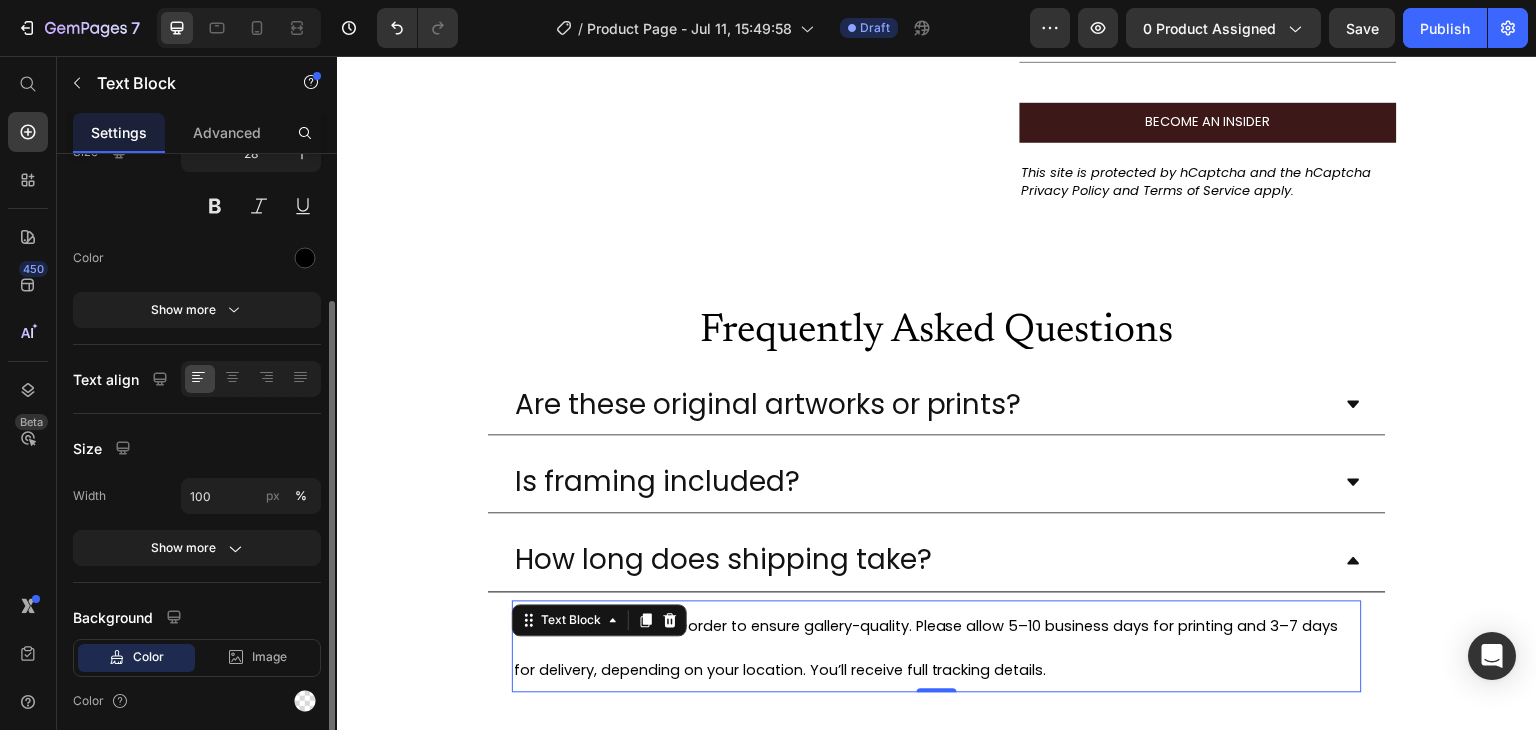 scroll, scrollTop: 220, scrollLeft: 0, axis: vertical 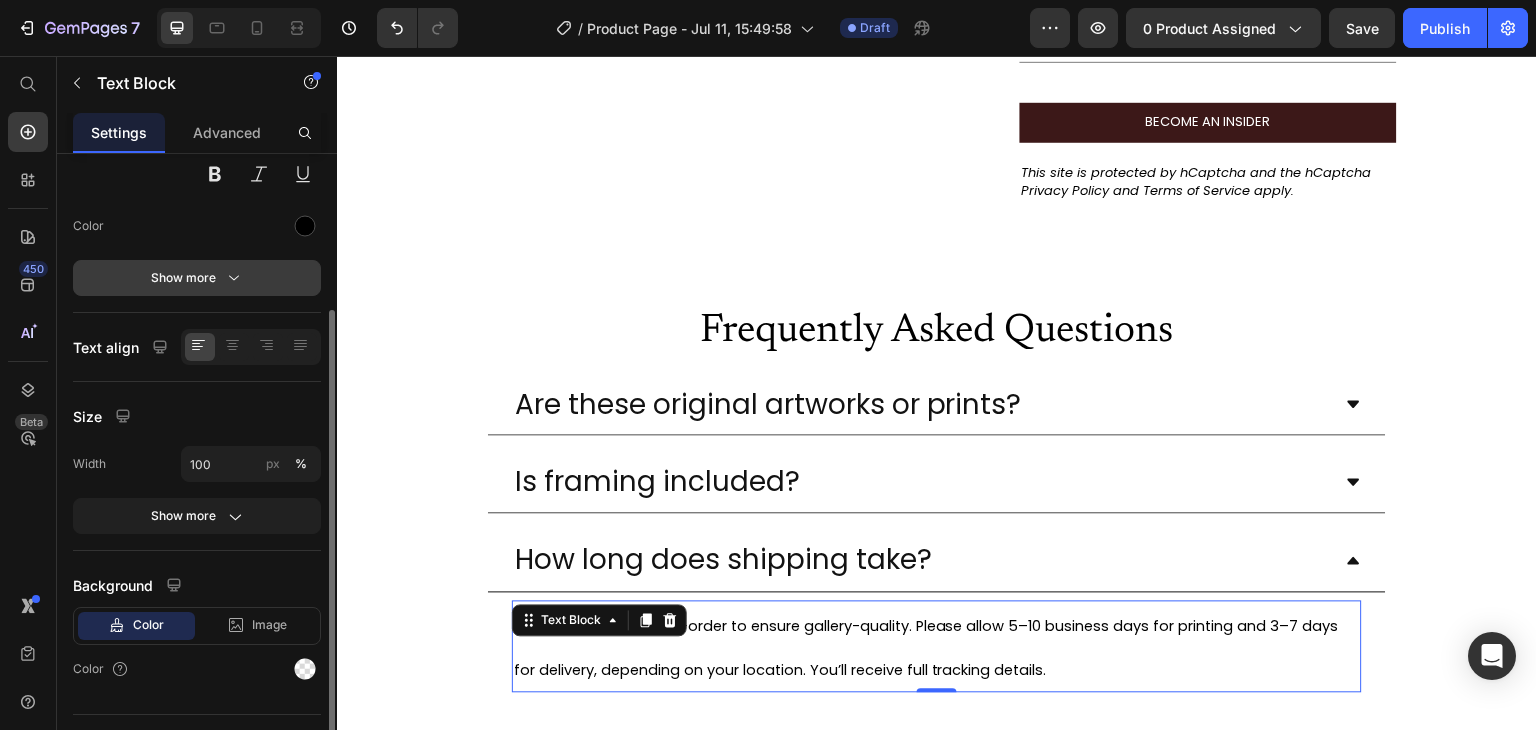 click 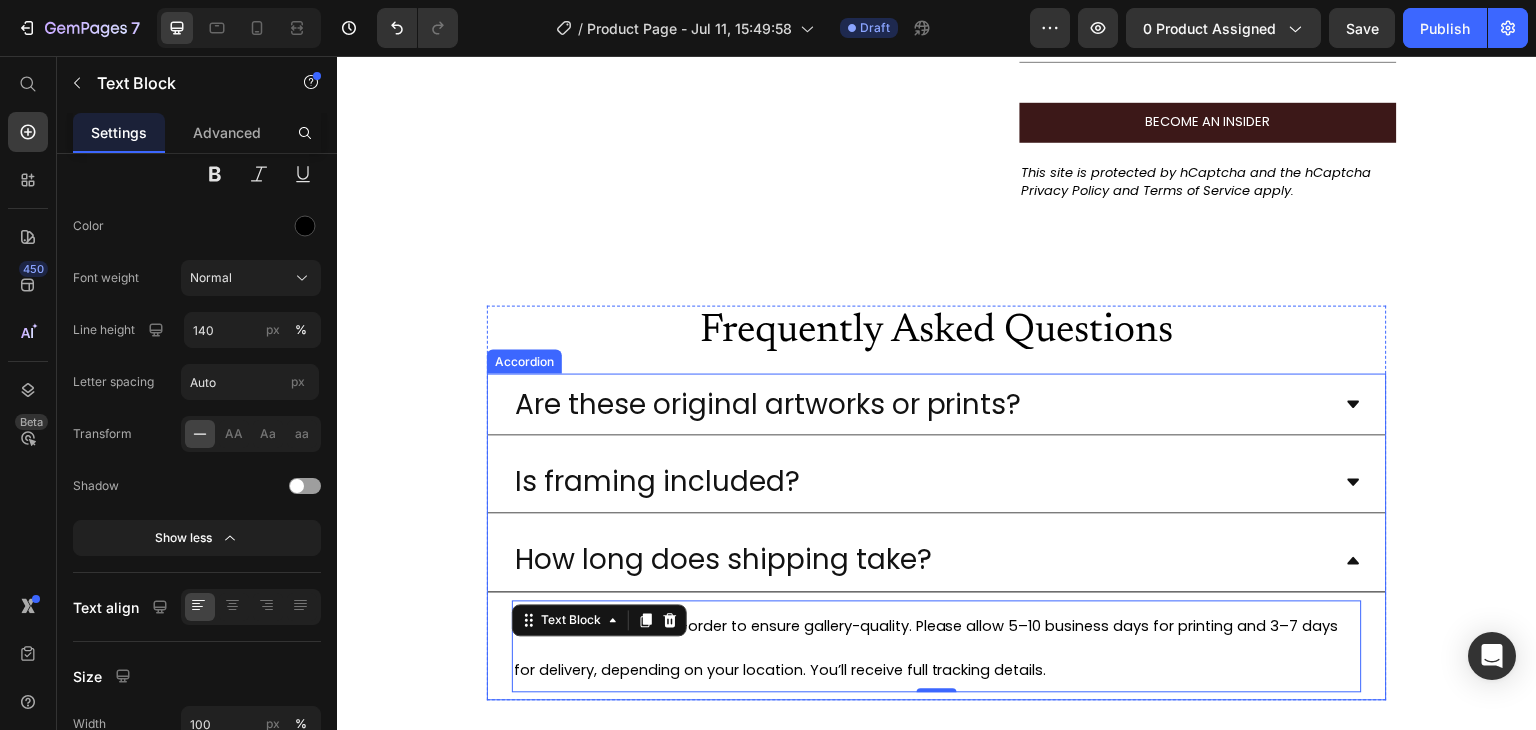 click on "Is framing included?" at bounding box center [921, 482] 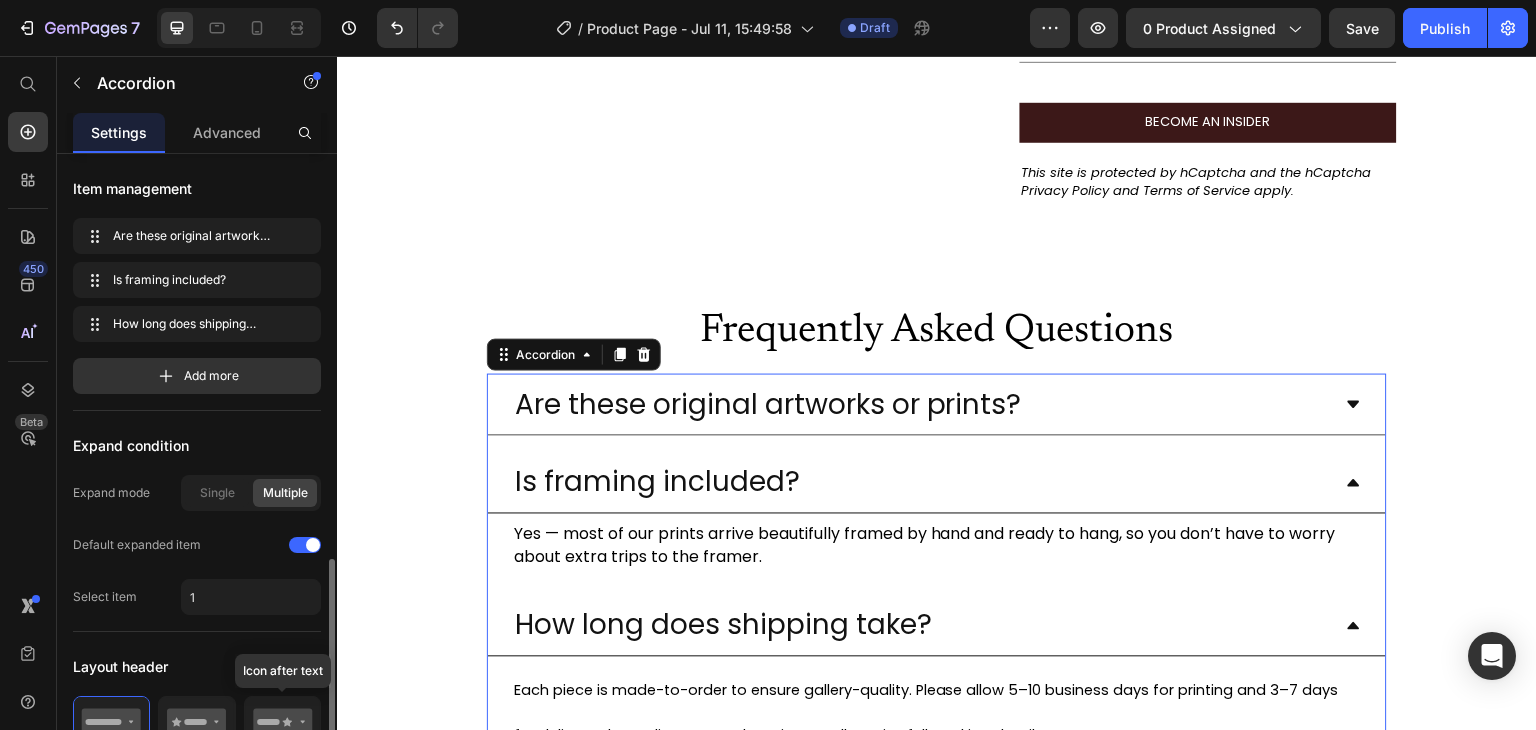scroll, scrollTop: 318, scrollLeft: 0, axis: vertical 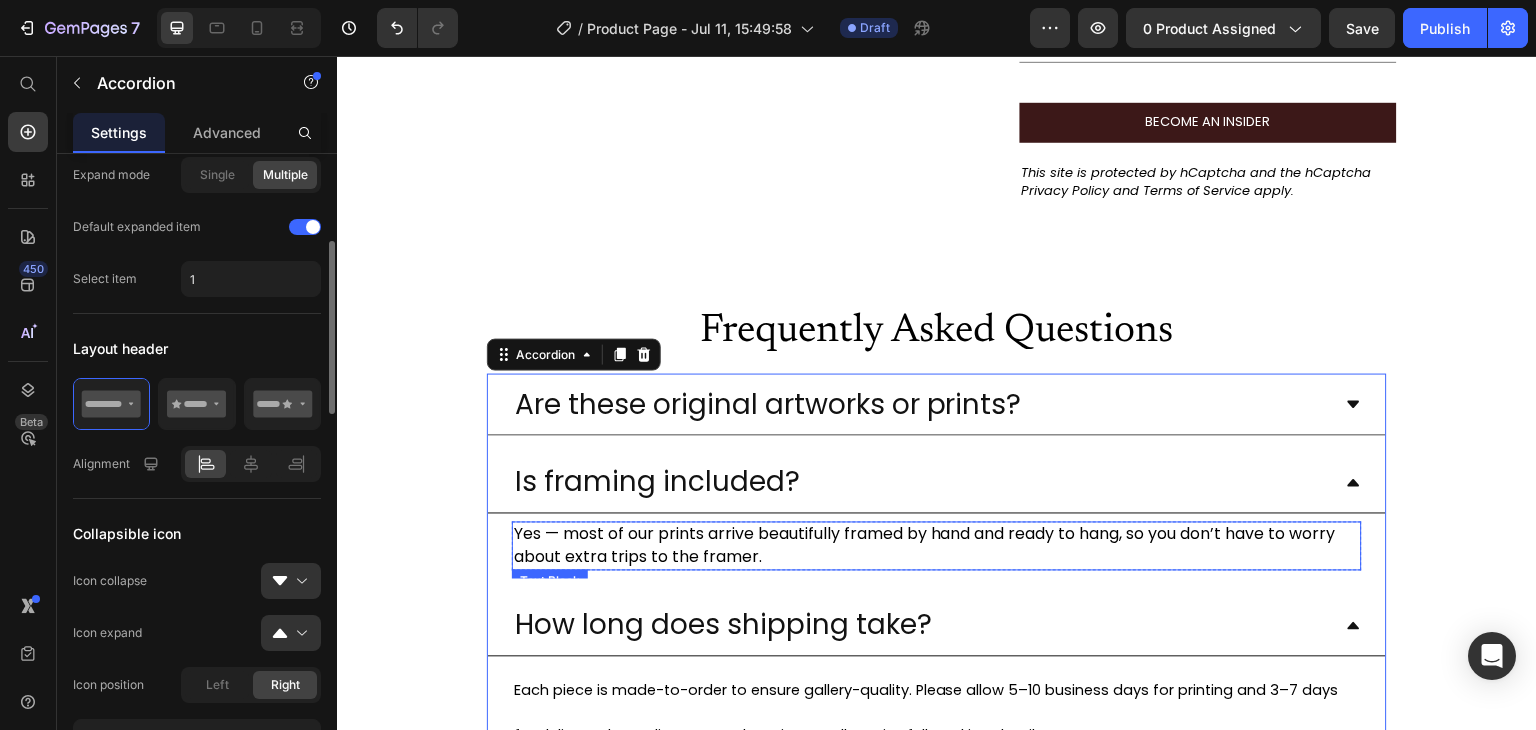 click on "Yes — most of our prints arrive beautifully framed by hand and ready to hang, so you don’t have to worry about extra trips to the framer." at bounding box center (937, 546) 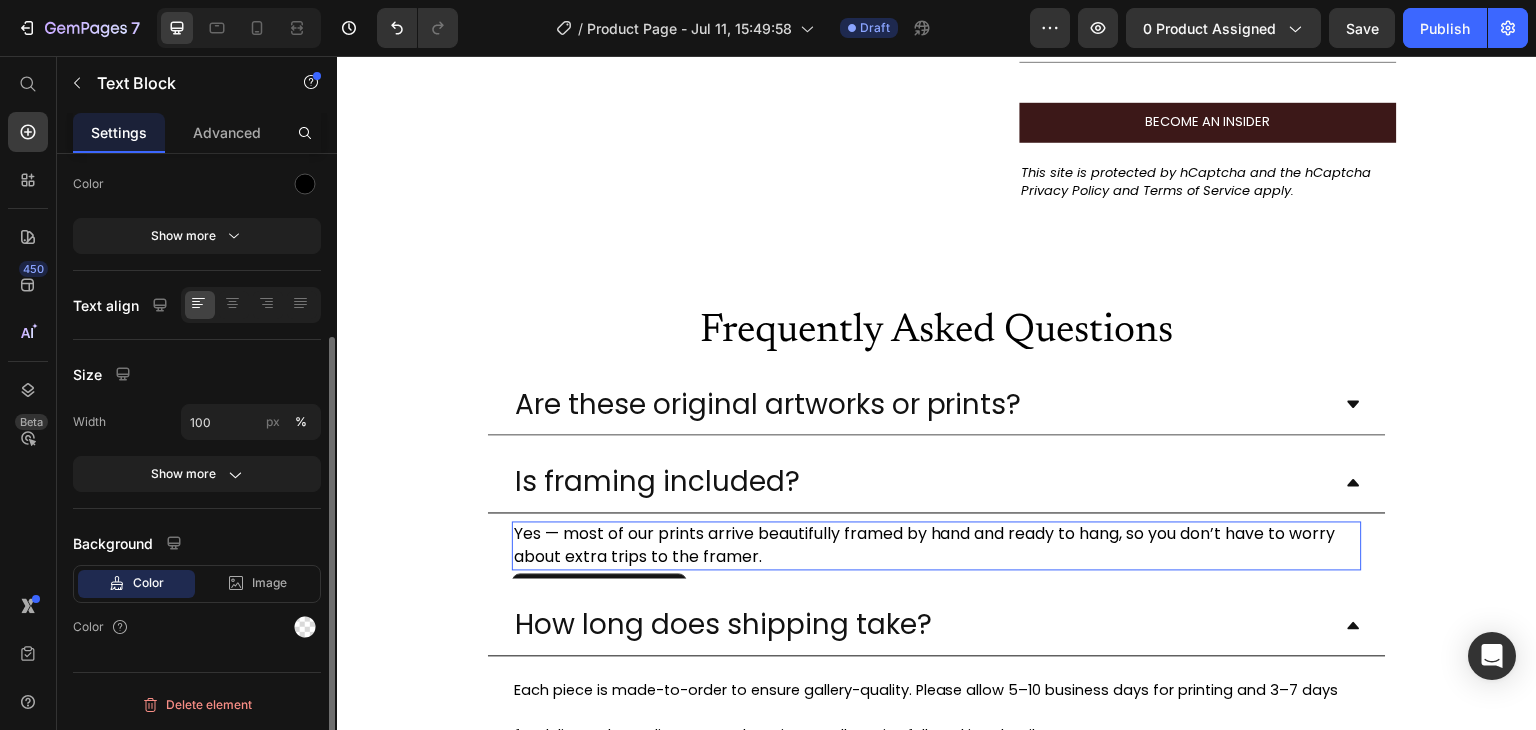 scroll, scrollTop: 0, scrollLeft: 0, axis: both 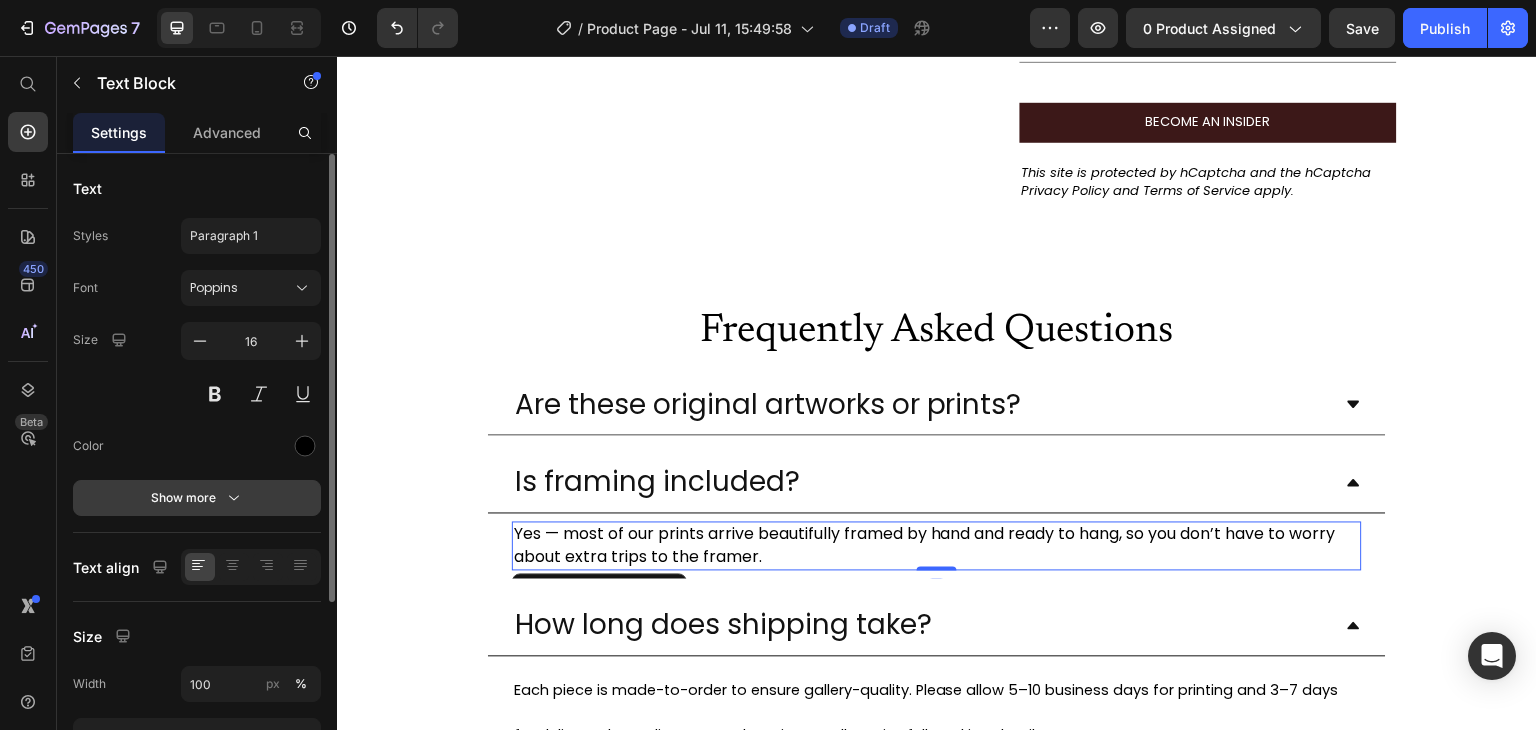 click on "Show more" at bounding box center (197, 498) 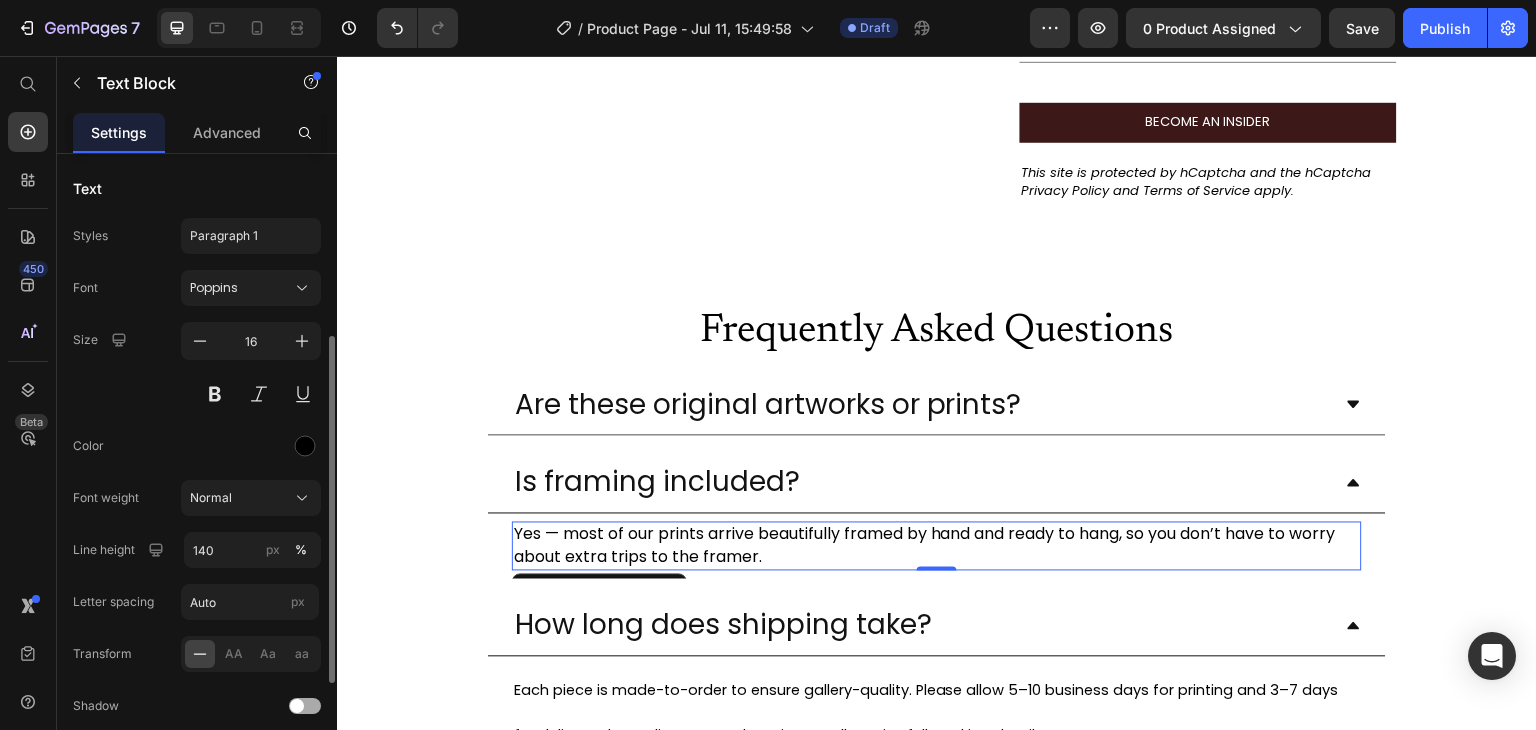 scroll, scrollTop: 165, scrollLeft: 0, axis: vertical 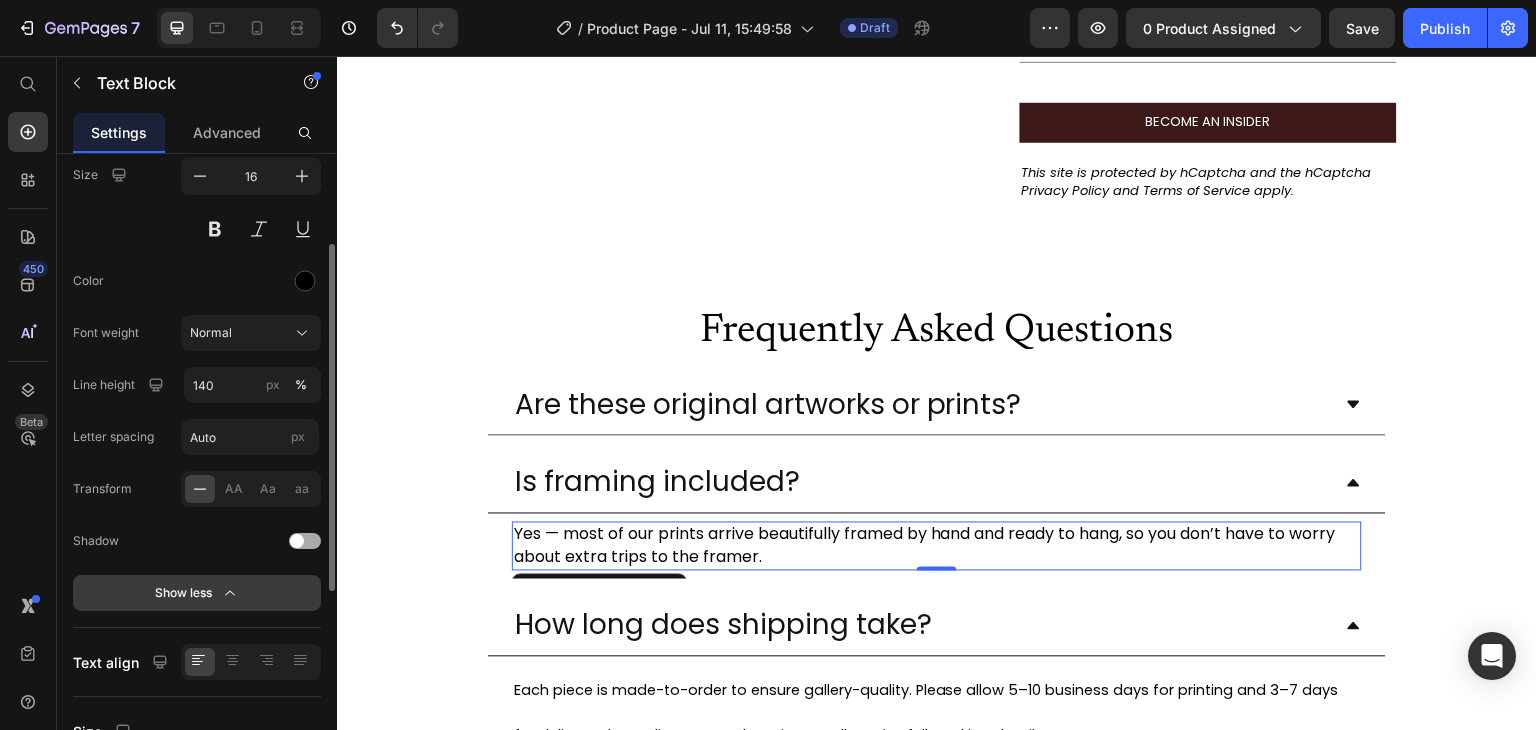 click on "Show less" 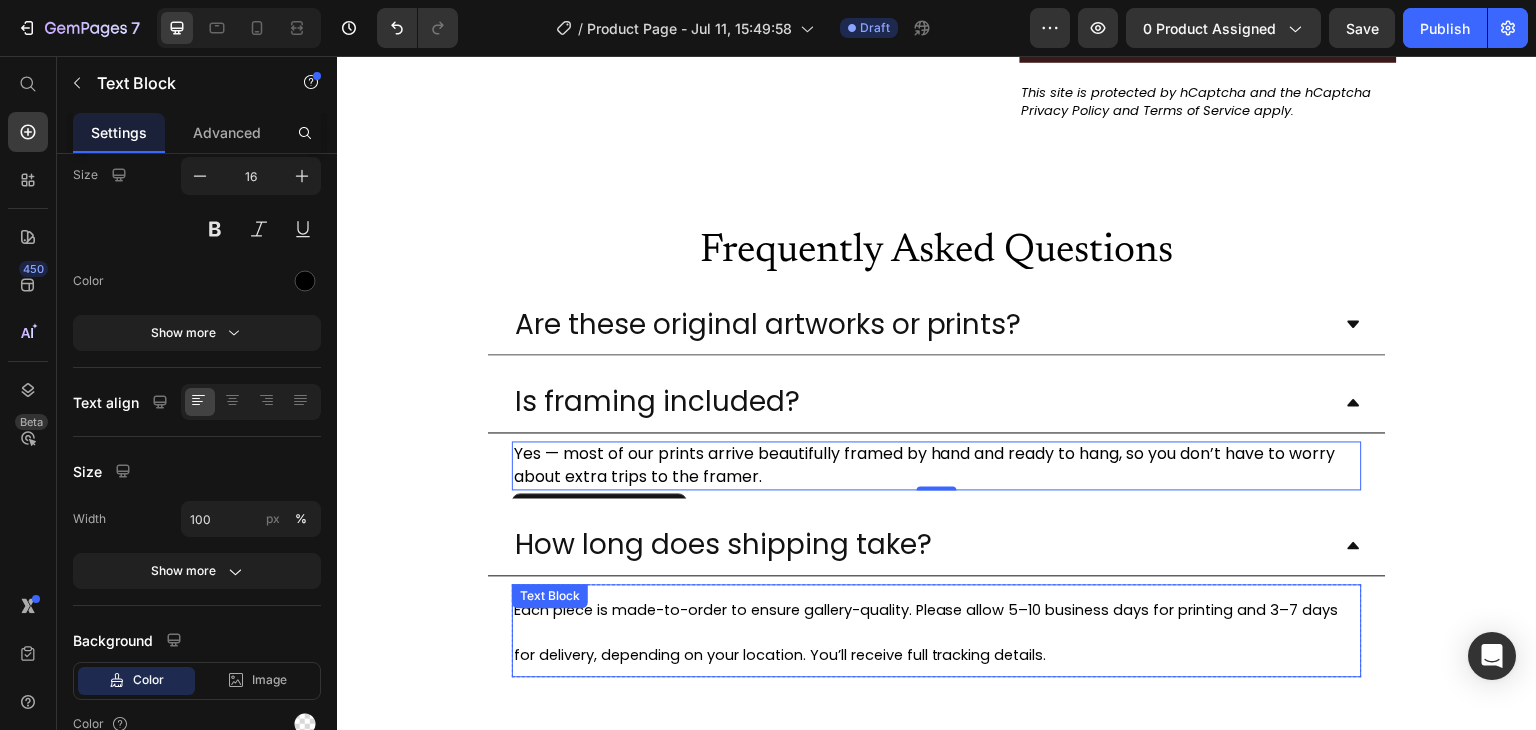 scroll, scrollTop: 5120, scrollLeft: 0, axis: vertical 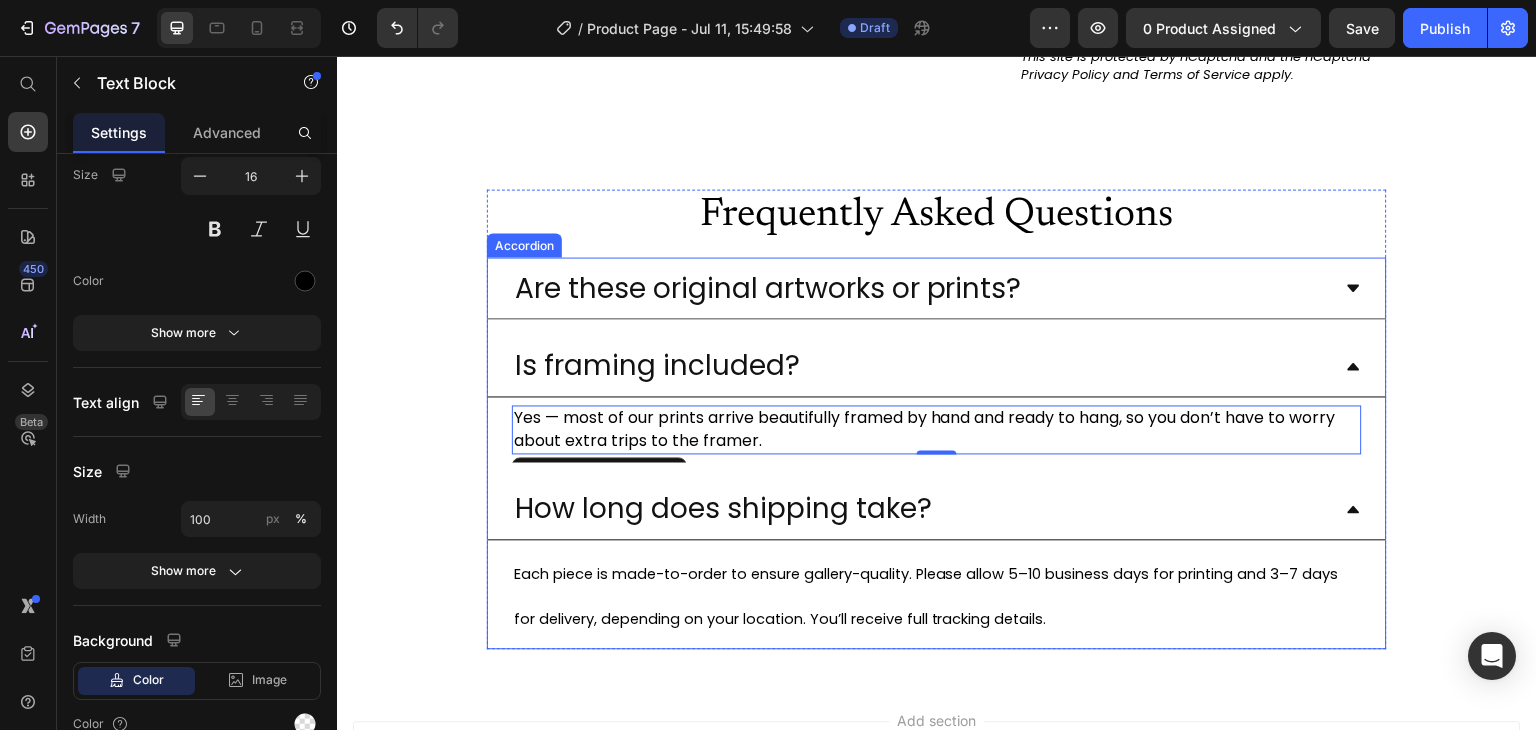 click on "How long does shipping take?" at bounding box center (921, 508) 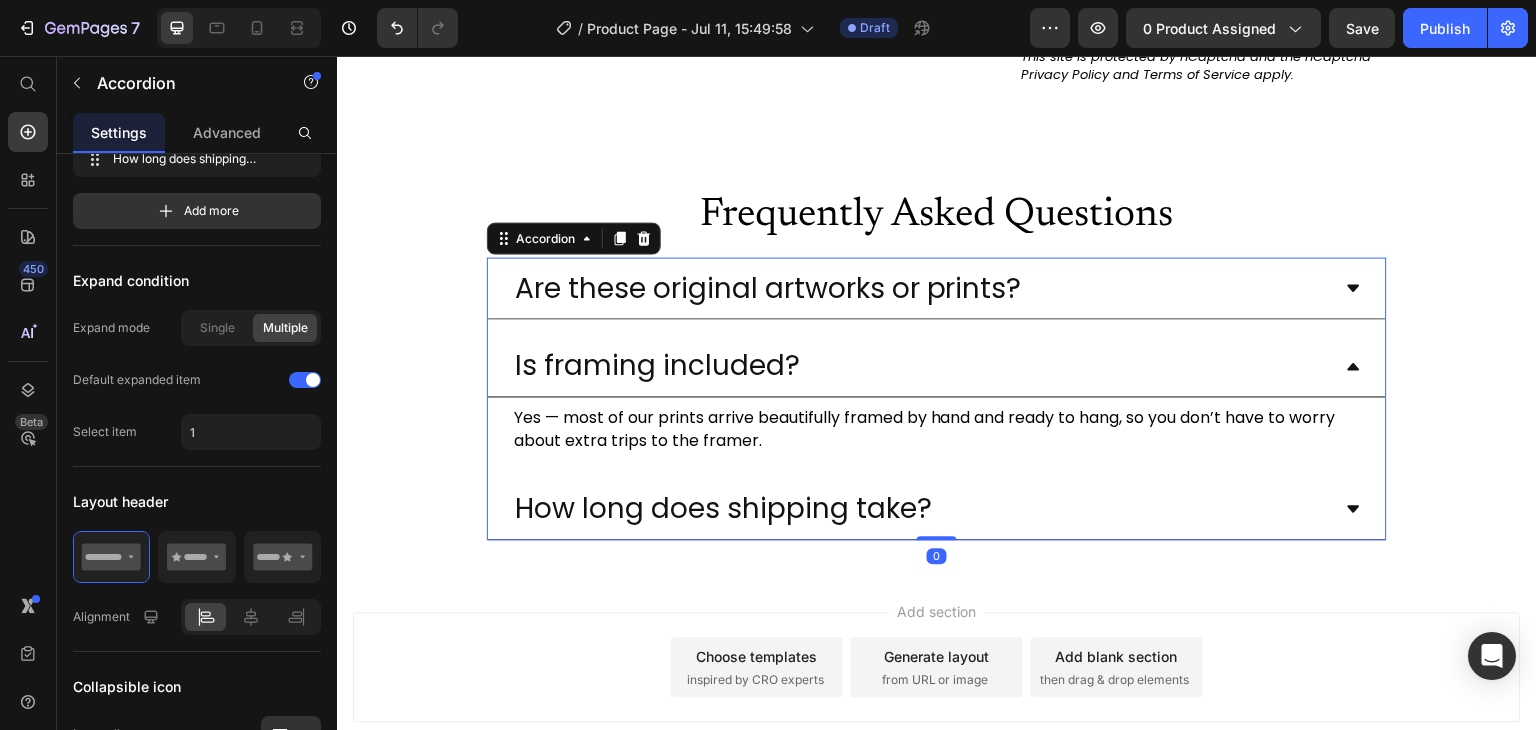 scroll, scrollTop: 0, scrollLeft: 0, axis: both 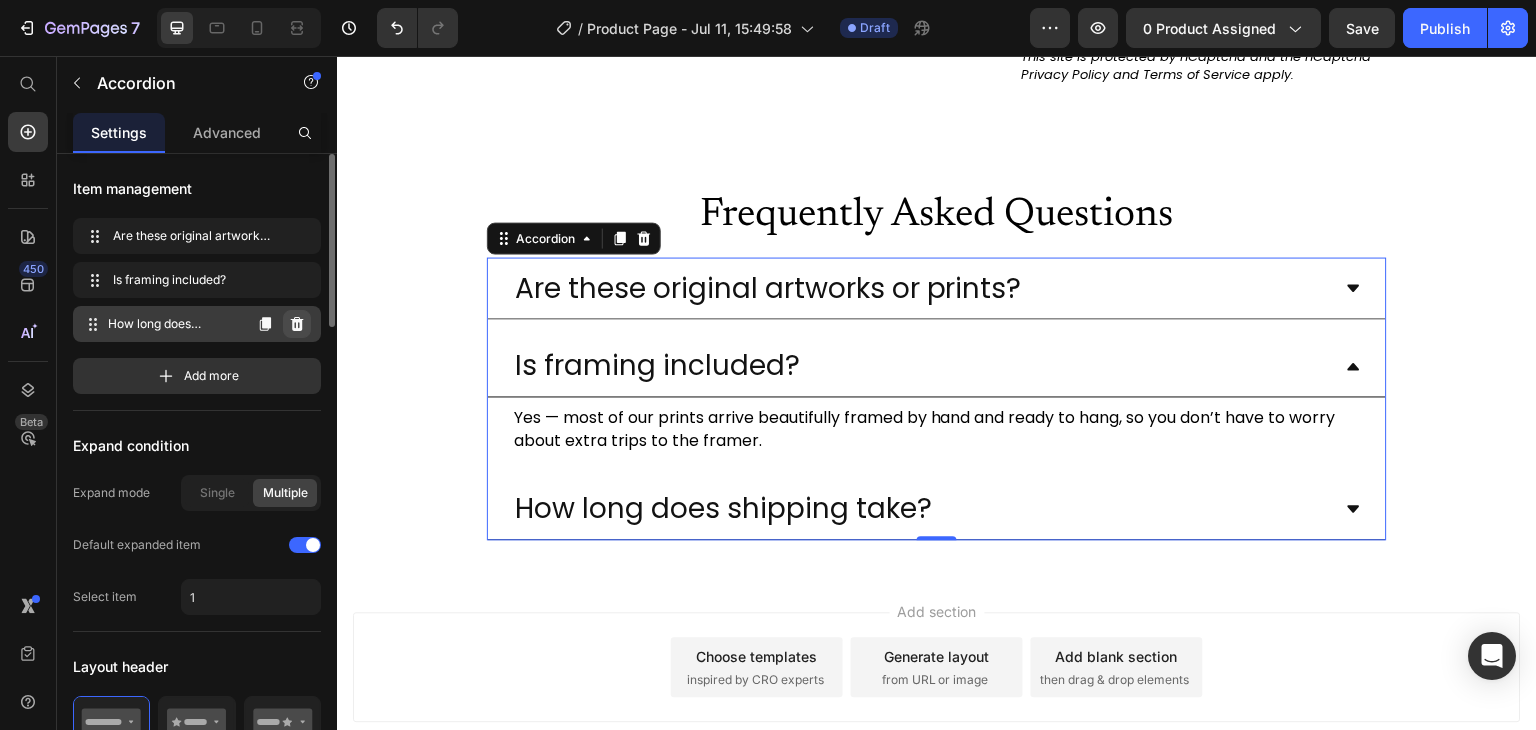 click 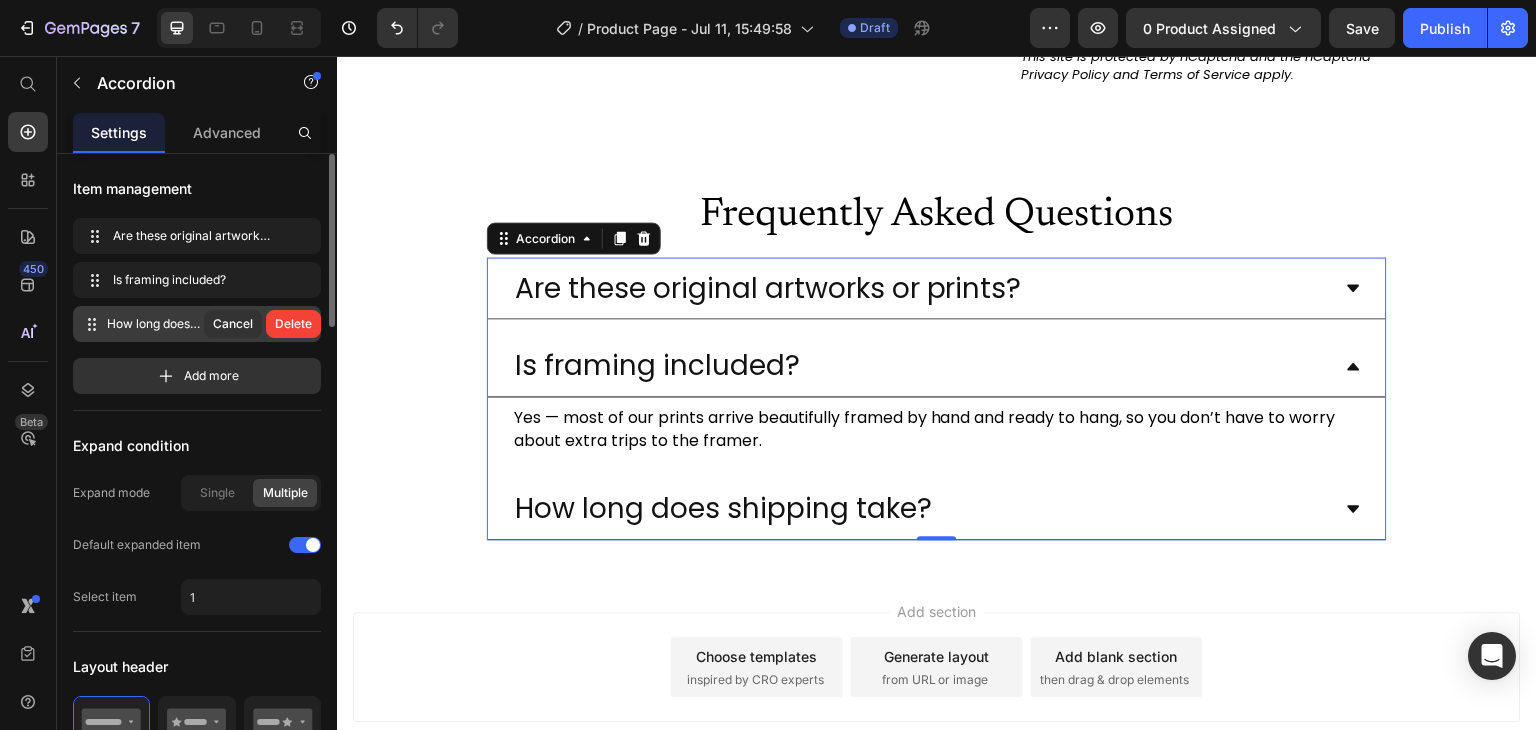 click on "Delete" at bounding box center (293, 324) 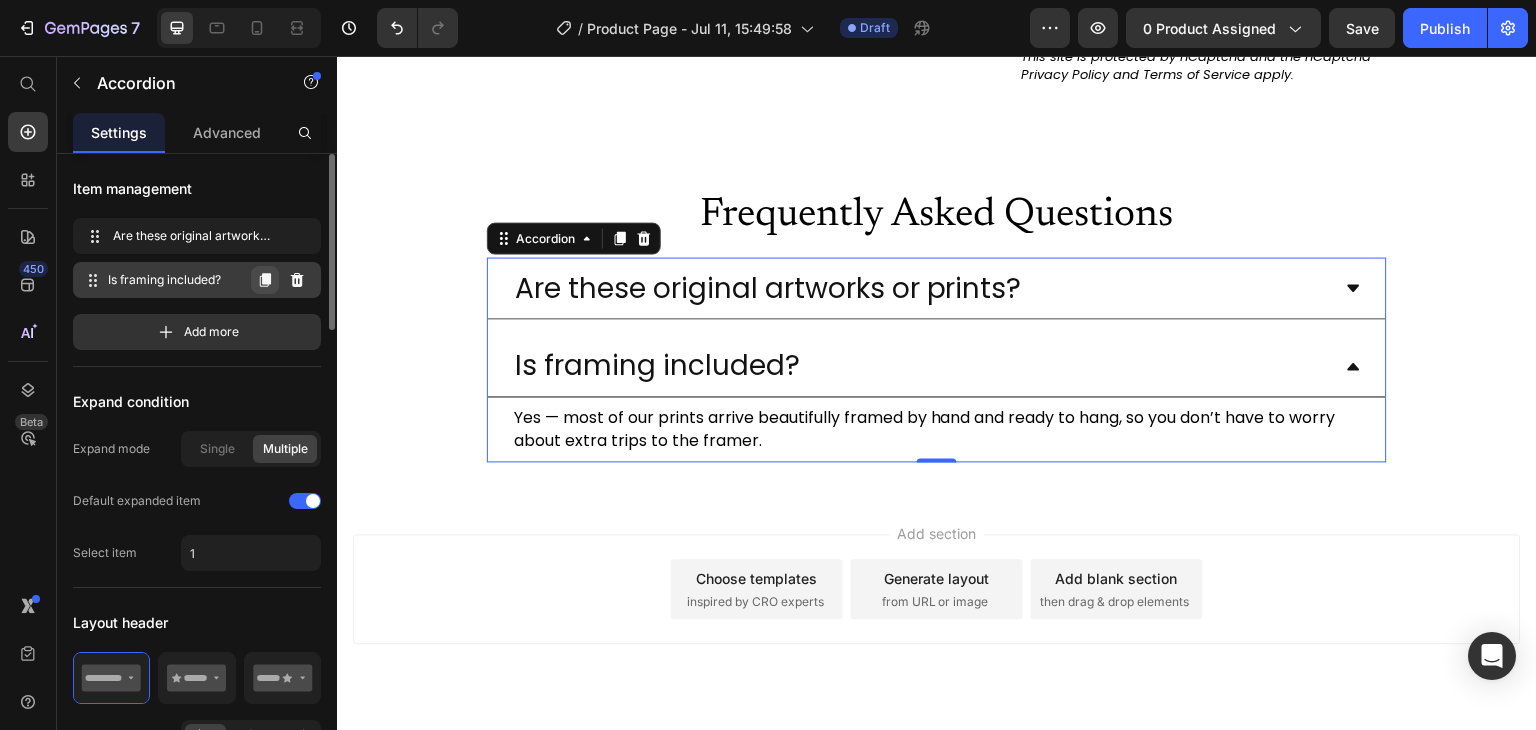 click 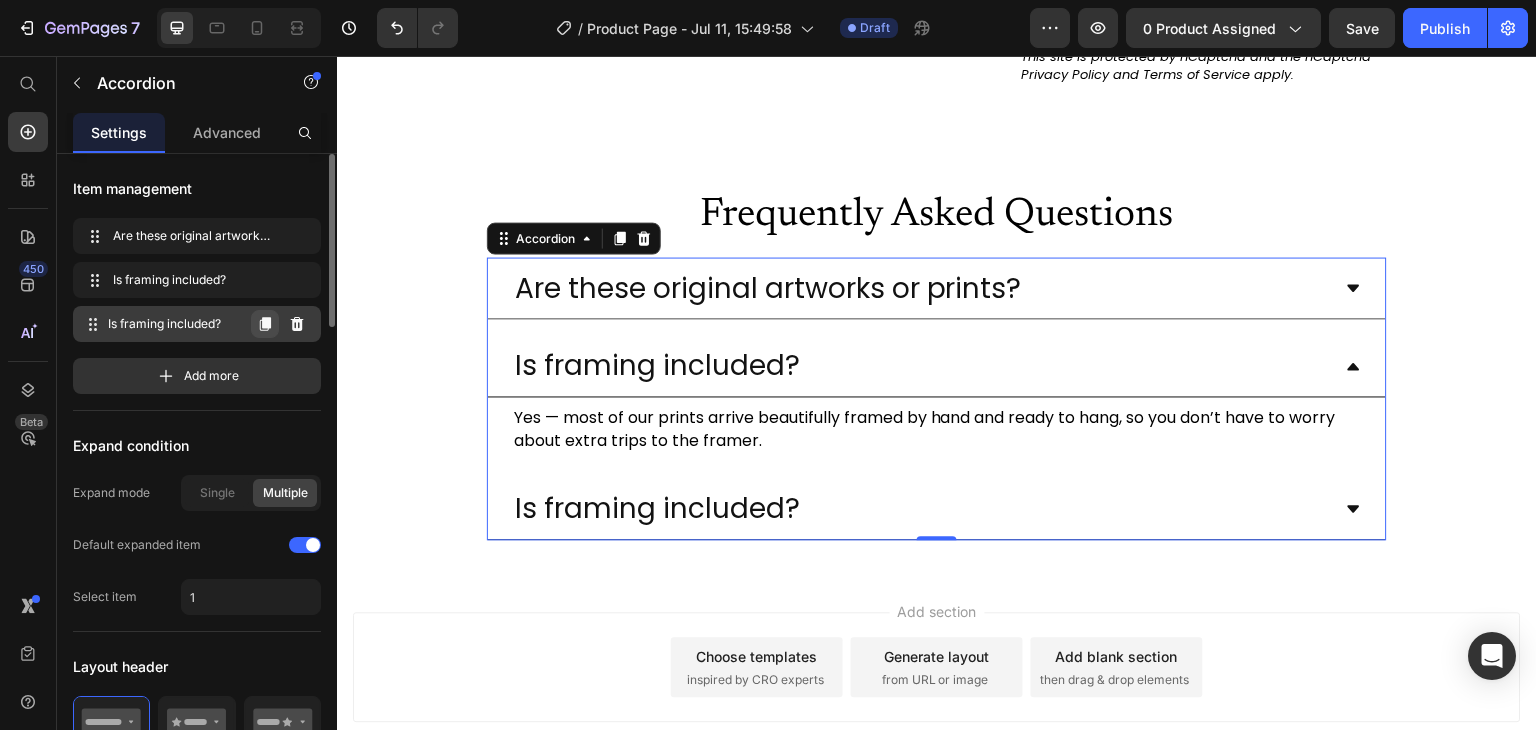 click 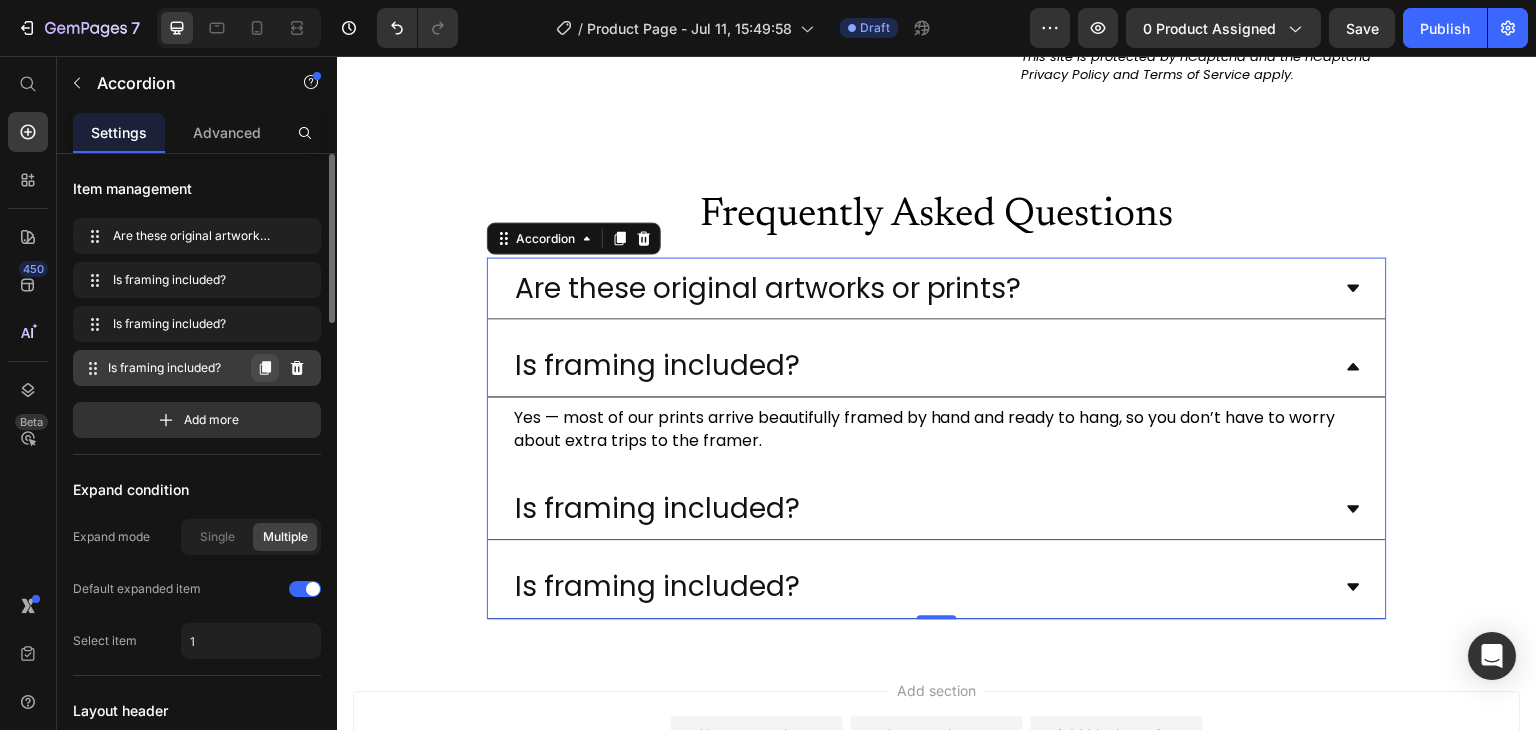click 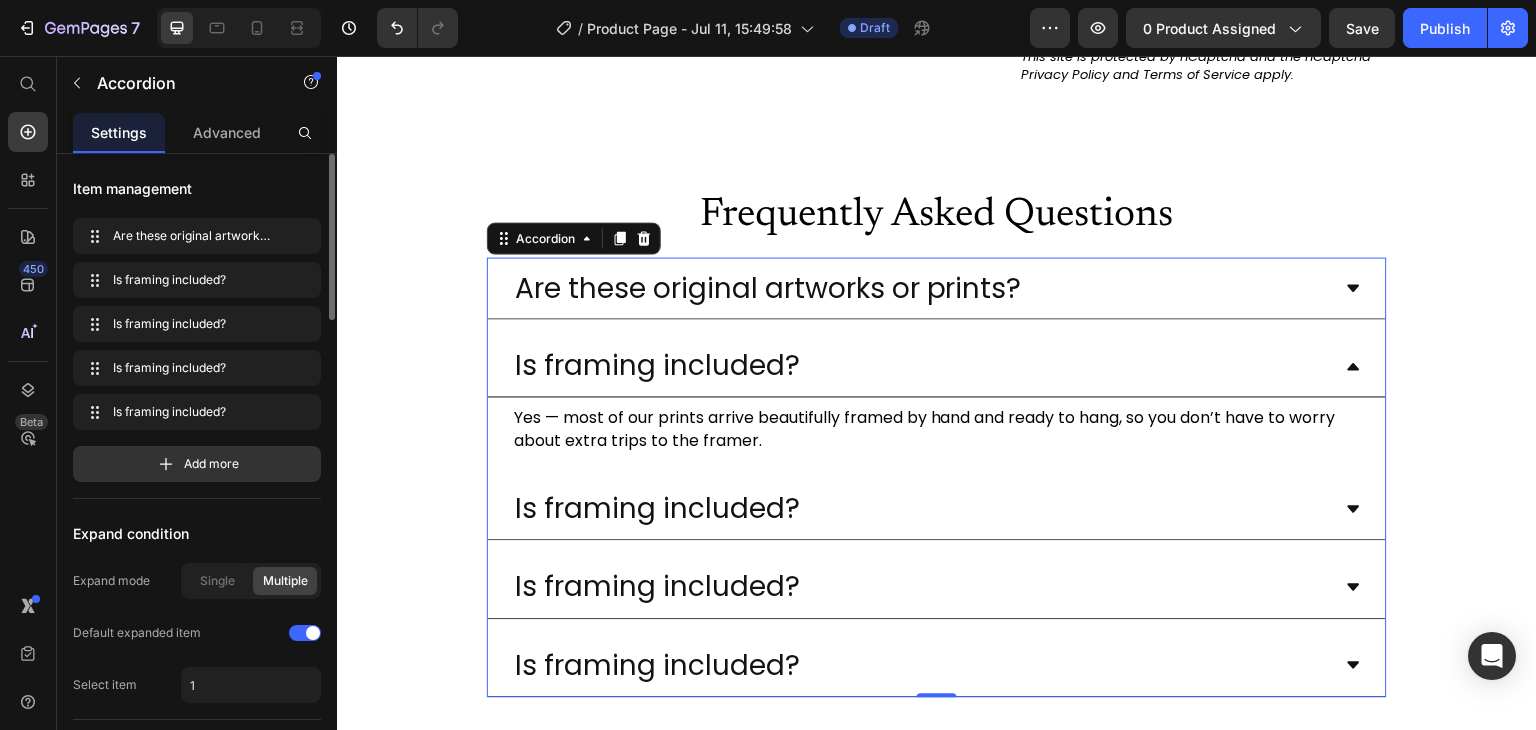 click on "Is framing included?" at bounding box center (921, 365) 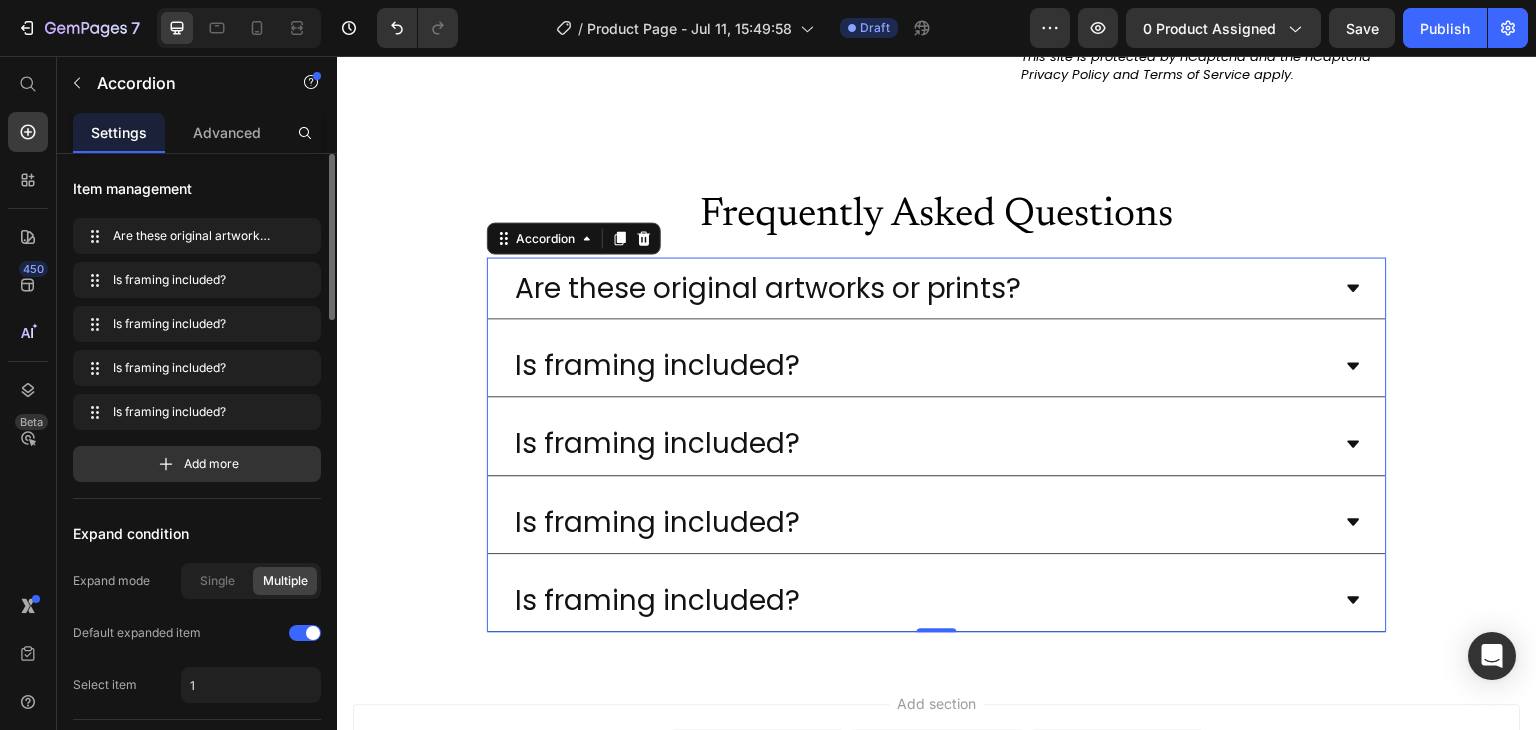 click on "Is framing included?" at bounding box center (657, 443) 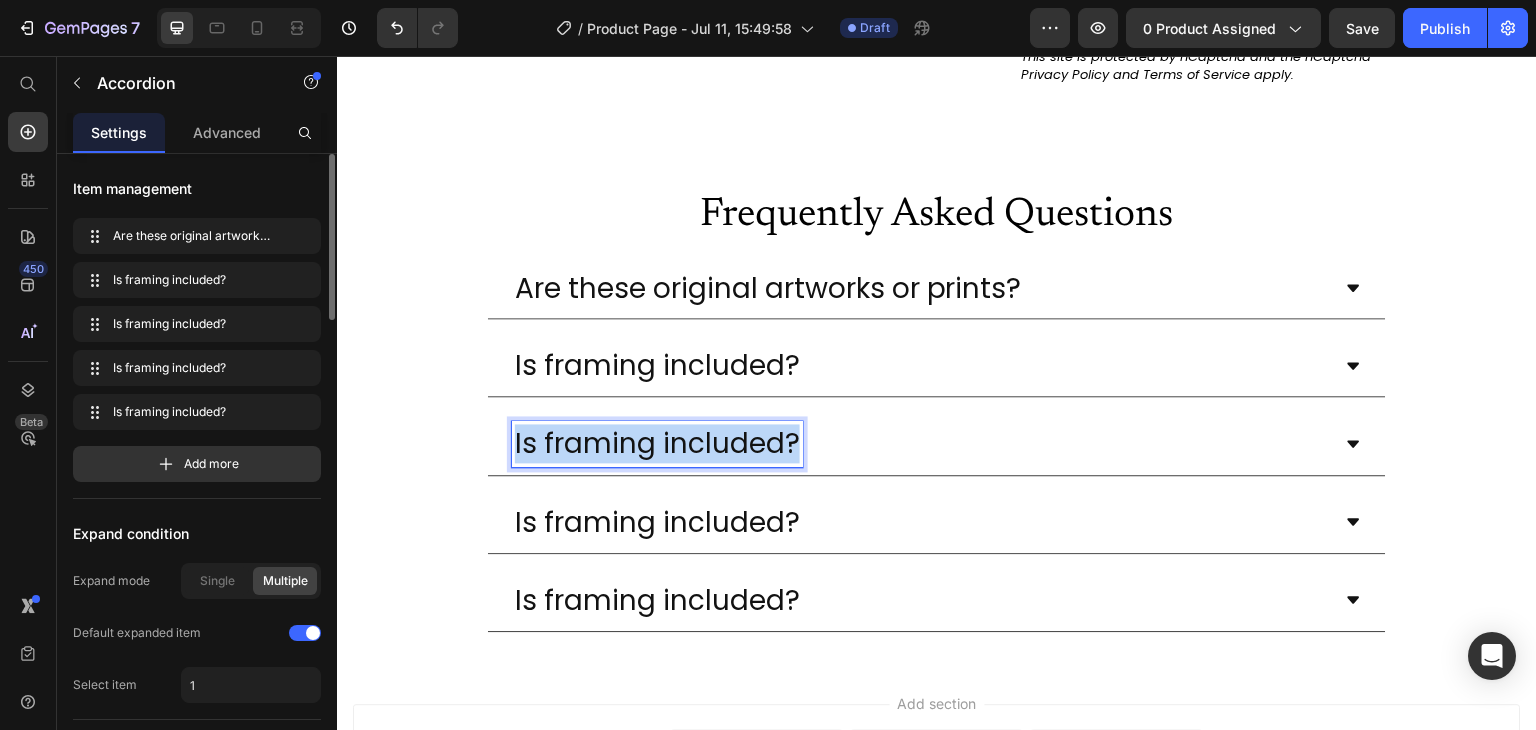 click on "Is framing included?" at bounding box center [657, 443] 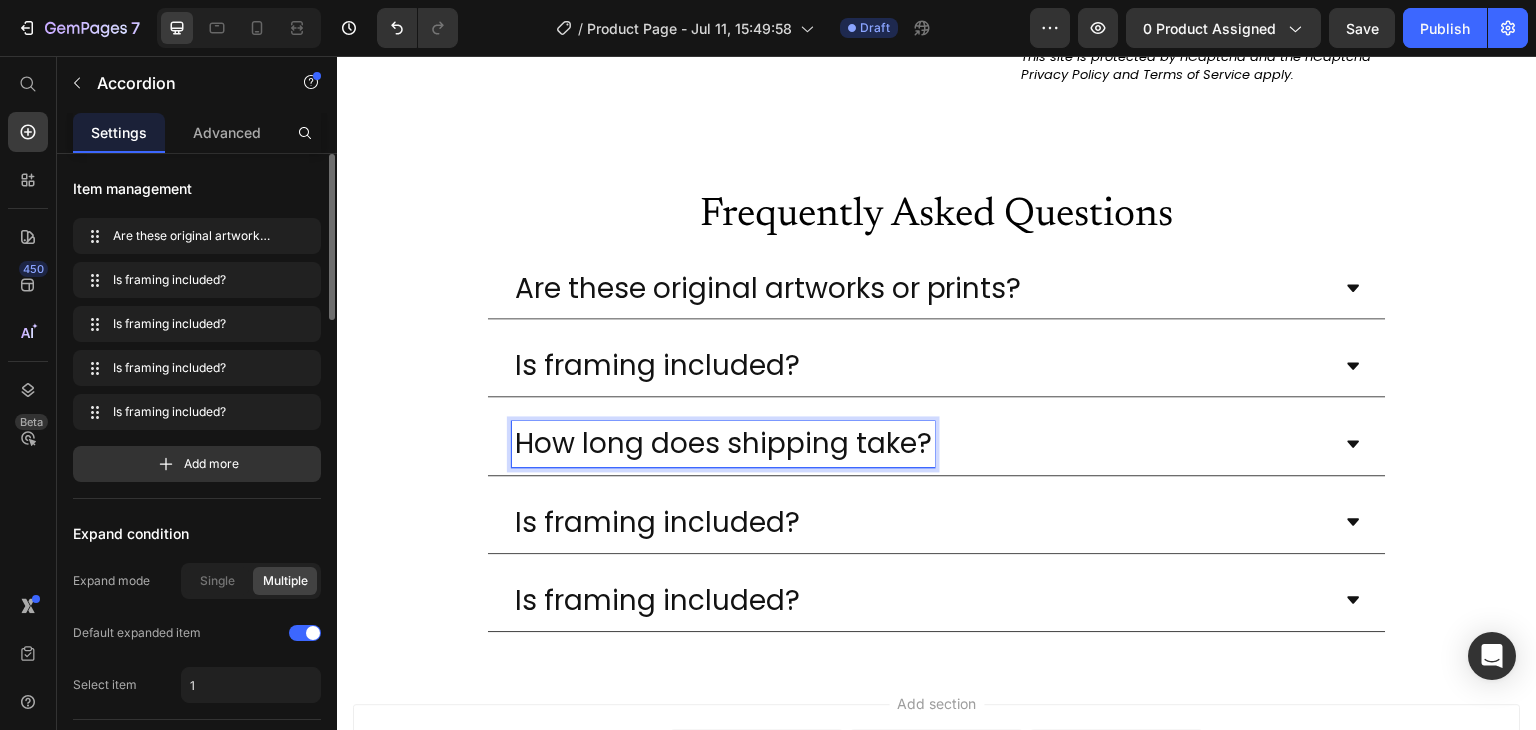 click on "How long does shipping take?" at bounding box center [921, 443] 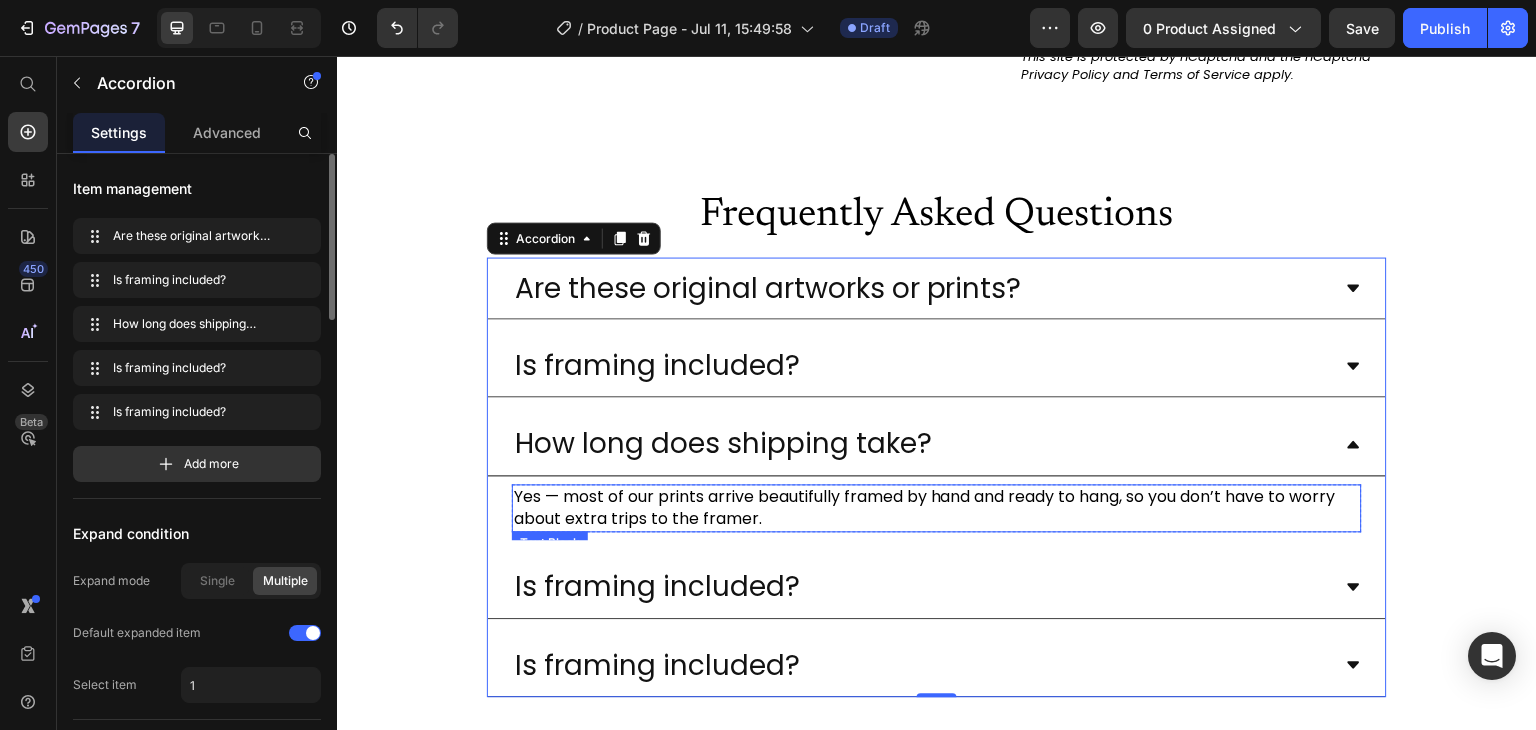 click on "Yes — most of our prints arrive beautifully framed by hand and ready to hang, so you don’t have to worry about extra trips to the framer." at bounding box center [937, 508] 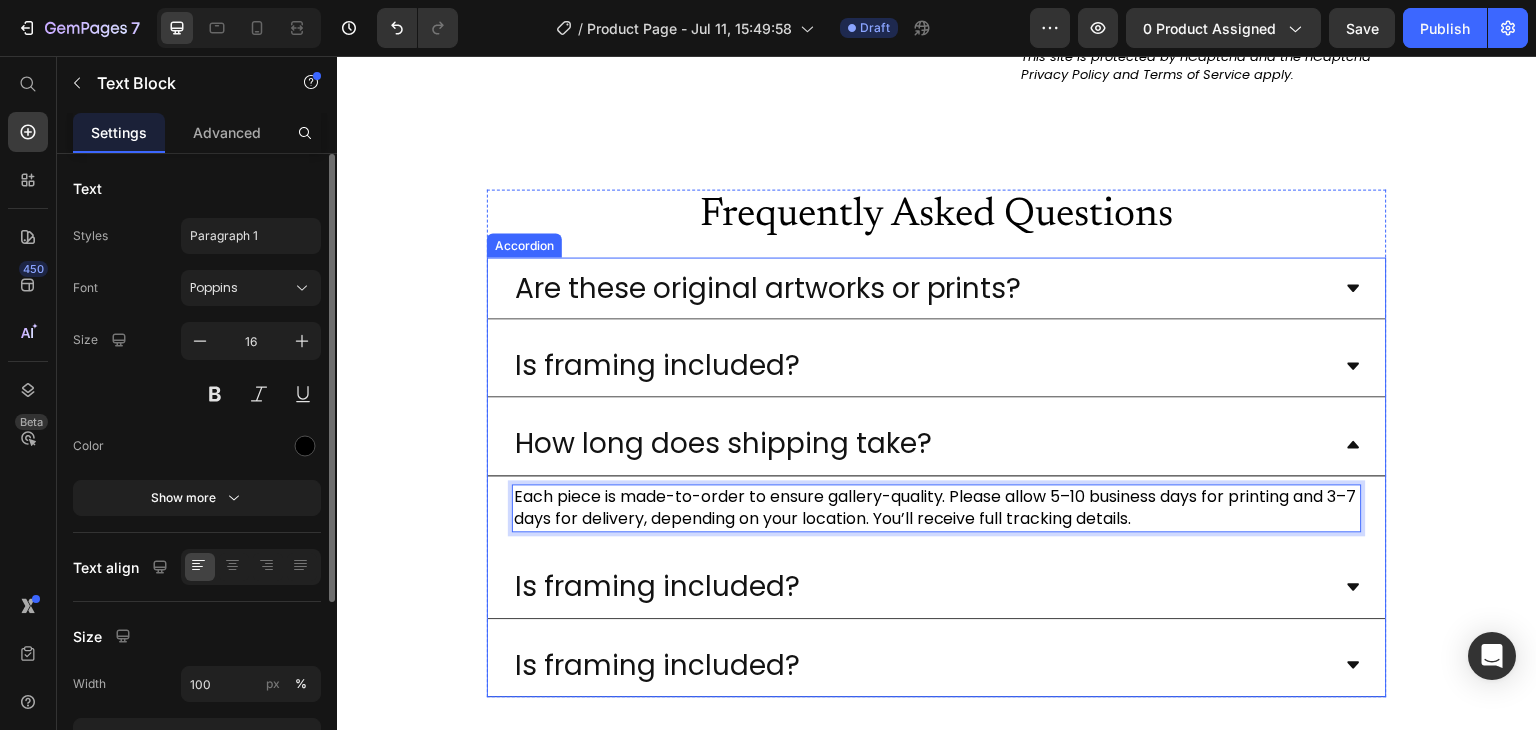 click on "How long does shipping take?" at bounding box center (921, 443) 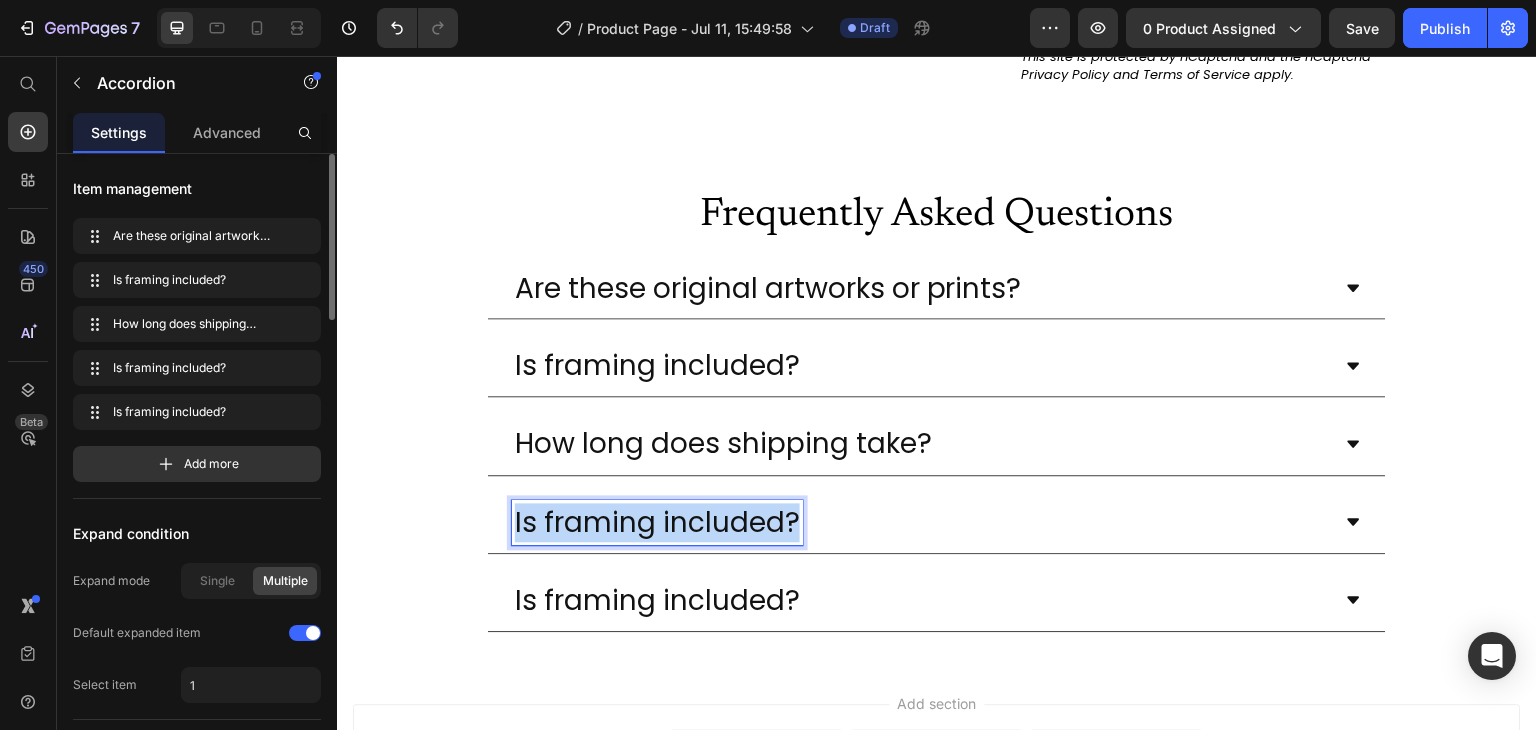 click on "Is framing included?" at bounding box center [657, 522] 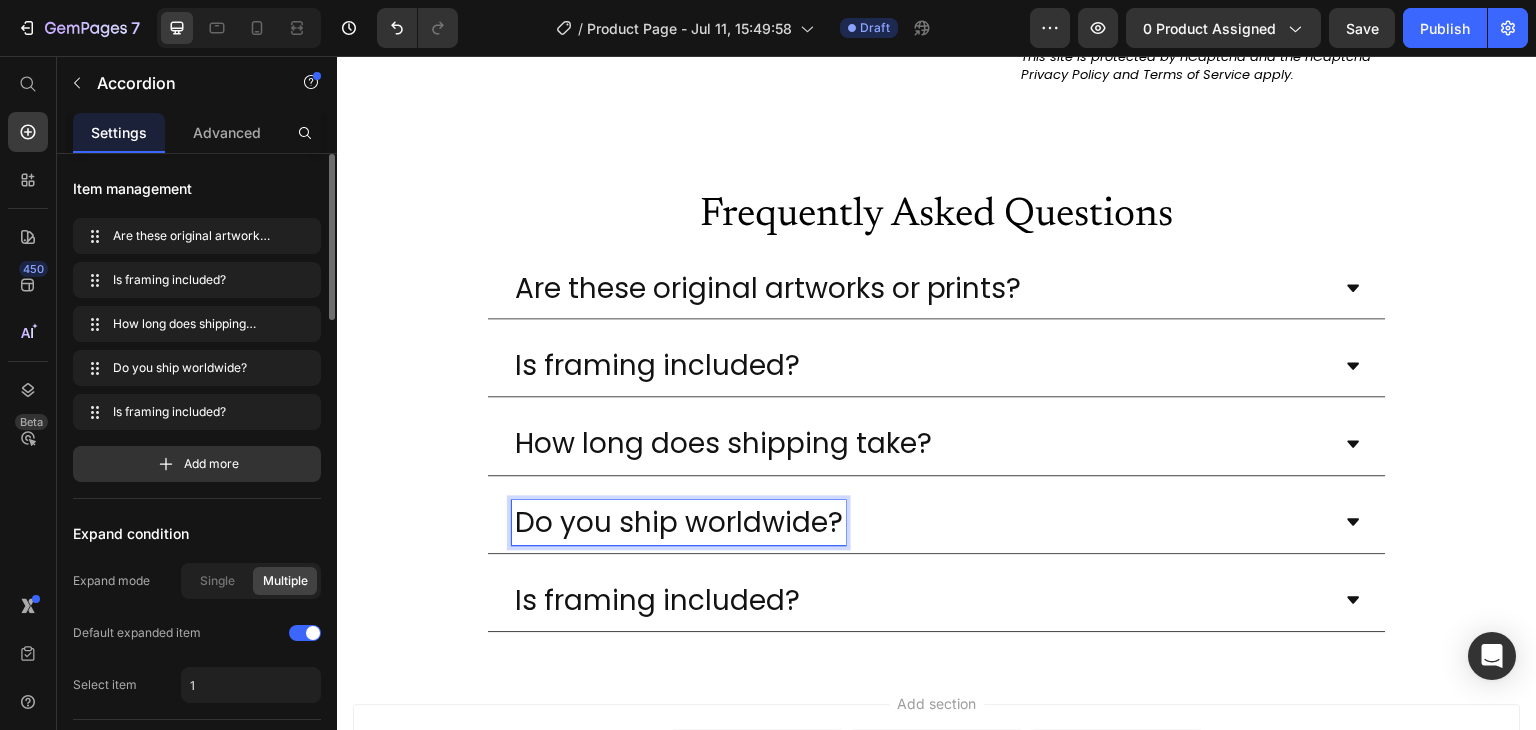click on "Do you ship worldwide?" at bounding box center (921, 522) 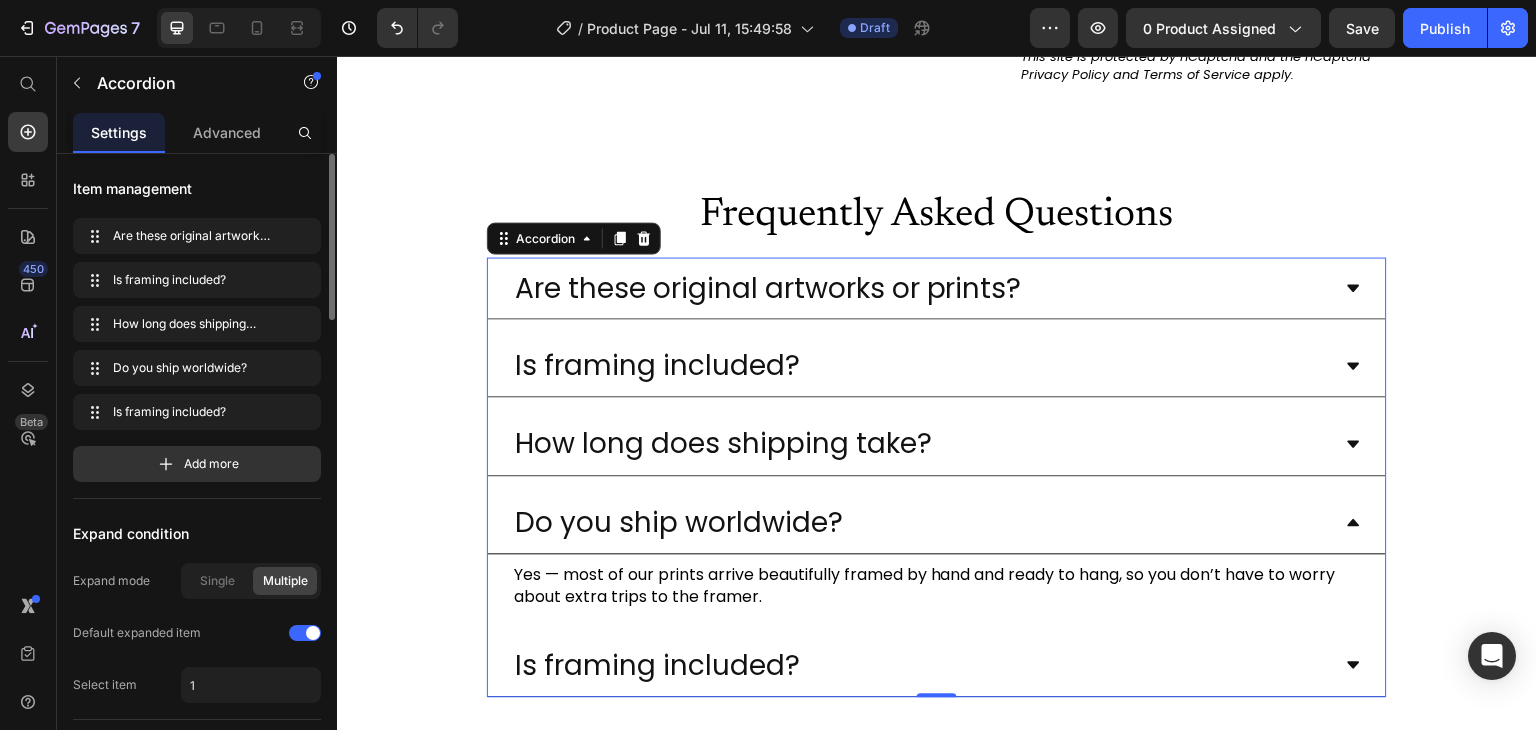 click on "Do you ship worldwide?" at bounding box center [921, 522] 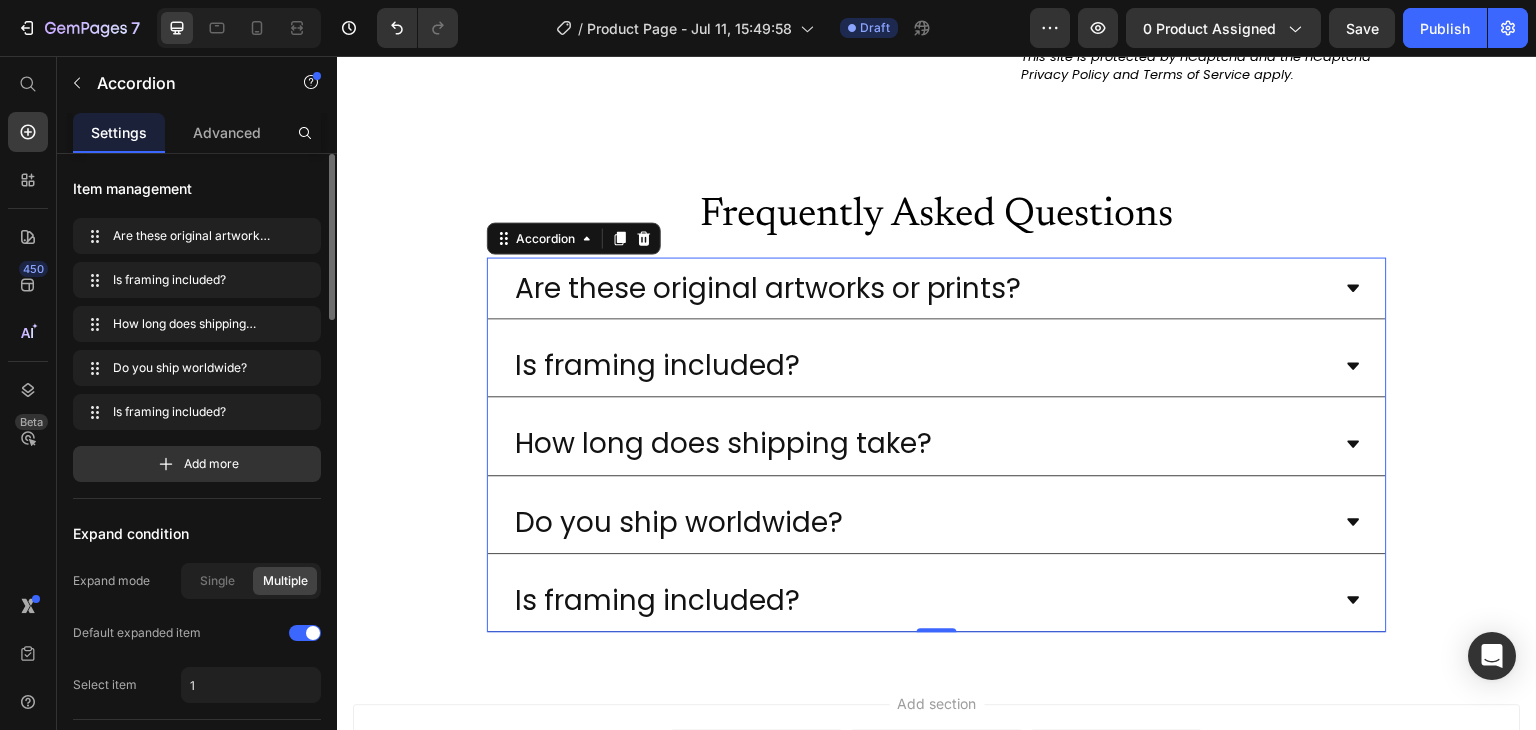 click on "Is framing included?" at bounding box center [657, 600] 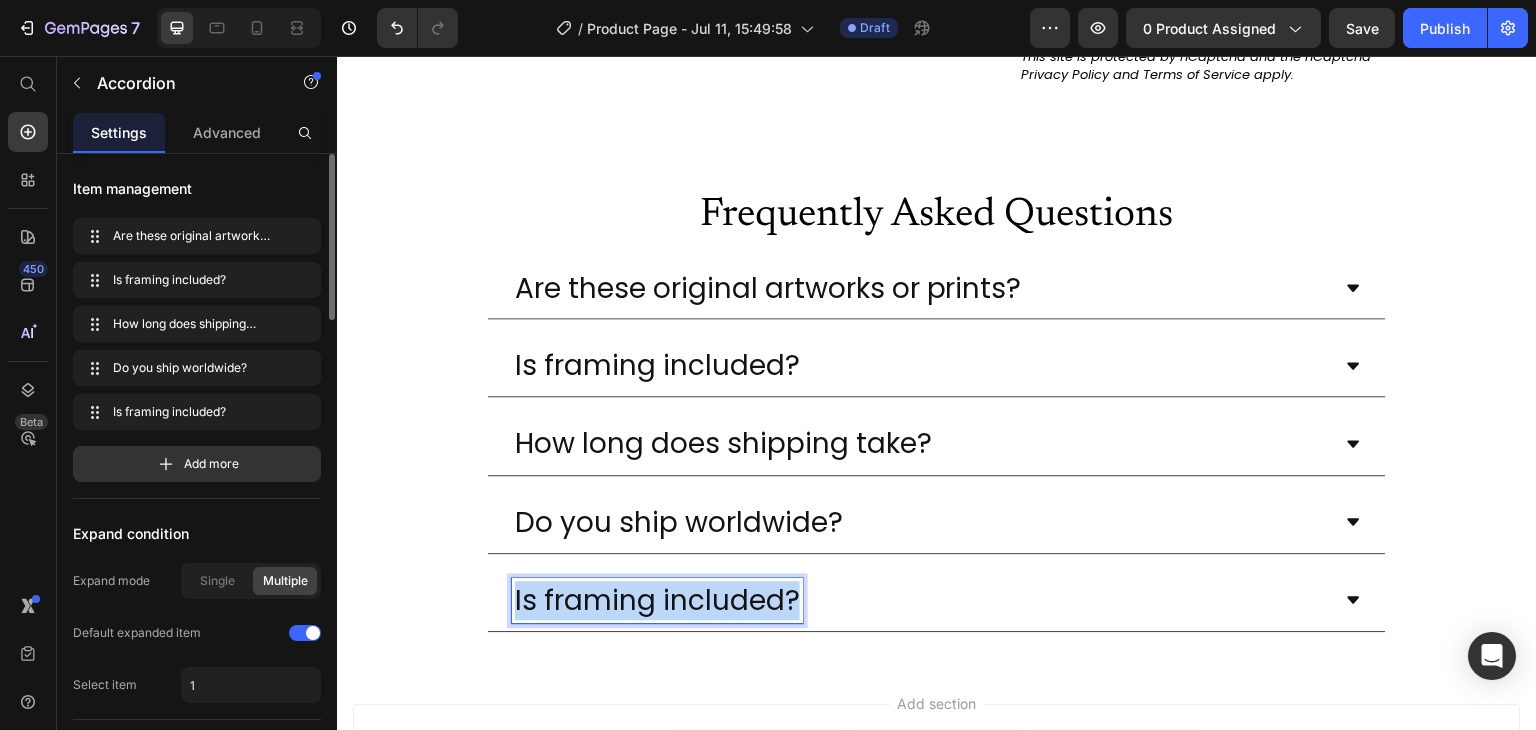 click on "Is framing included?" at bounding box center [657, 600] 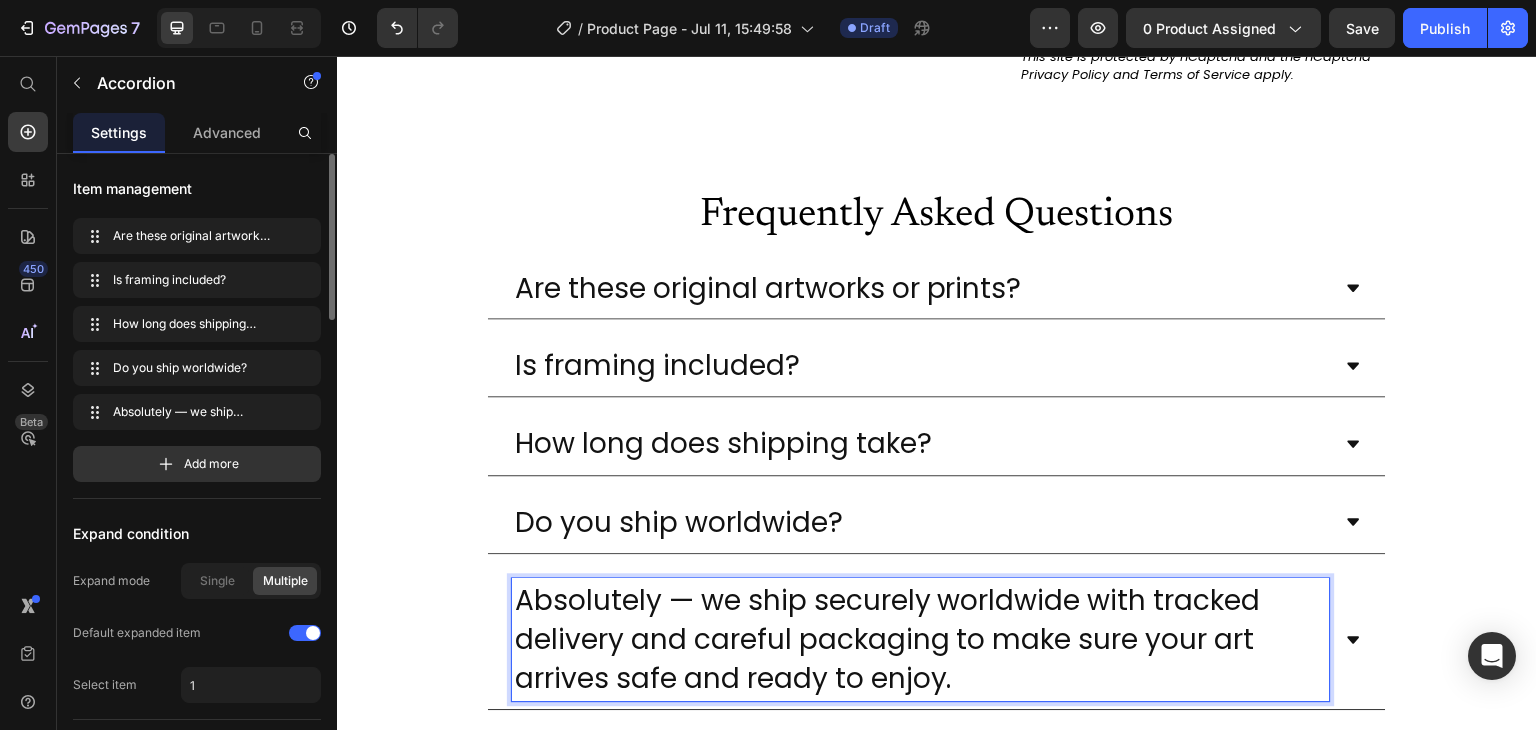 click on "Do you ship worldwide?" at bounding box center [921, 522] 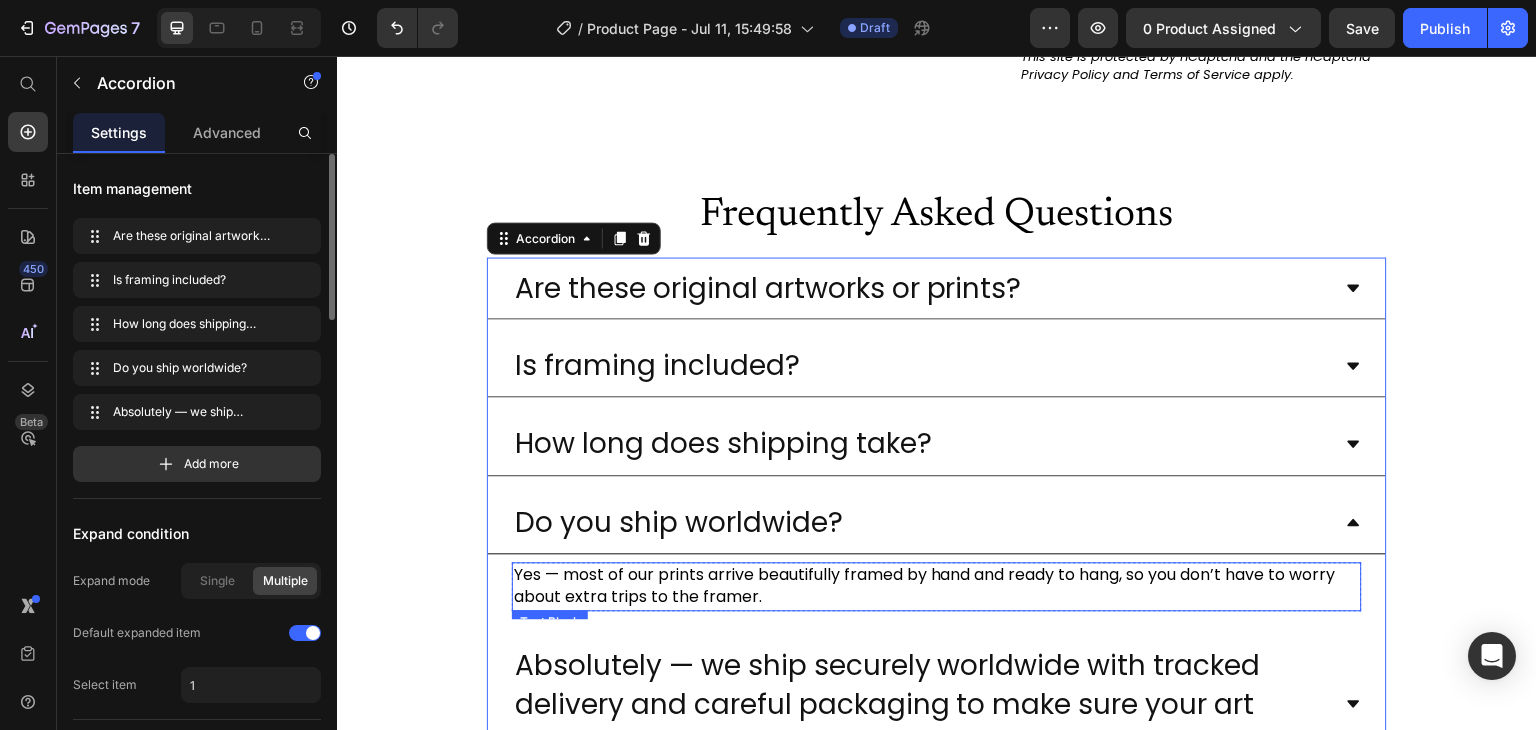 click on "Yes — most of our prints arrive beautifully framed by hand and ready to hang, so you don’t have to worry about extra trips to the framer." at bounding box center [937, 586] 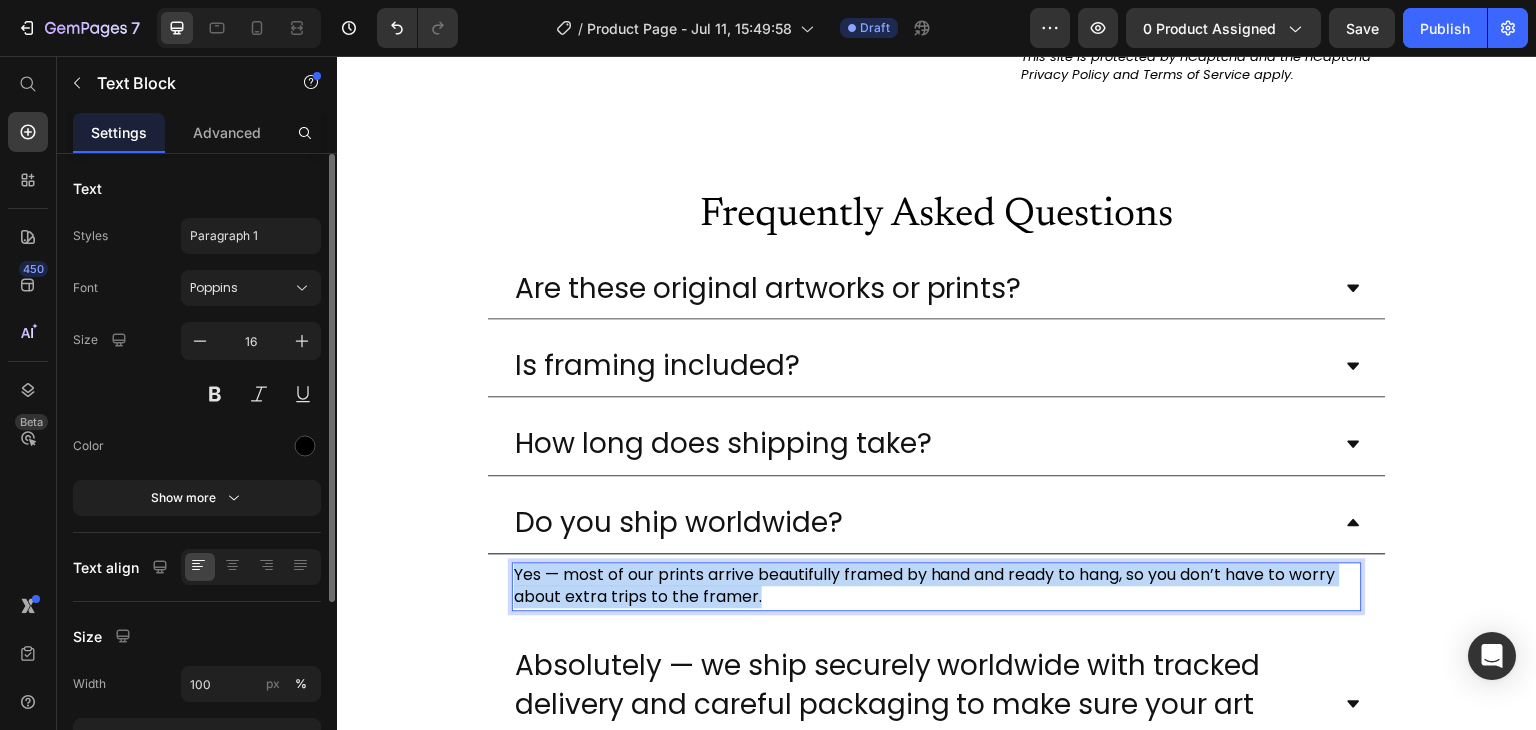 click on "Yes — most of our prints arrive beautifully framed by hand and ready to hang, so you don’t have to worry about extra trips to the framer." at bounding box center [937, 586] 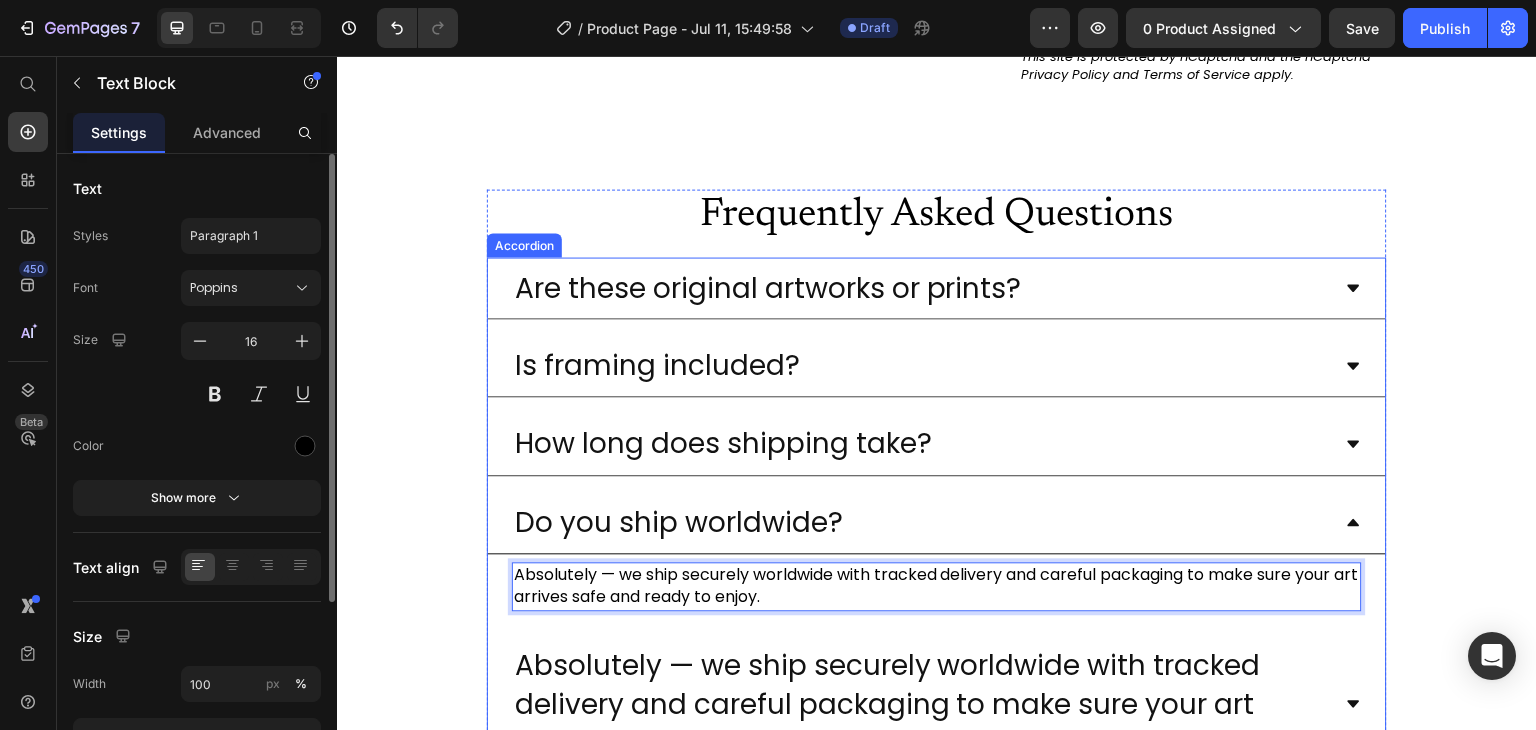 click on "Absolutely — we ship securely worldwide with tracked delivery and careful packaging to make sure your art arrives safe and ready to enjoy." at bounding box center [921, 705] 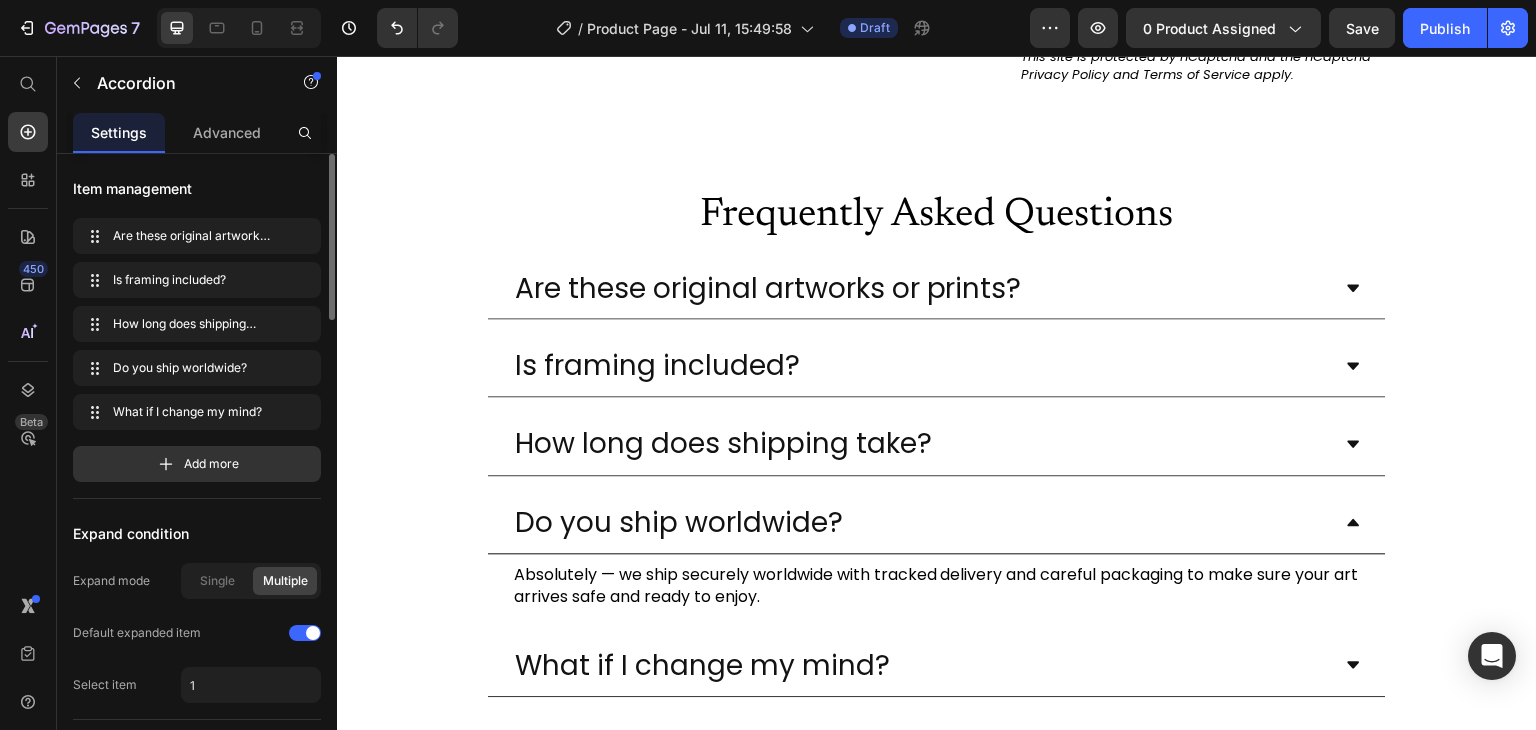 click on "Do you ship worldwide?" at bounding box center (921, 522) 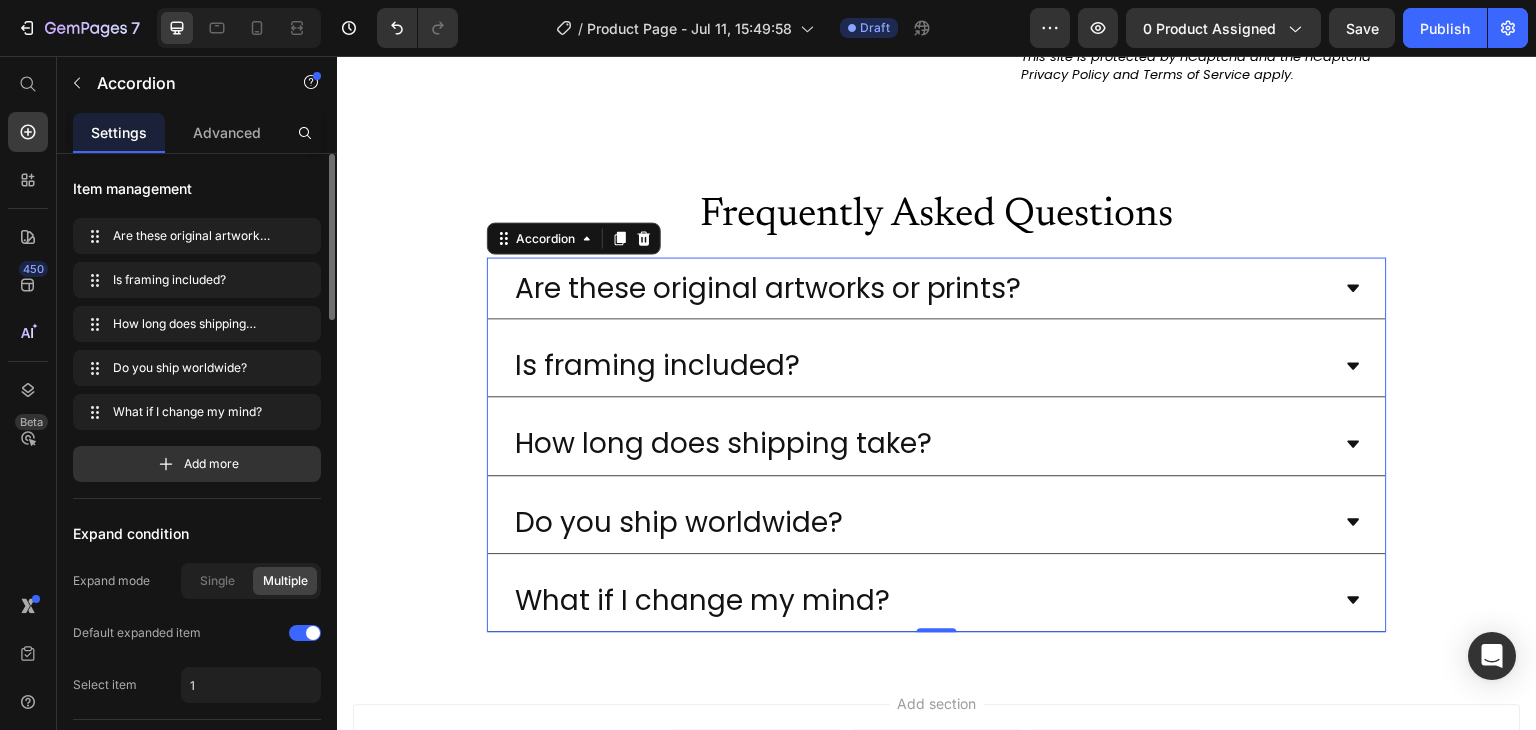 click on "What if I change my mind?" at bounding box center [921, 600] 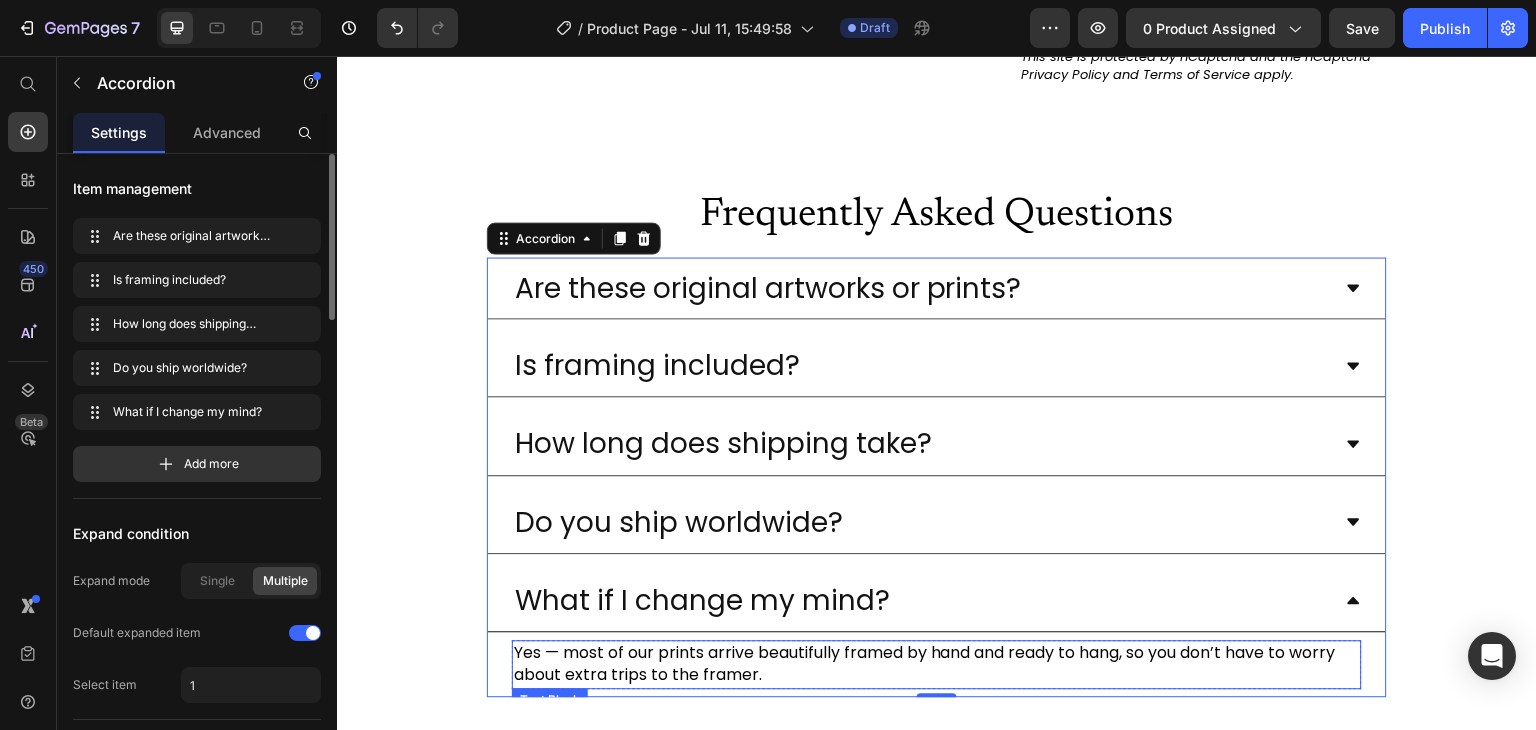 click on "Yes — most of our prints arrive beautifully framed by hand and ready to hang, so you don’t have to worry about extra trips to the framer." at bounding box center [937, 664] 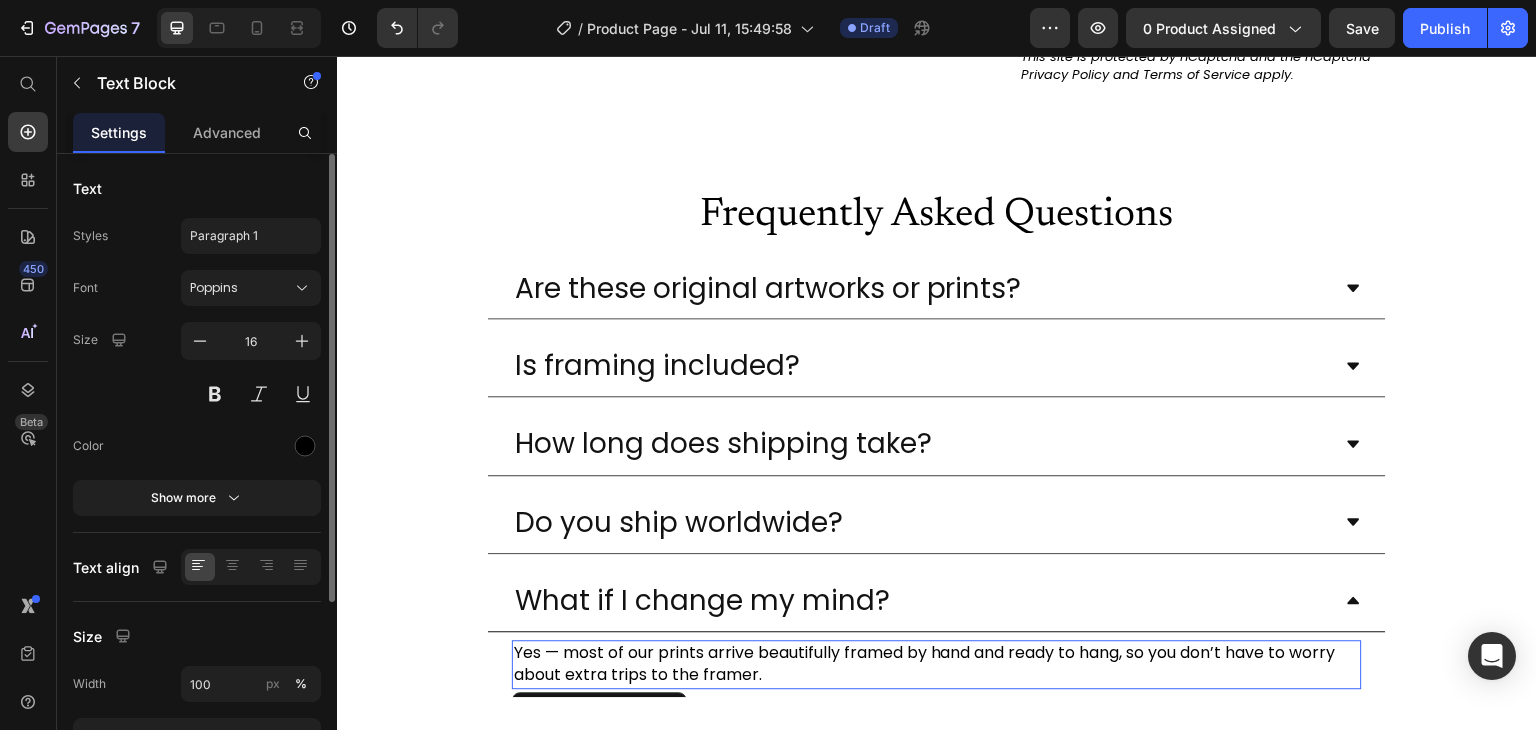 click on "Yes — most of our prints arrive beautifully framed by hand and ready to hang, so you don’t have to worry about extra trips to the framer." at bounding box center (937, 664) 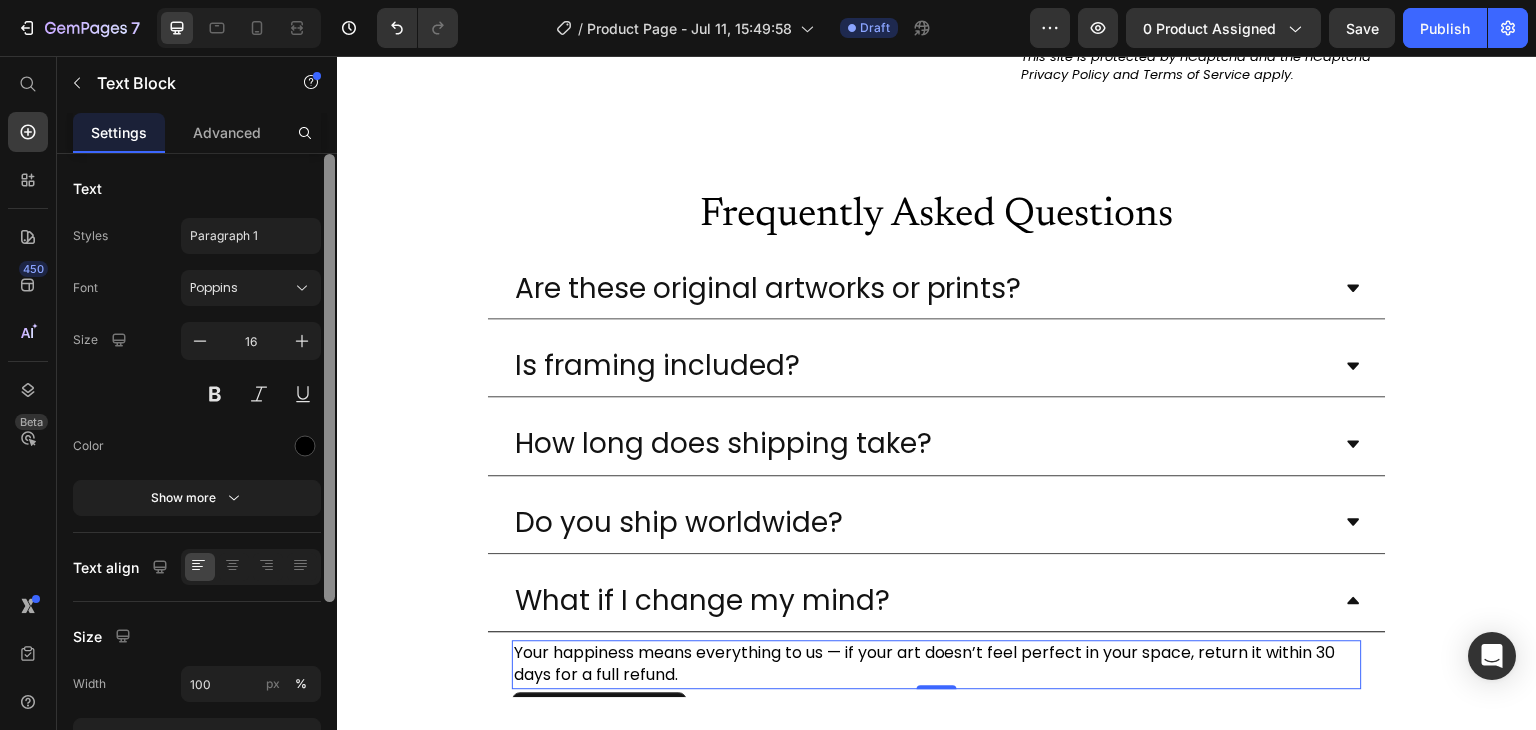 scroll, scrollTop: 260, scrollLeft: 0, axis: vertical 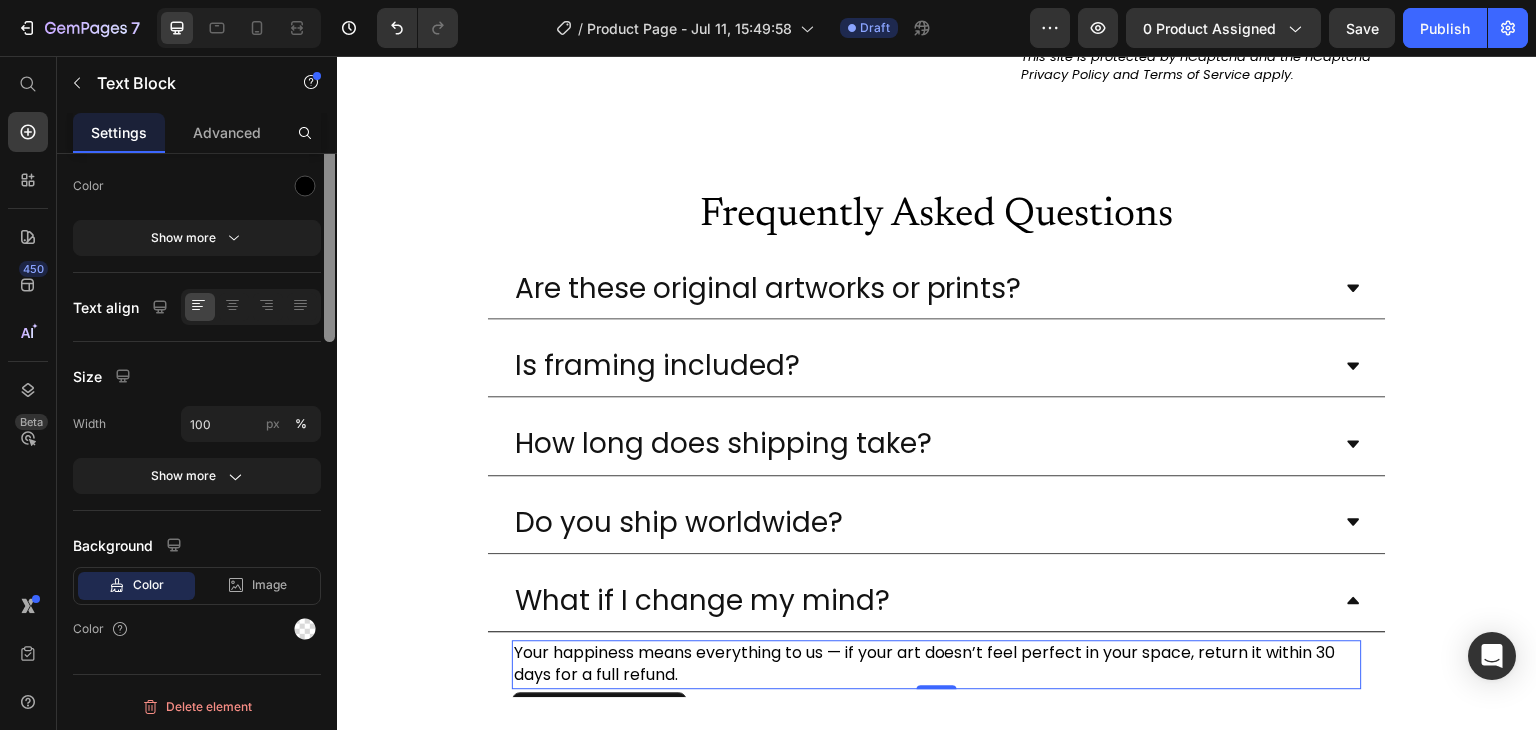 click at bounding box center [329, 210] 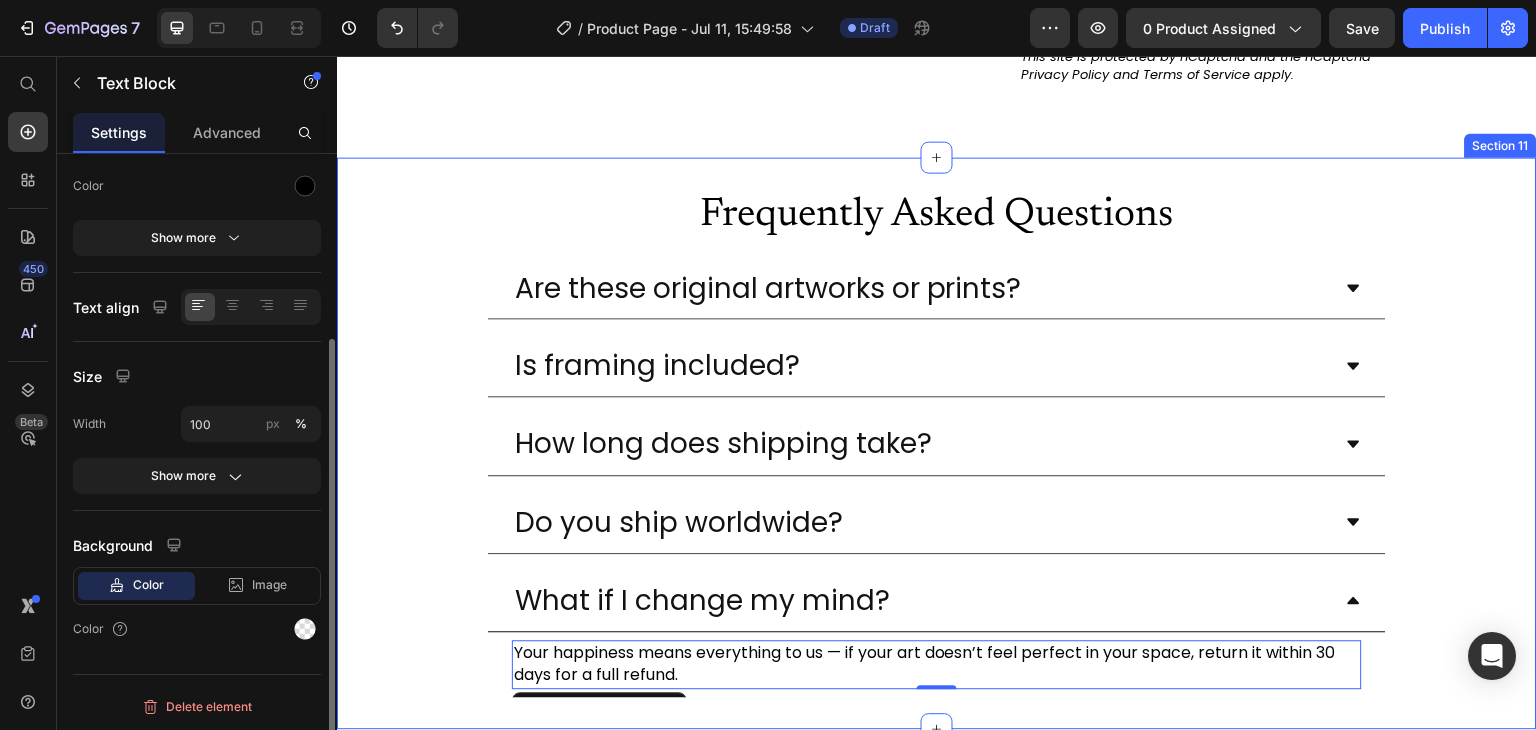 click on "Frequently Asked Questions Heading
Are these original artworks or prints?
Is framing included?
How long does shipping take?
Do you ship worldwide?
What if I change my mind? Your happiness means everything to us — if your art doesn’t feel perfect in your space, return it within 30 days for a full refund. Text Block   0 Row Accordion Row" at bounding box center [937, 443] 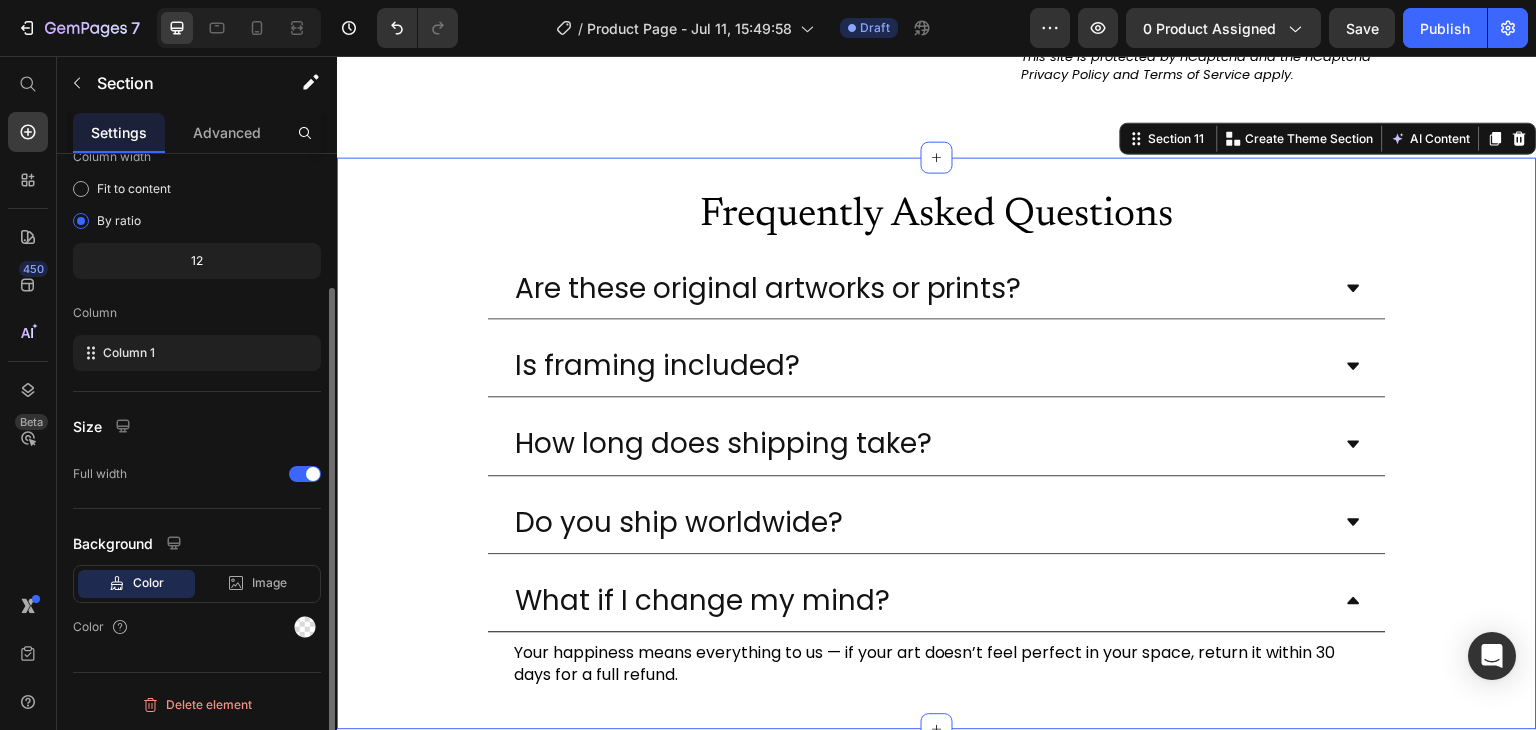scroll, scrollTop: 0, scrollLeft: 0, axis: both 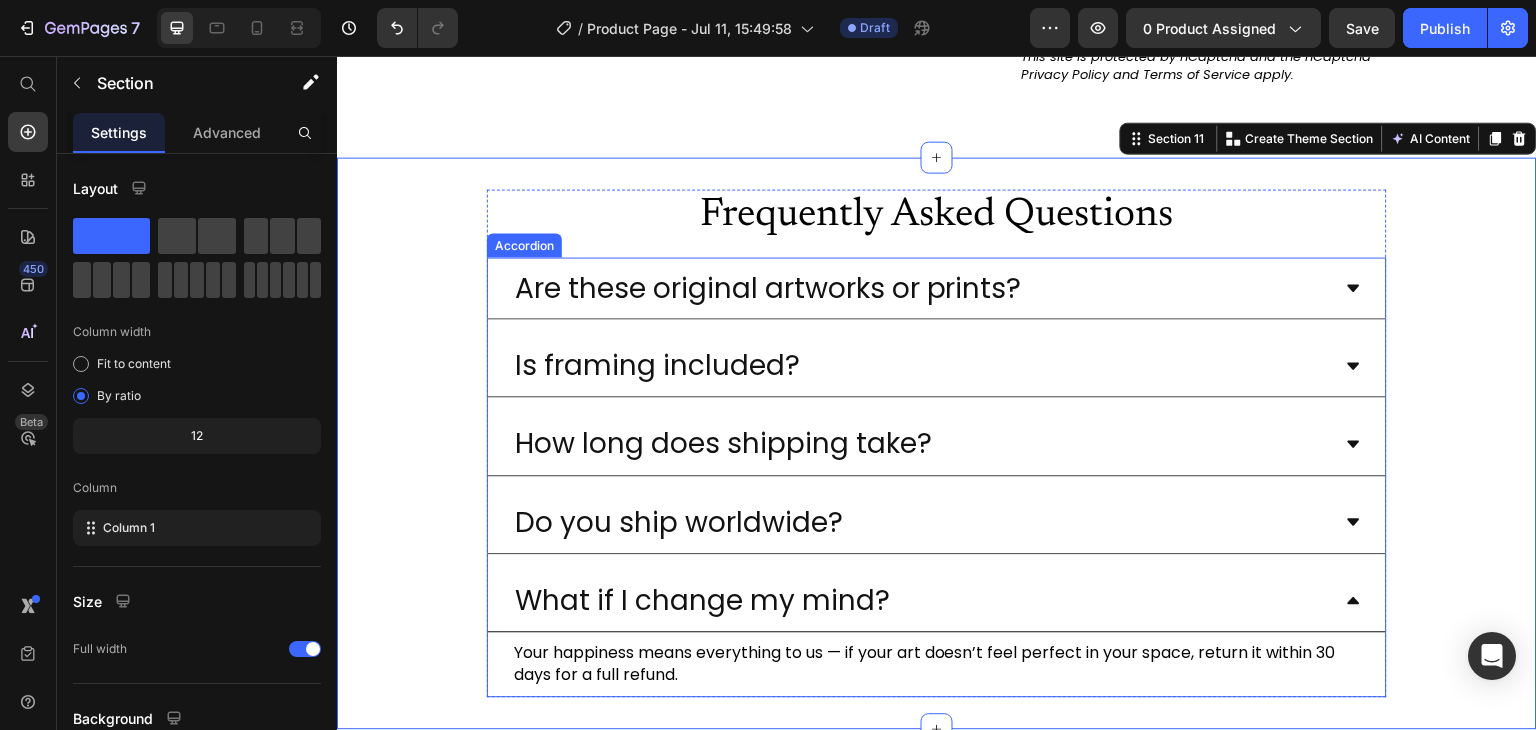 click 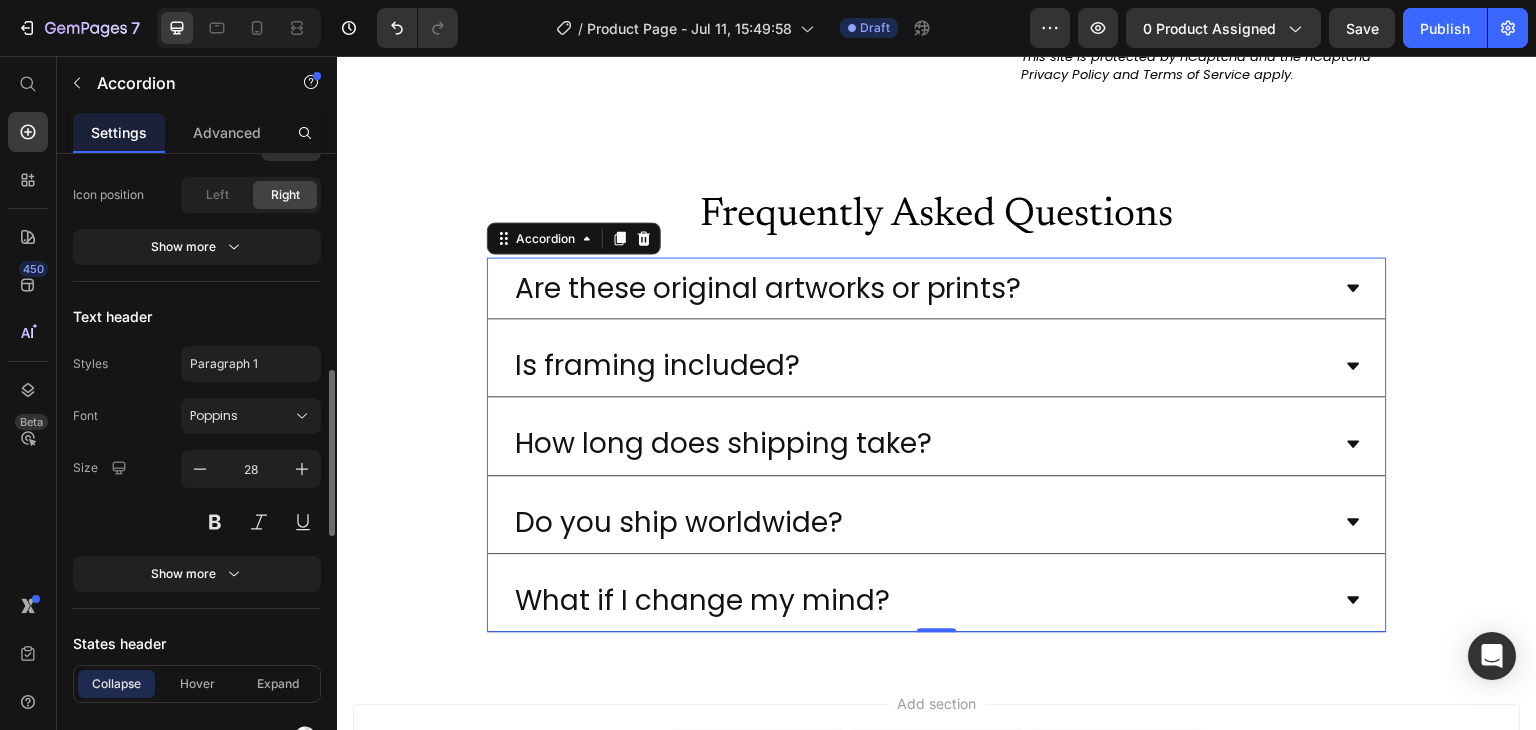 scroll, scrollTop: 880, scrollLeft: 0, axis: vertical 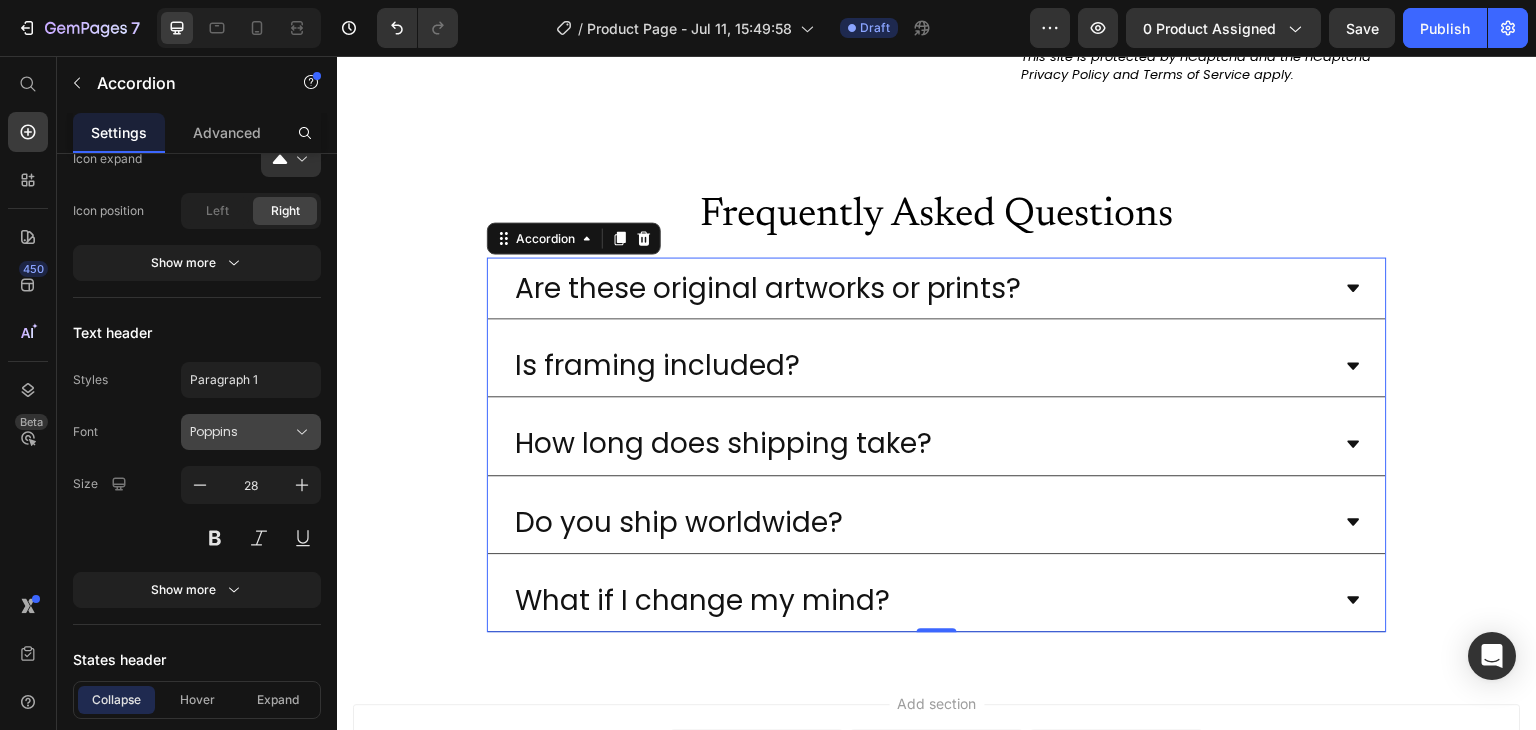 click on "Poppins" at bounding box center [241, 432] 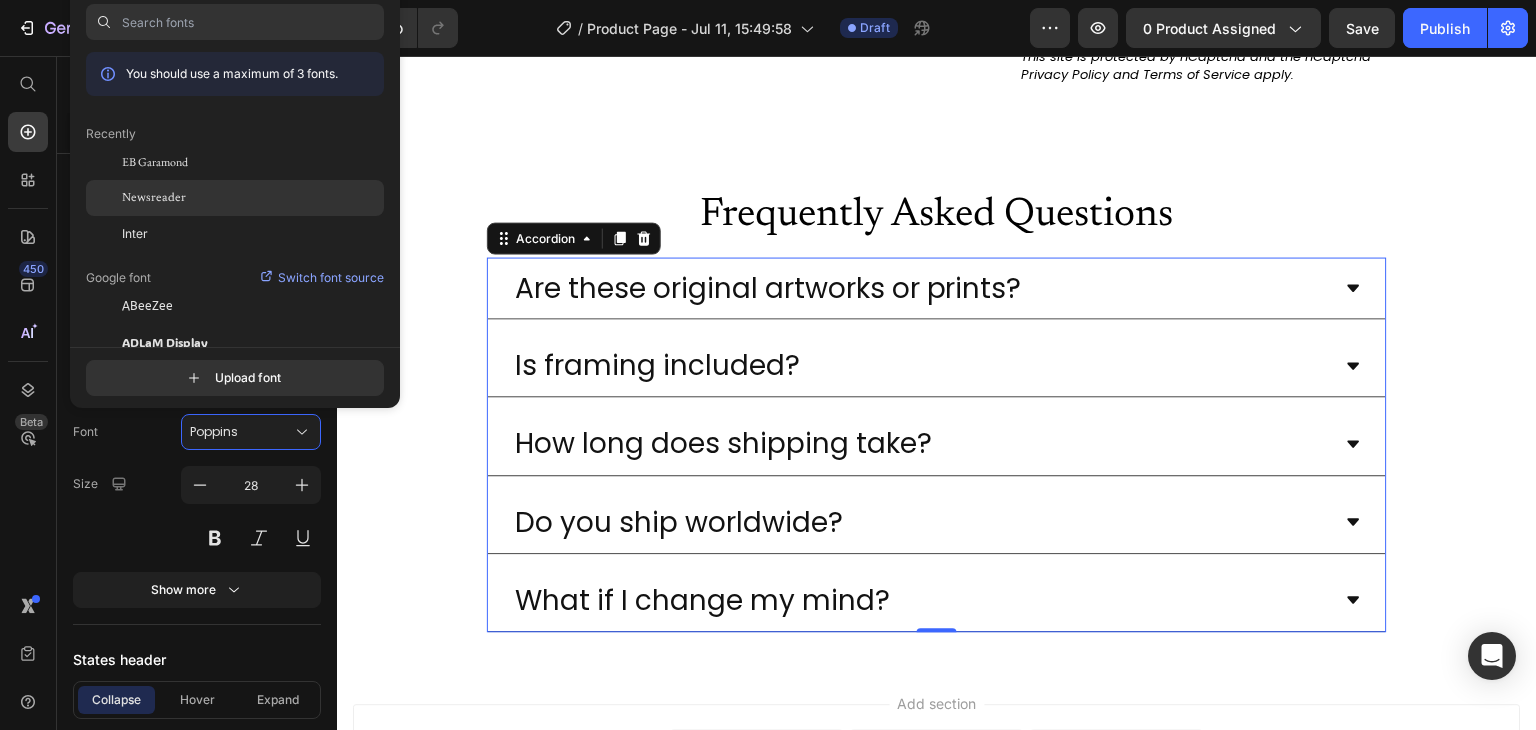 click on "Newsreader" 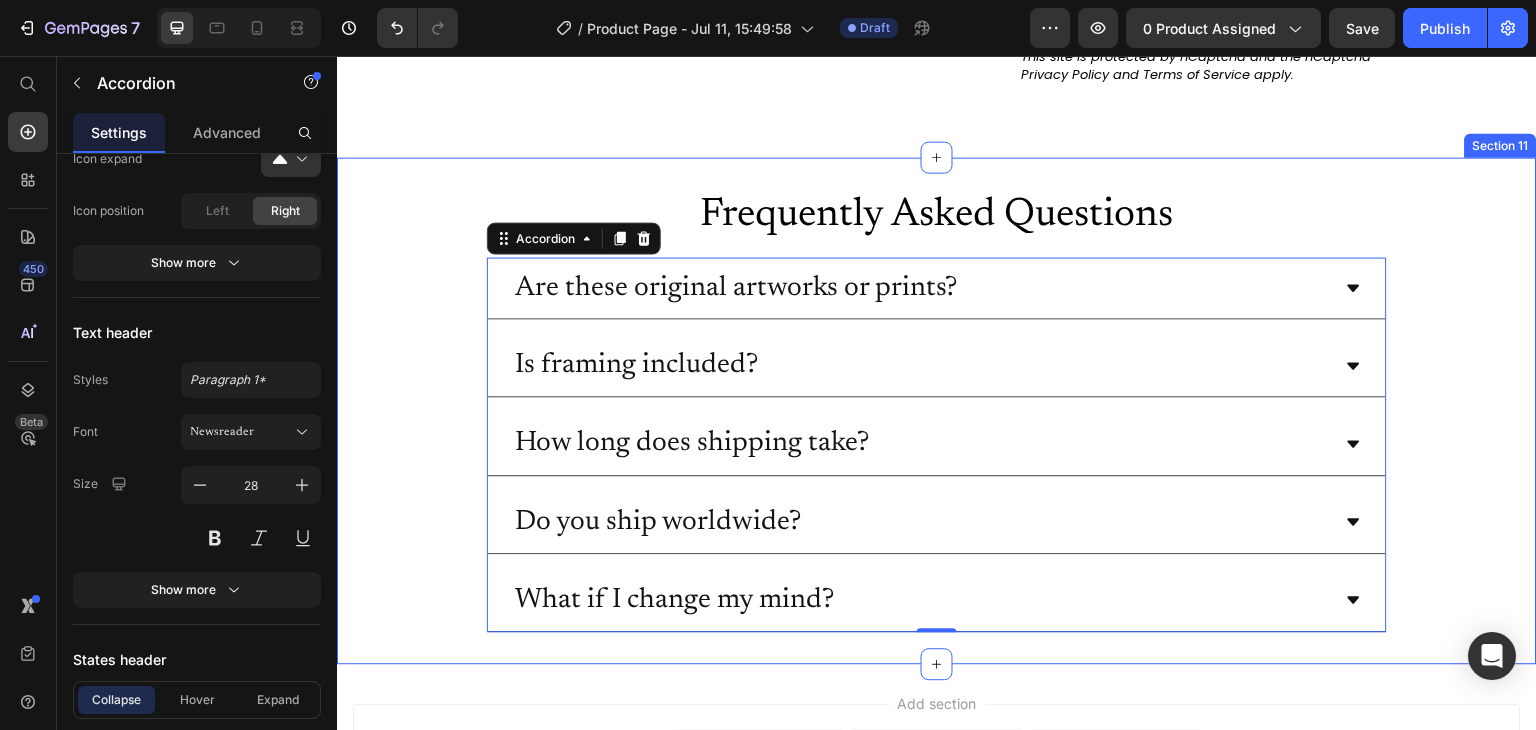 click on "Frequently Asked Questions Heading
Are these original artworks or prints?
Is framing included?
How long does shipping take?
Do you ship worldwide?
What if I change my mind? Accordion   0 Row" at bounding box center (937, 410) 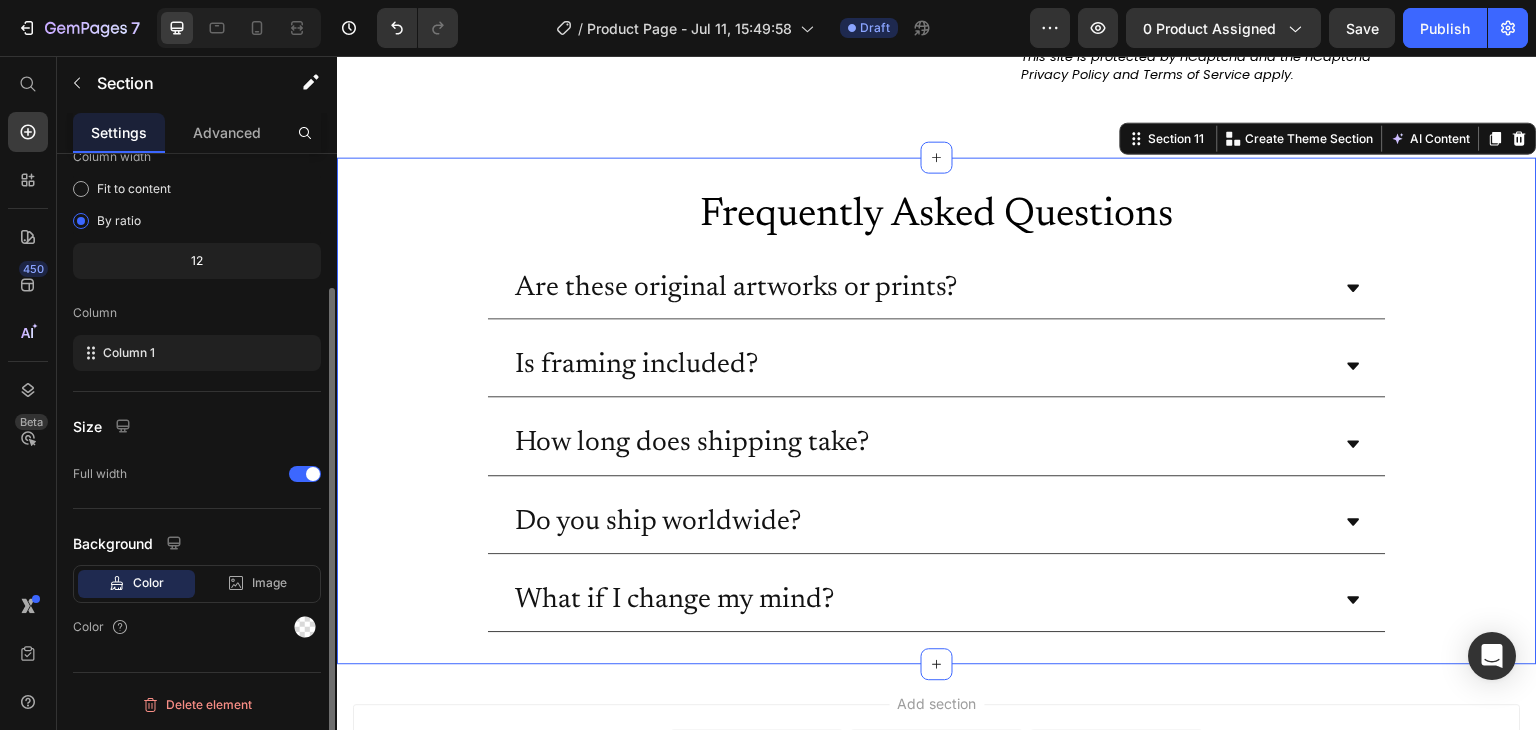 scroll, scrollTop: 0, scrollLeft: 0, axis: both 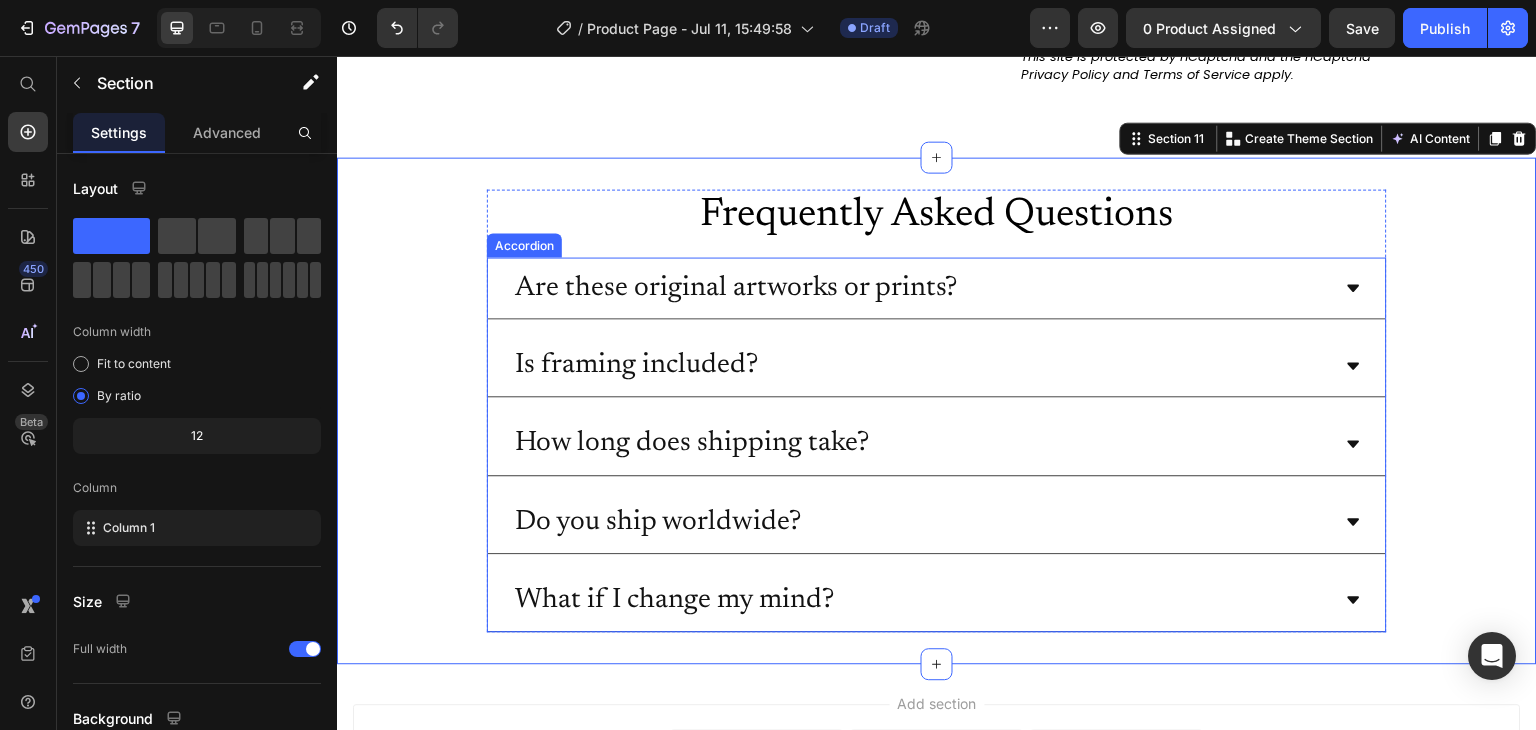 click on "Is framing included?" at bounding box center [937, 366] 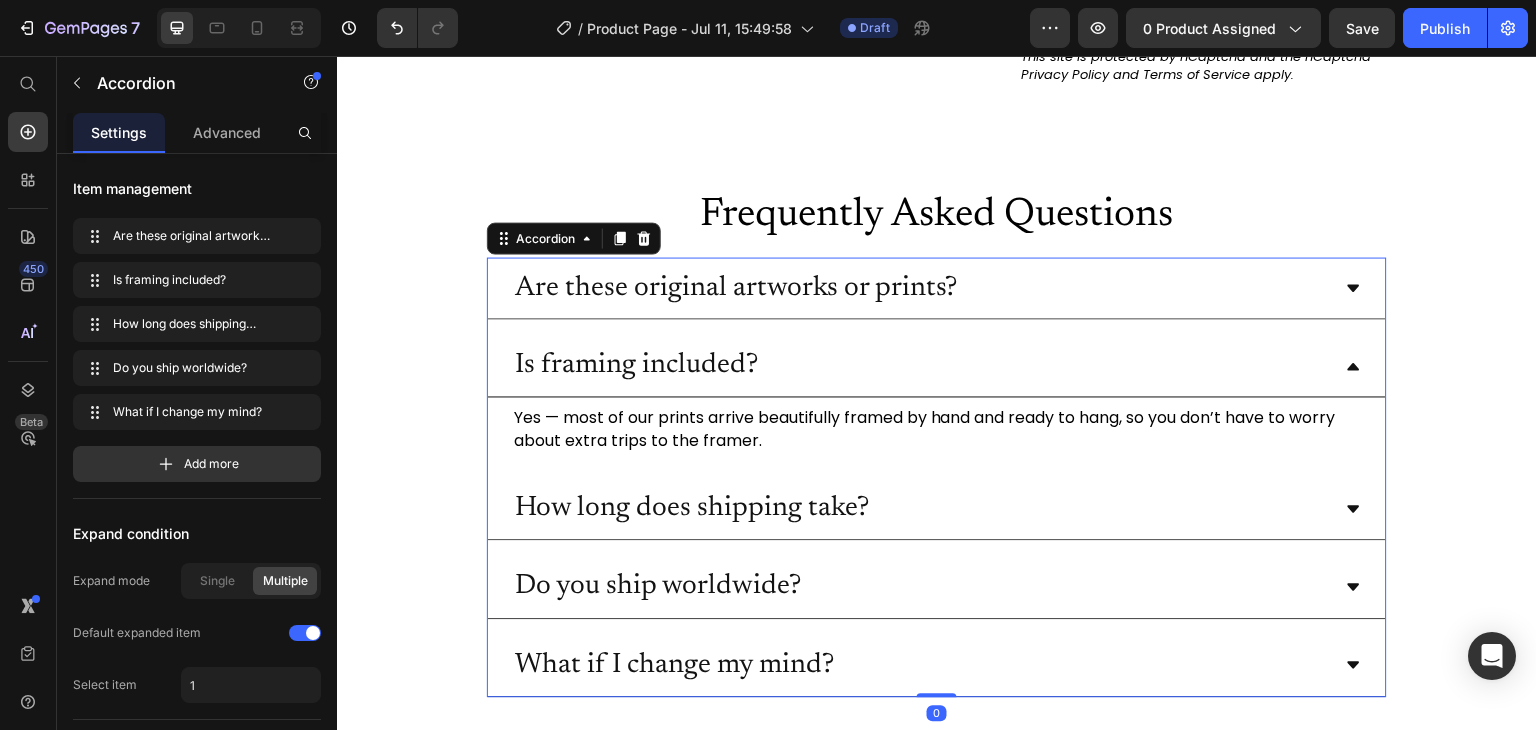 click on "Is framing included?" at bounding box center [937, 366] 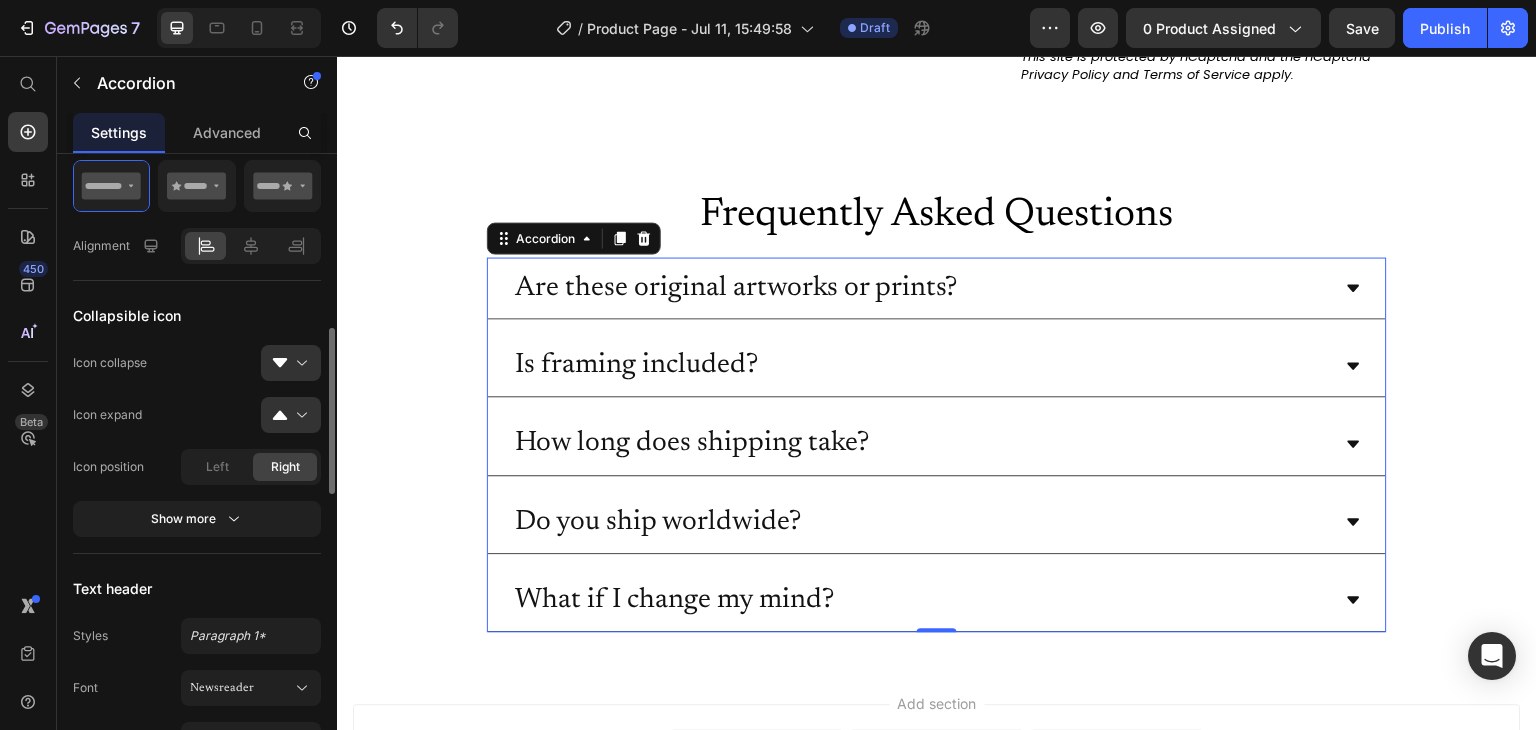 scroll, scrollTop: 632, scrollLeft: 0, axis: vertical 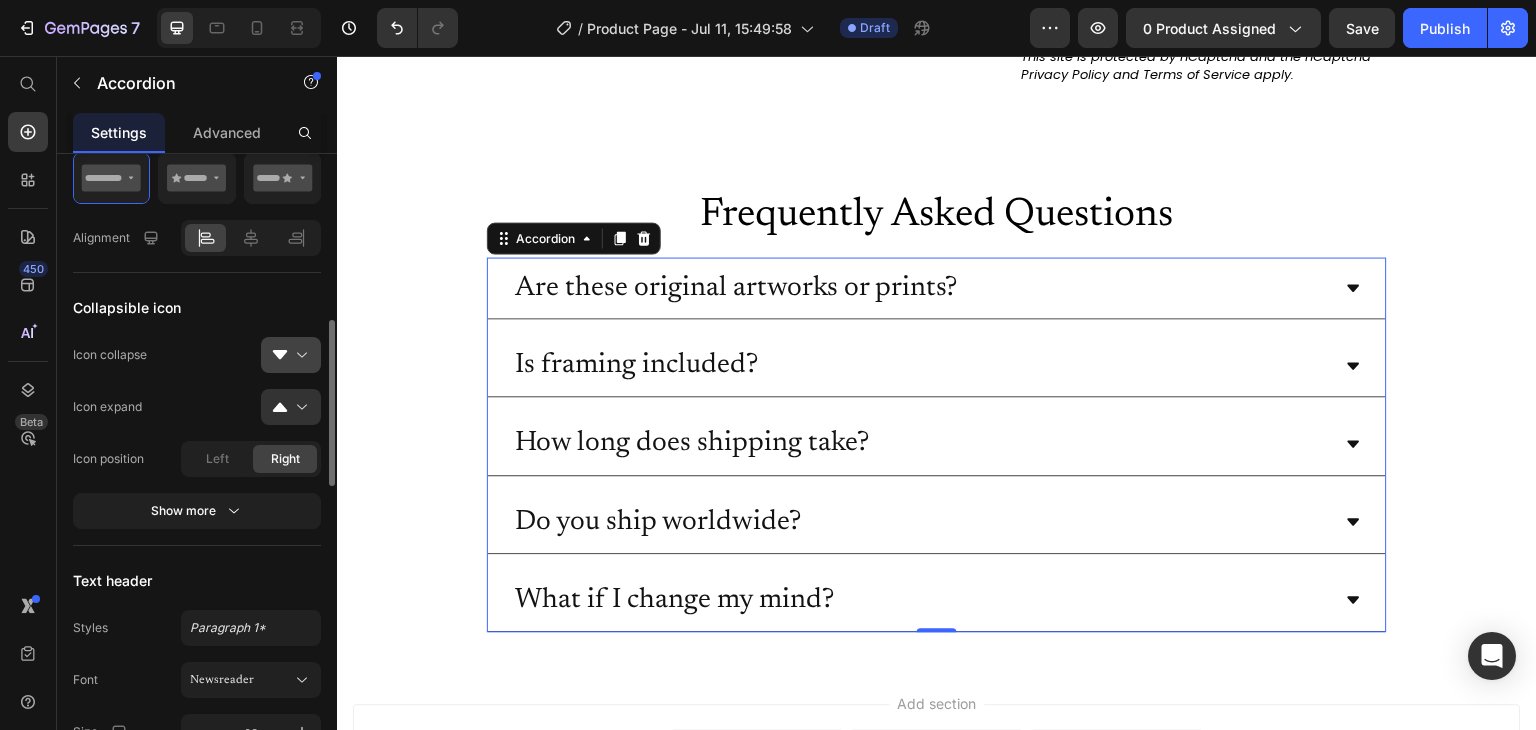 click at bounding box center (299, 355) 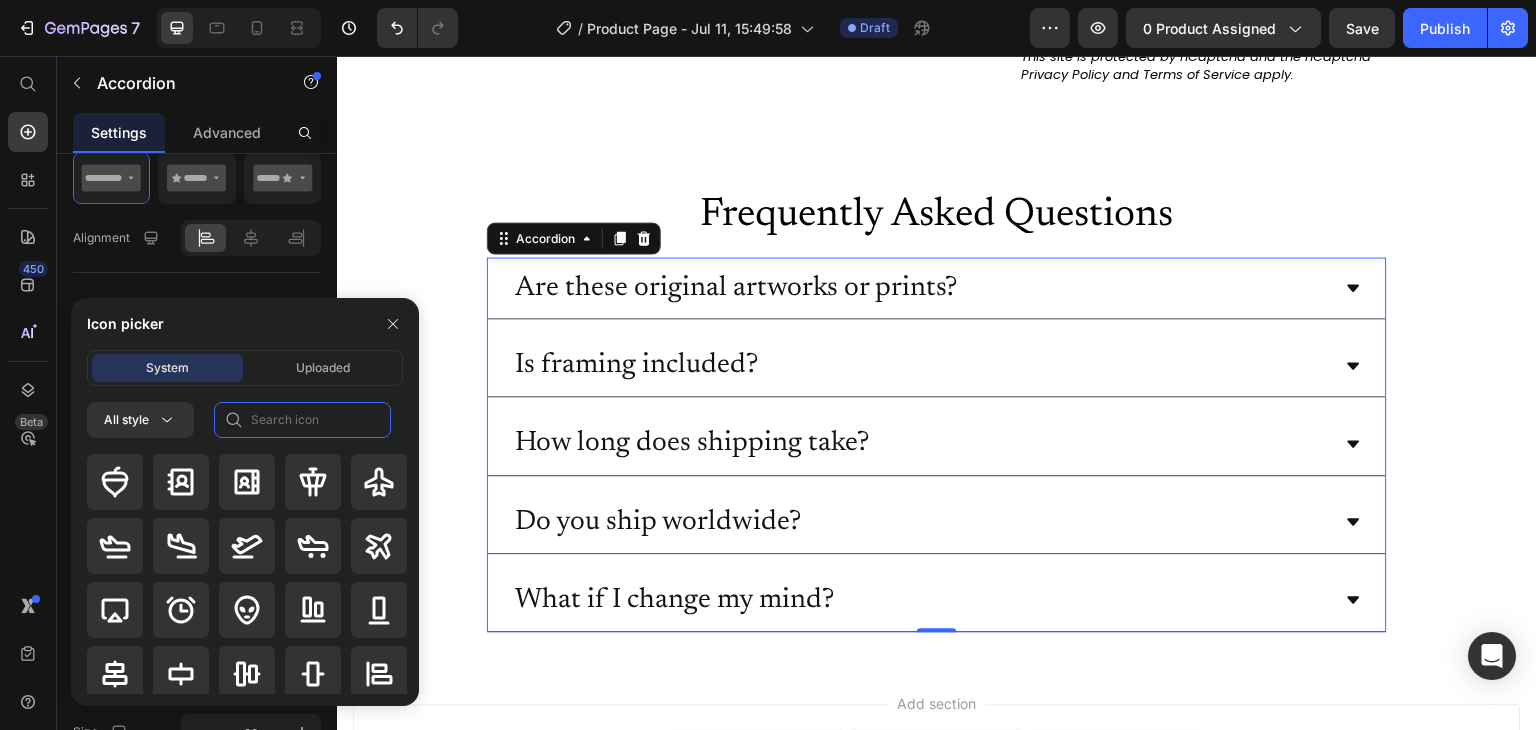 click 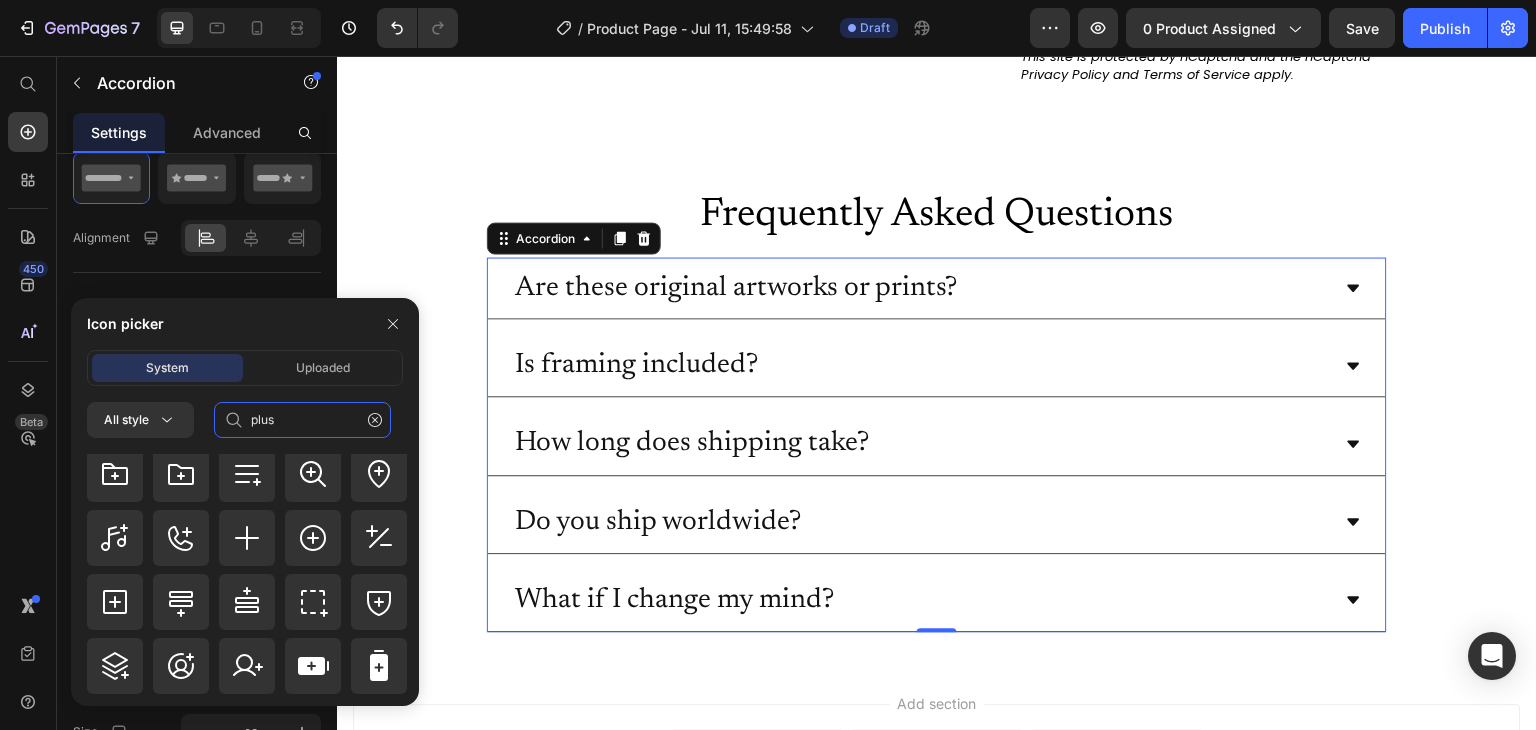 scroll, scrollTop: 715, scrollLeft: 0, axis: vertical 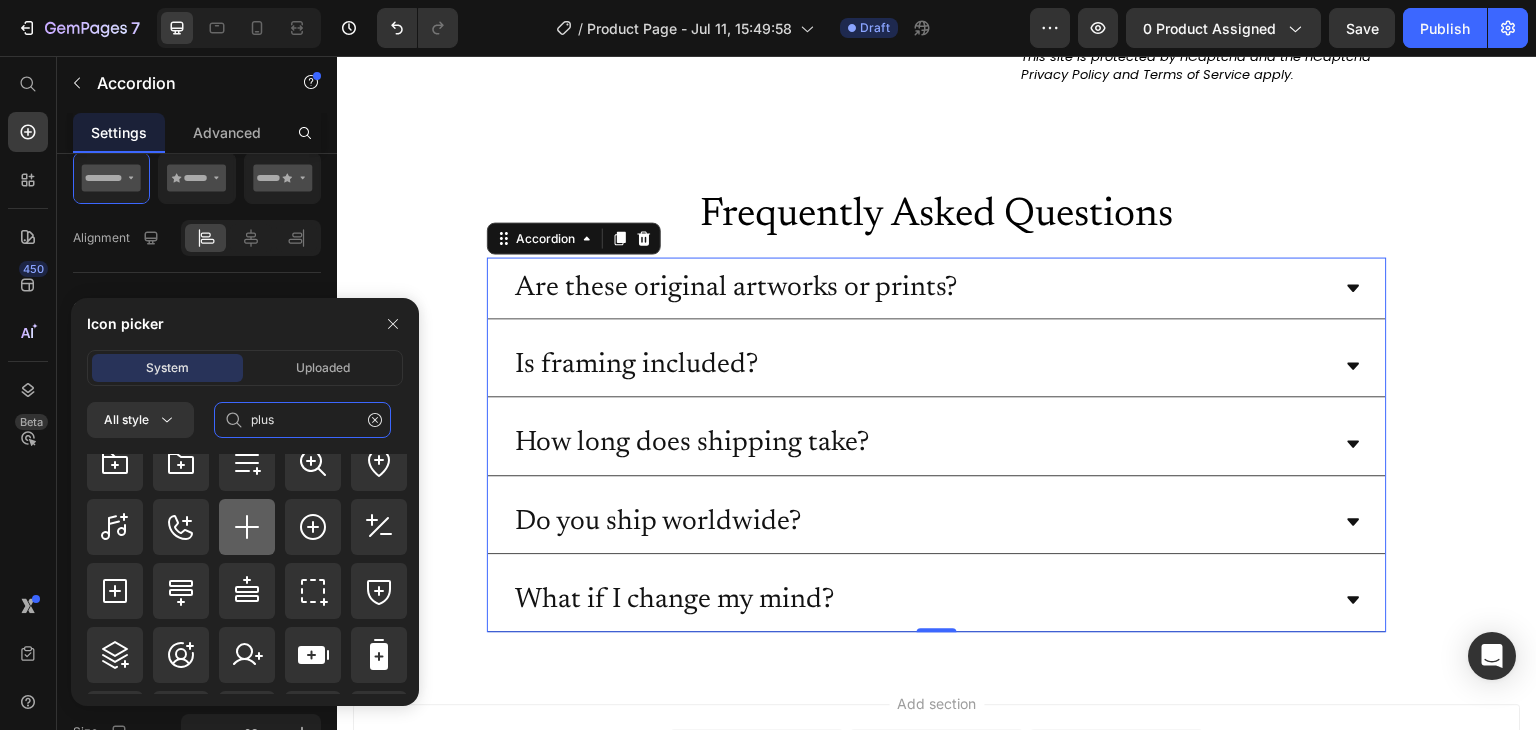 type on "plus" 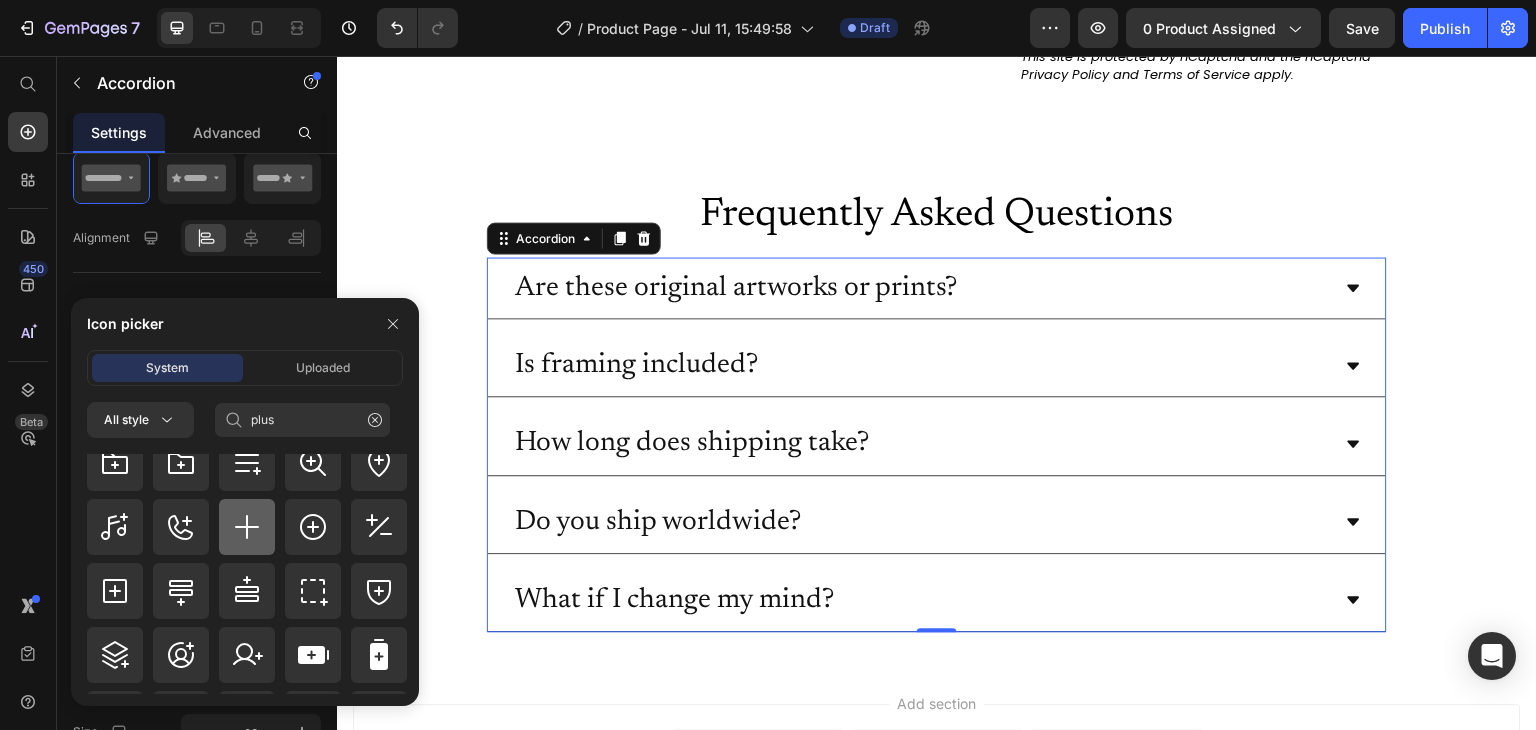 click 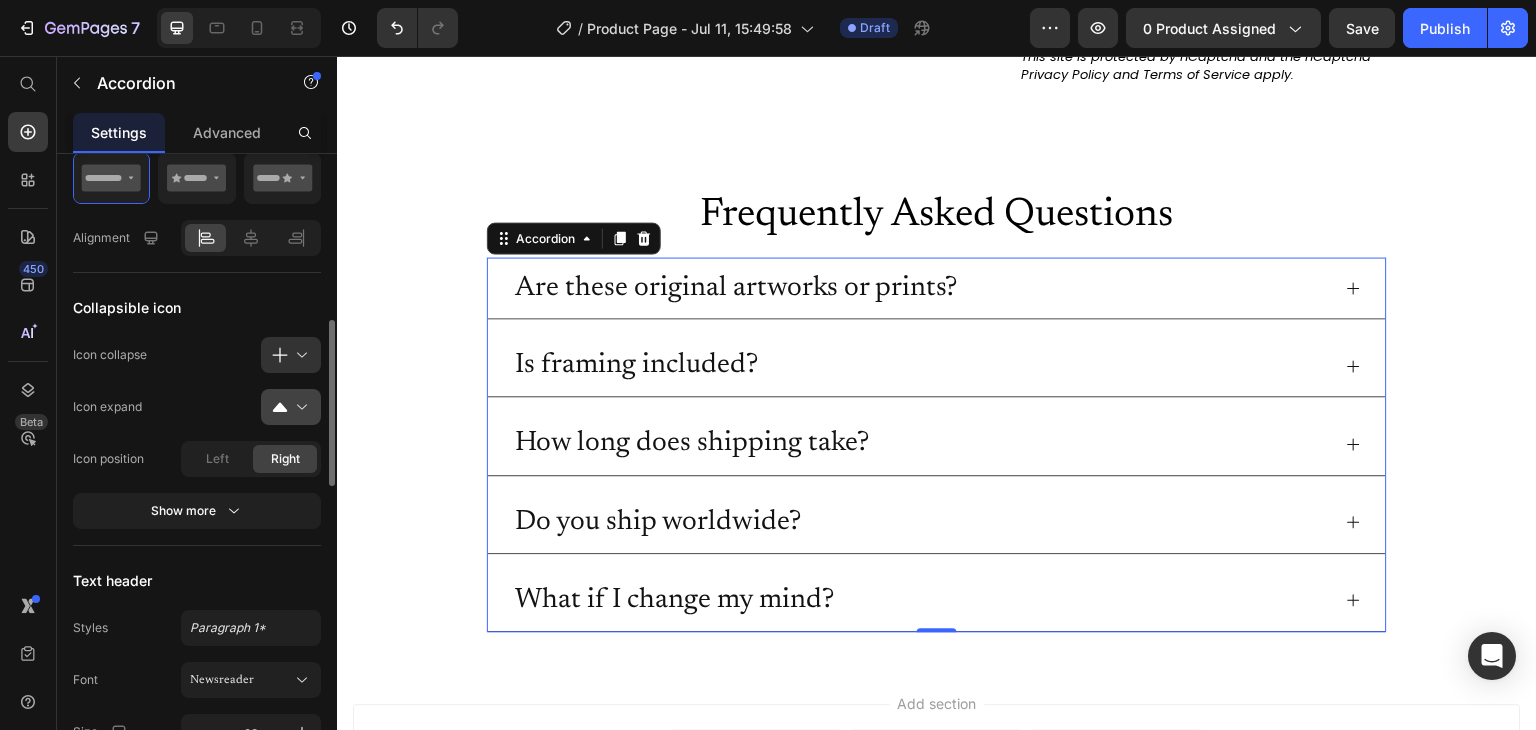 click at bounding box center (299, 407) 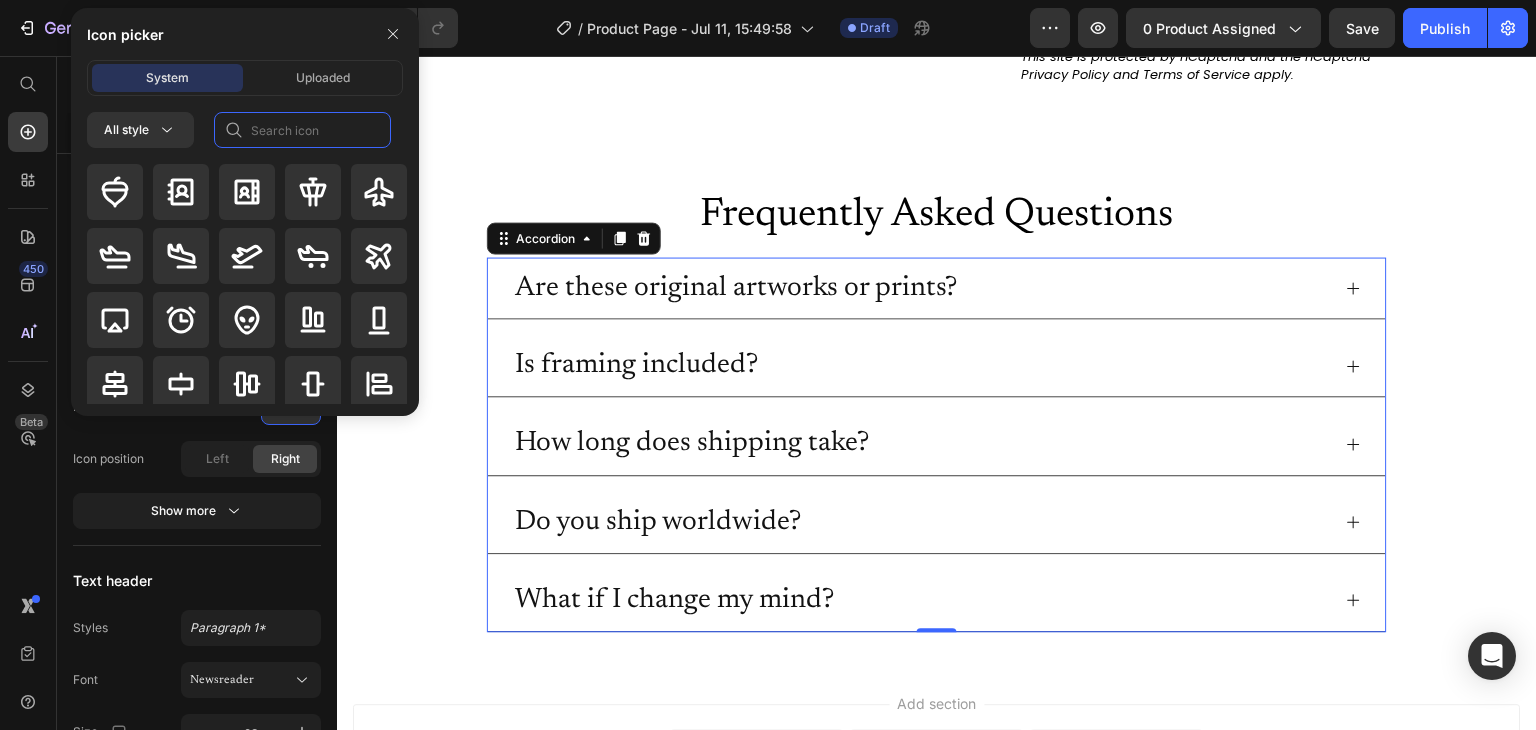 click 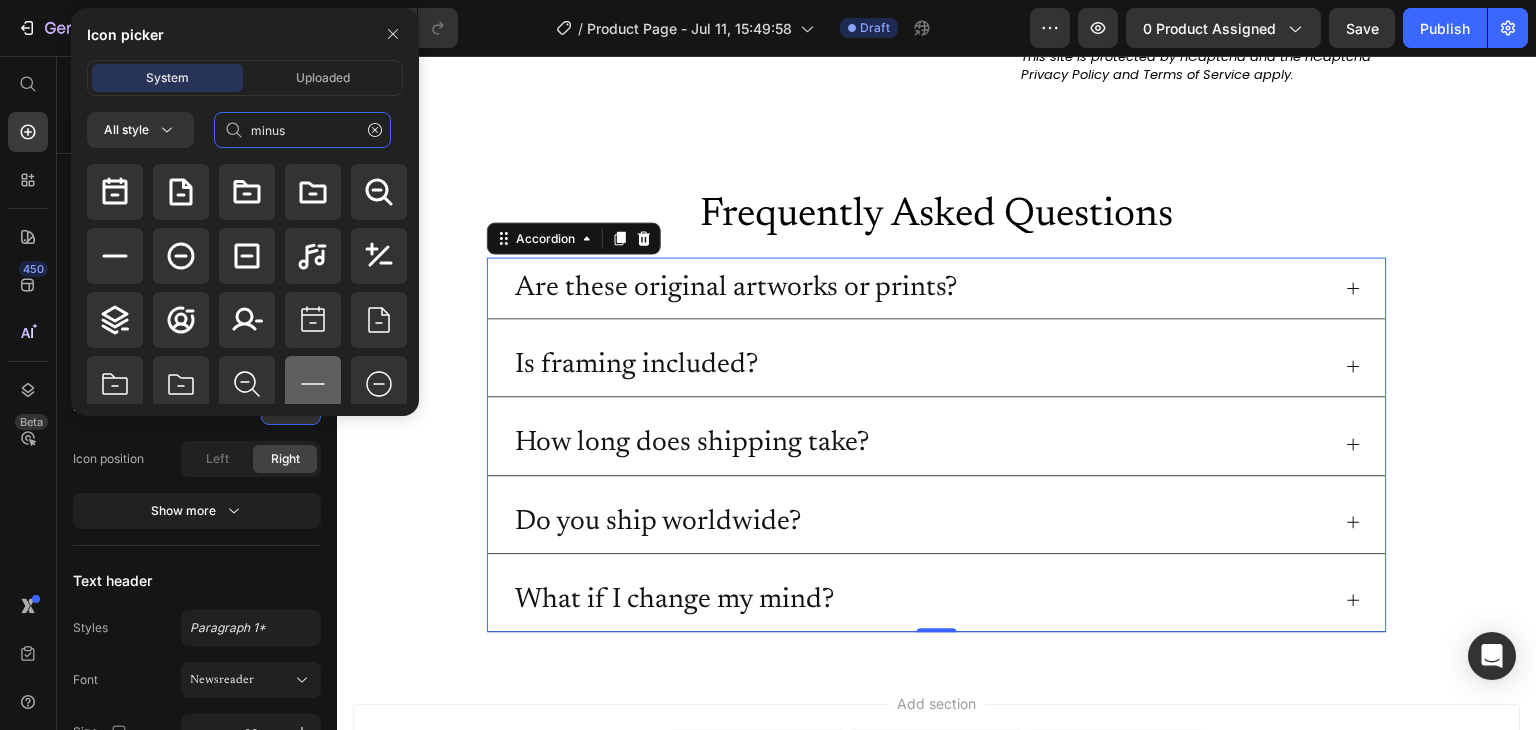 type on "minus" 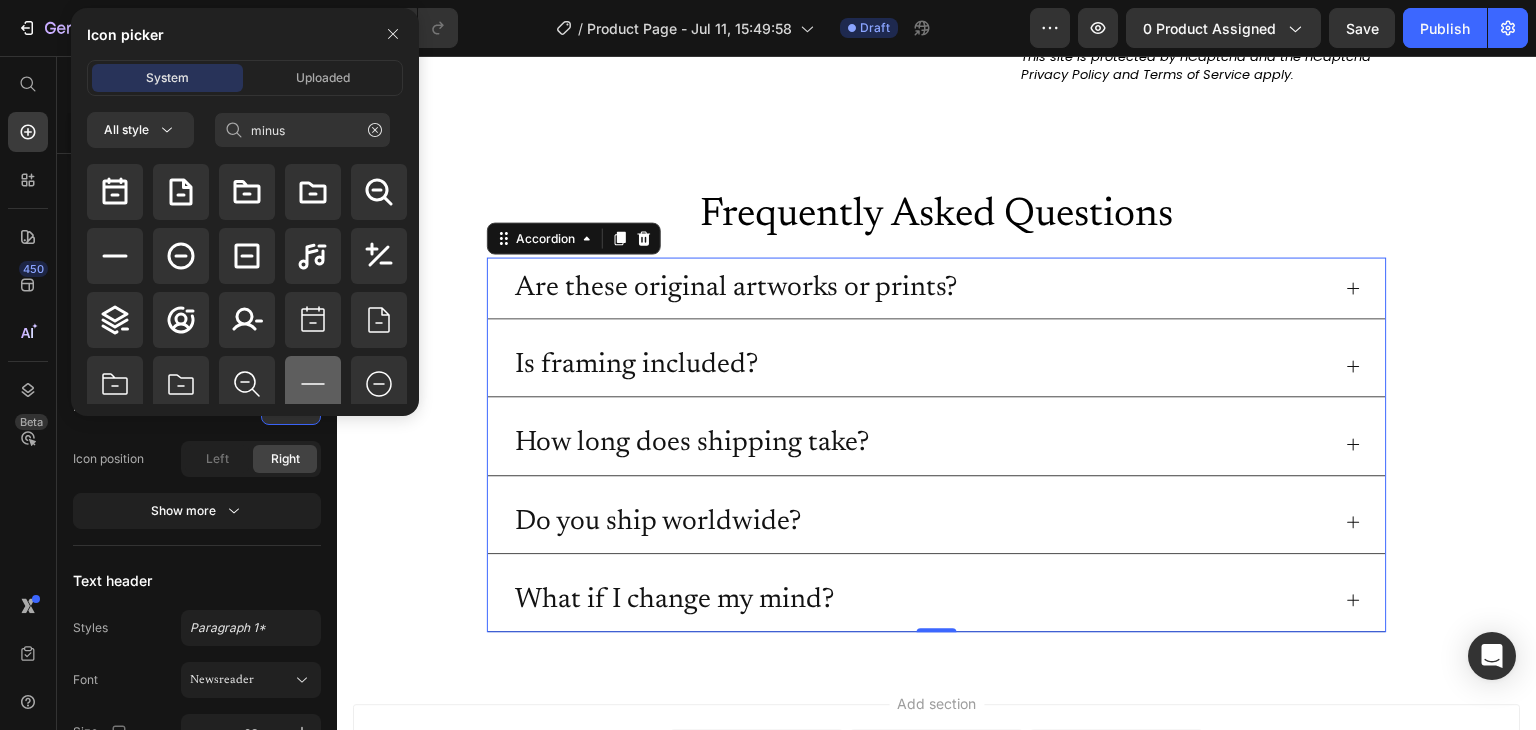 click 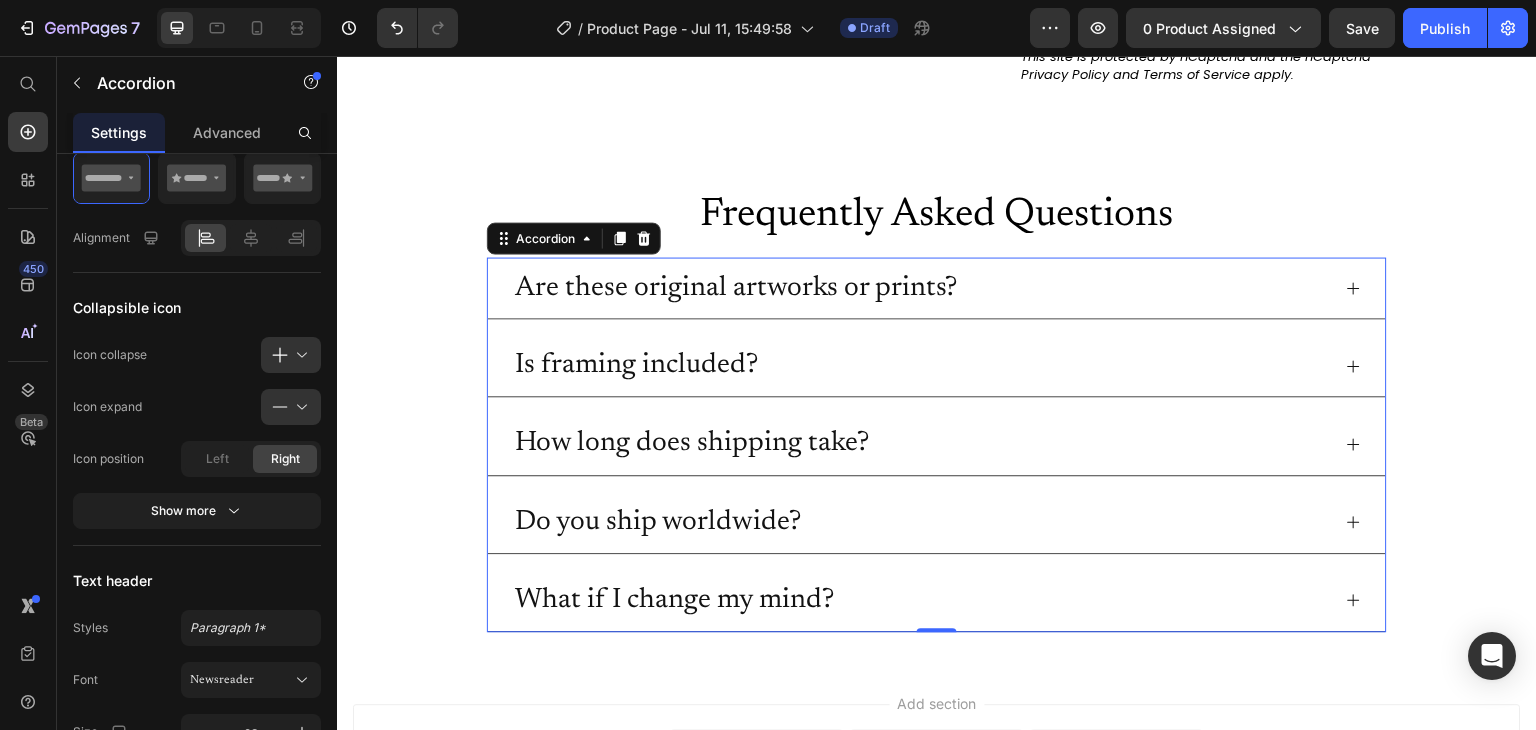 click 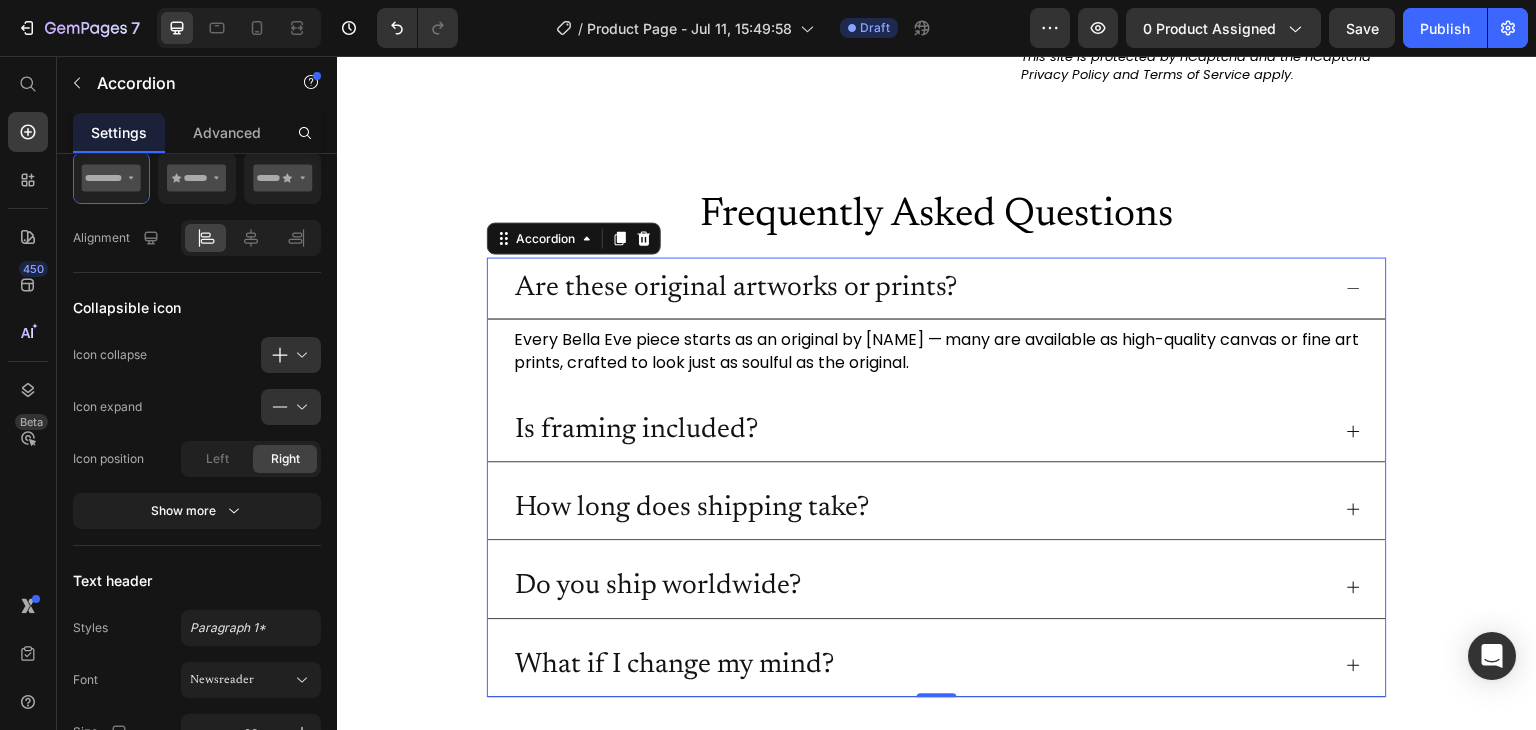 click 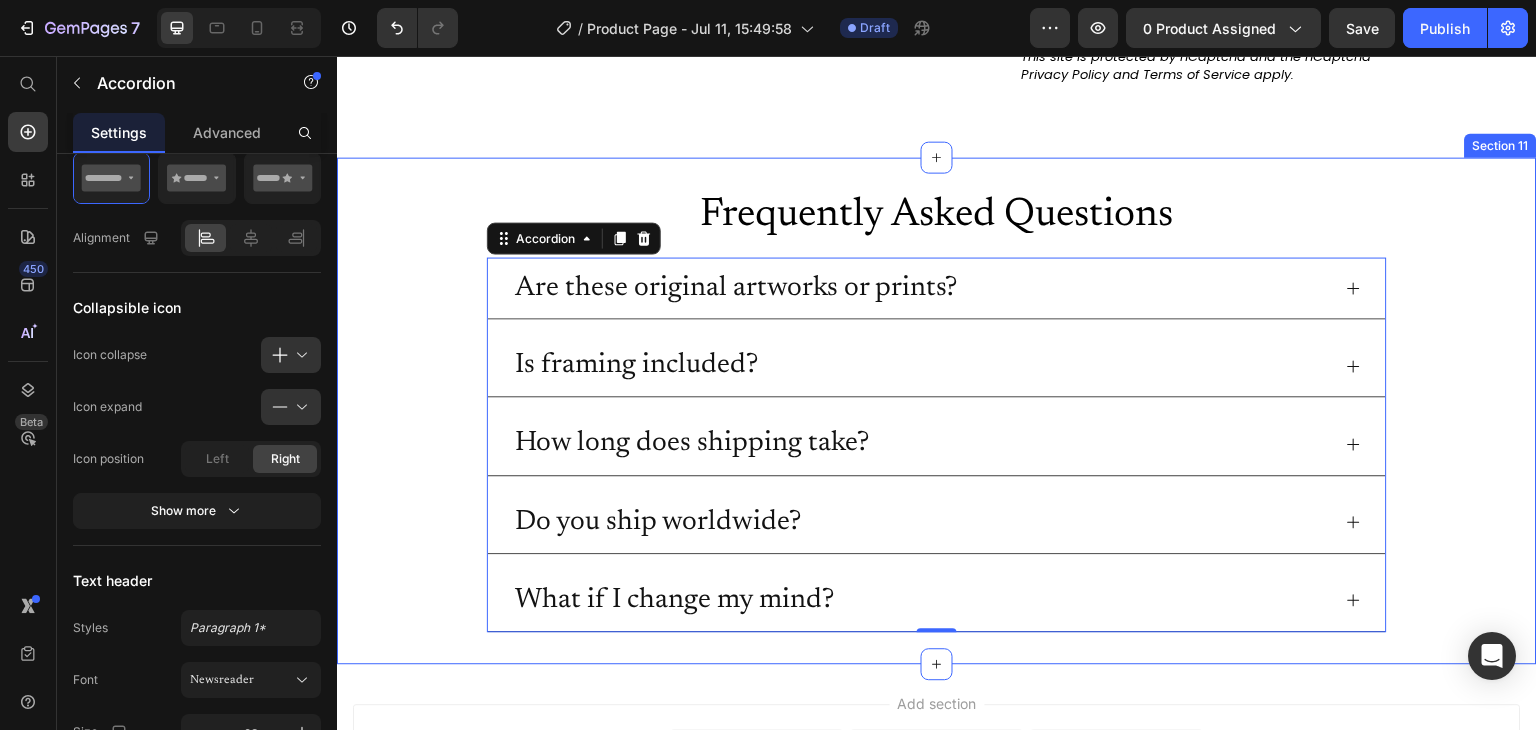 click on "Frequently Asked Questions Heading
Are these original artworks or prints?
Is framing included?
How long does shipping take?
Do you ship worldwide?
What if I change my mind? Accordion   0 Row" at bounding box center (937, 410) 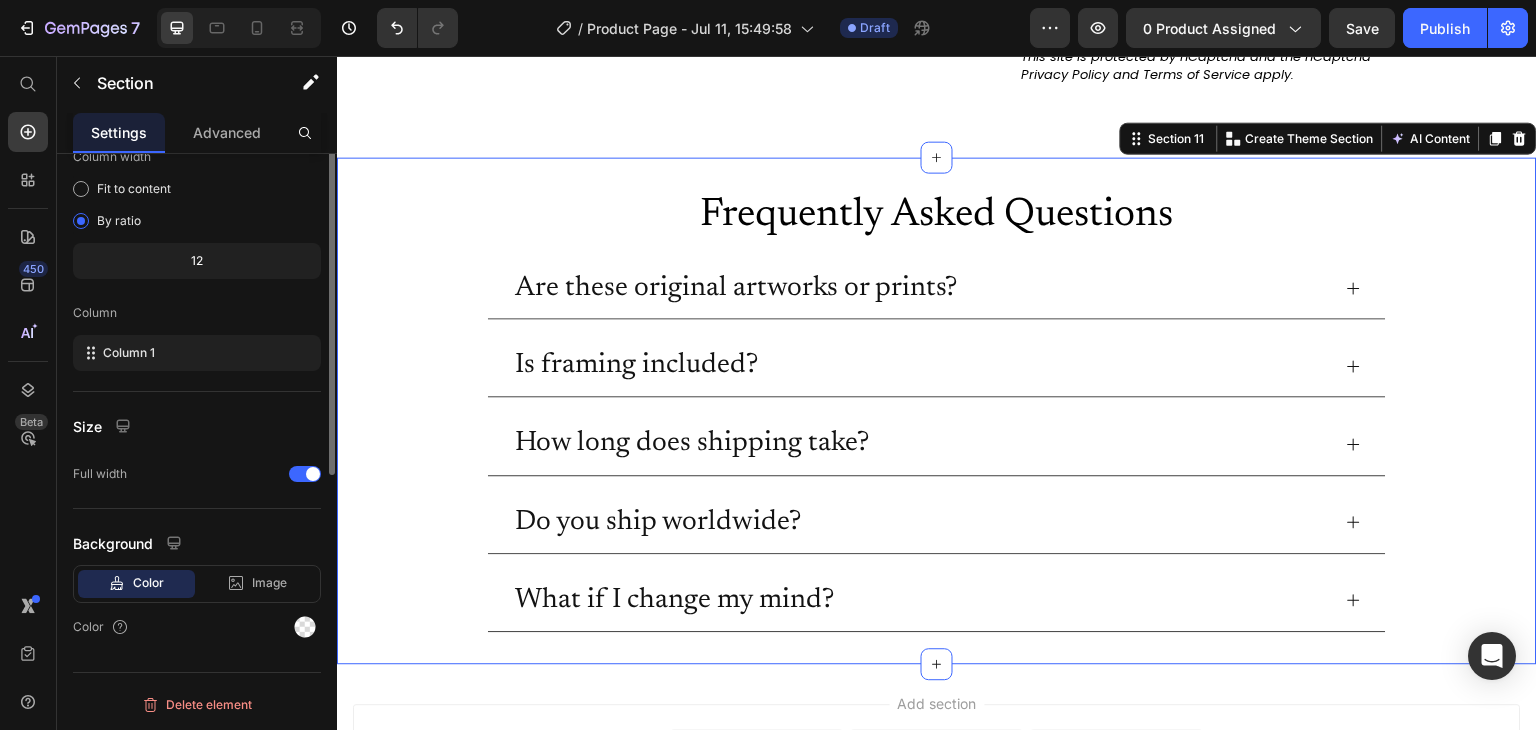 scroll, scrollTop: 0, scrollLeft: 0, axis: both 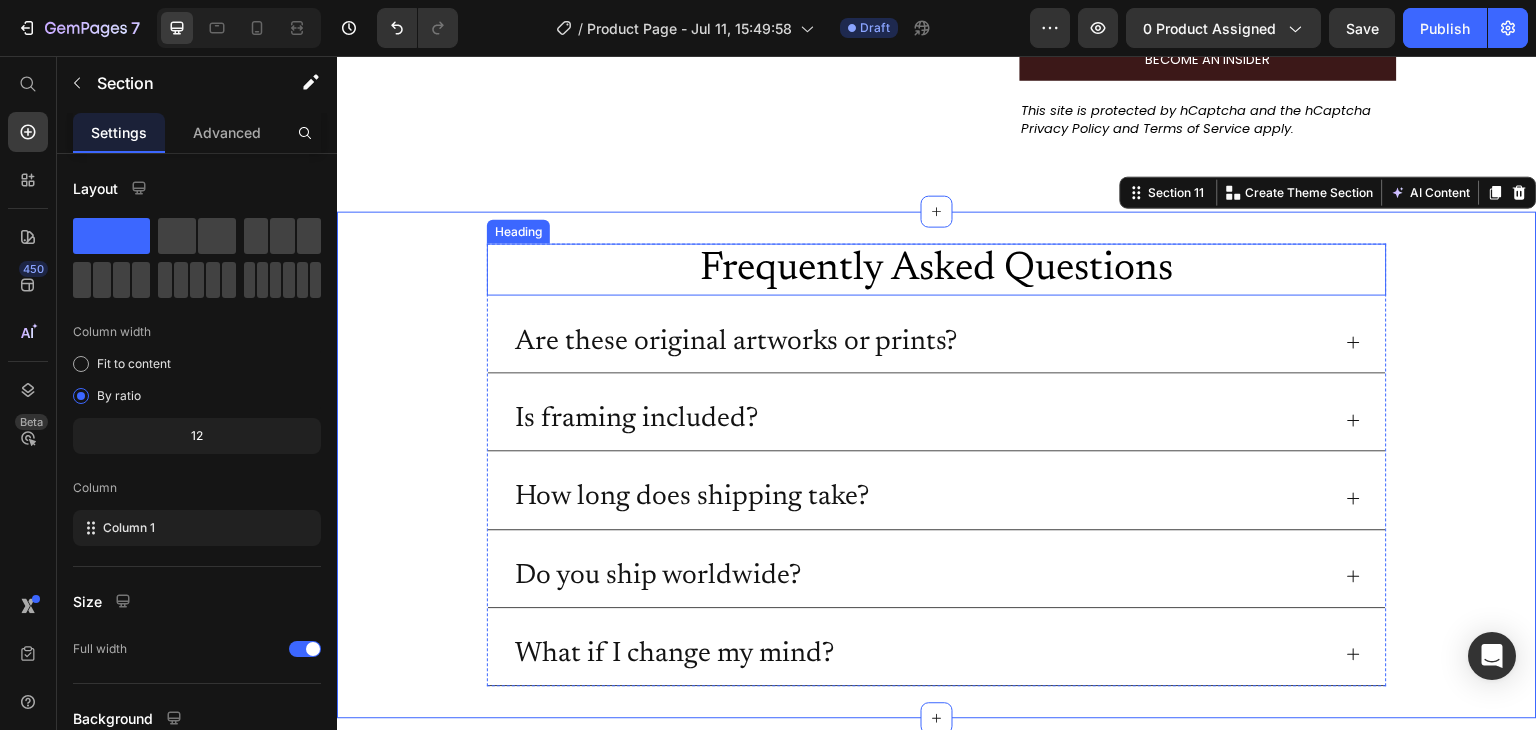 click on "Frequently Asked Questions" at bounding box center (937, 270) 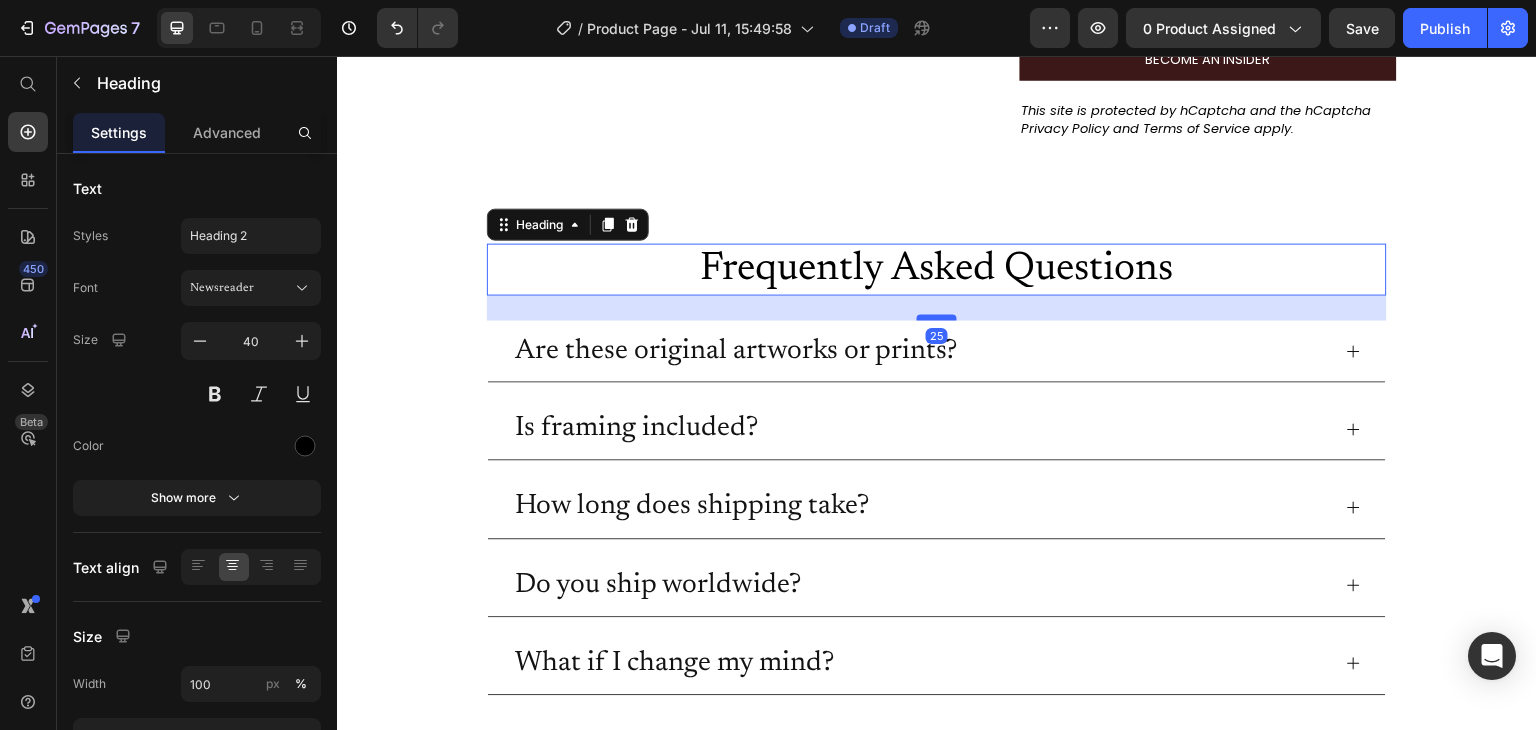 click at bounding box center (937, 318) 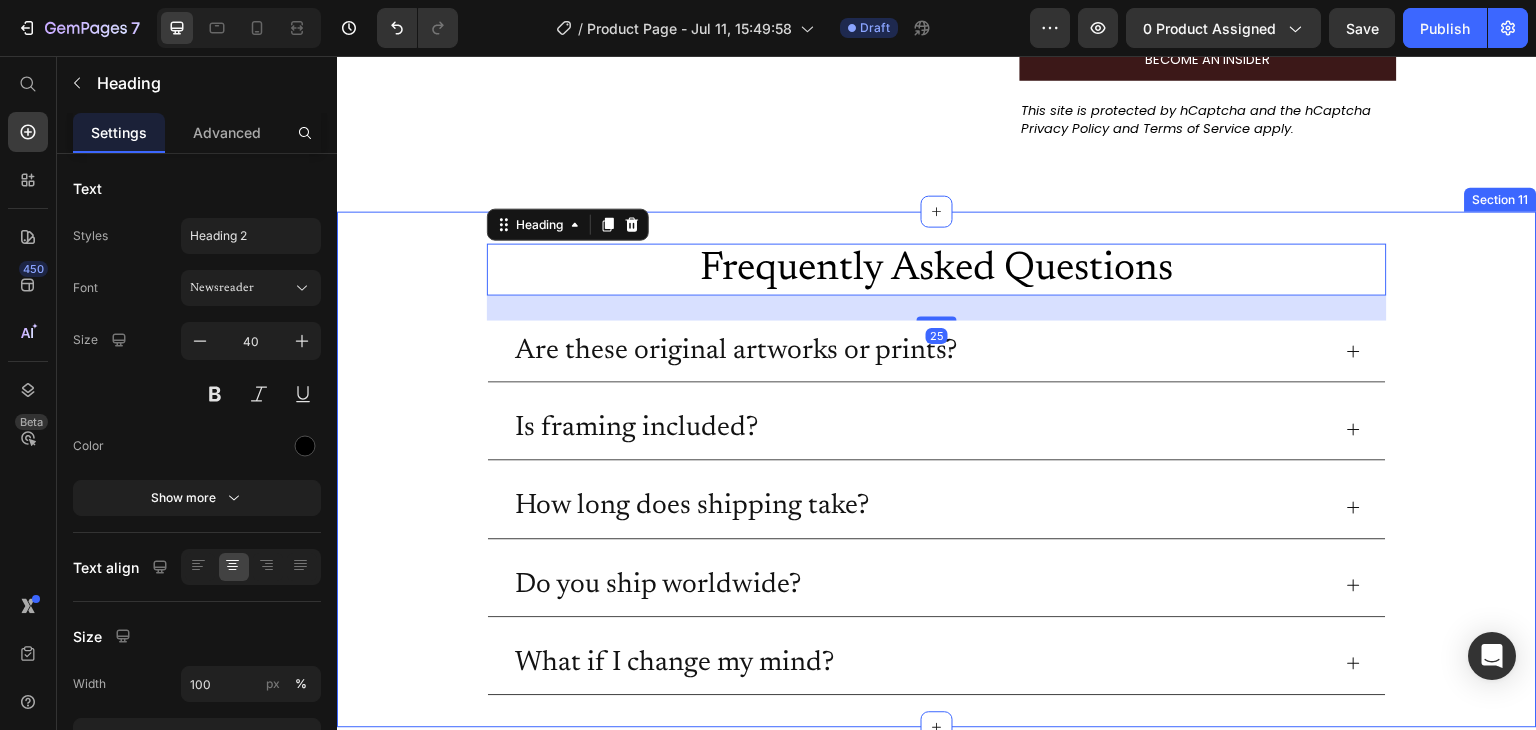 click on "Frequently Asked Questions Heading   25
Are these original artworks or prints?
Is framing included?
How long does shipping take?
Do you ship worldwide?
What if I change my mind? Accordion Row" at bounding box center (937, 470) 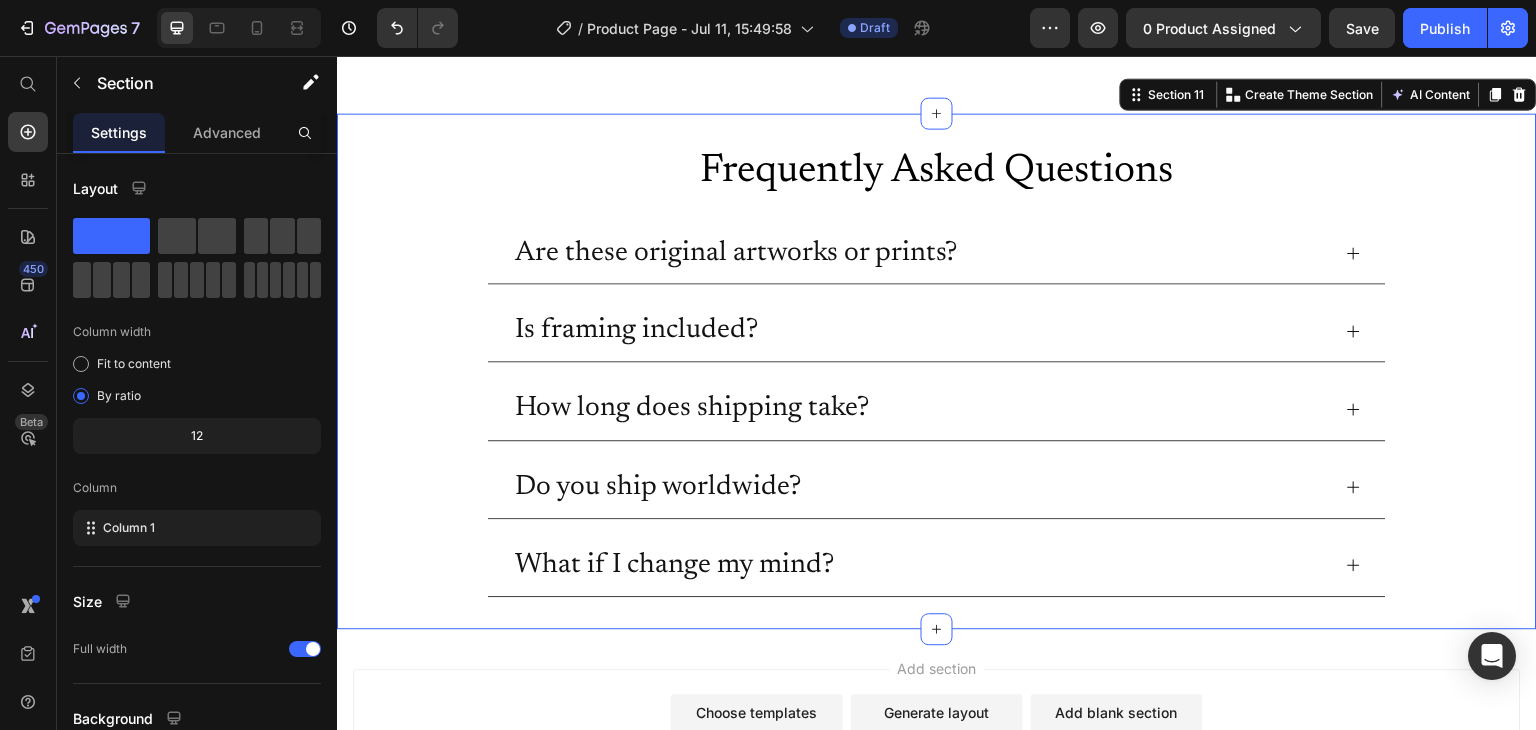 scroll, scrollTop: 5189, scrollLeft: 0, axis: vertical 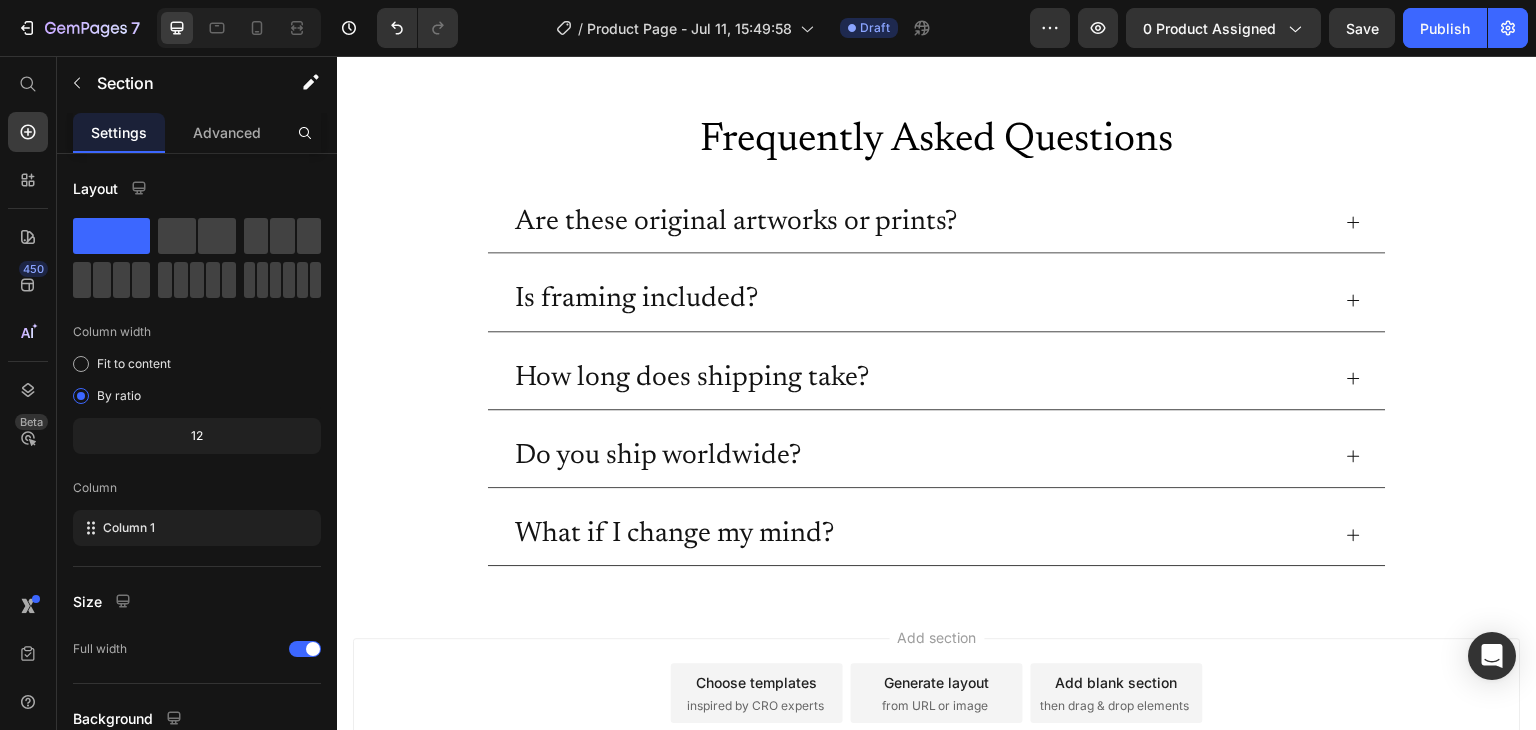 click on "Add section Choose templates inspired by CRO experts Generate layout from URL or image Add blank section then drag & drop elements" at bounding box center (937, 721) 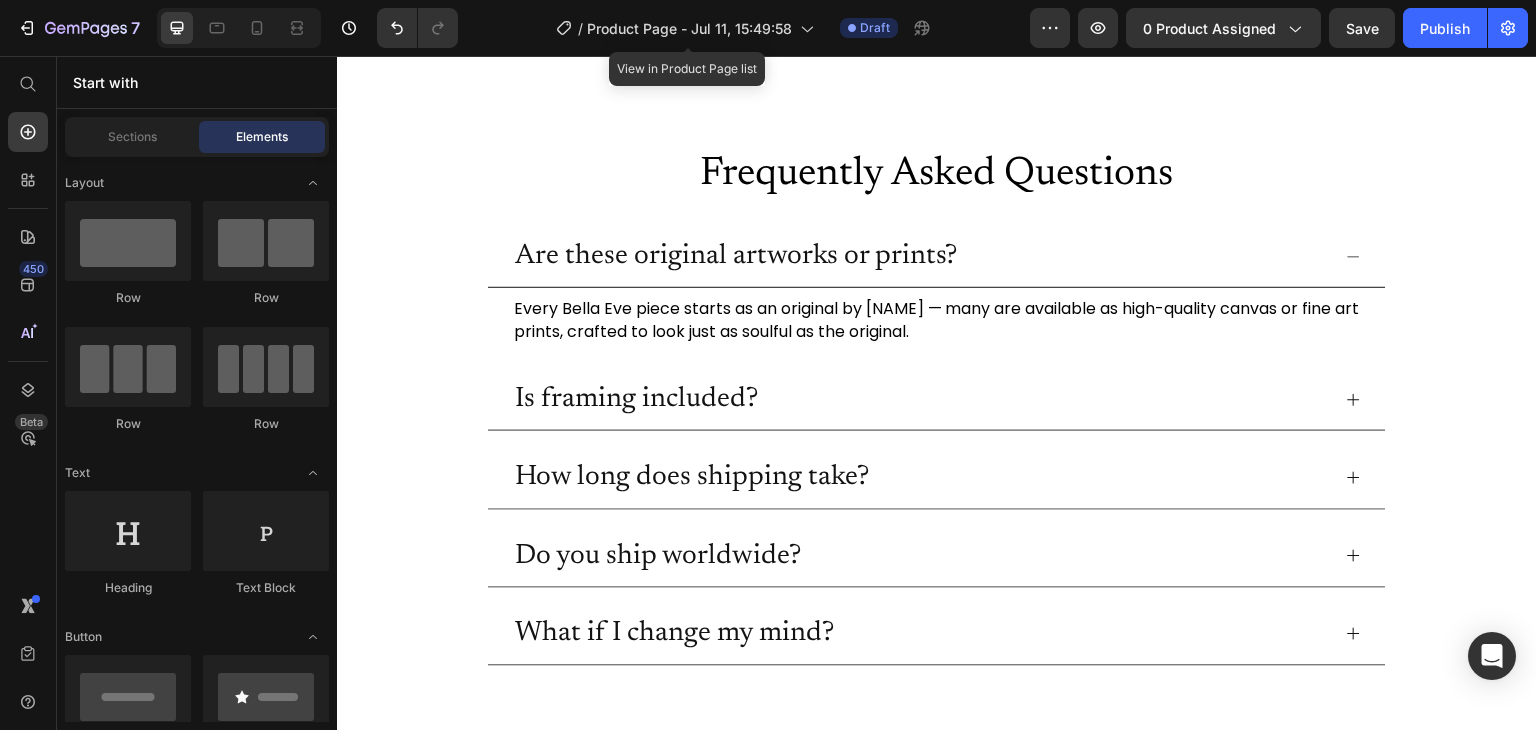 scroll, scrollTop: 3609, scrollLeft: 0, axis: vertical 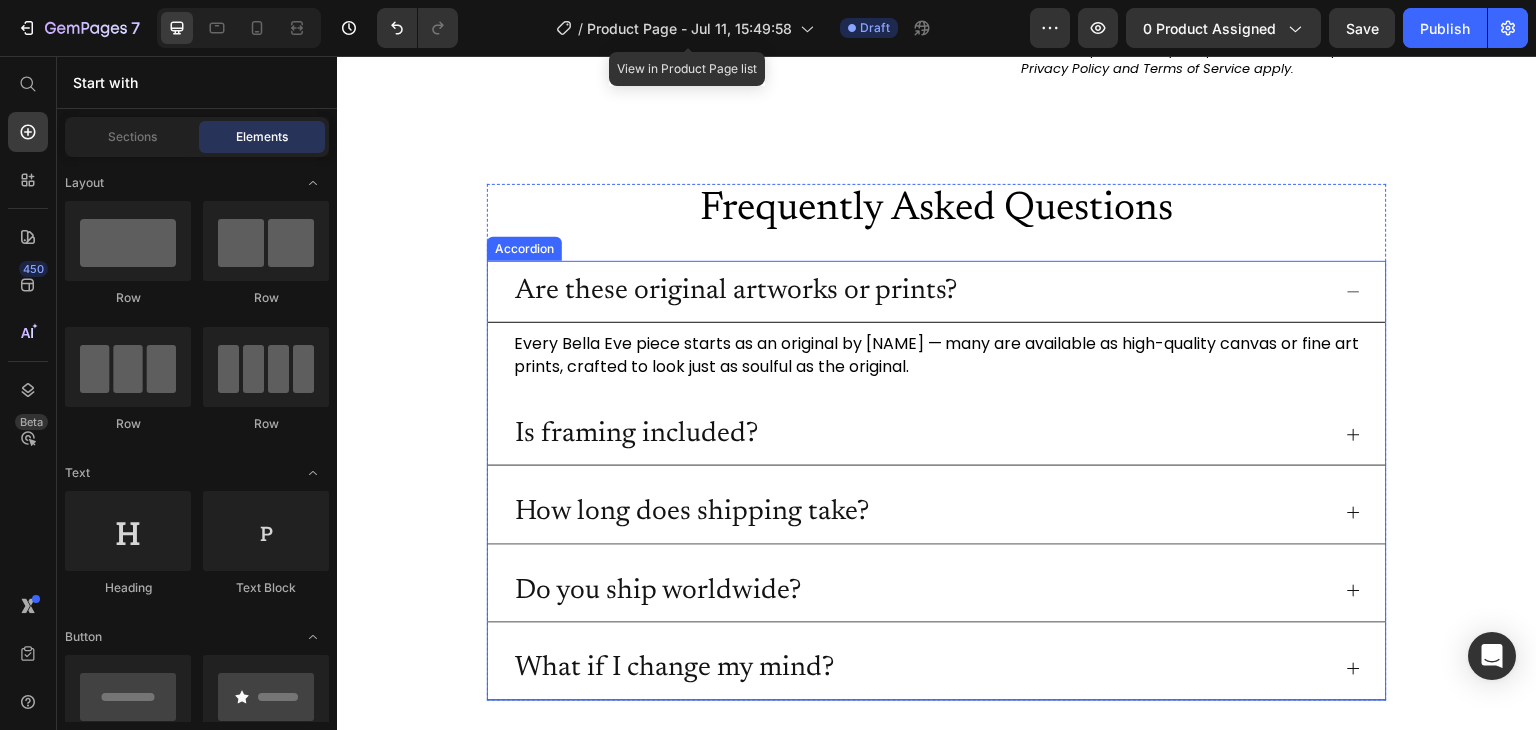 click 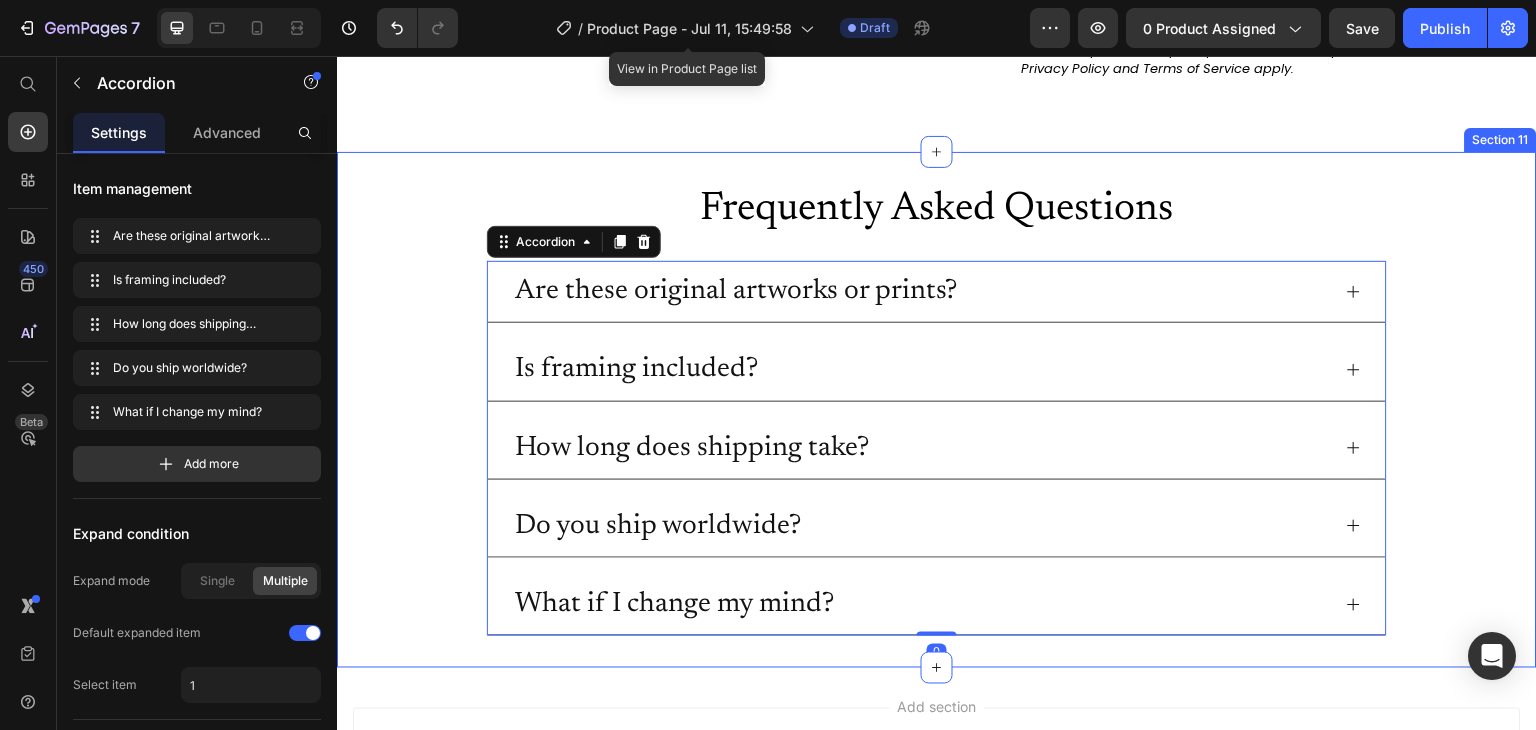 click on "Frequently Asked Questions Heading
Are these original artworks or prints?
Is framing included?
How long does shipping take?
Do you ship worldwide?
What if I change my mind? Accordion   0 Row" at bounding box center (937, 410) 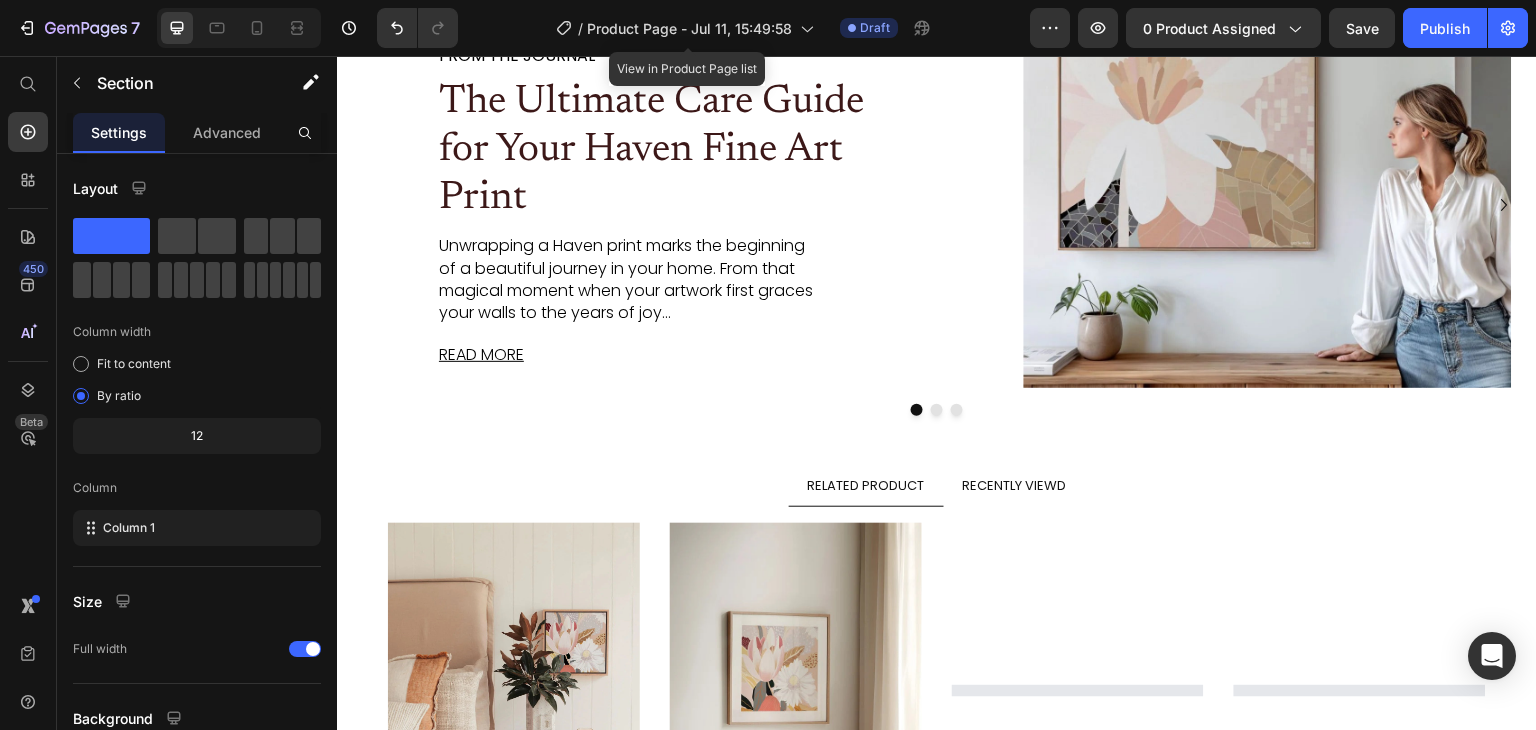 scroll, scrollTop: 2788, scrollLeft: 0, axis: vertical 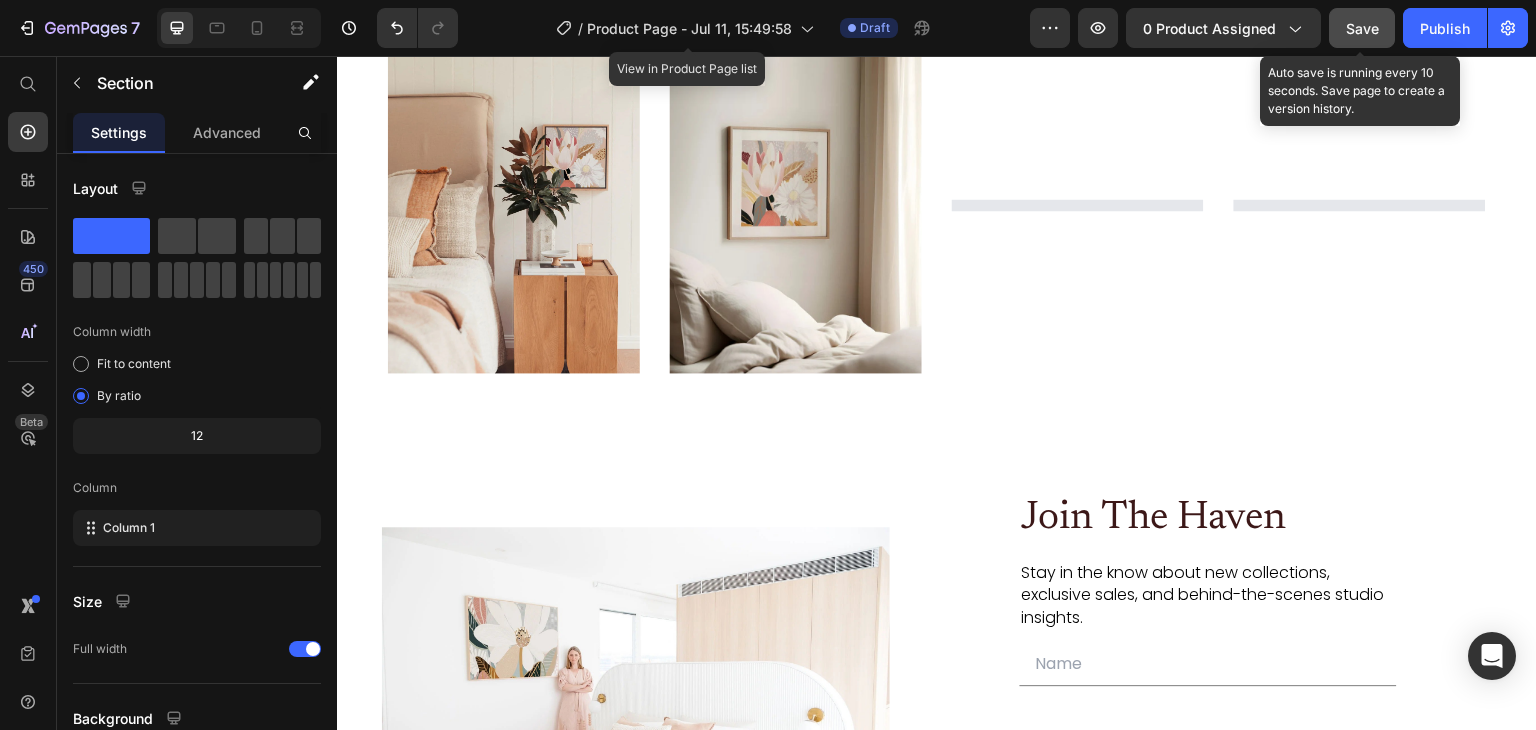 click on "Save" at bounding box center (1362, 28) 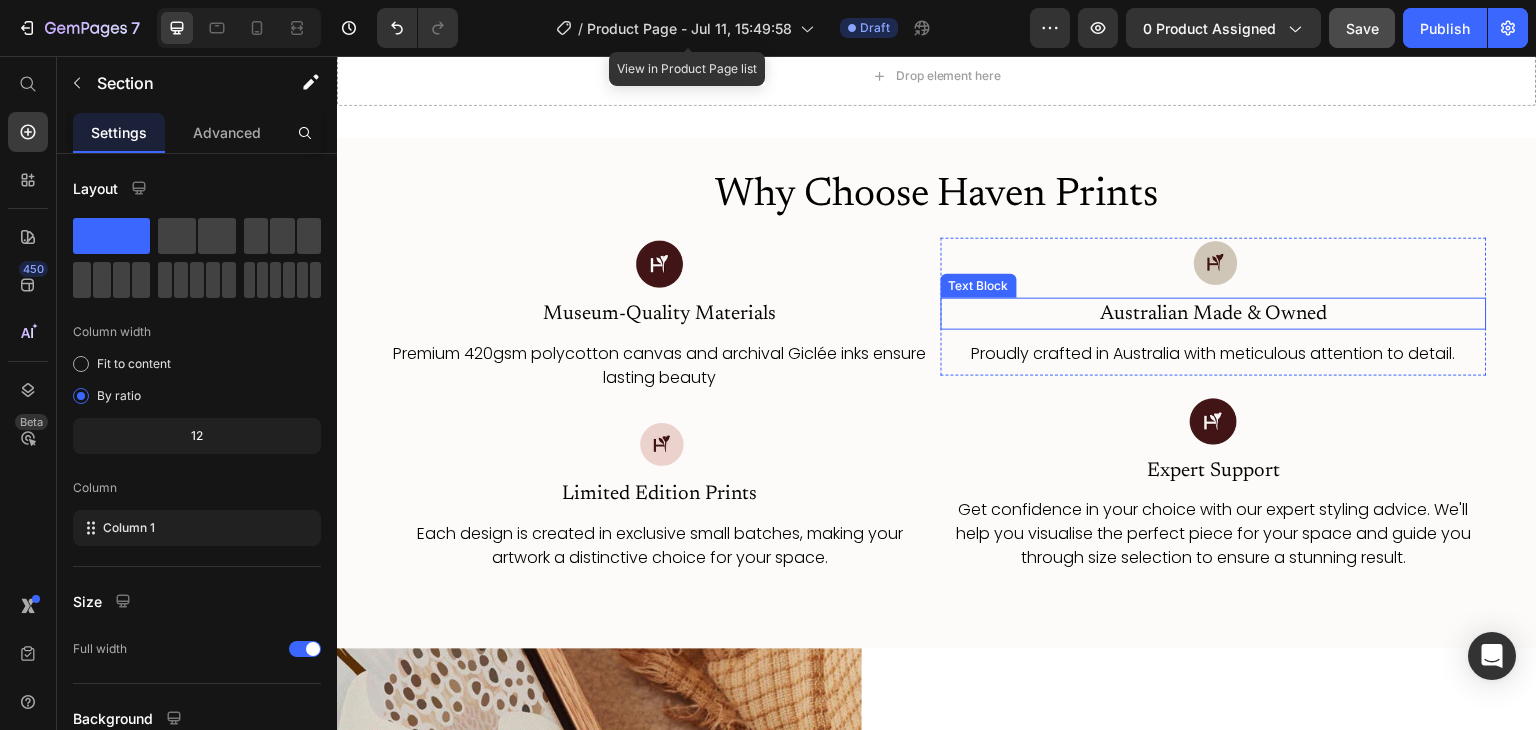 scroll, scrollTop: 0, scrollLeft: 0, axis: both 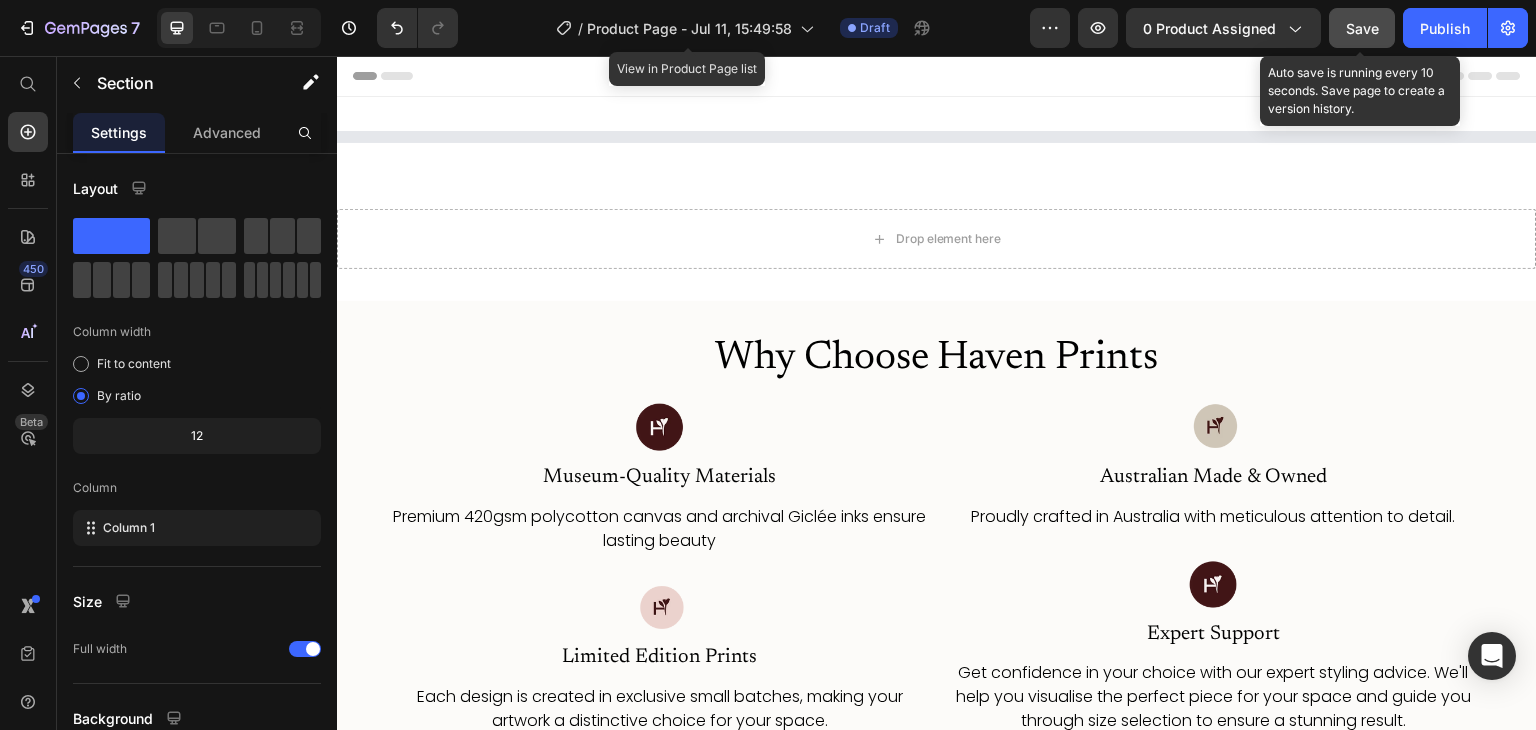 click on "Save" at bounding box center [1362, 28] 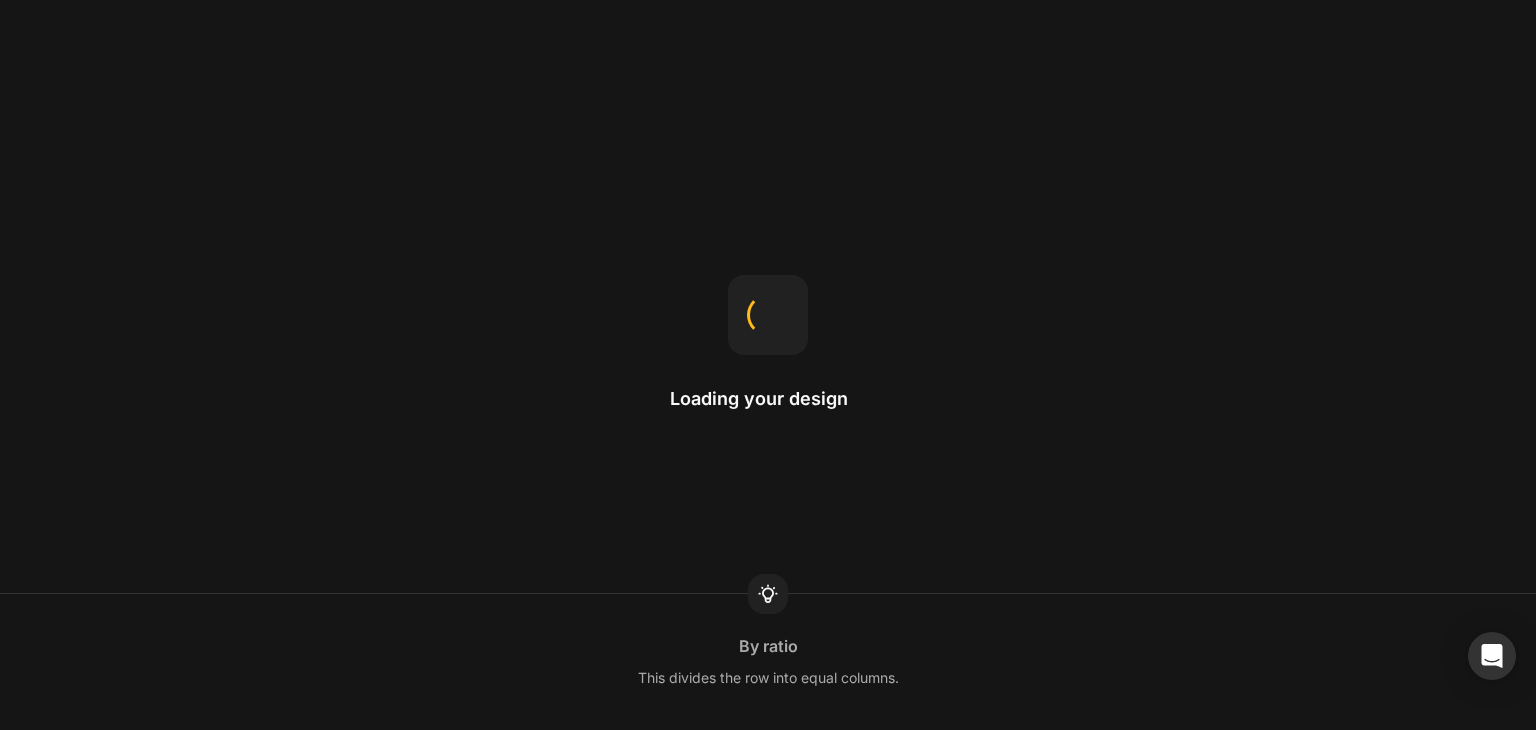 scroll, scrollTop: 0, scrollLeft: 0, axis: both 